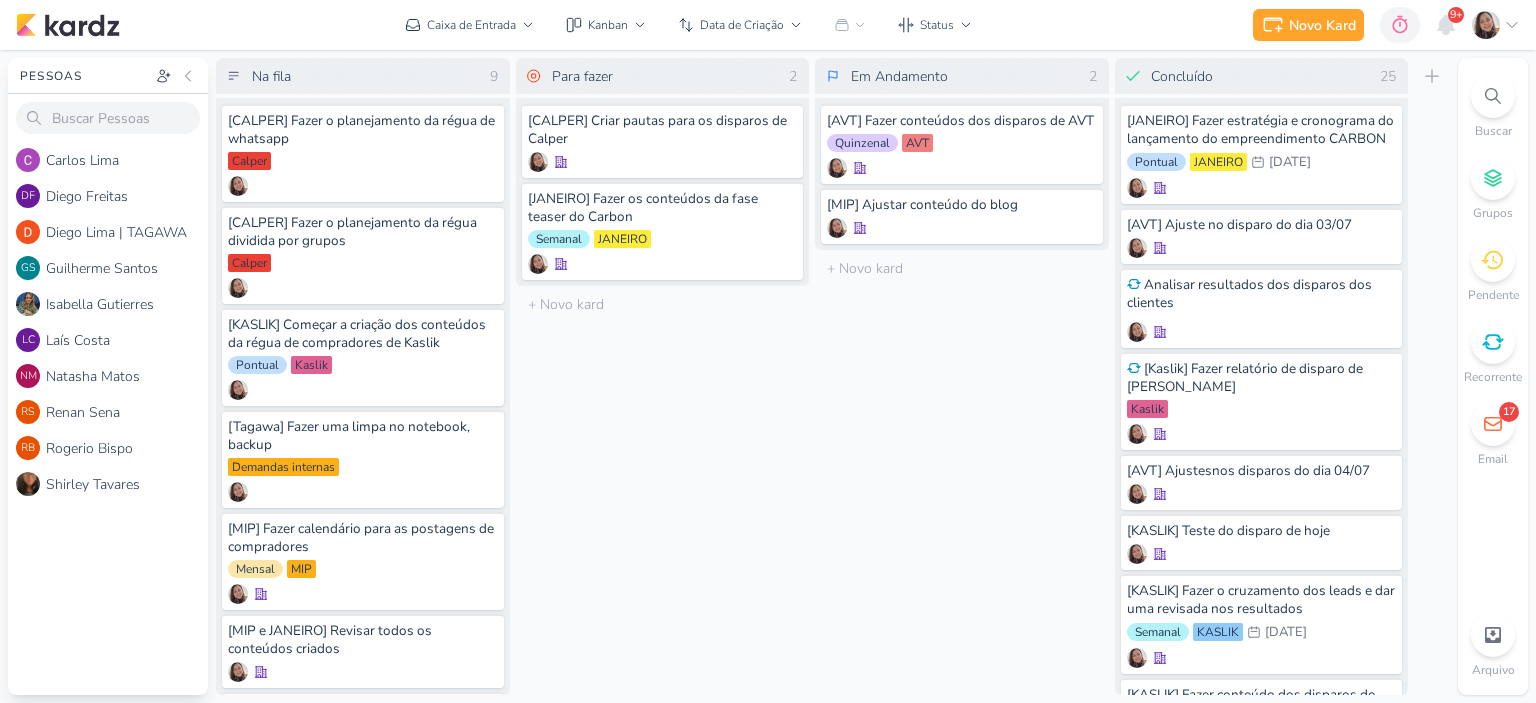scroll, scrollTop: 0, scrollLeft: 0, axis: both 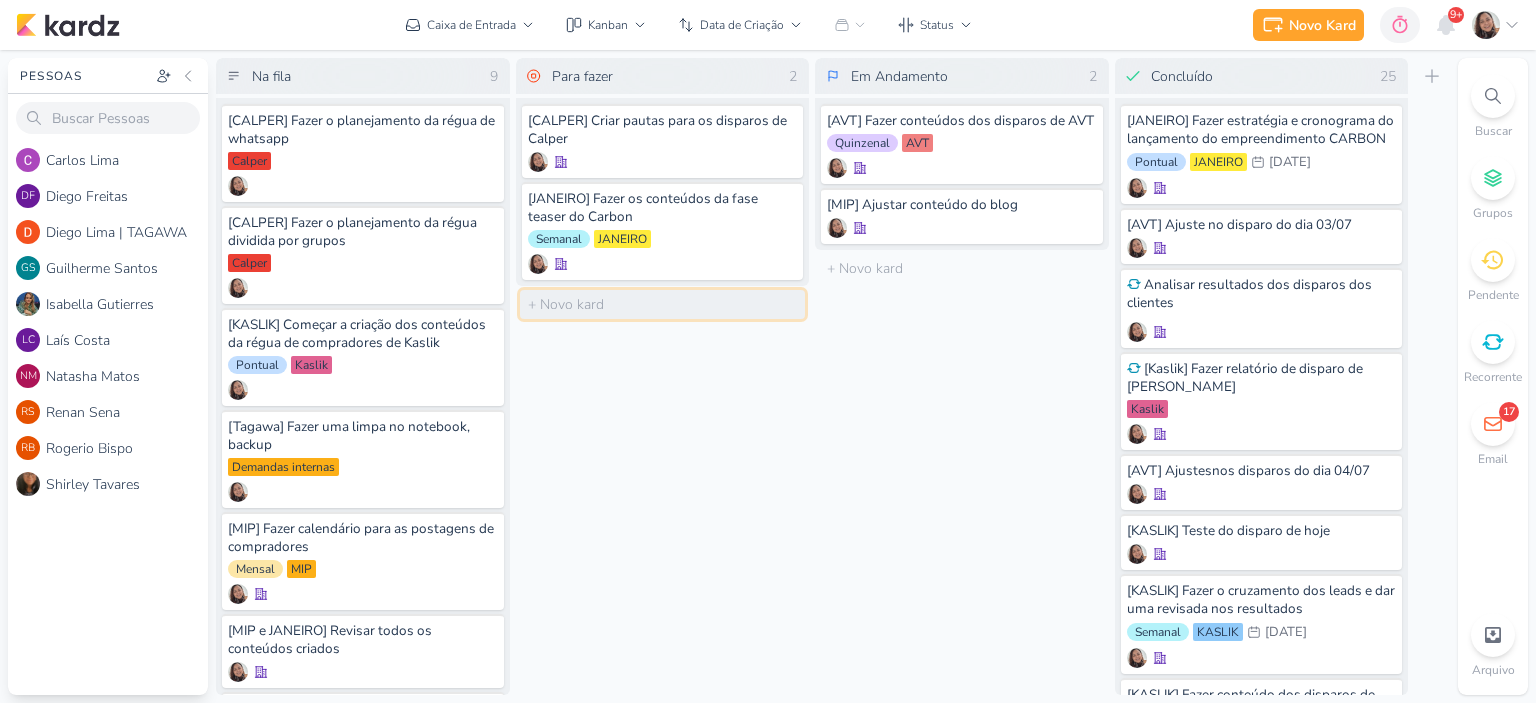 click at bounding box center (663, 304) 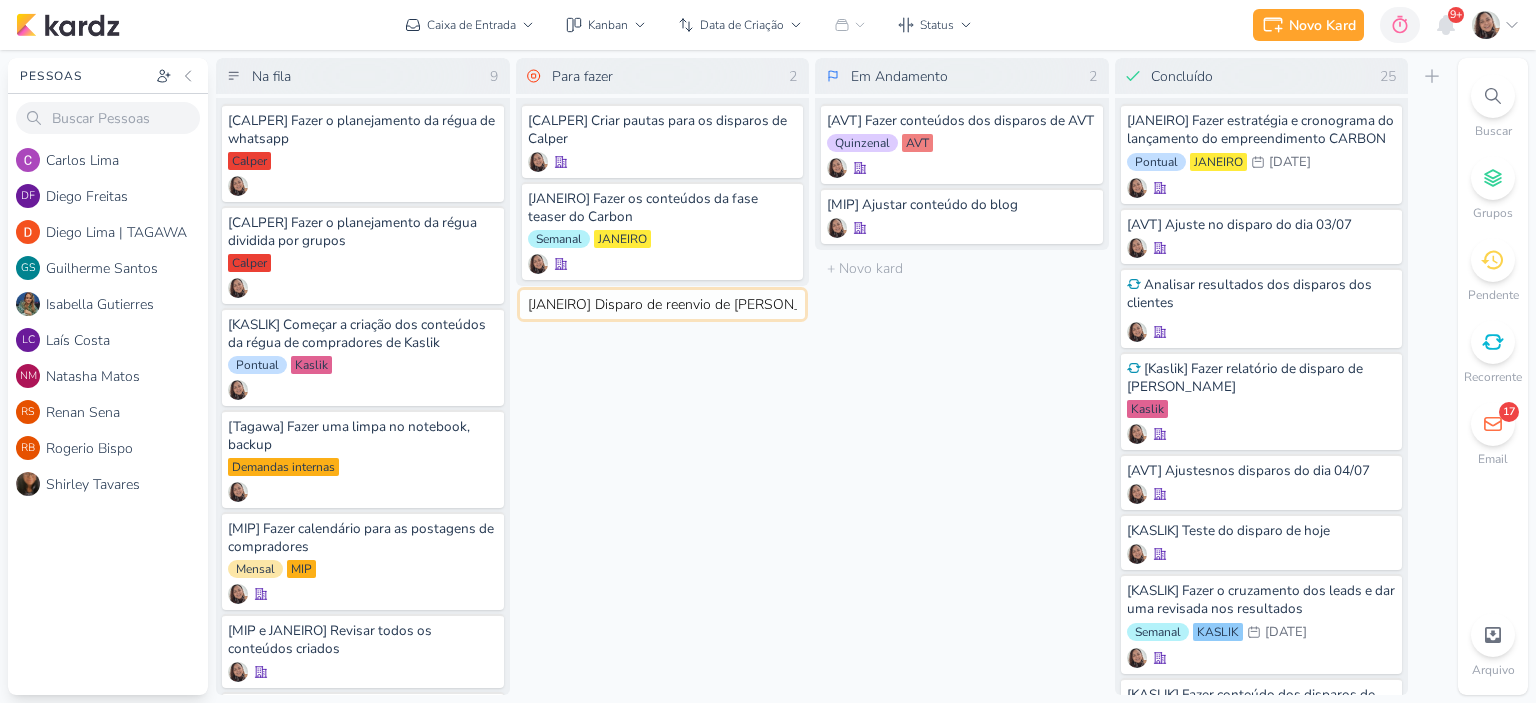 type on "[JANEIRO] Disparo de reenvio de Janeiro" 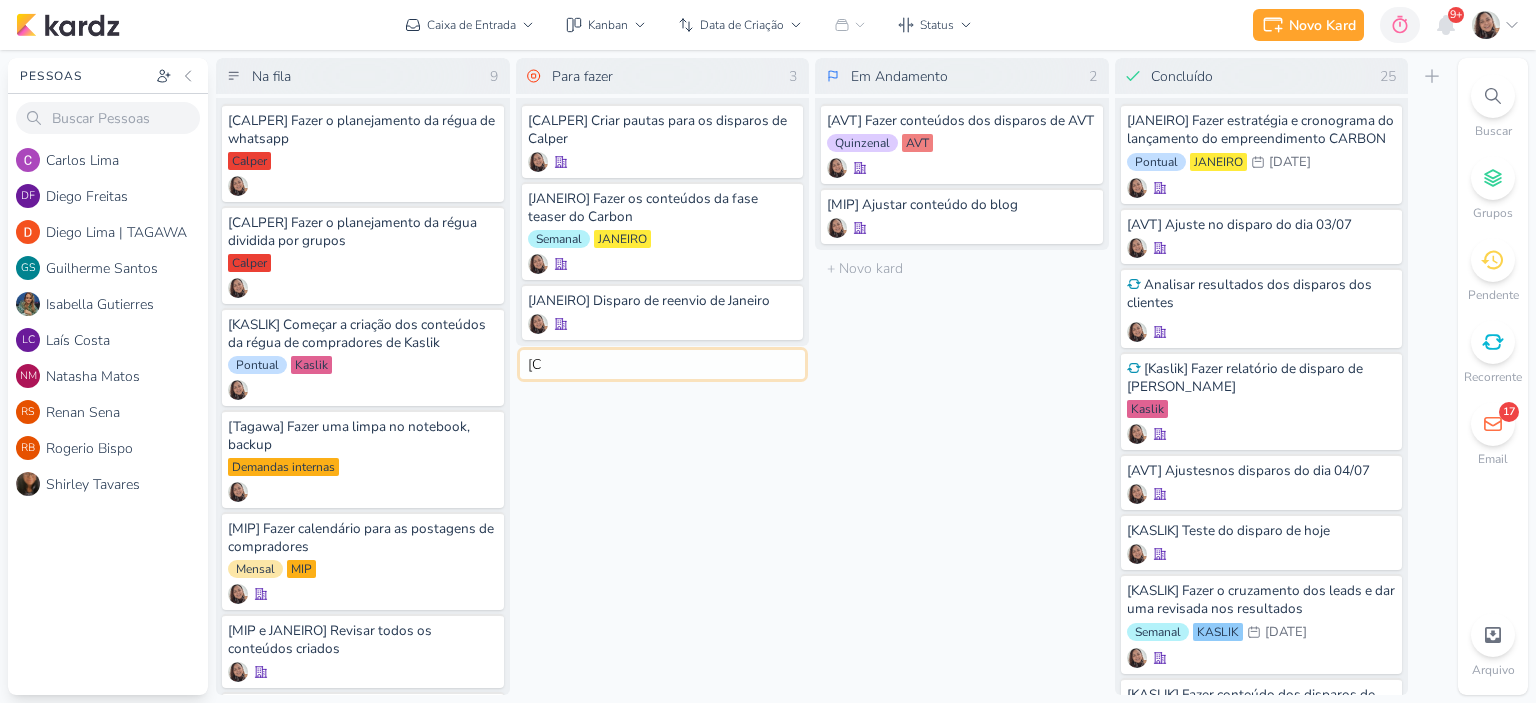 type on "[" 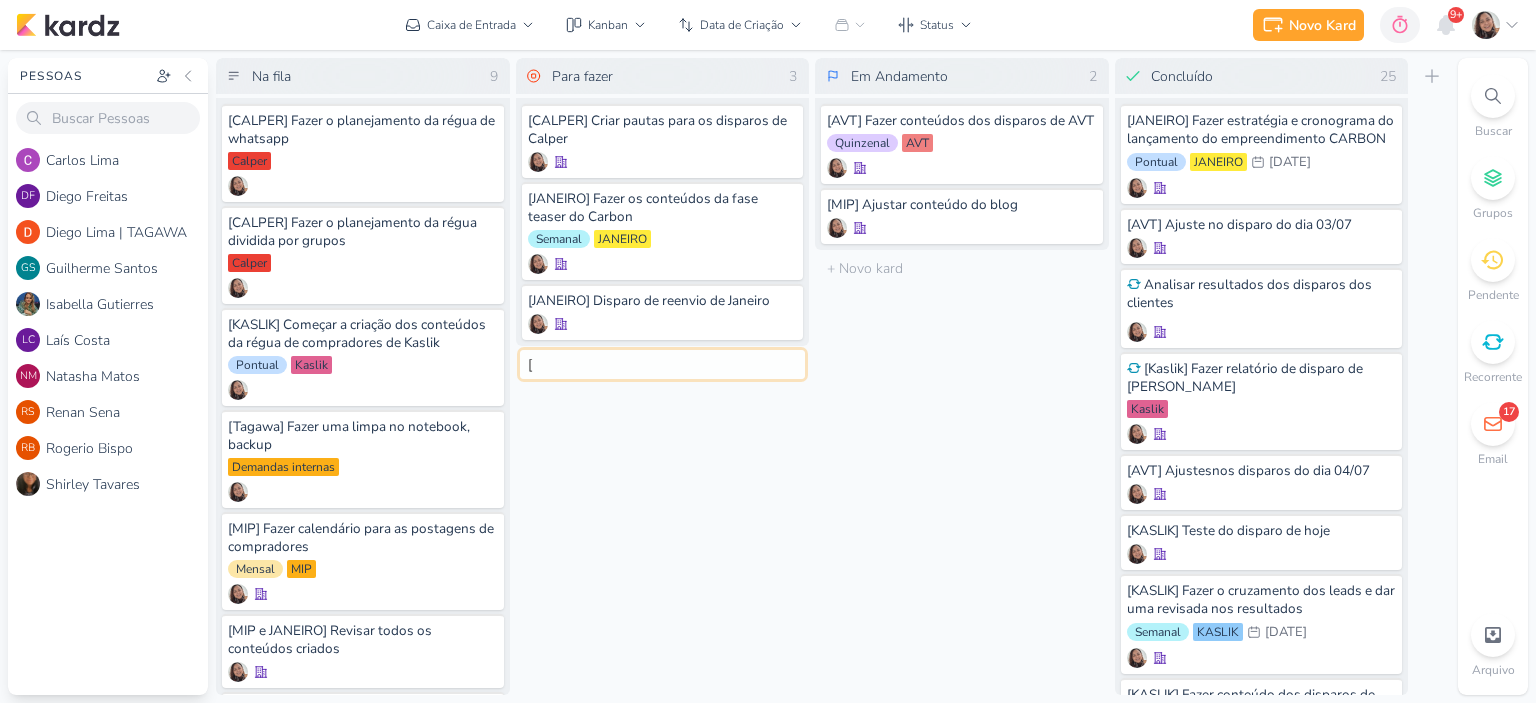 type 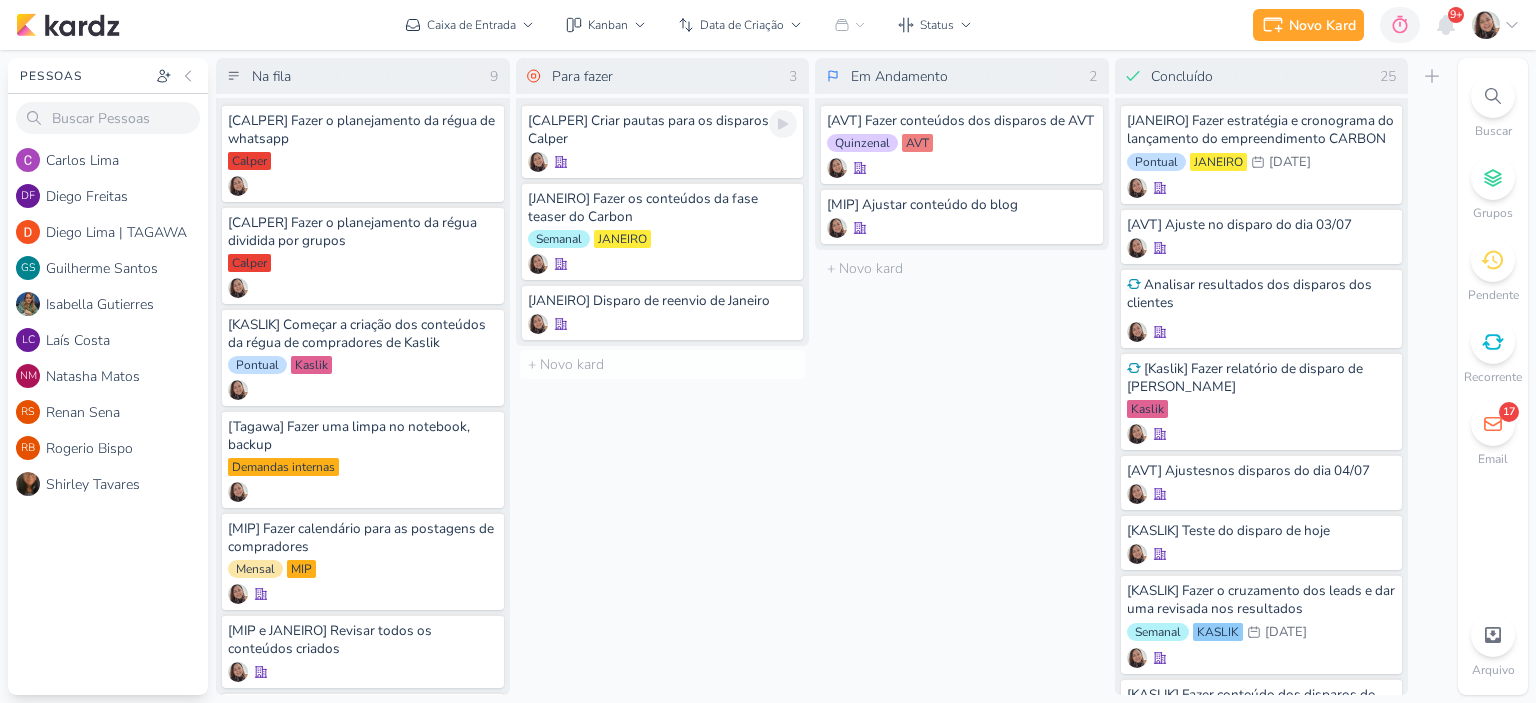 click on "[CALPER] Criar pautas para os disparos de Calper" at bounding box center [663, 130] 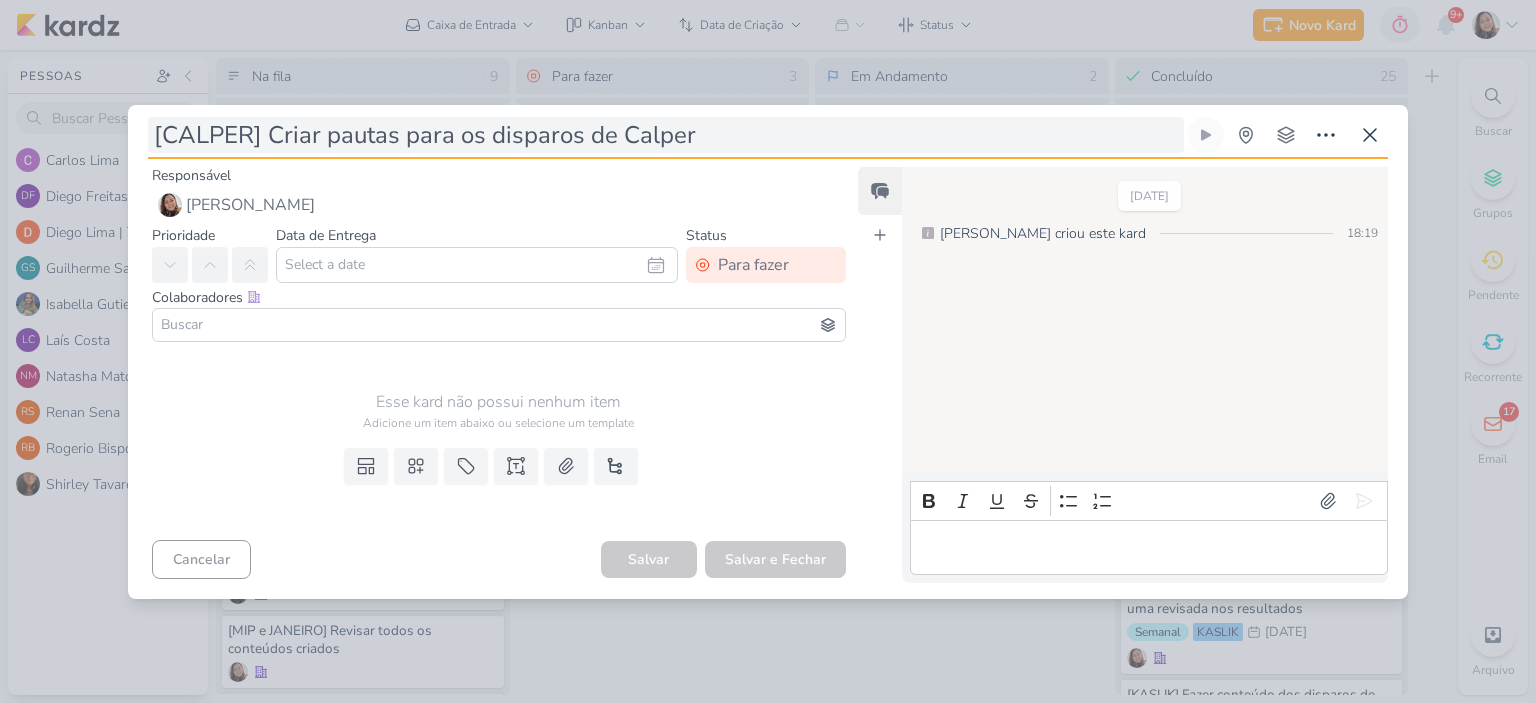 click on "[CALPER] Criar pautas para os disparos de Calper" at bounding box center (666, 135) 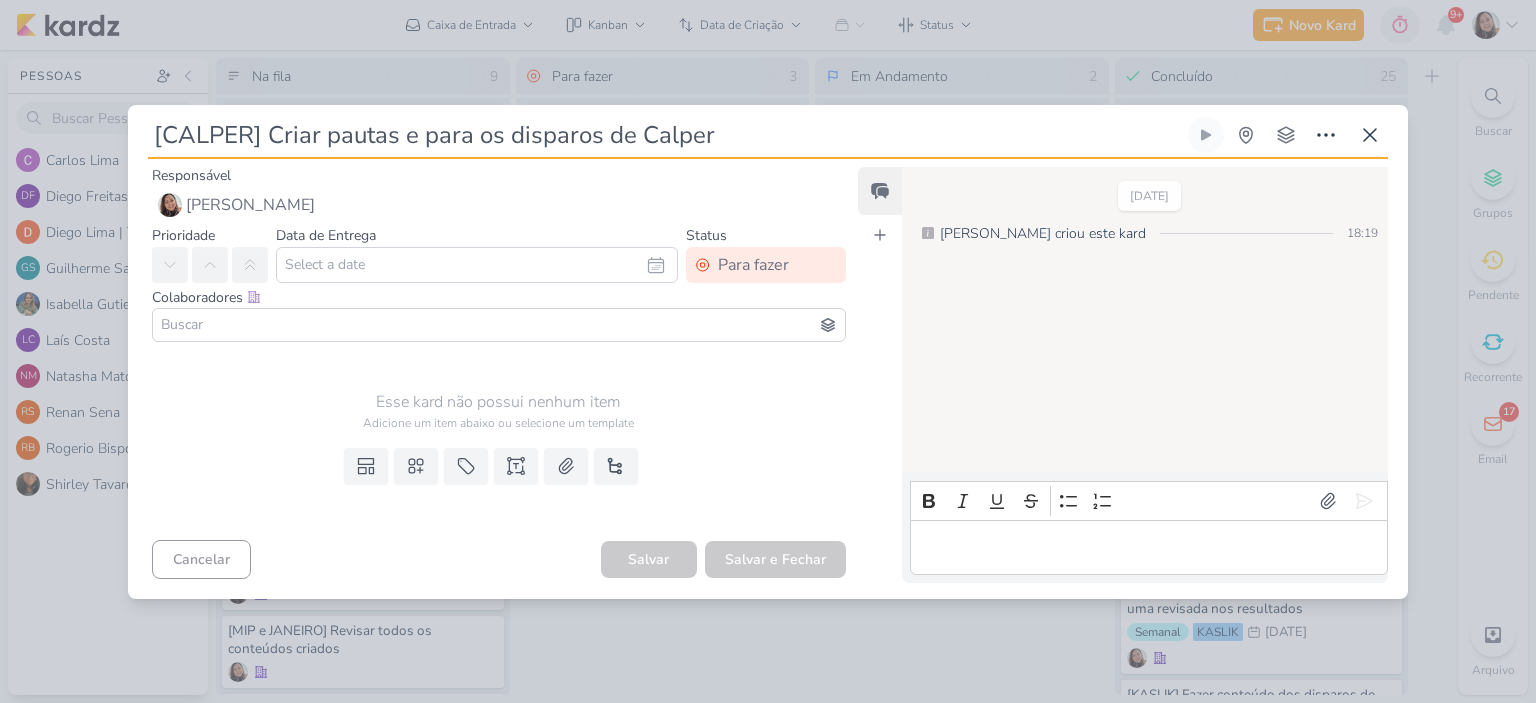 type on "[CALPER] Criar pautas e  para os disparos de Calper" 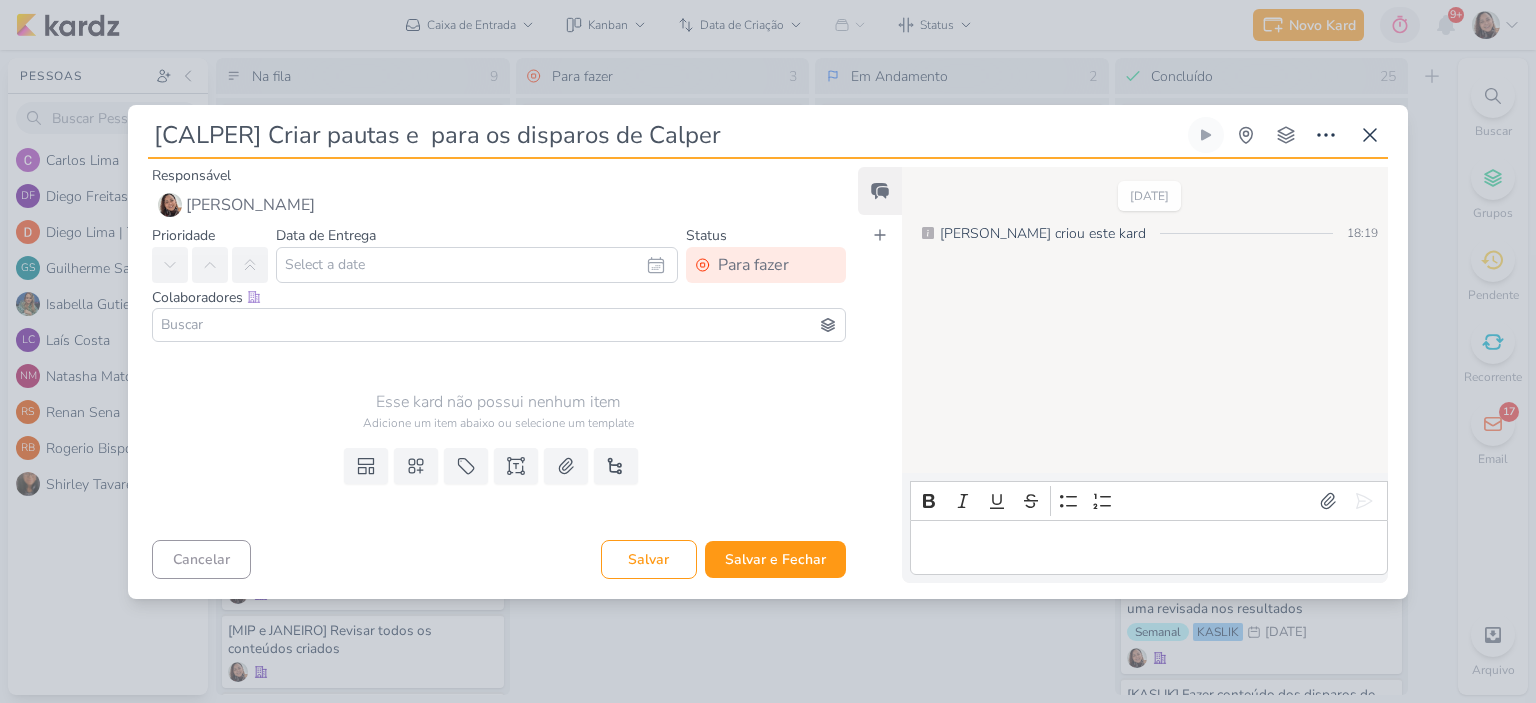 type 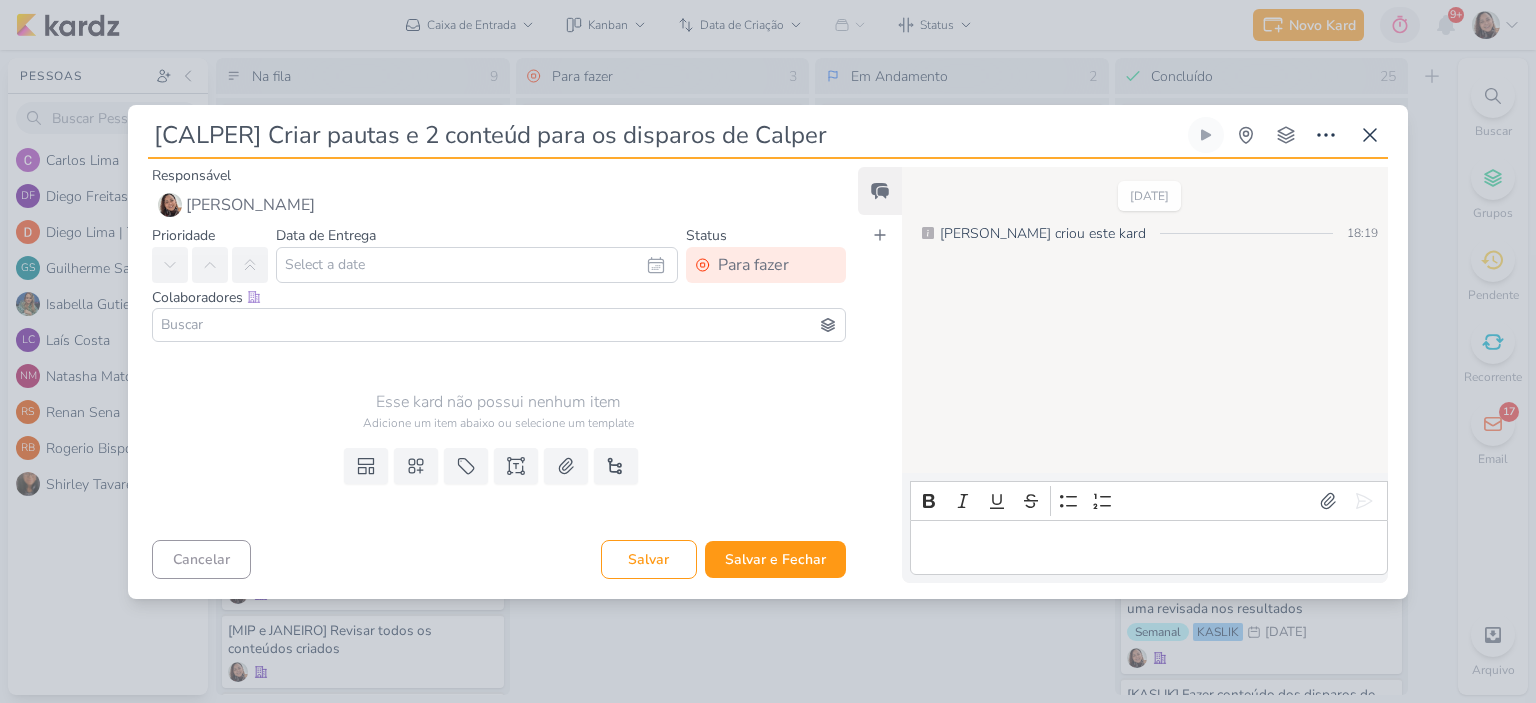 type on "[CALPER] Criar pautas e 2 conteúdo para os disparos de Calper" 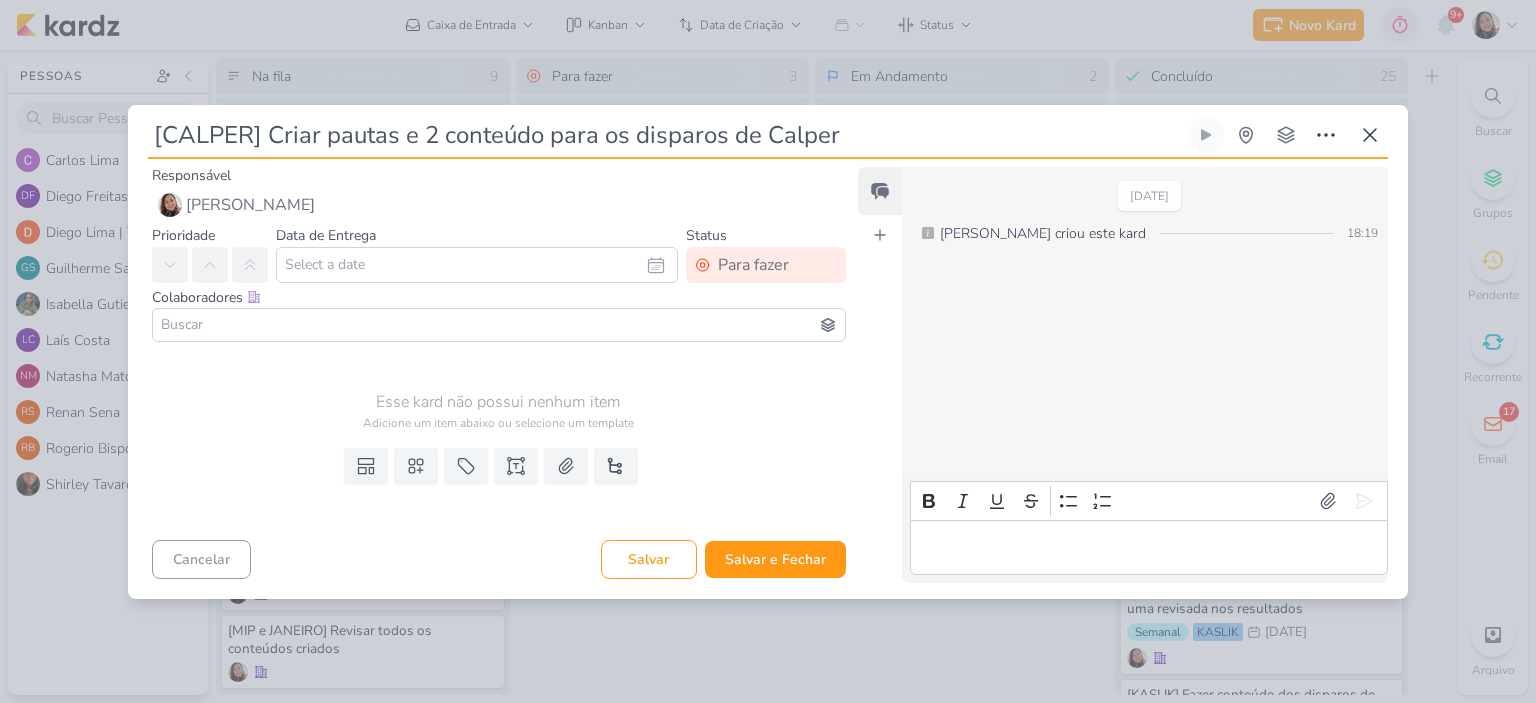 type on "[CALPER] Criar pautas e 2 conteúdos para os disparos de Calper" 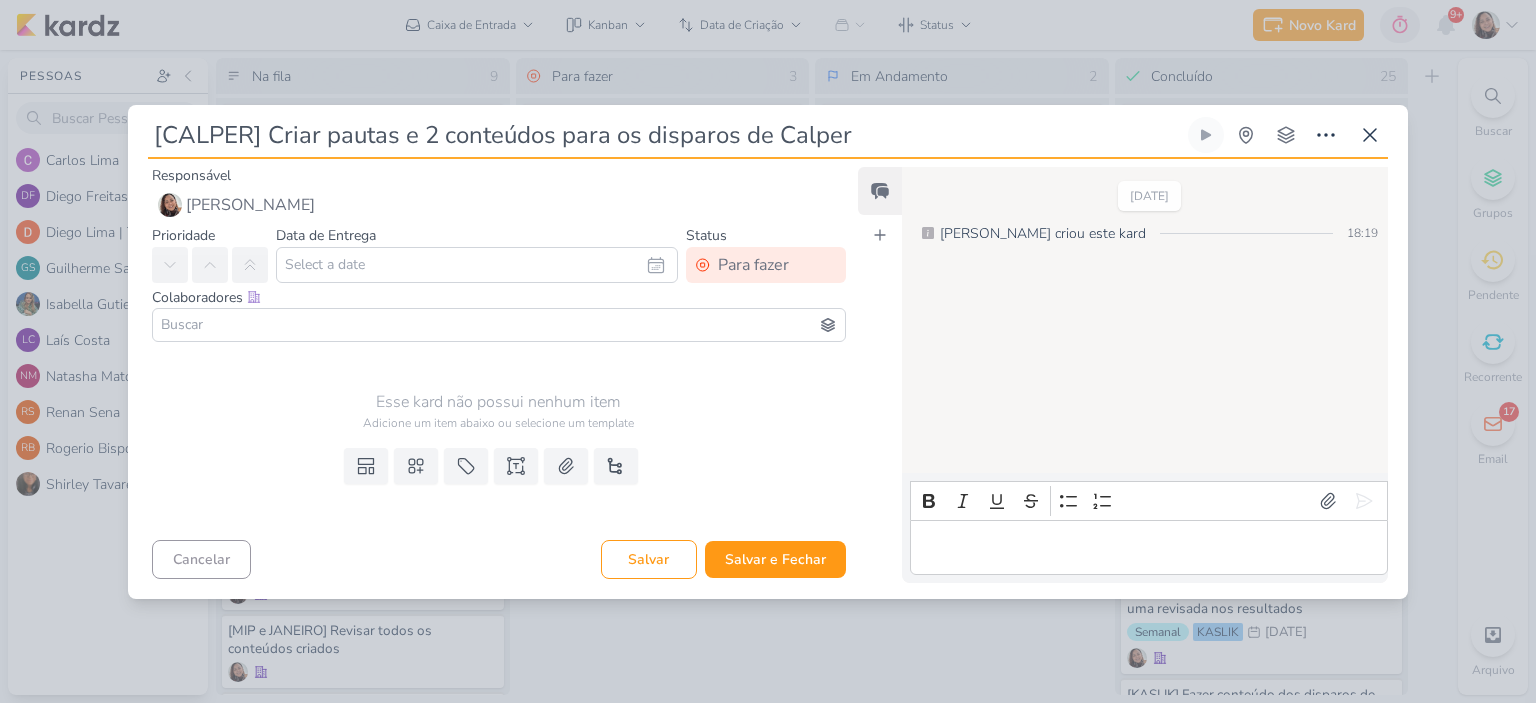 type 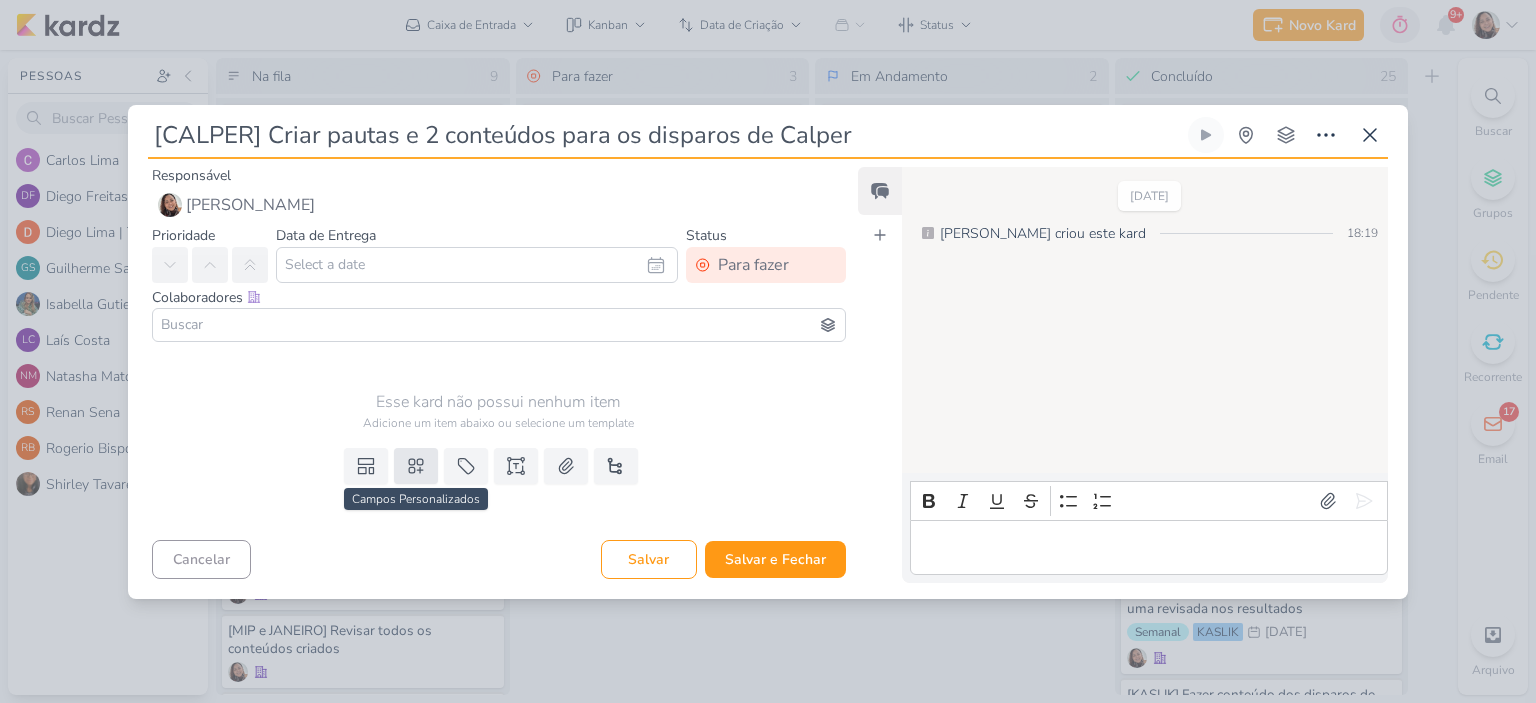 type on "[CALPER] Criar pautas e 2 conteúdos para os disparos de Calper" 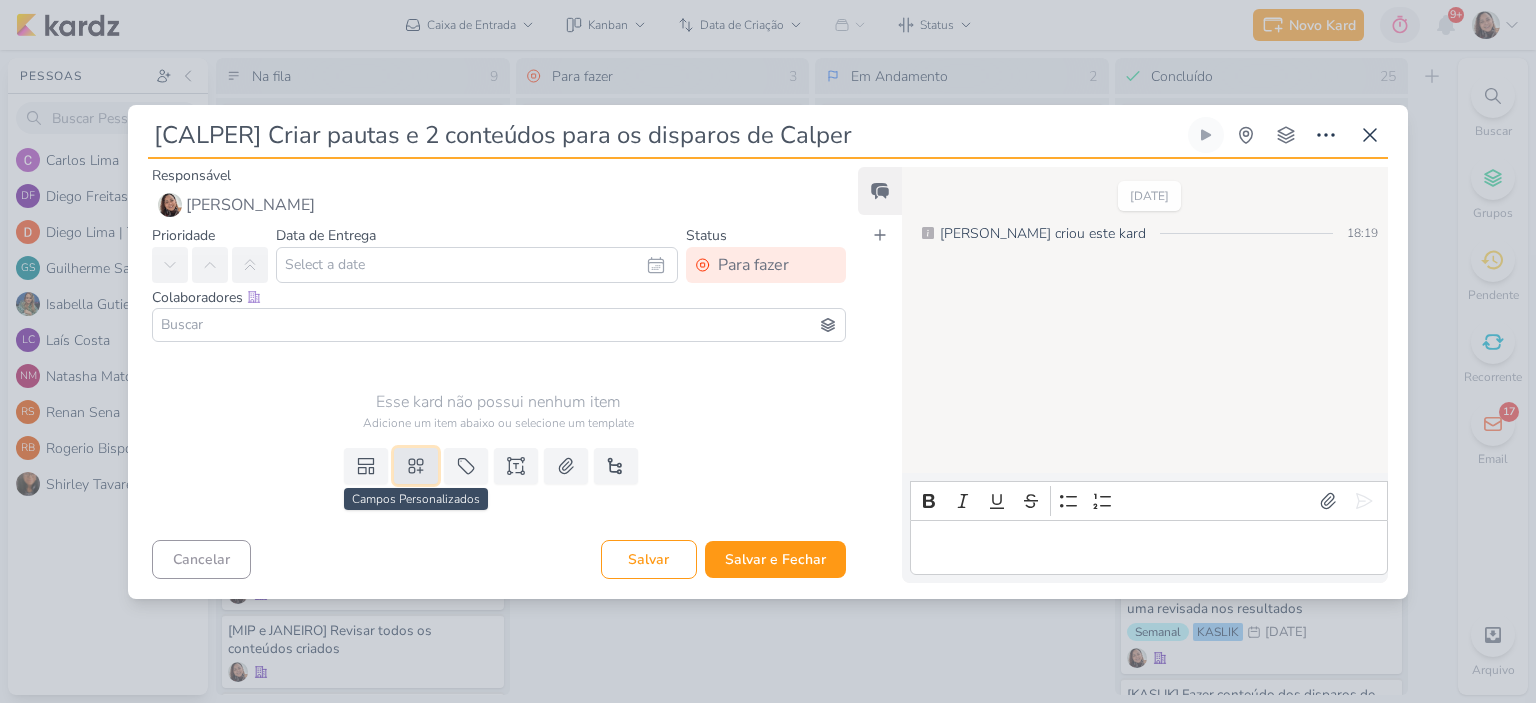 click 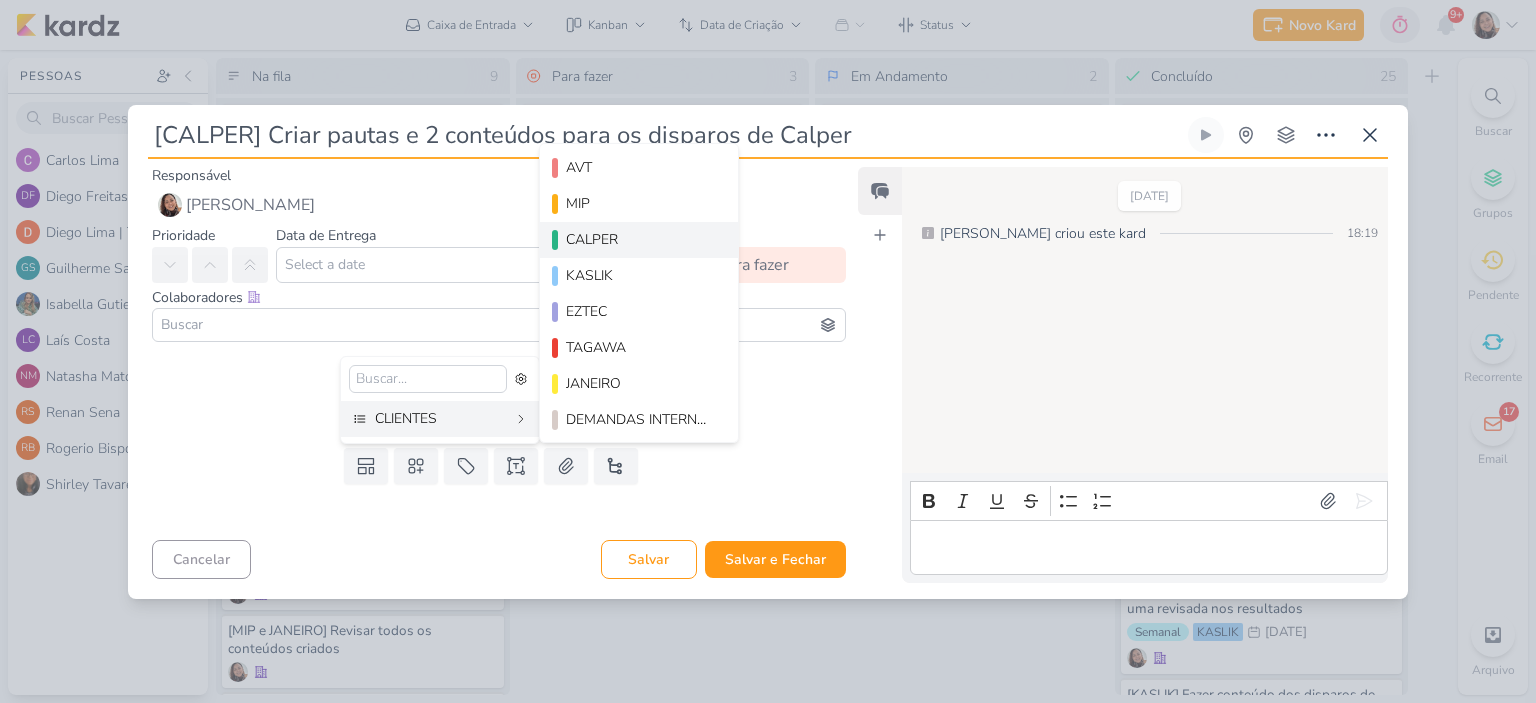 click on "CALPER" at bounding box center (639, 240) 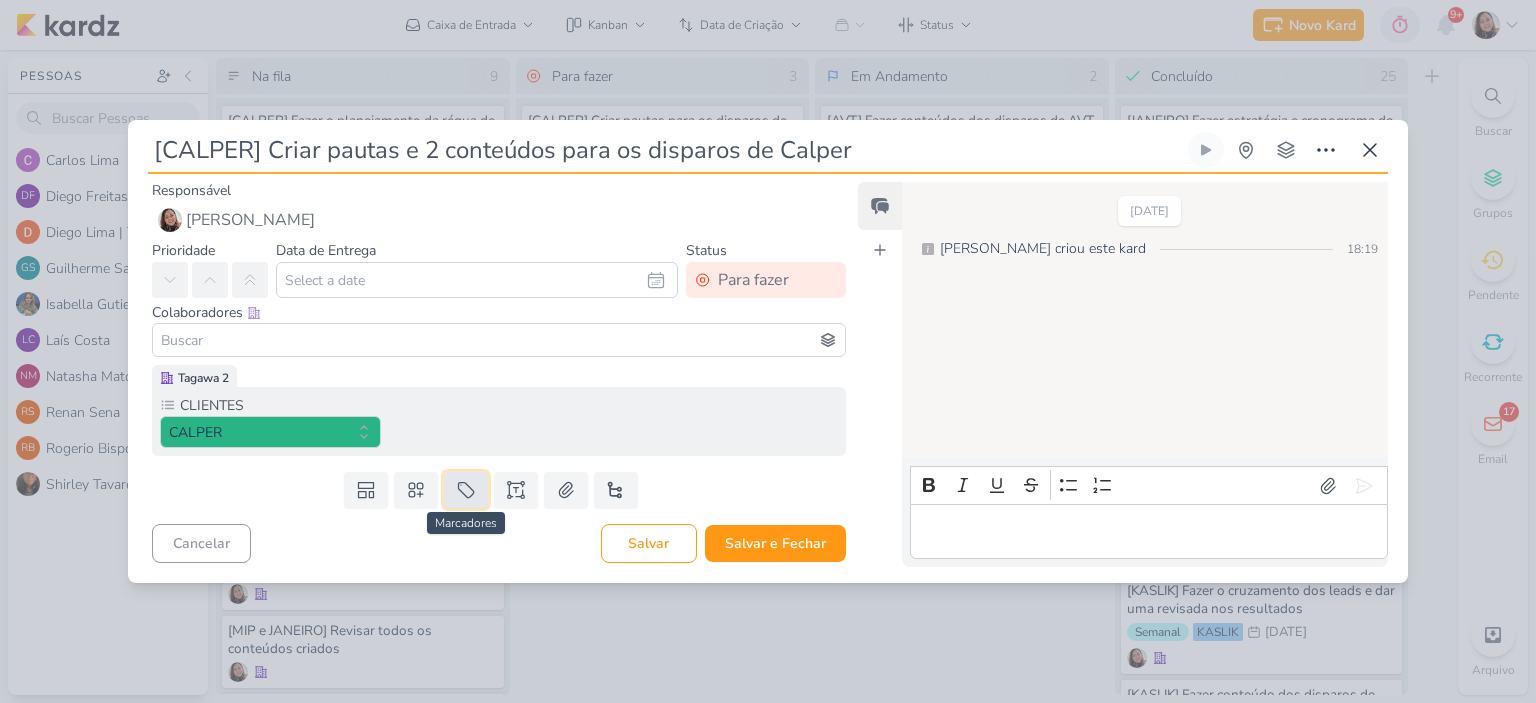 click 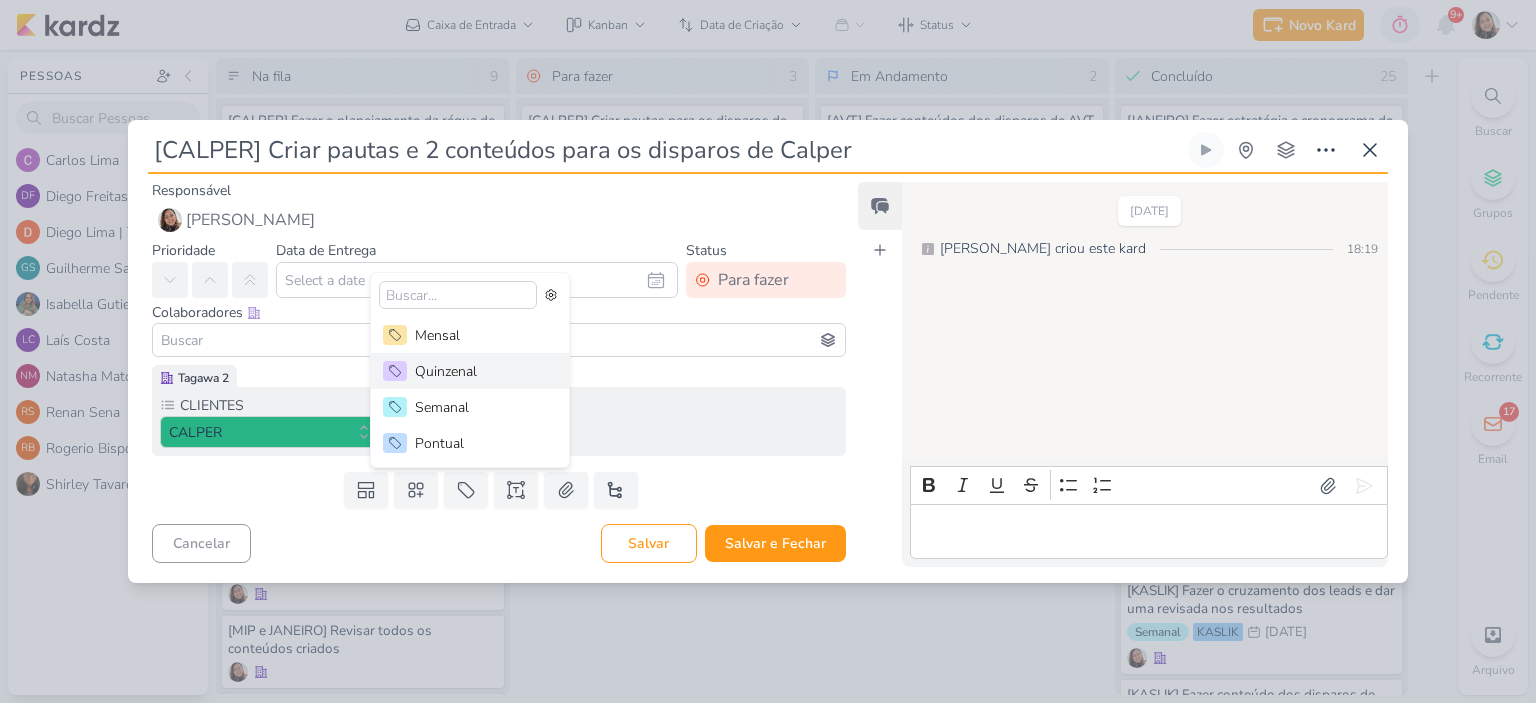 click on "Quinzenal" at bounding box center (480, 371) 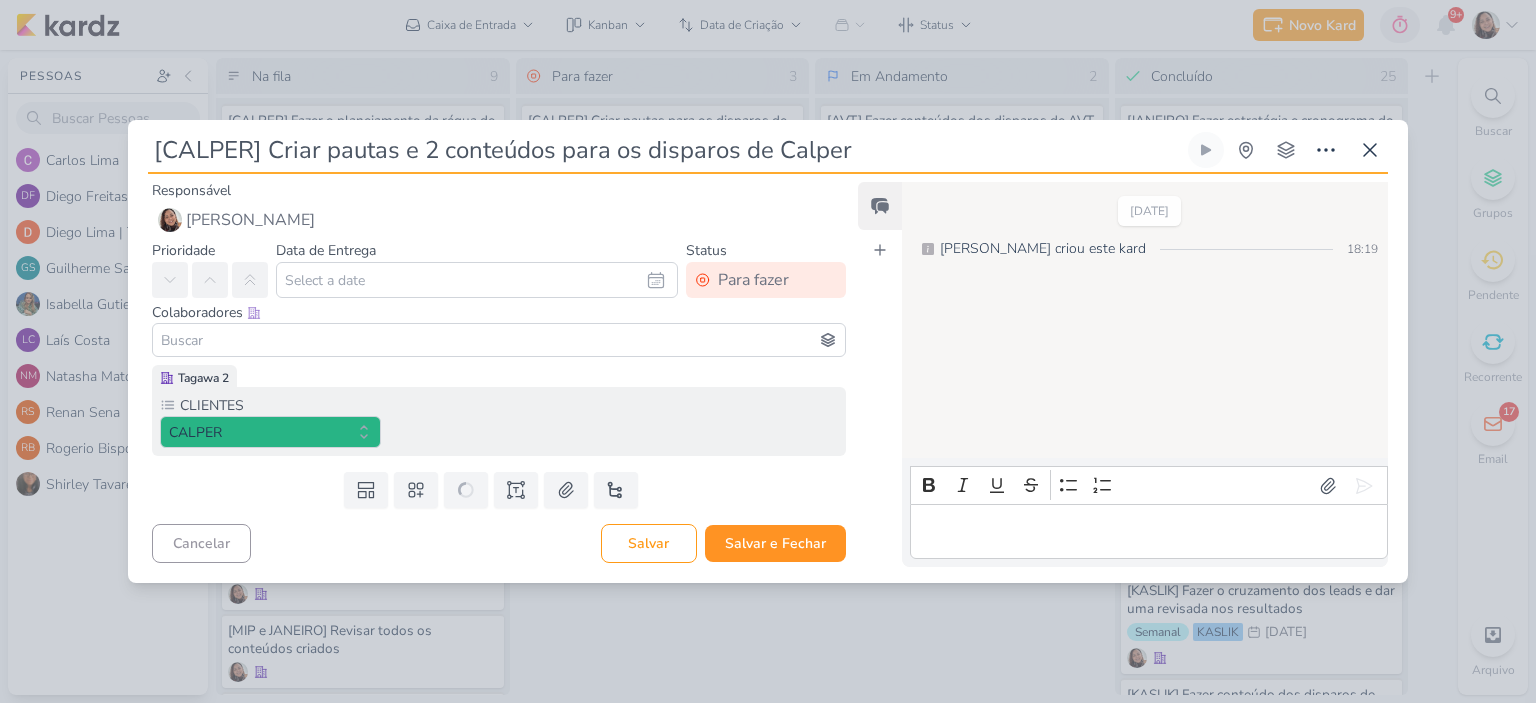 type 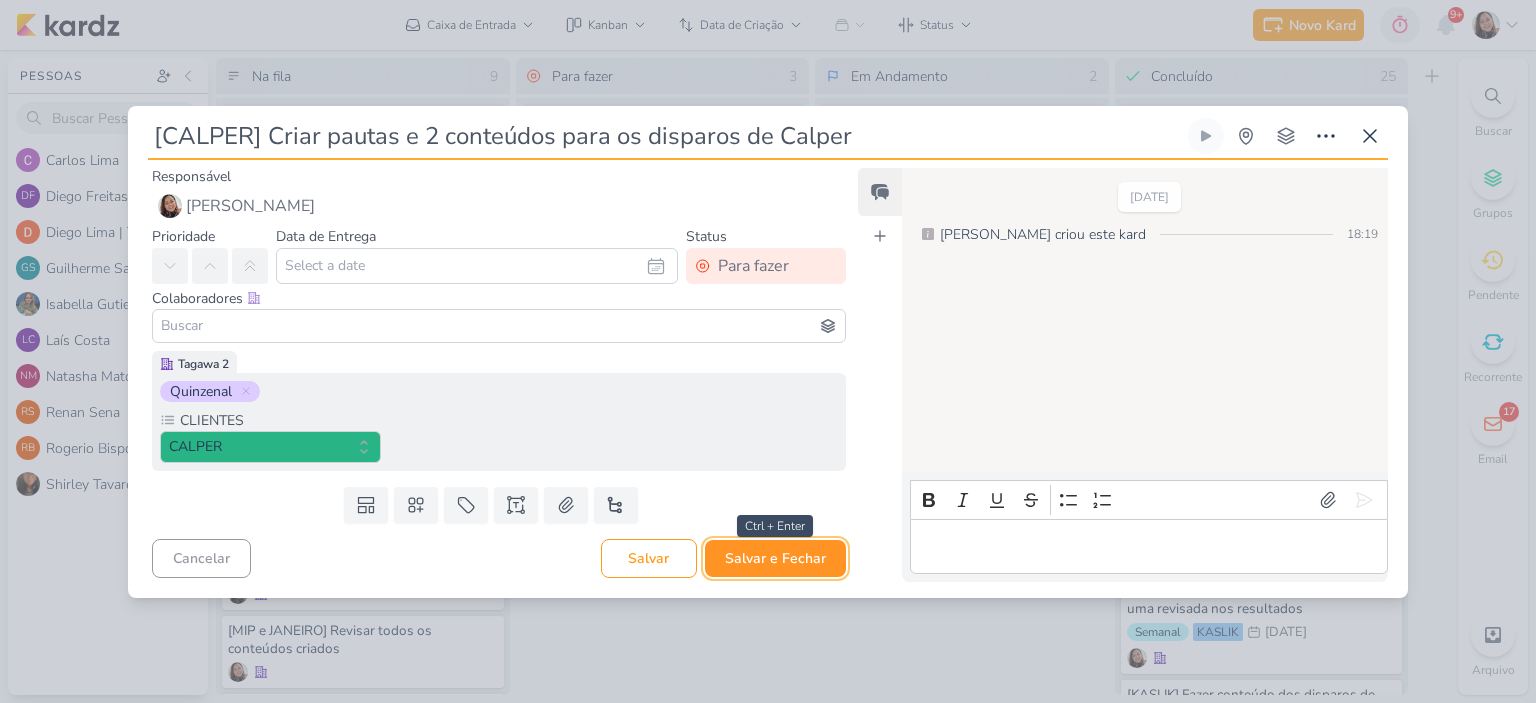 click on "Salvar e Fechar" at bounding box center (775, 558) 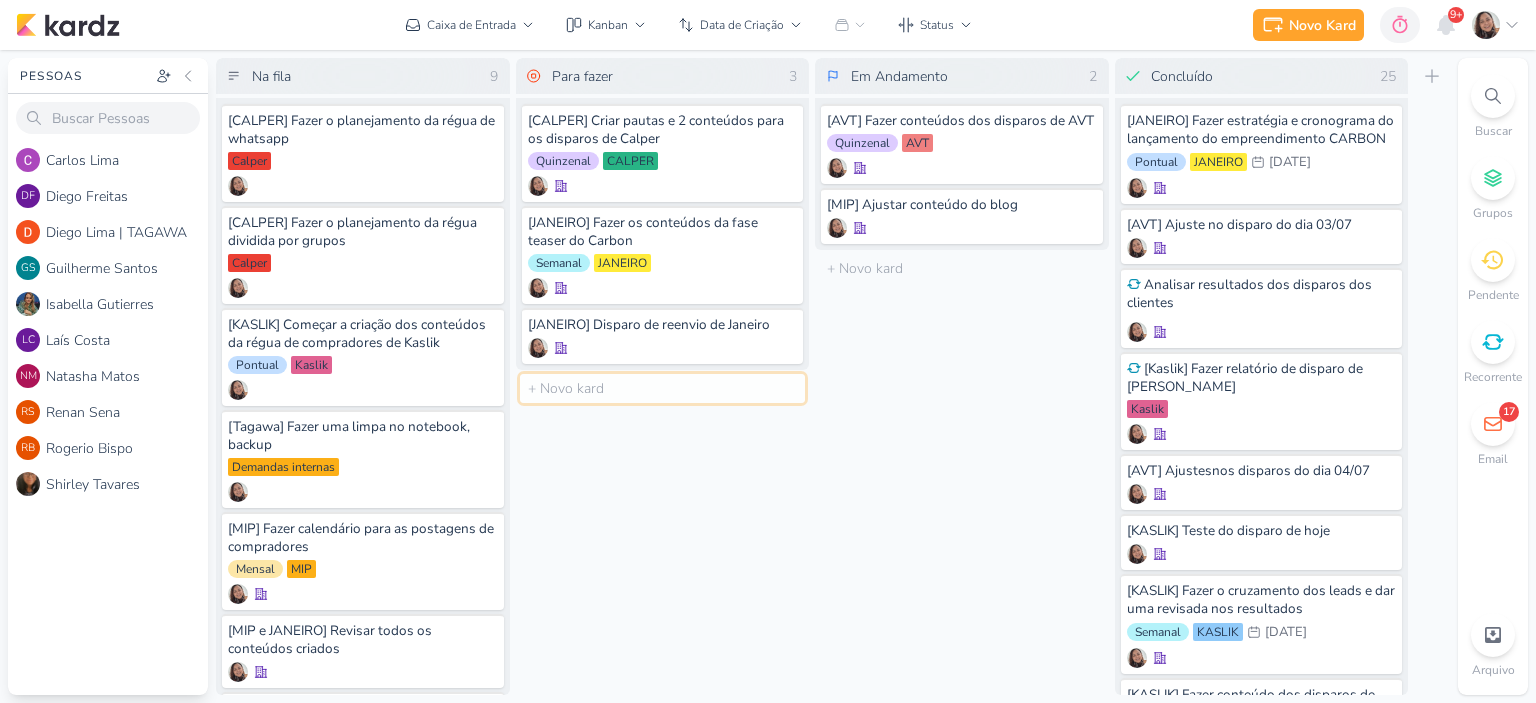 click at bounding box center [663, 388] 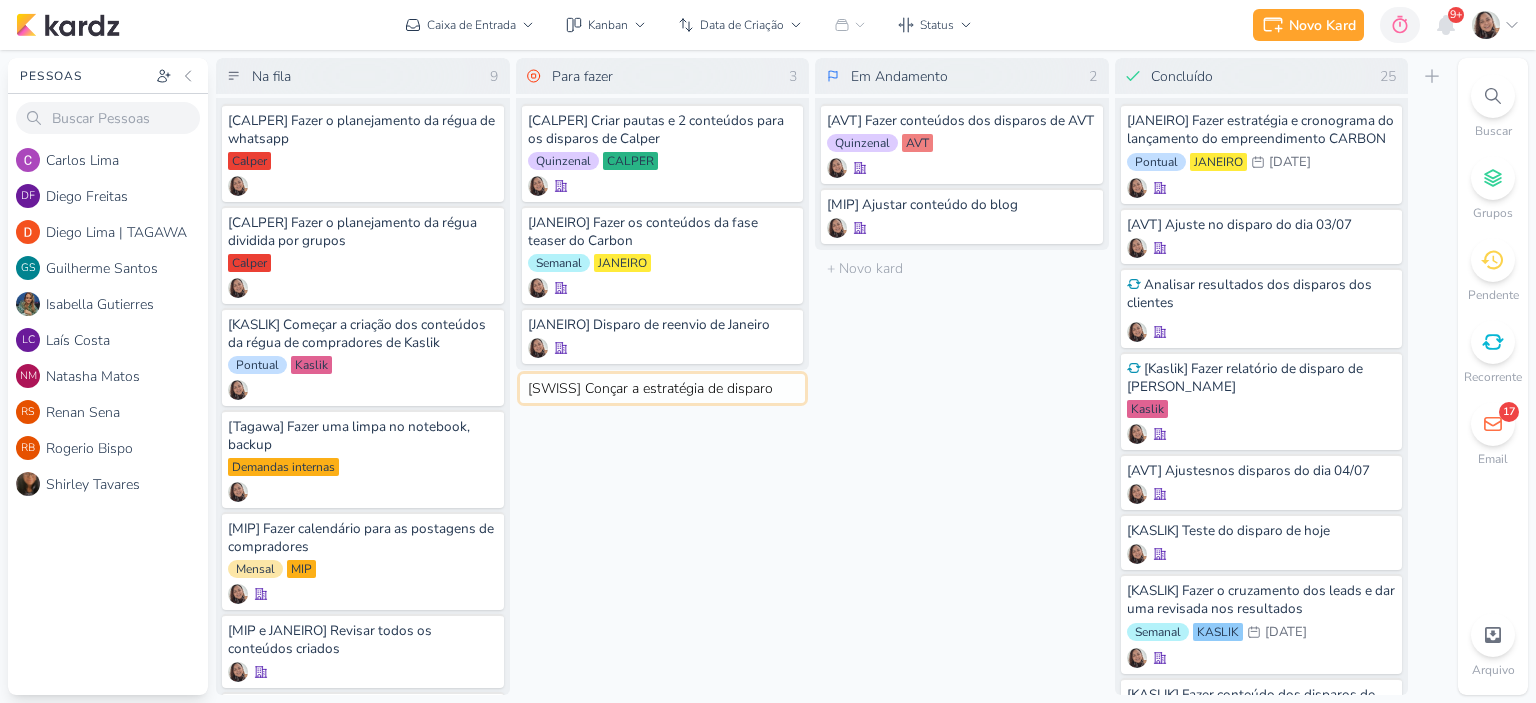 type on "[SWISS] Conçar a estratégia de disparos" 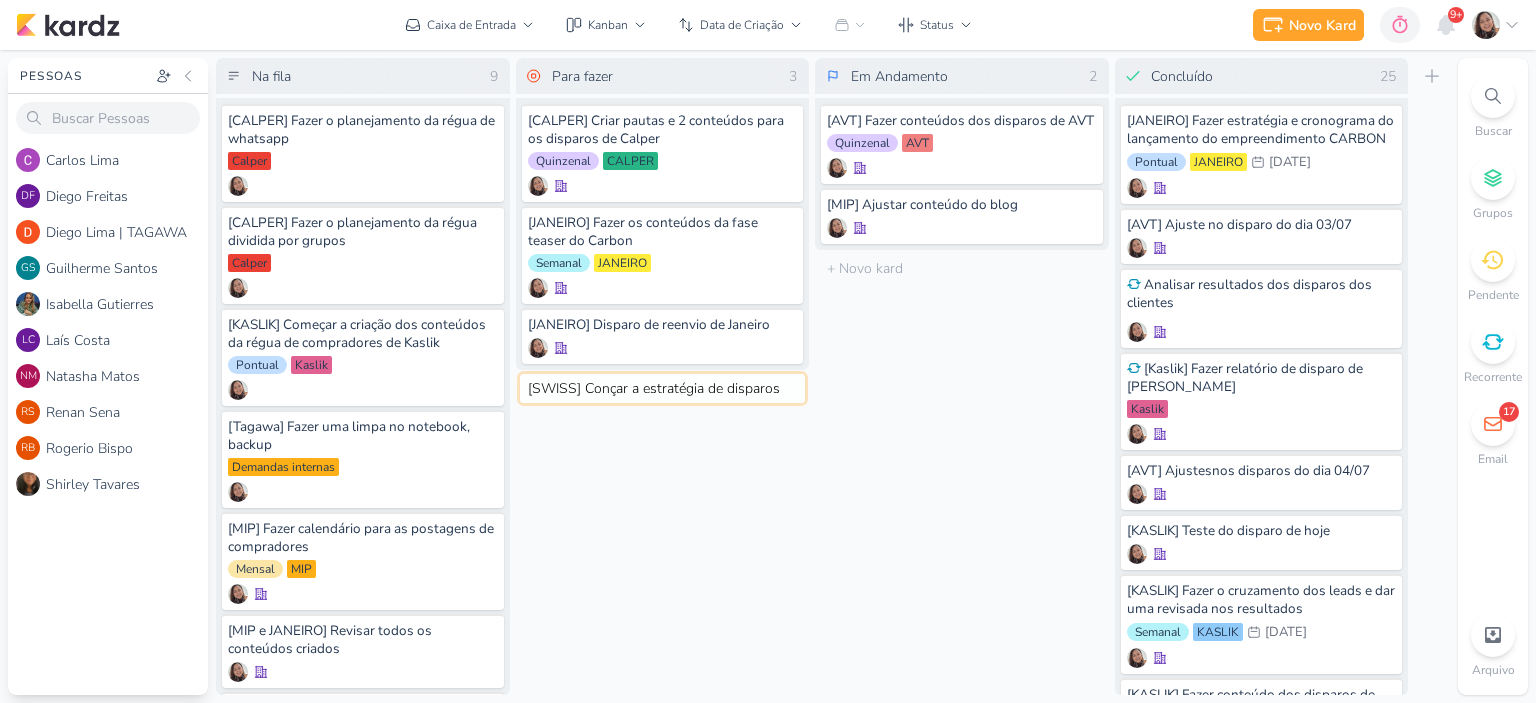 type 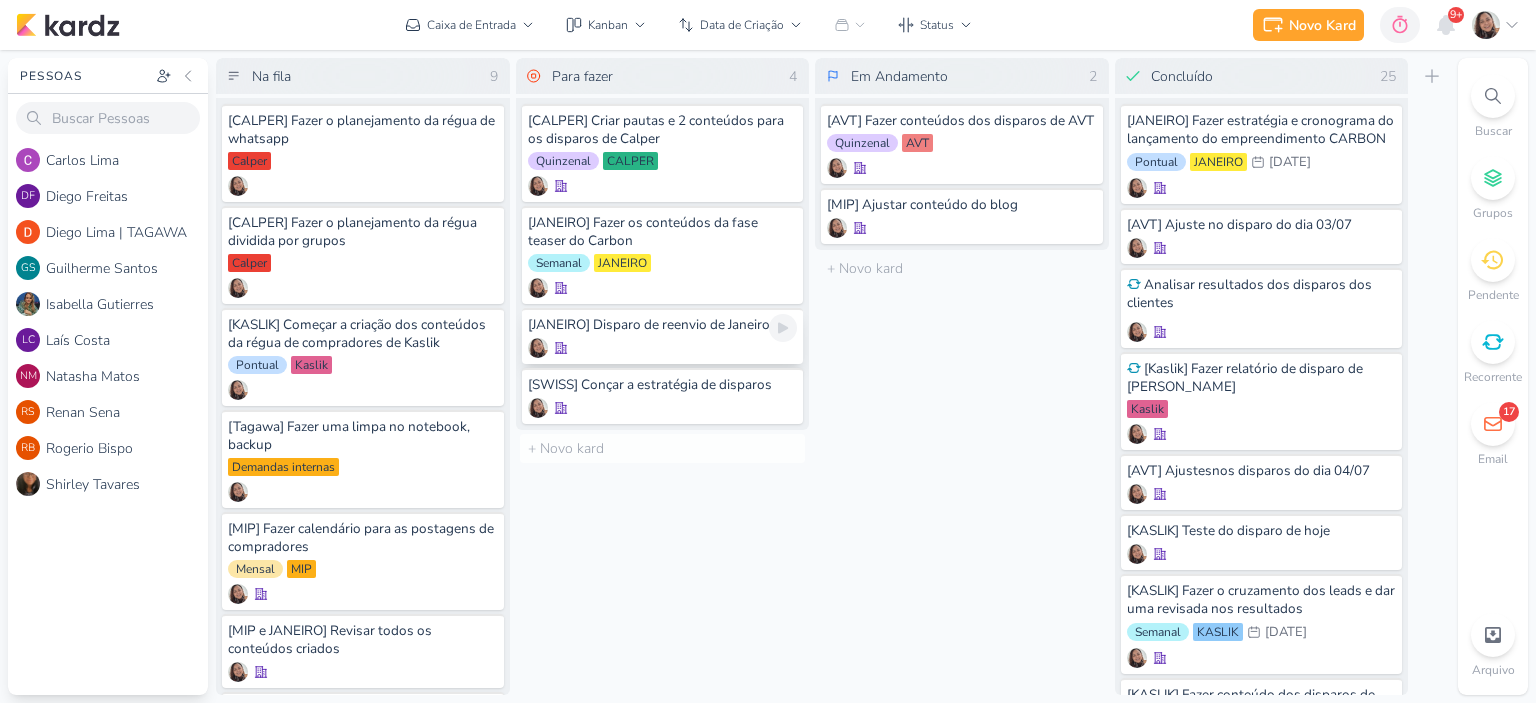 click at bounding box center [663, 348] 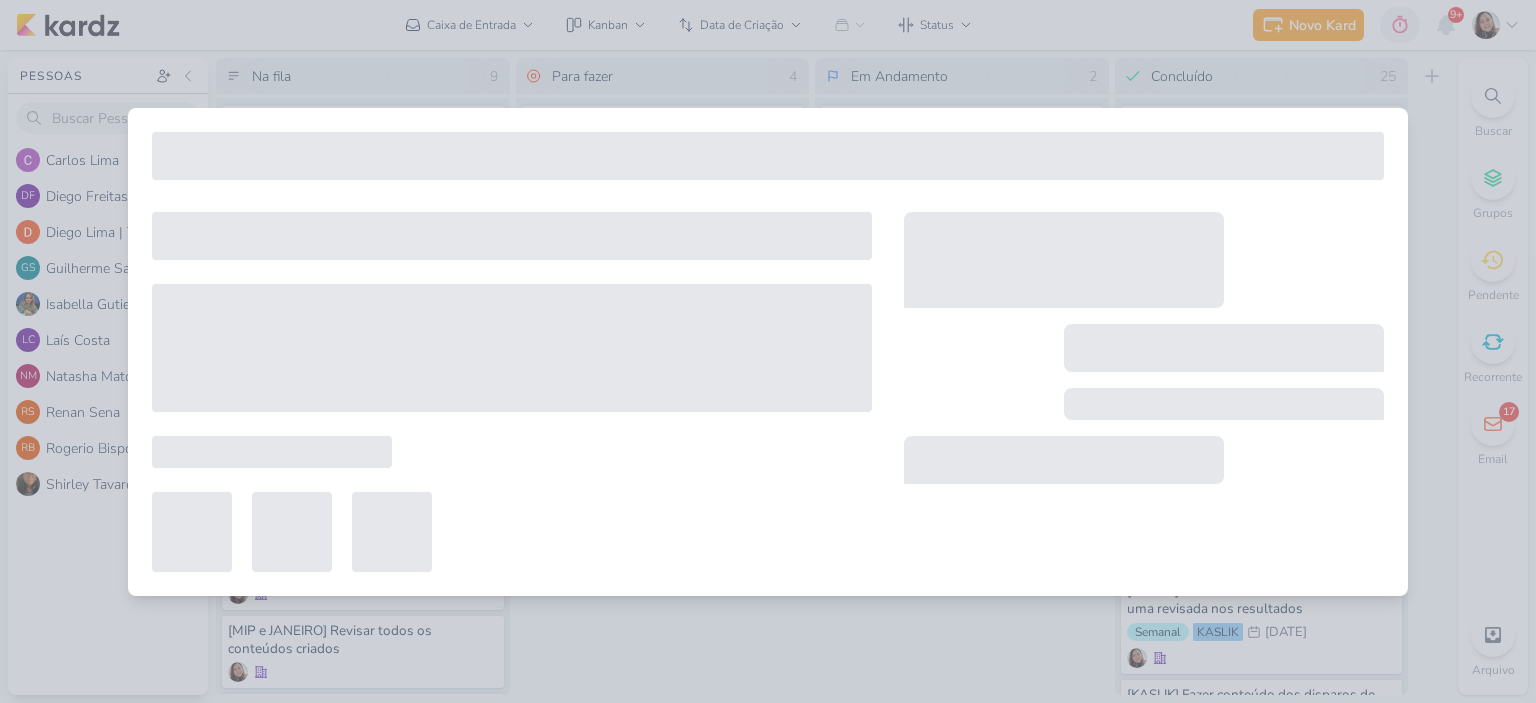 type on "[JANEIRO] Disparo de reenvio de Janeiro" 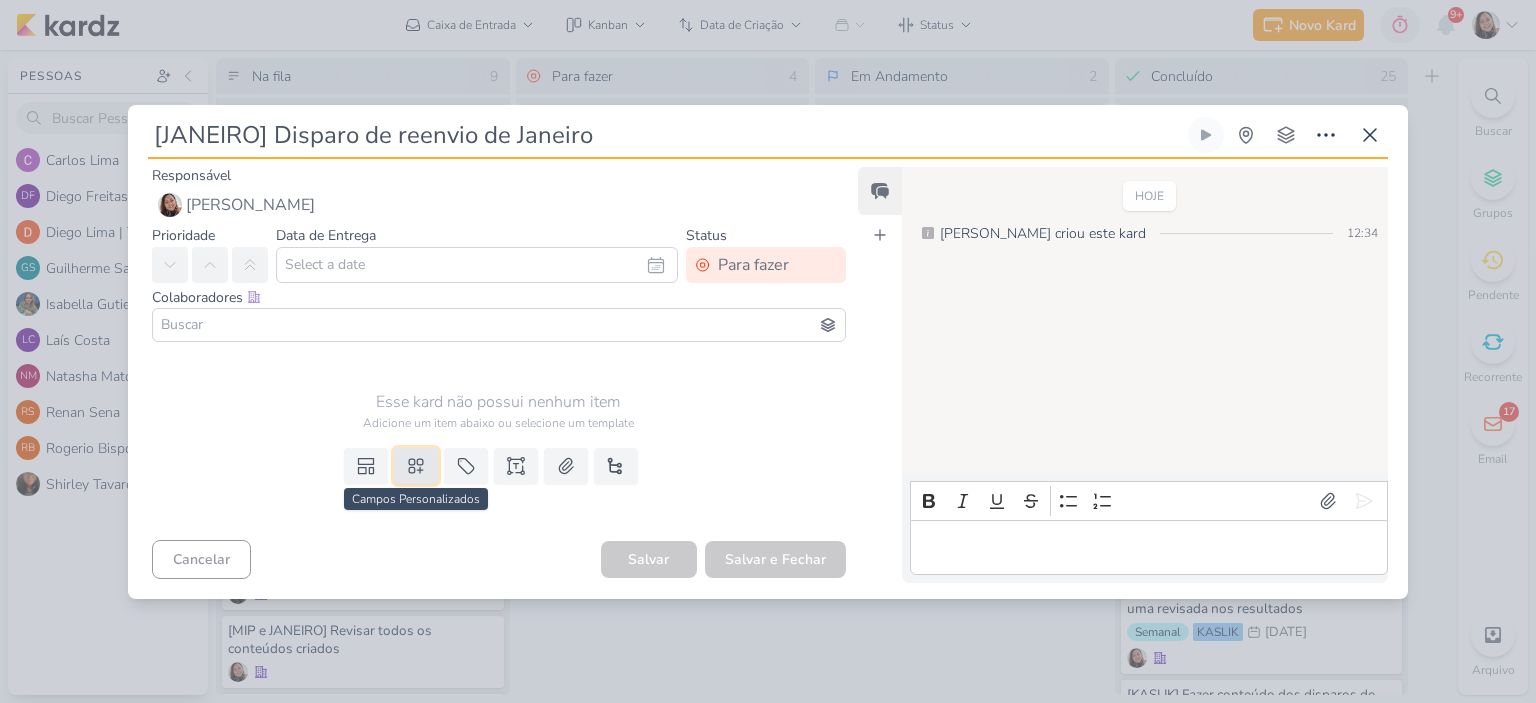 click at bounding box center (416, 466) 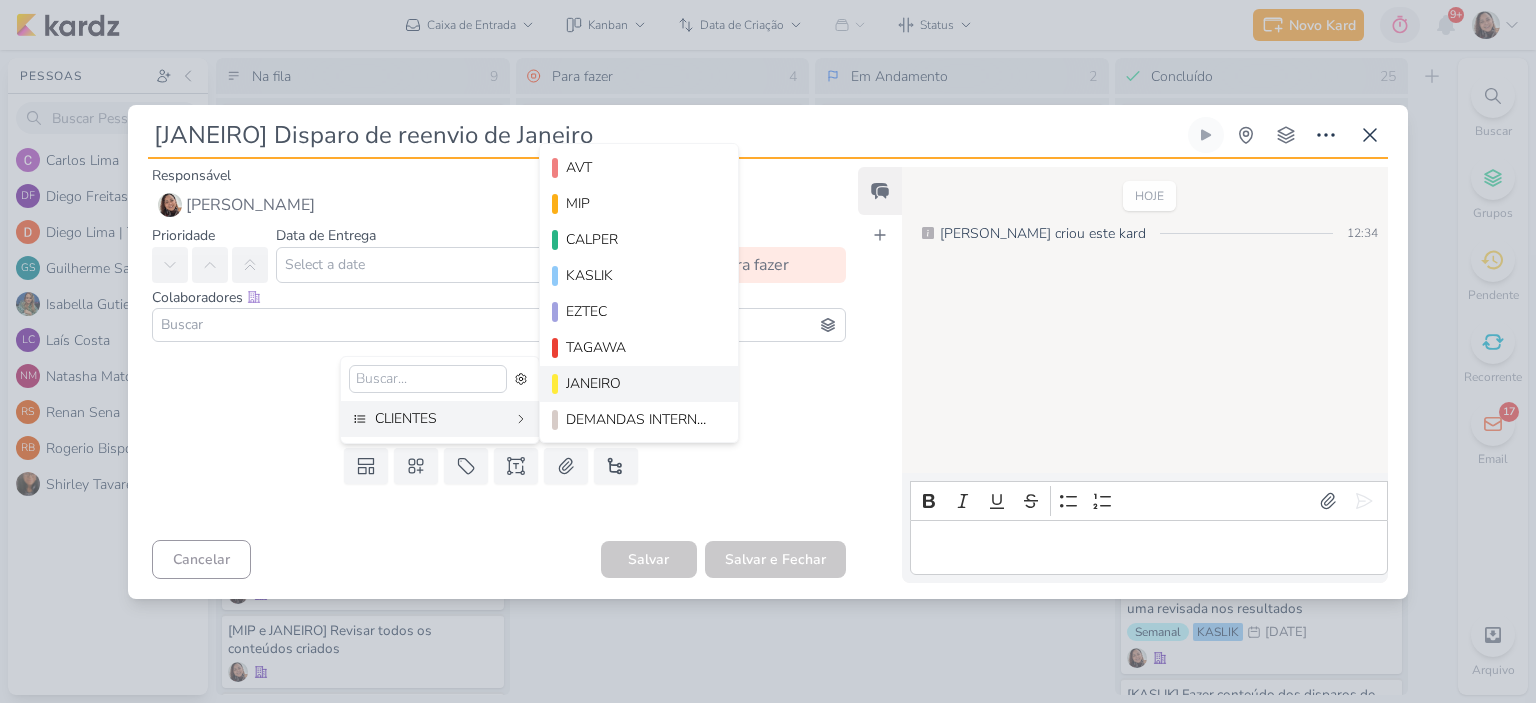 click on "JANEIRO" at bounding box center [640, 383] 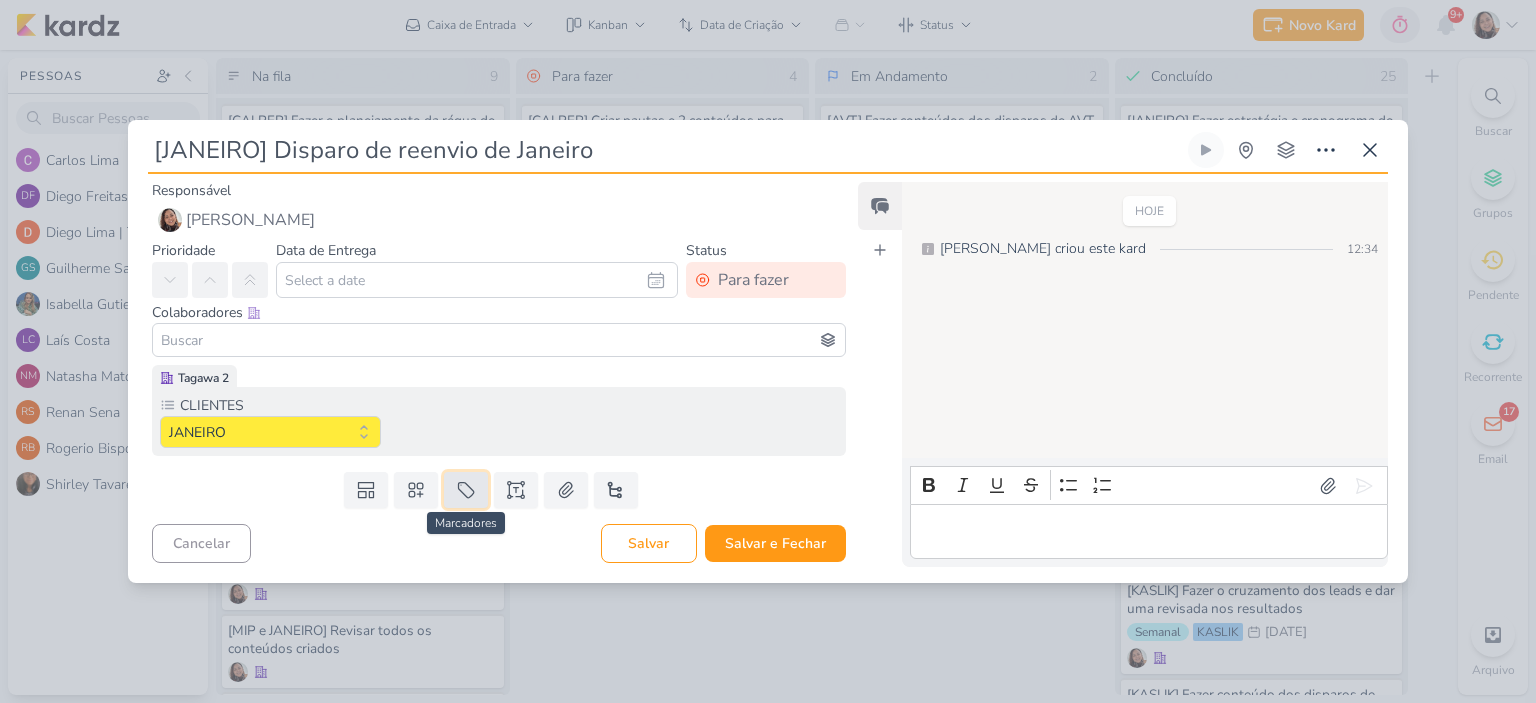 click 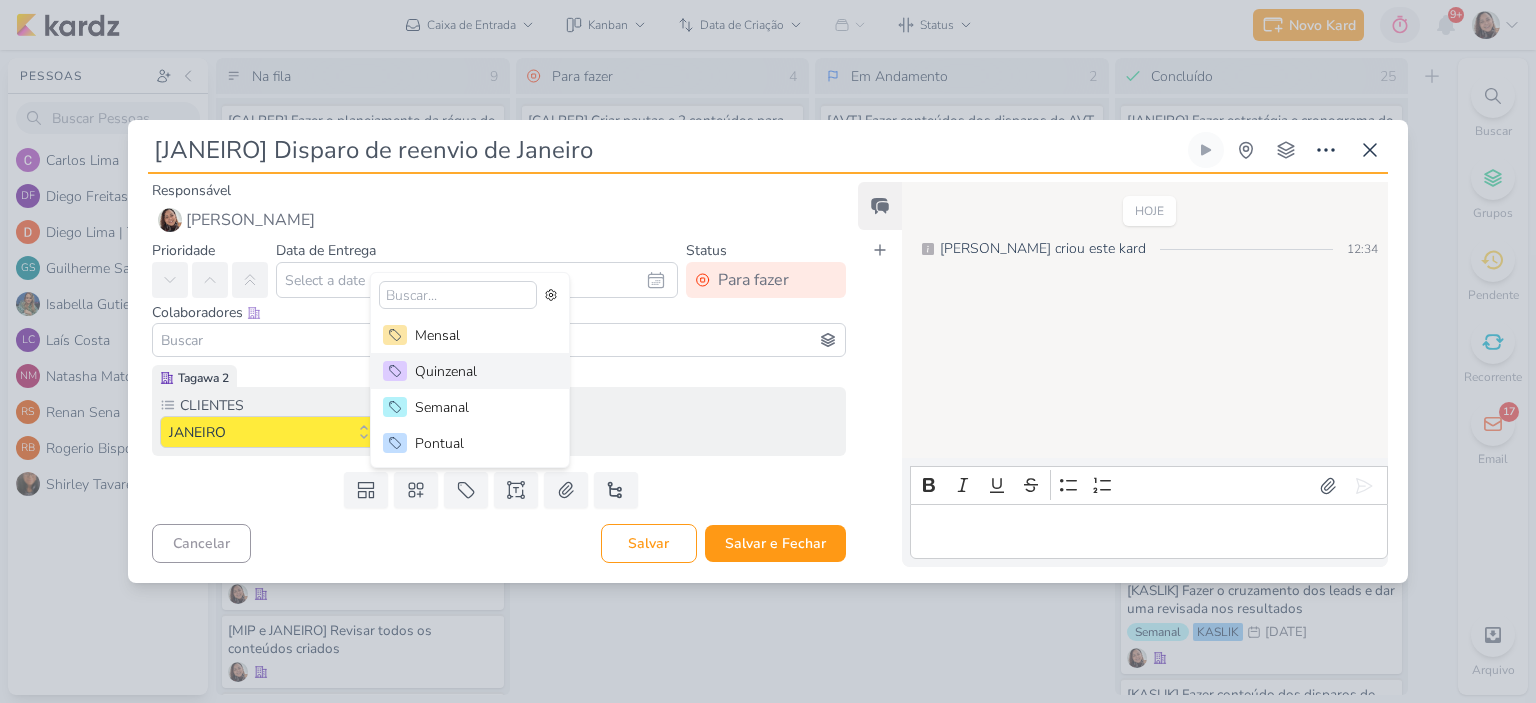 click on "Quinzenal" at bounding box center [480, 371] 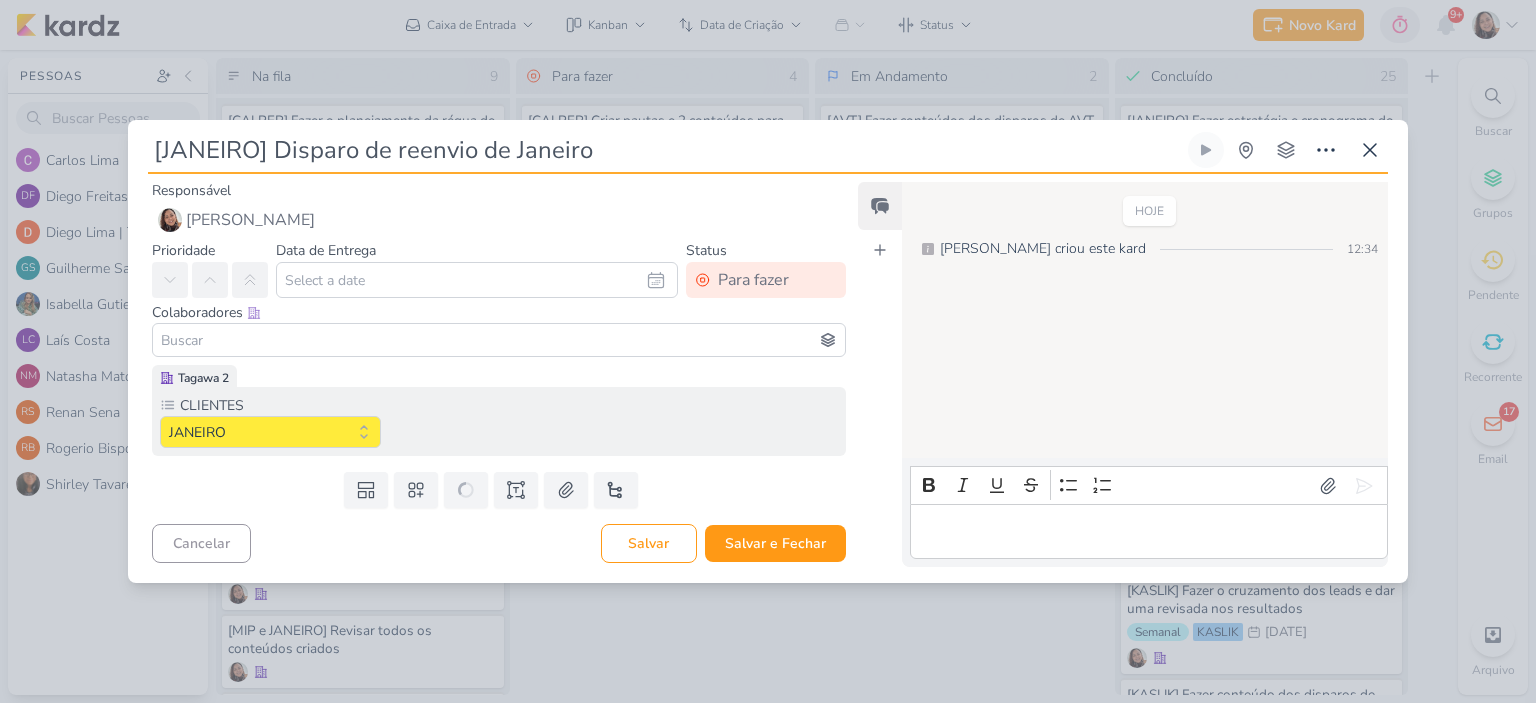 type 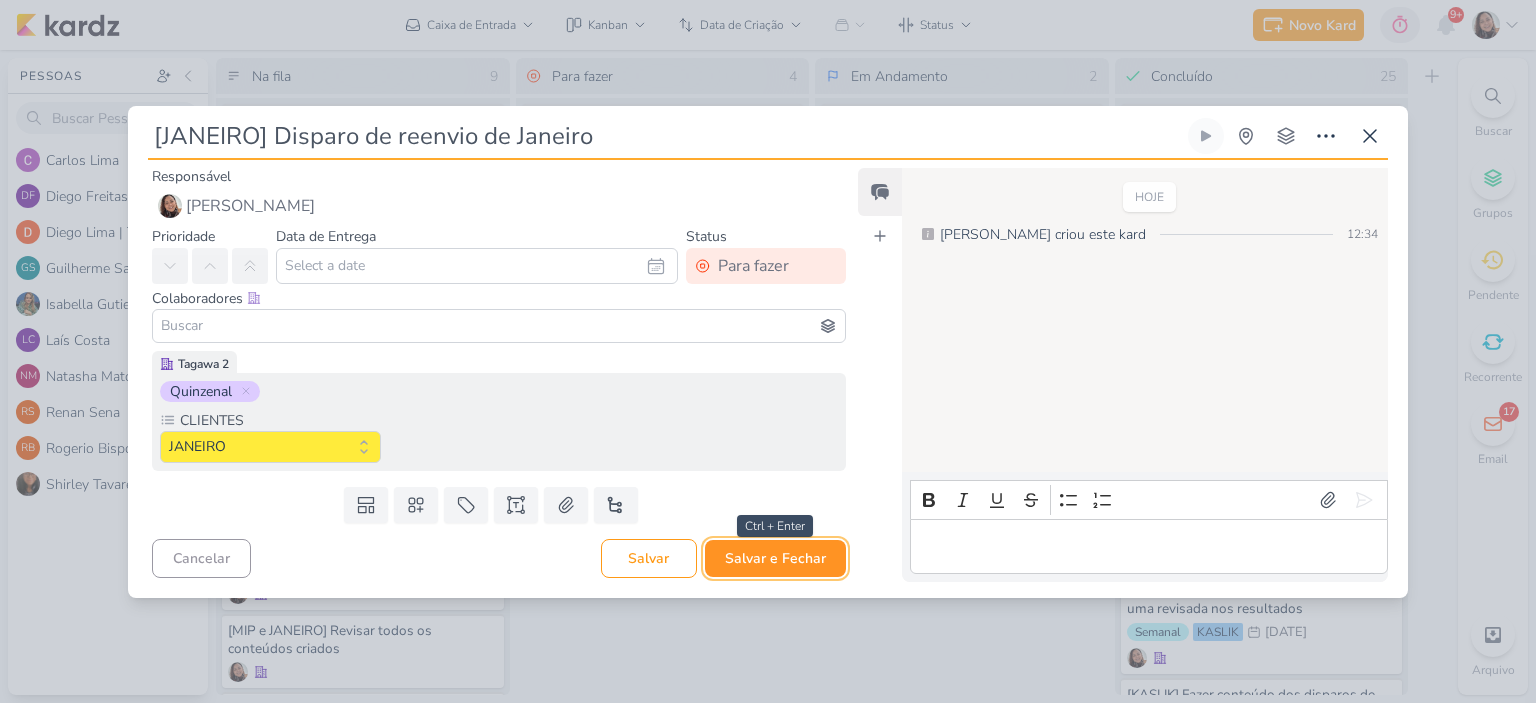 click on "Salvar e Fechar" at bounding box center (775, 558) 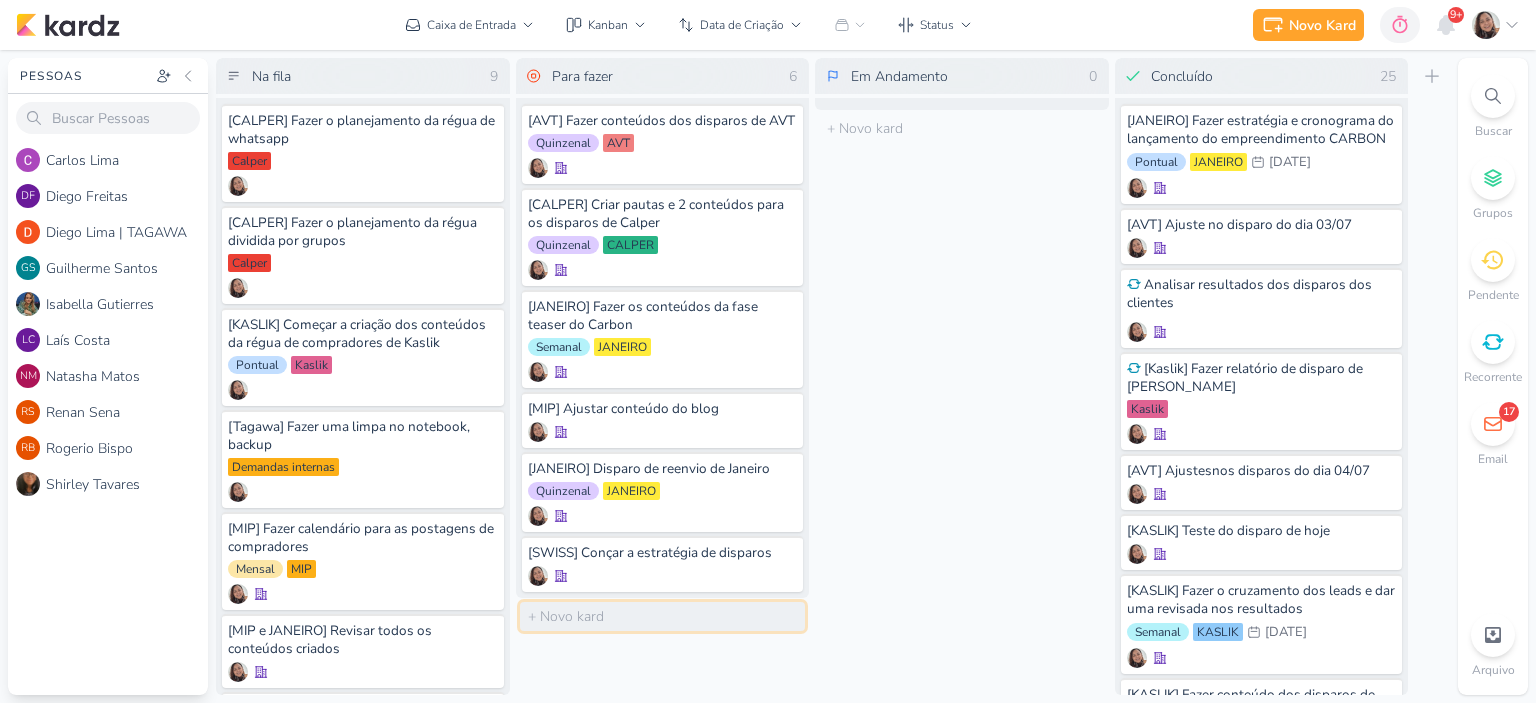 click at bounding box center [663, 616] 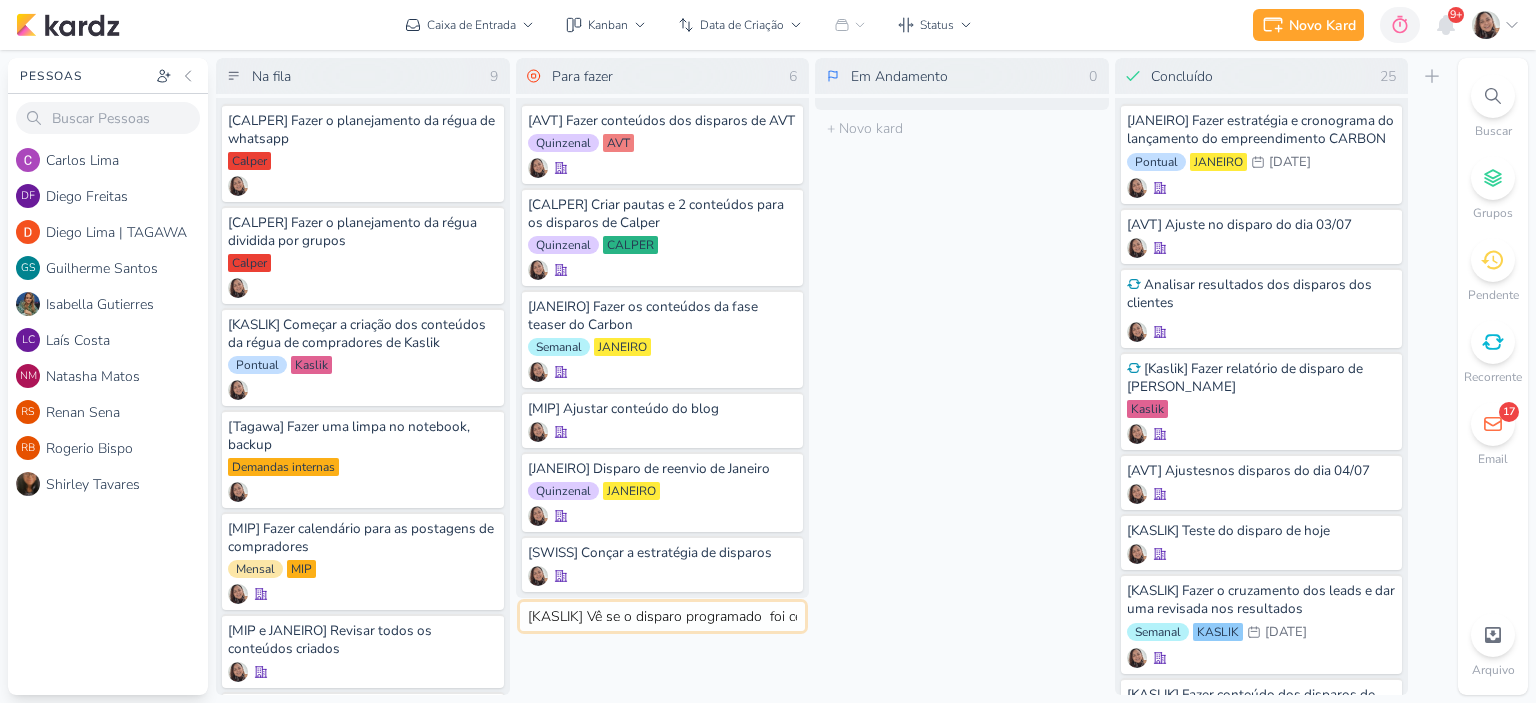 type on "[KASLIK] Vê se o disparo programado foi certinho" 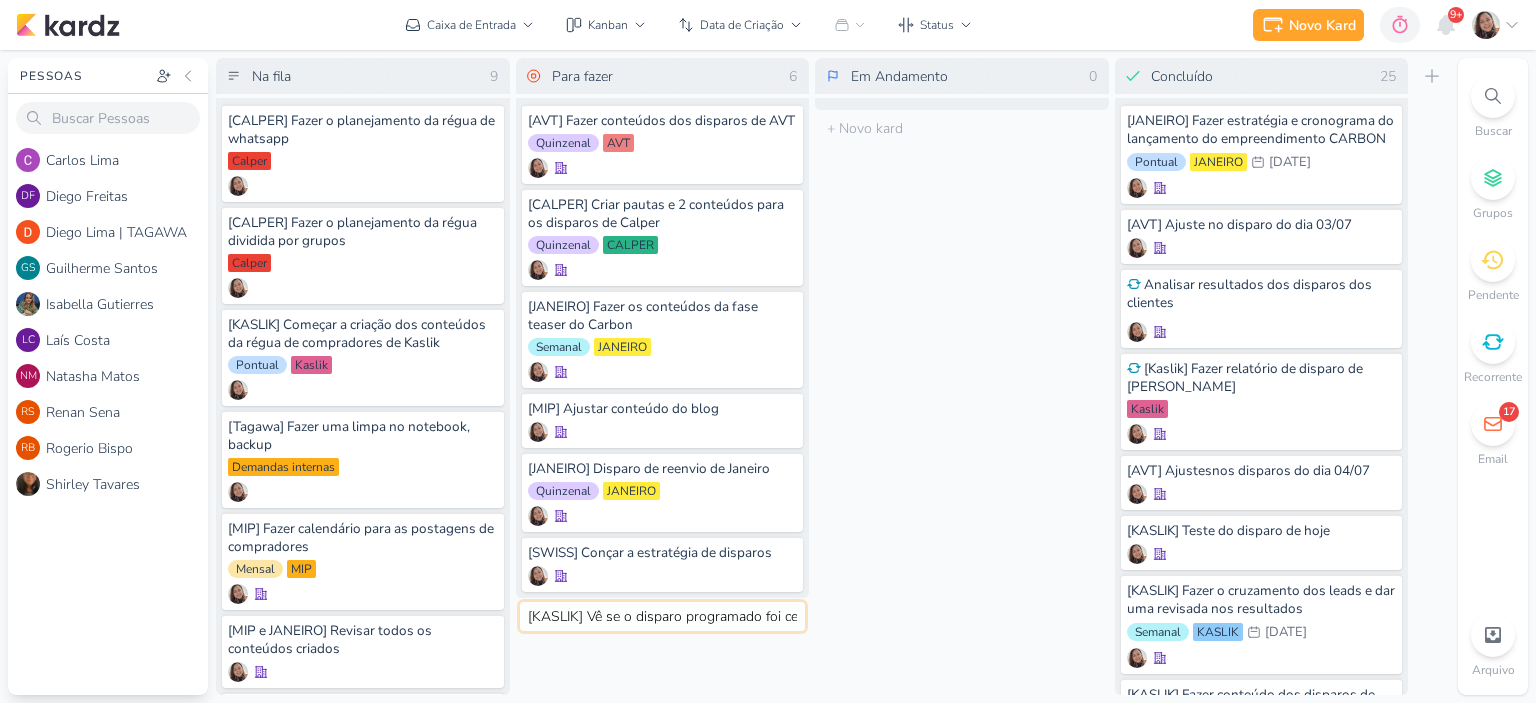 type 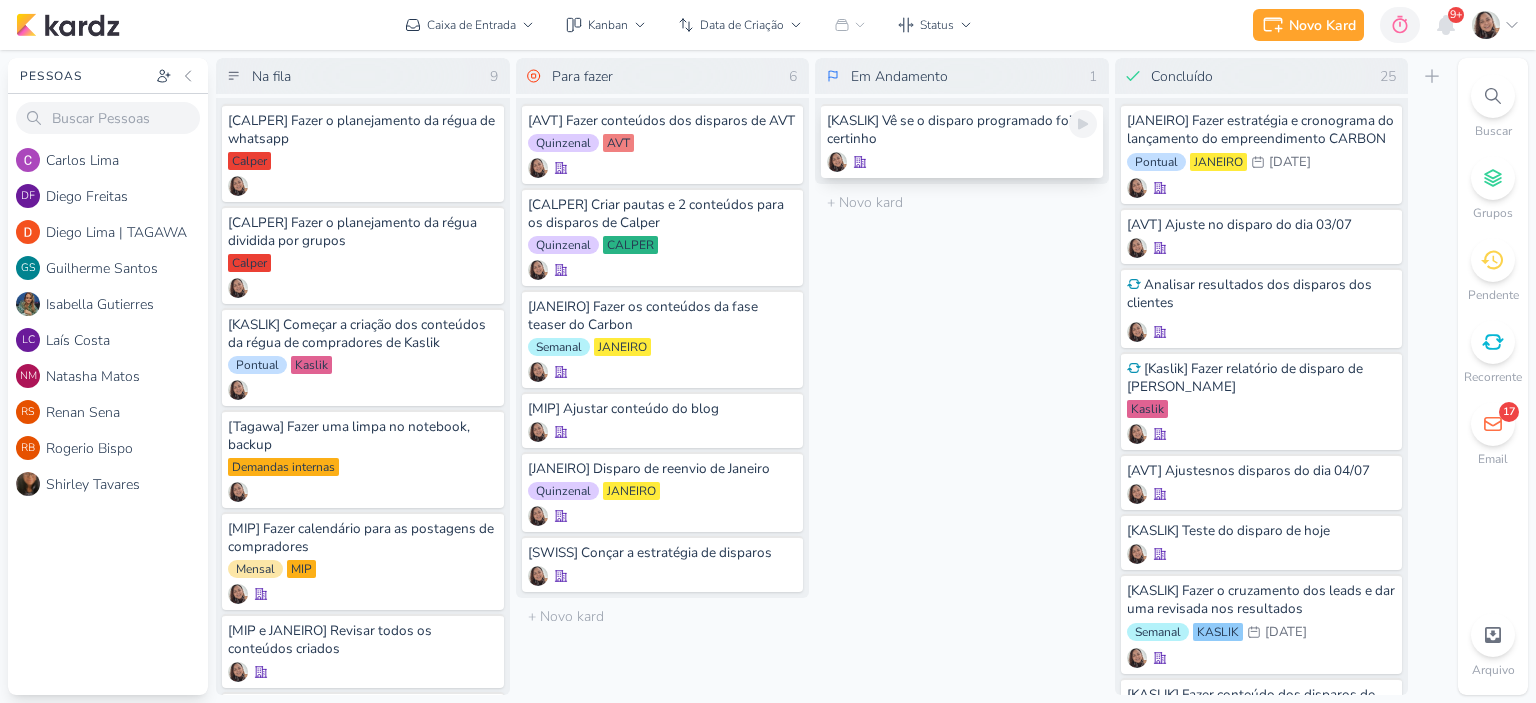 click on "[KASLIK] Vê se o disparo programado foi certinho" at bounding box center [962, 130] 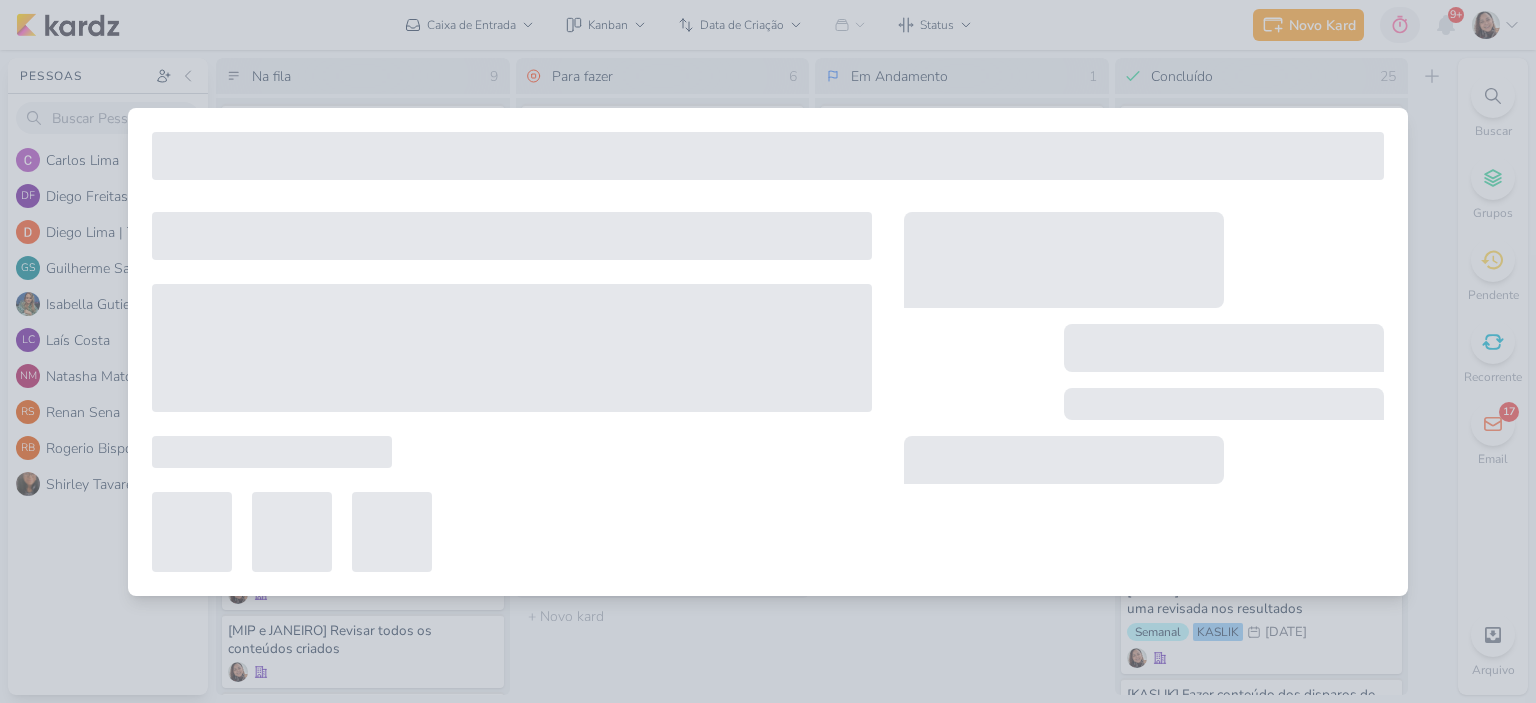 type on "[KASLIK] Vê se o disparo programado foi certinho" 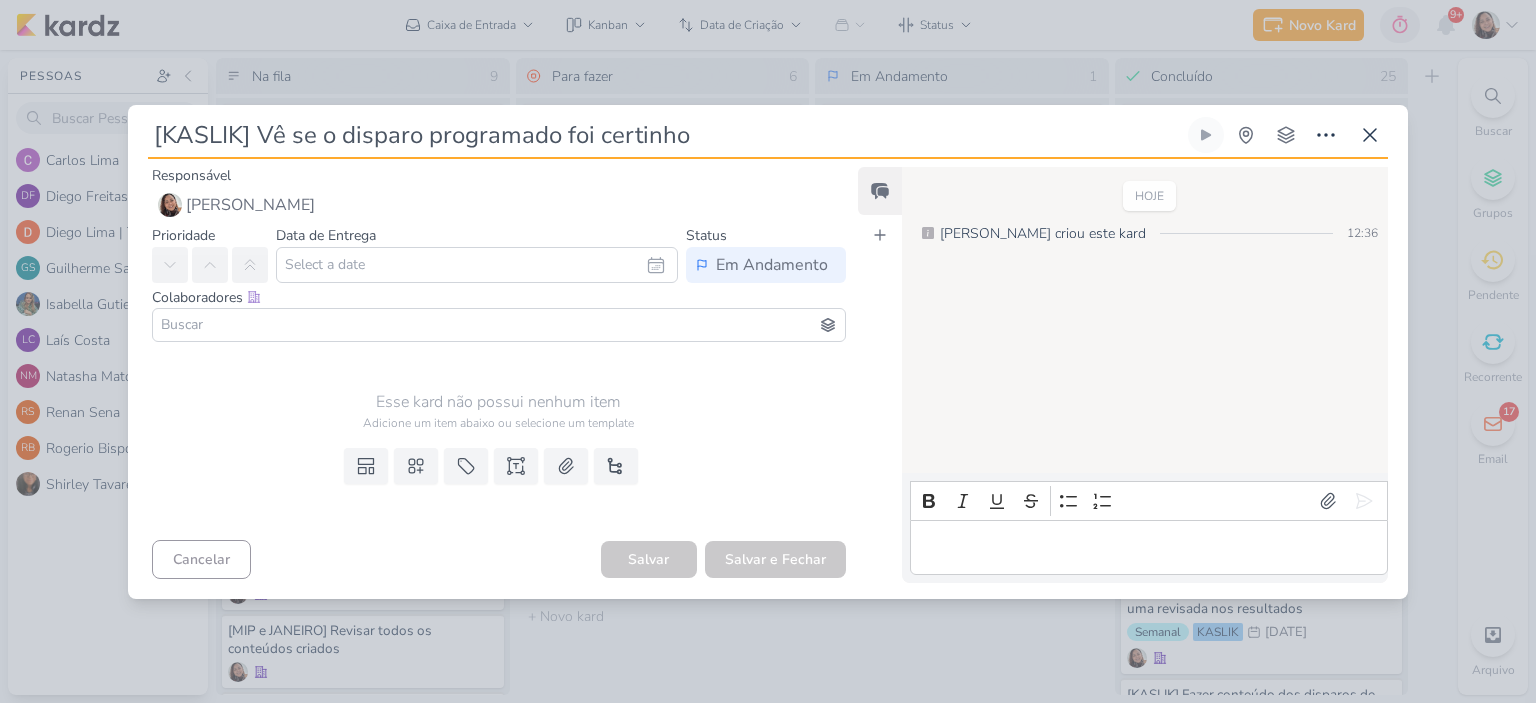 click on "Templates
Campos Personalizados
Marcadores
Caixa De Texto
Anexo
Novo Subkard" at bounding box center (491, 486) 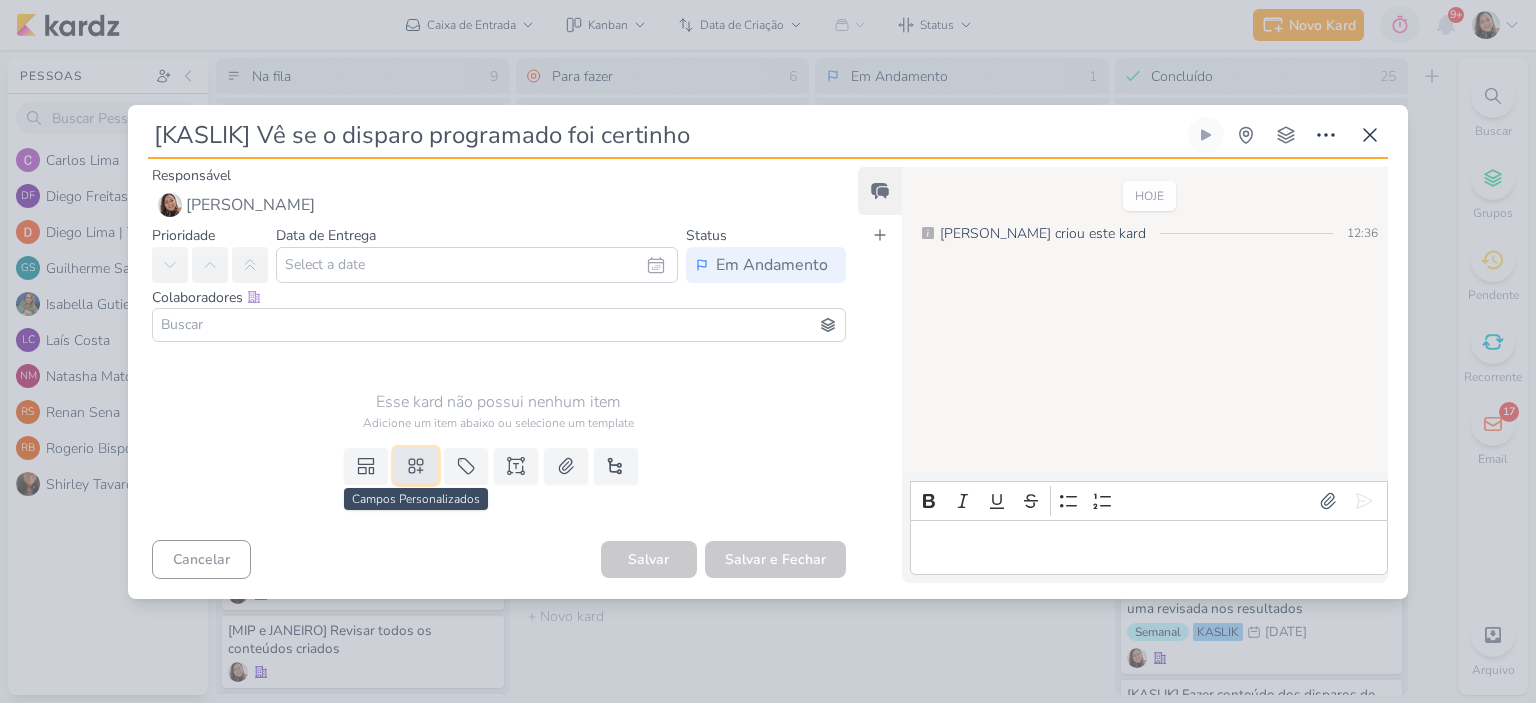 click at bounding box center [416, 466] 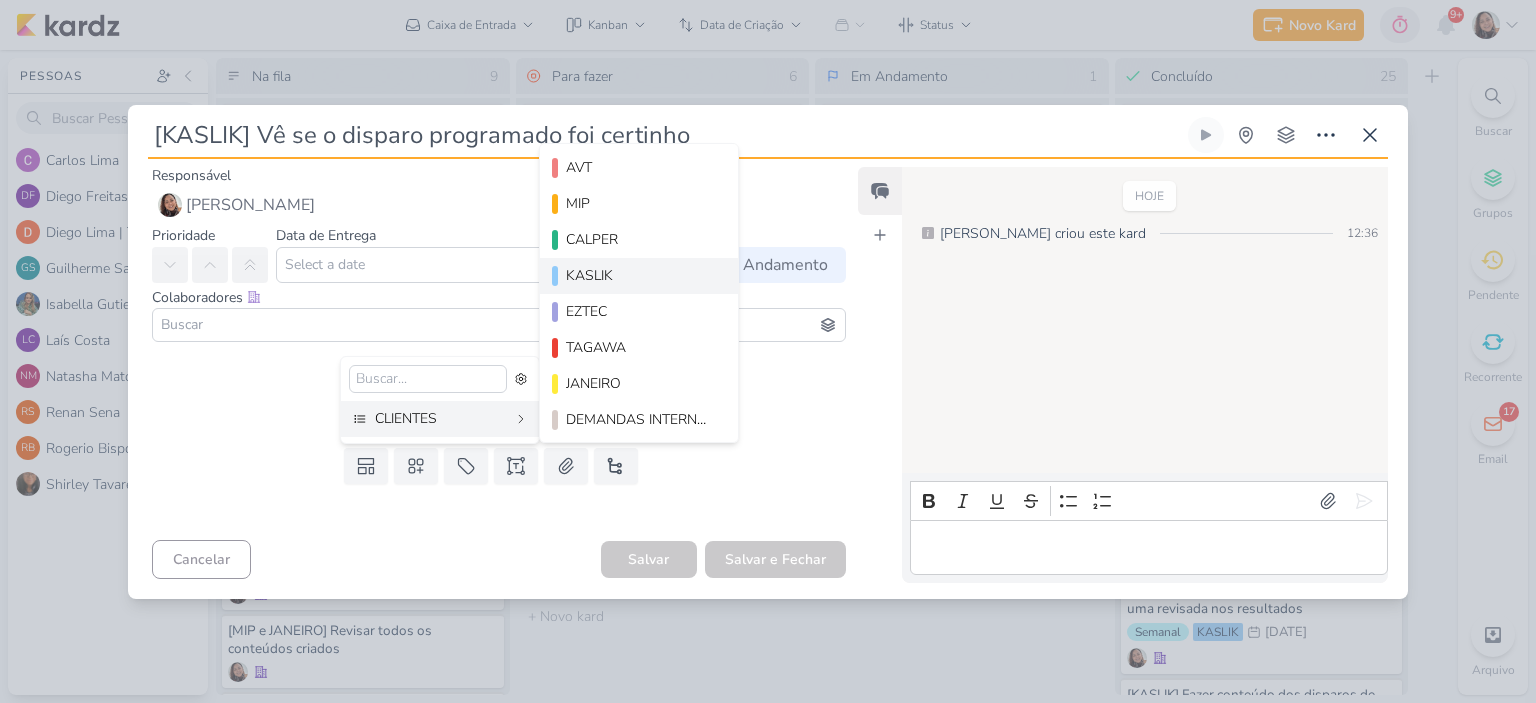 click on "KASLIK" at bounding box center (639, 276) 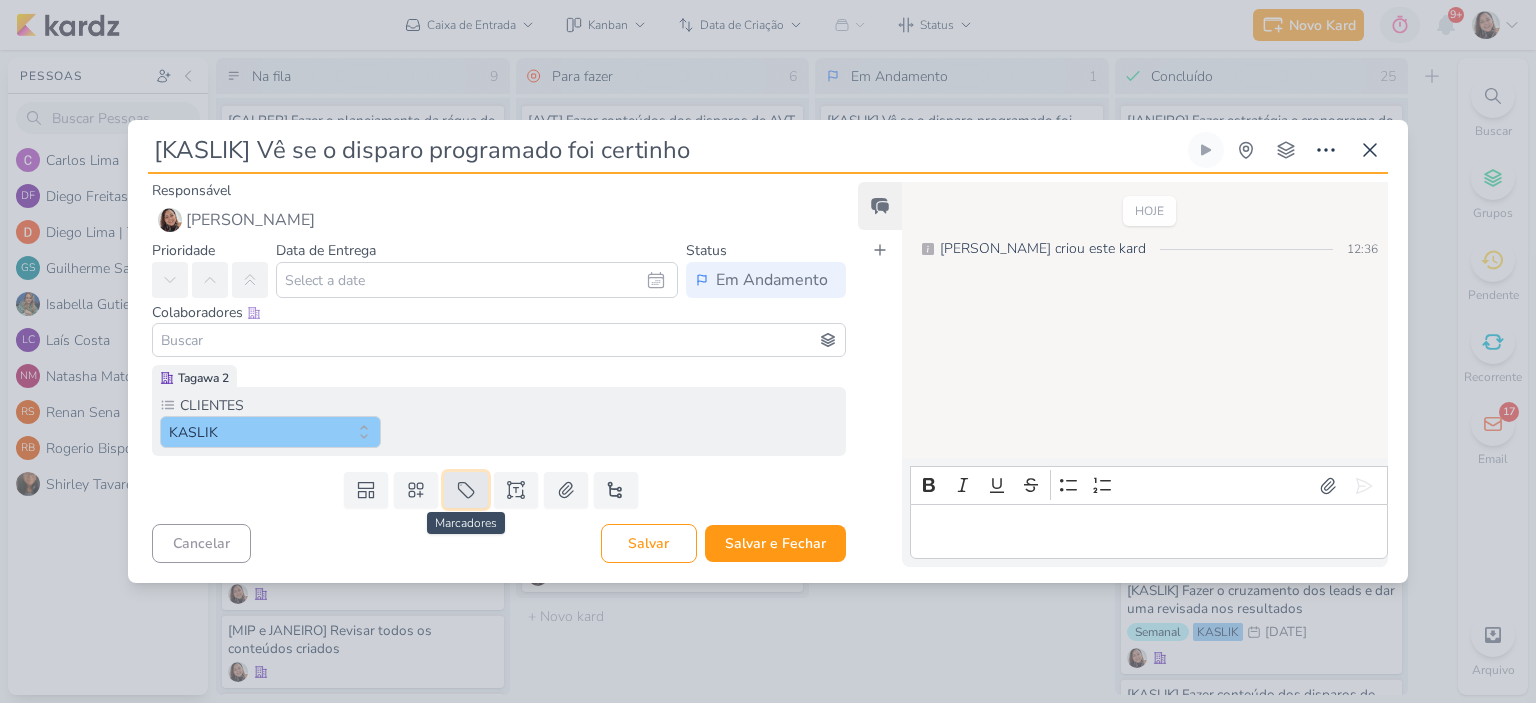 click 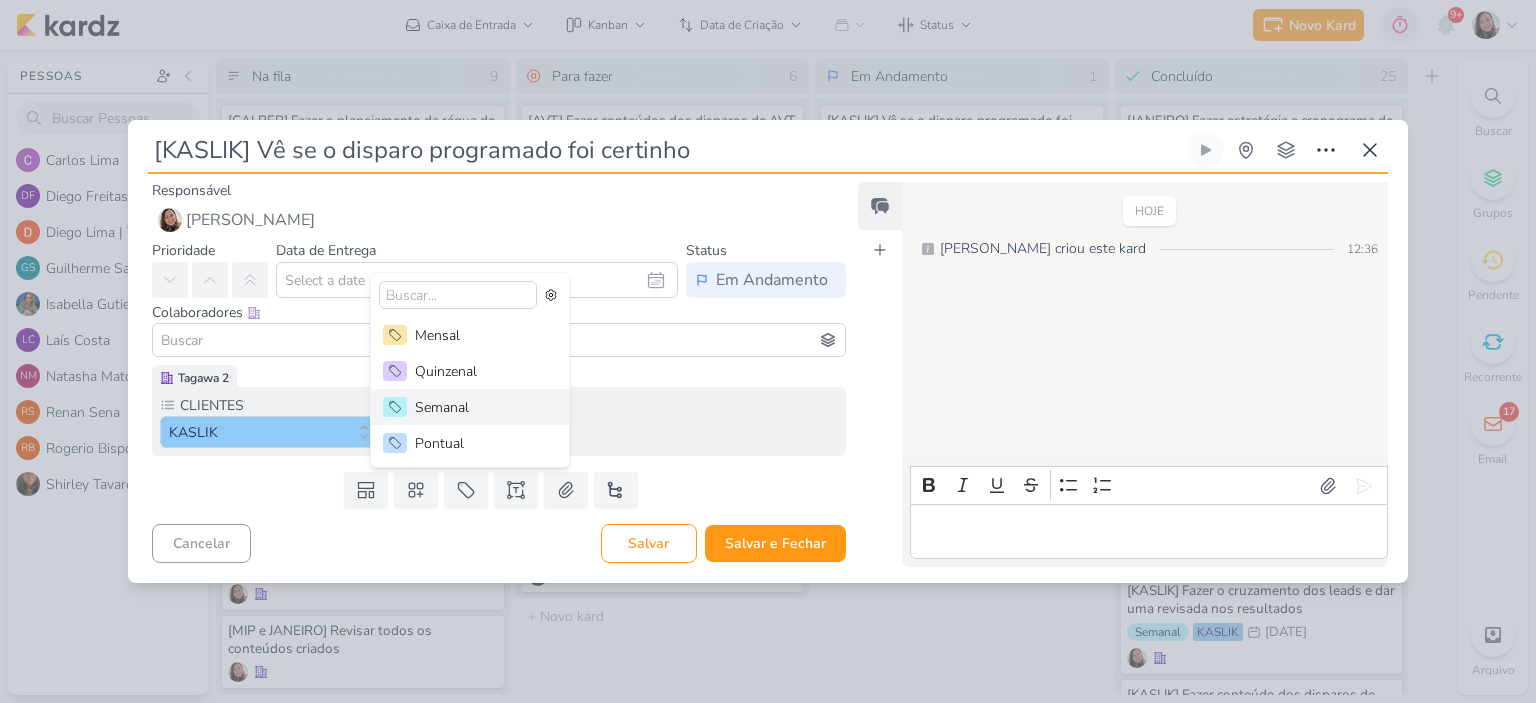 click on "Semanal" at bounding box center [480, 407] 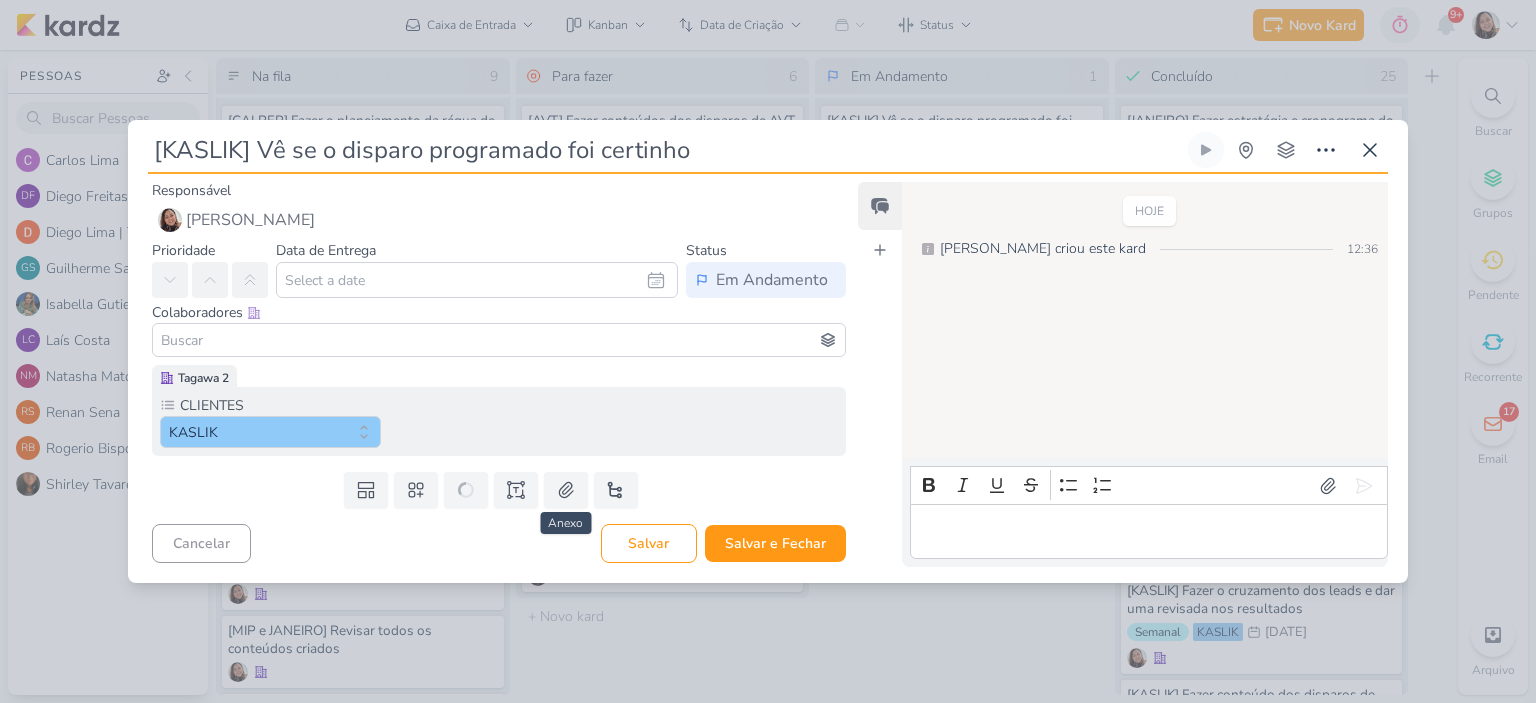 type 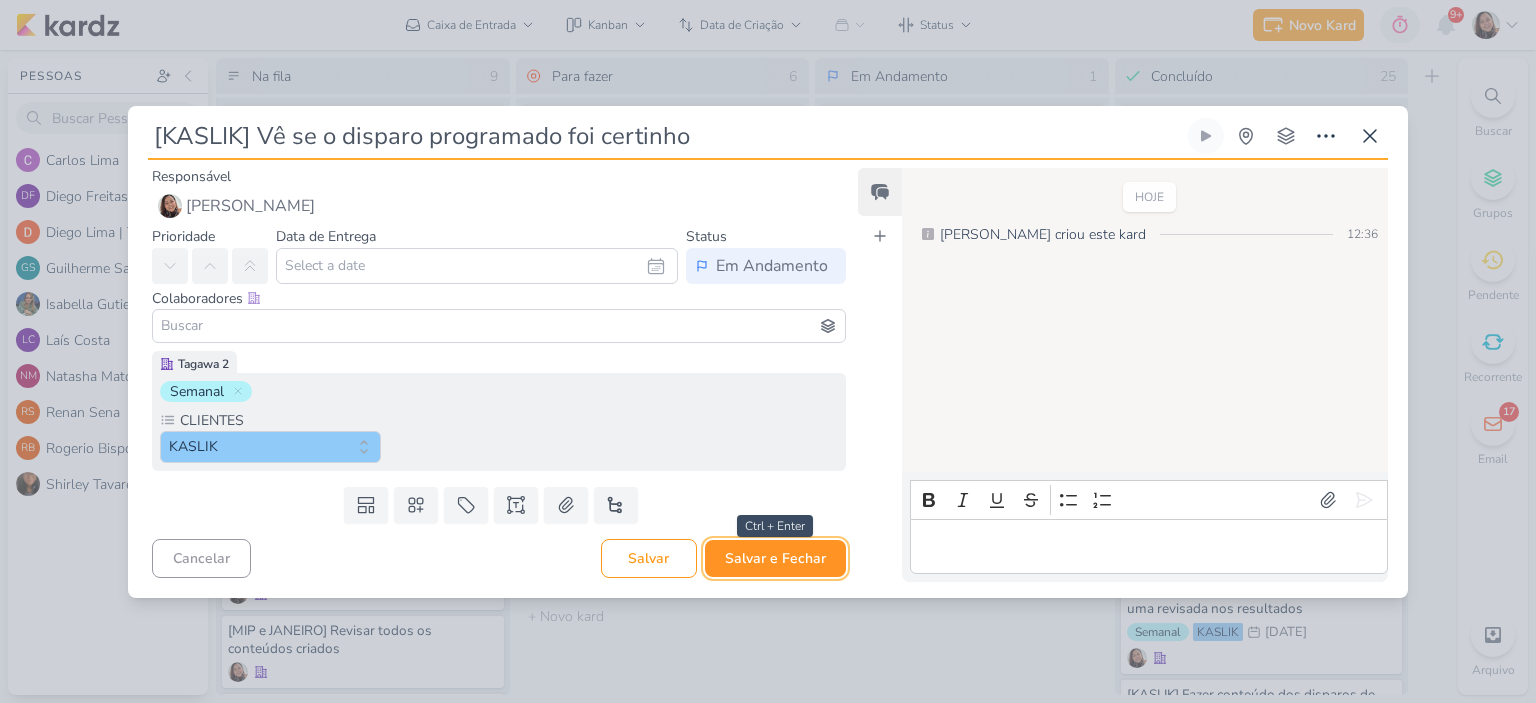 click on "Salvar e Fechar" at bounding box center (775, 558) 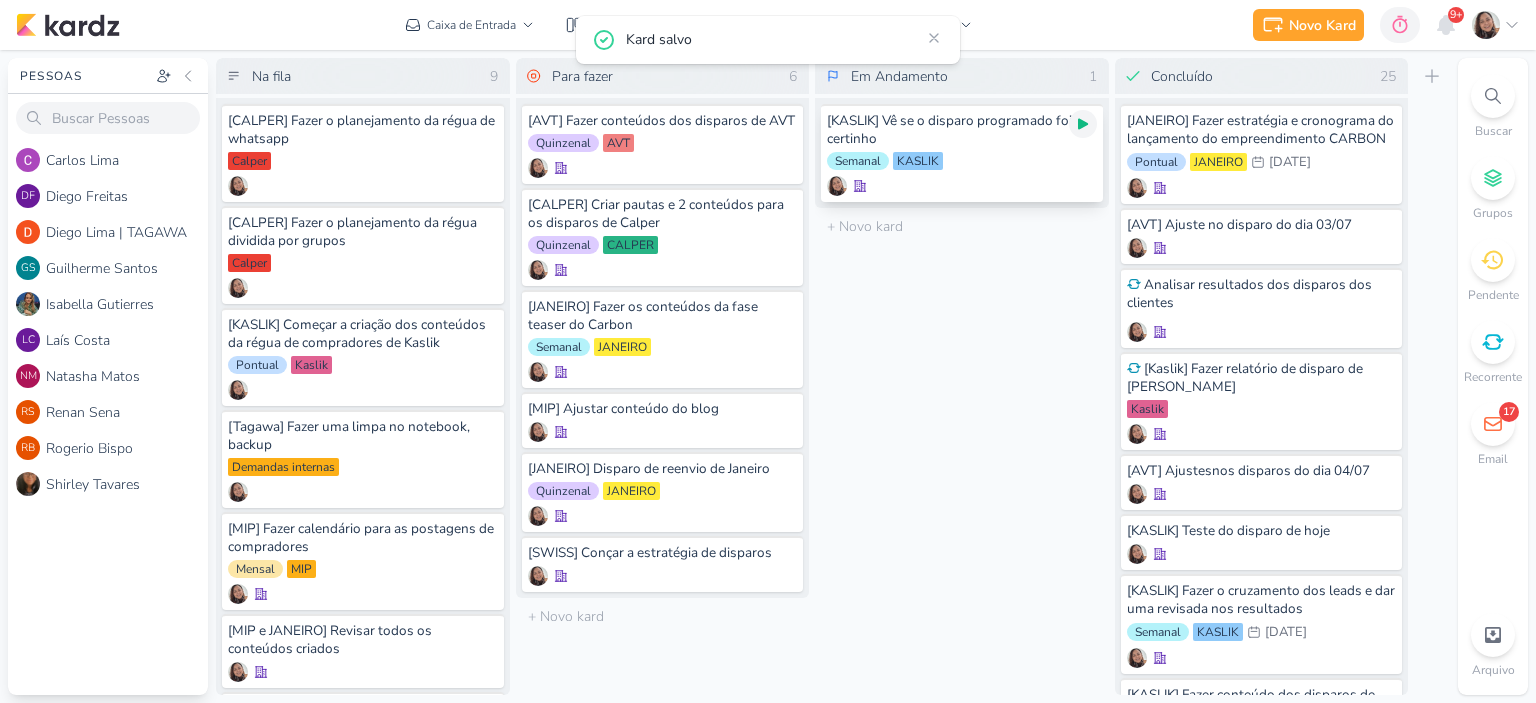 click 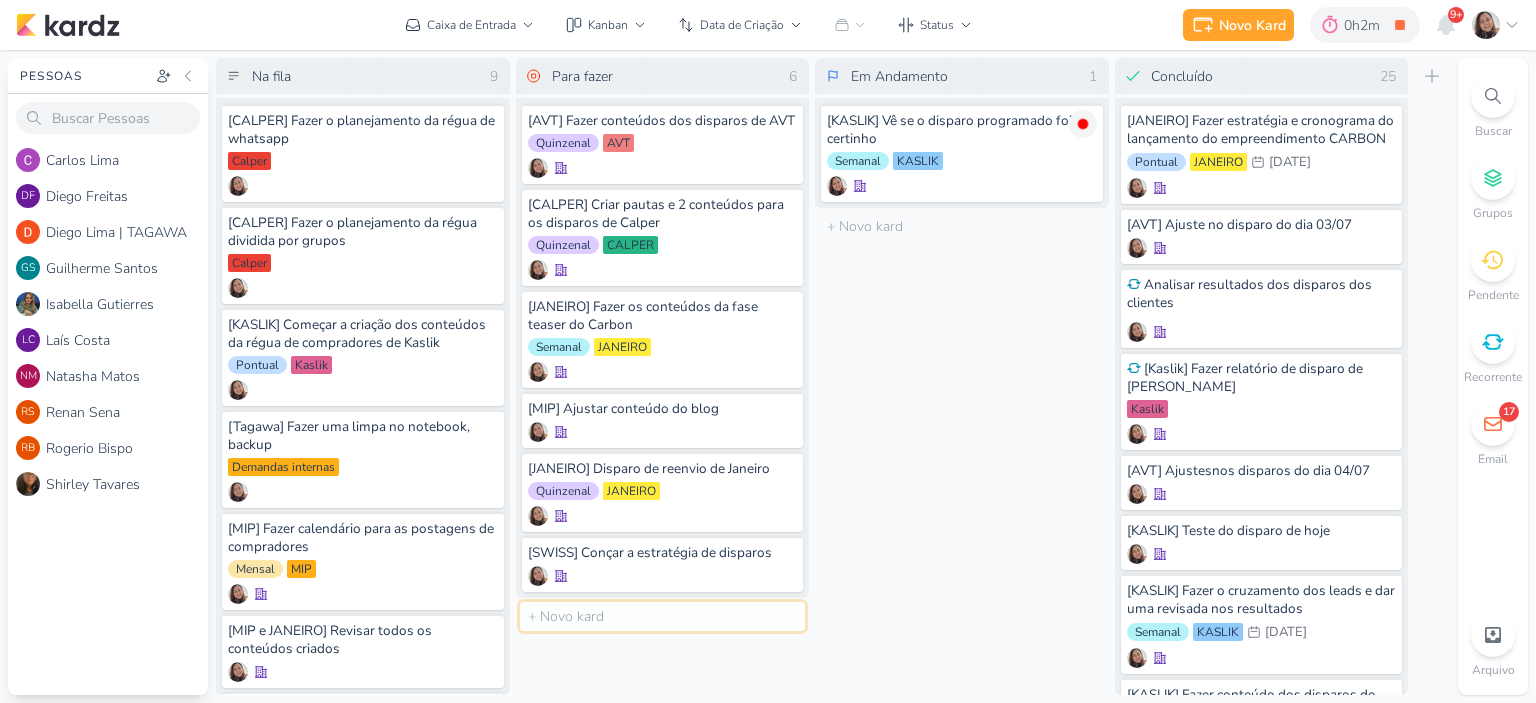 click at bounding box center (663, 616) 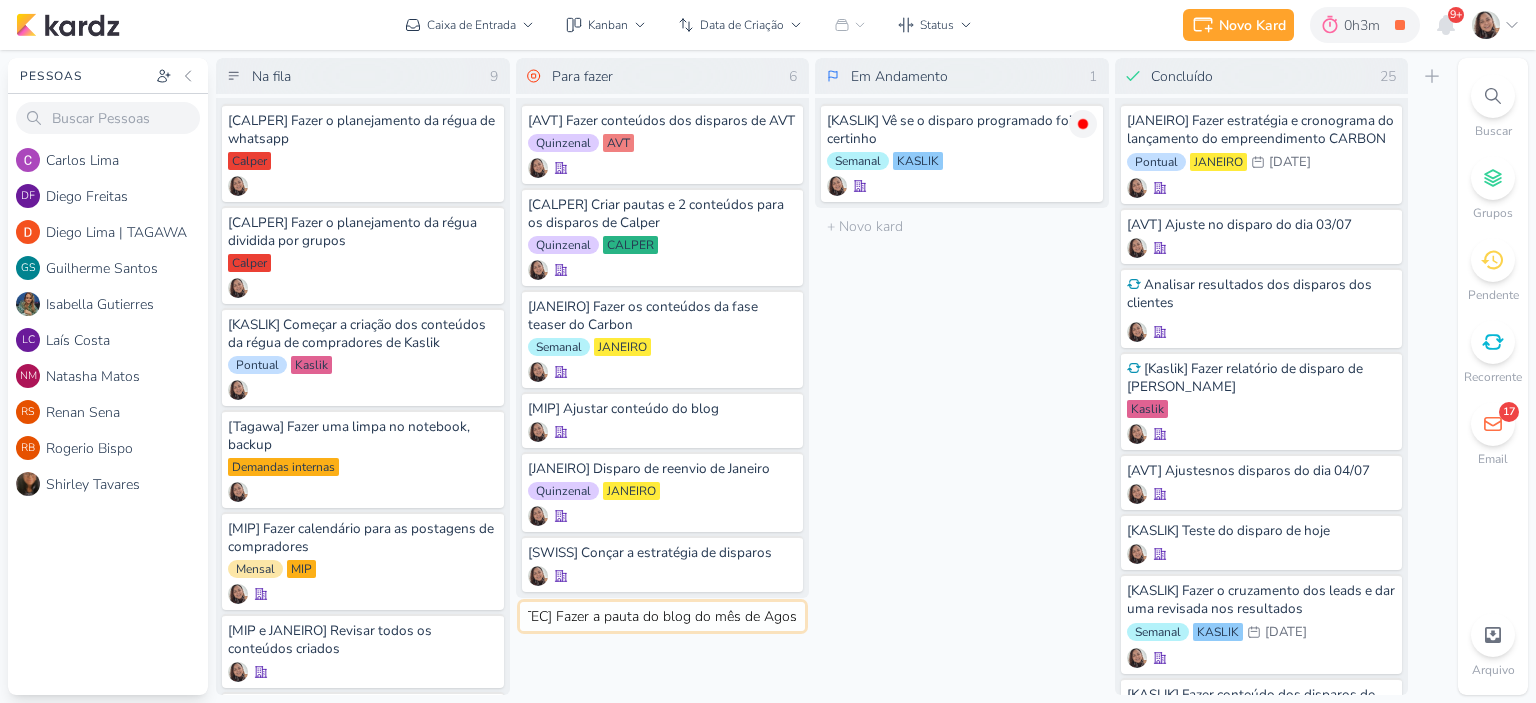 type on "[EZTEC] Fazer a pauta do blog do mês de Agosto" 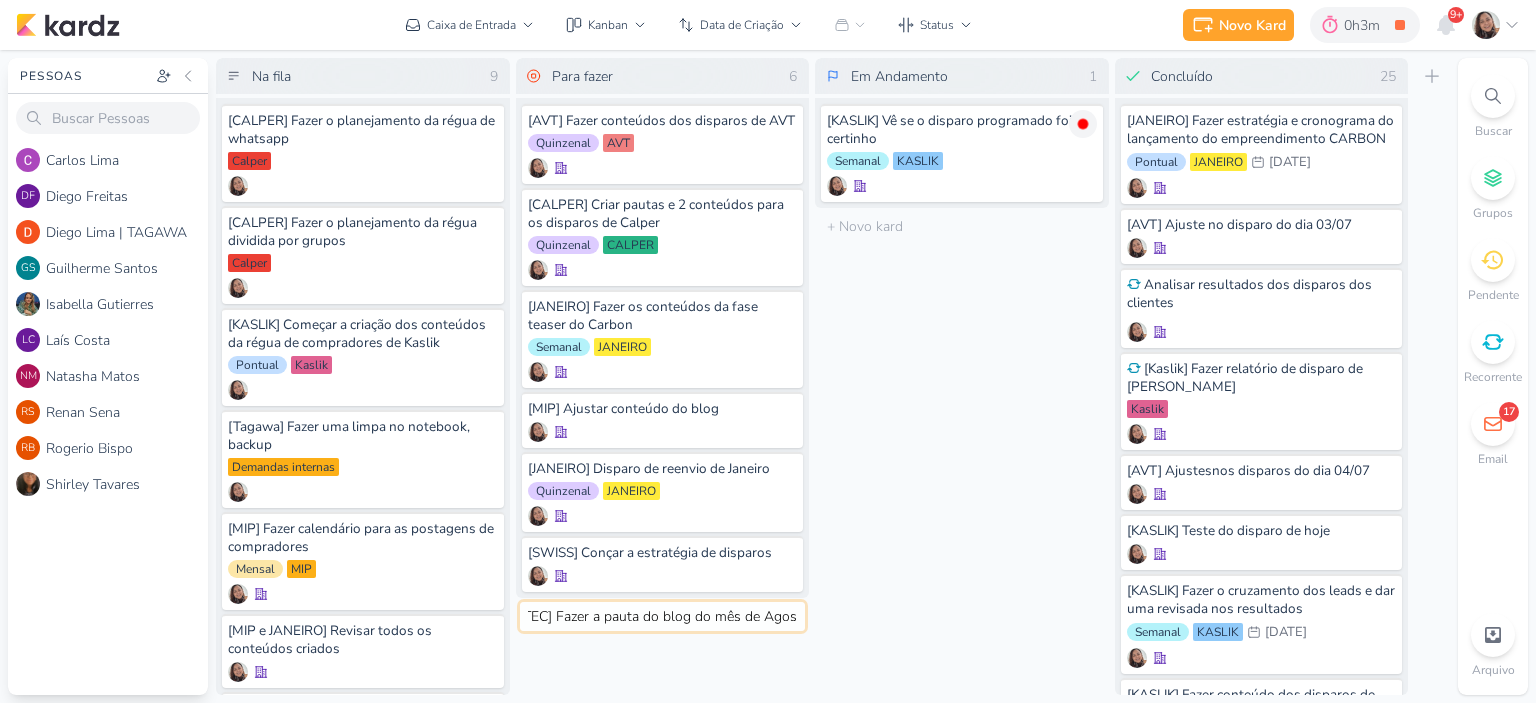 scroll, scrollTop: 0, scrollLeft: 32, axis: horizontal 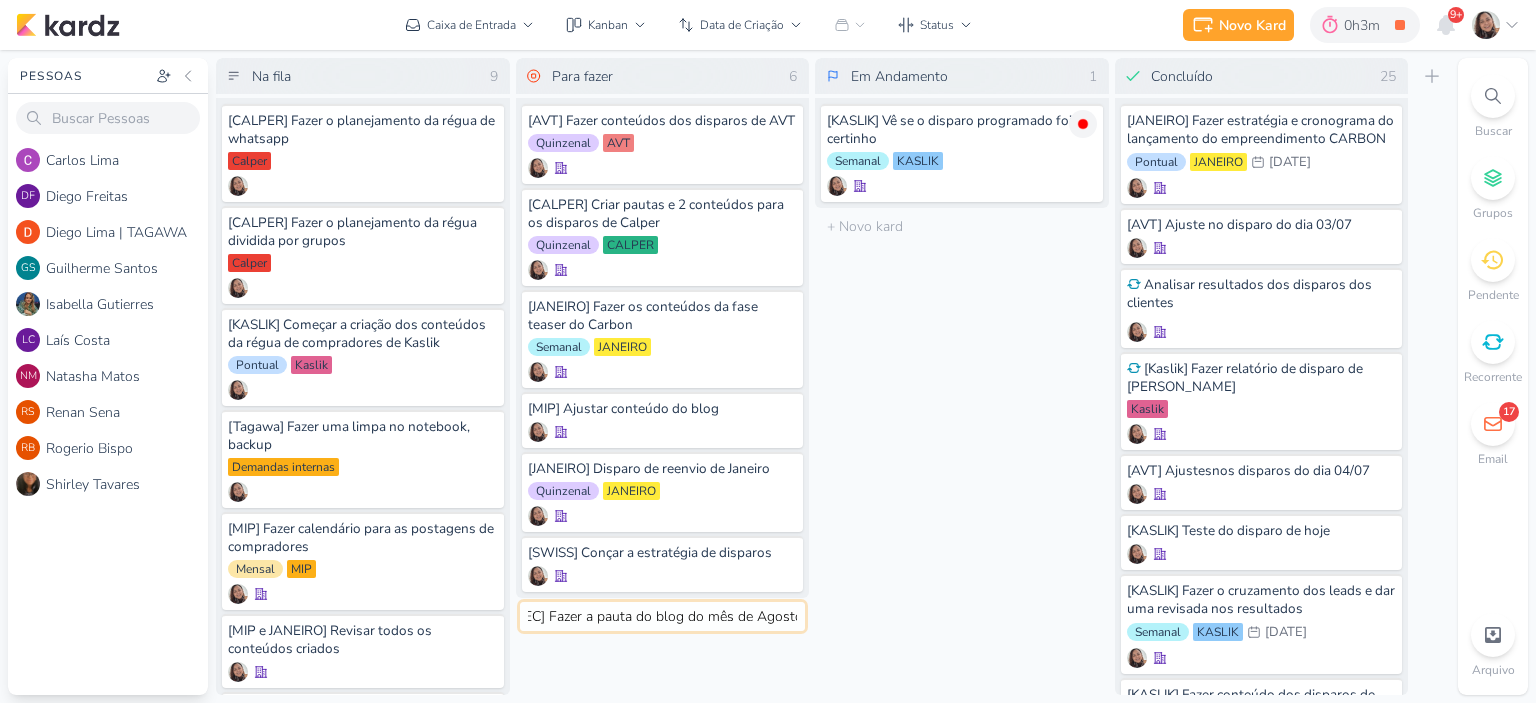 type 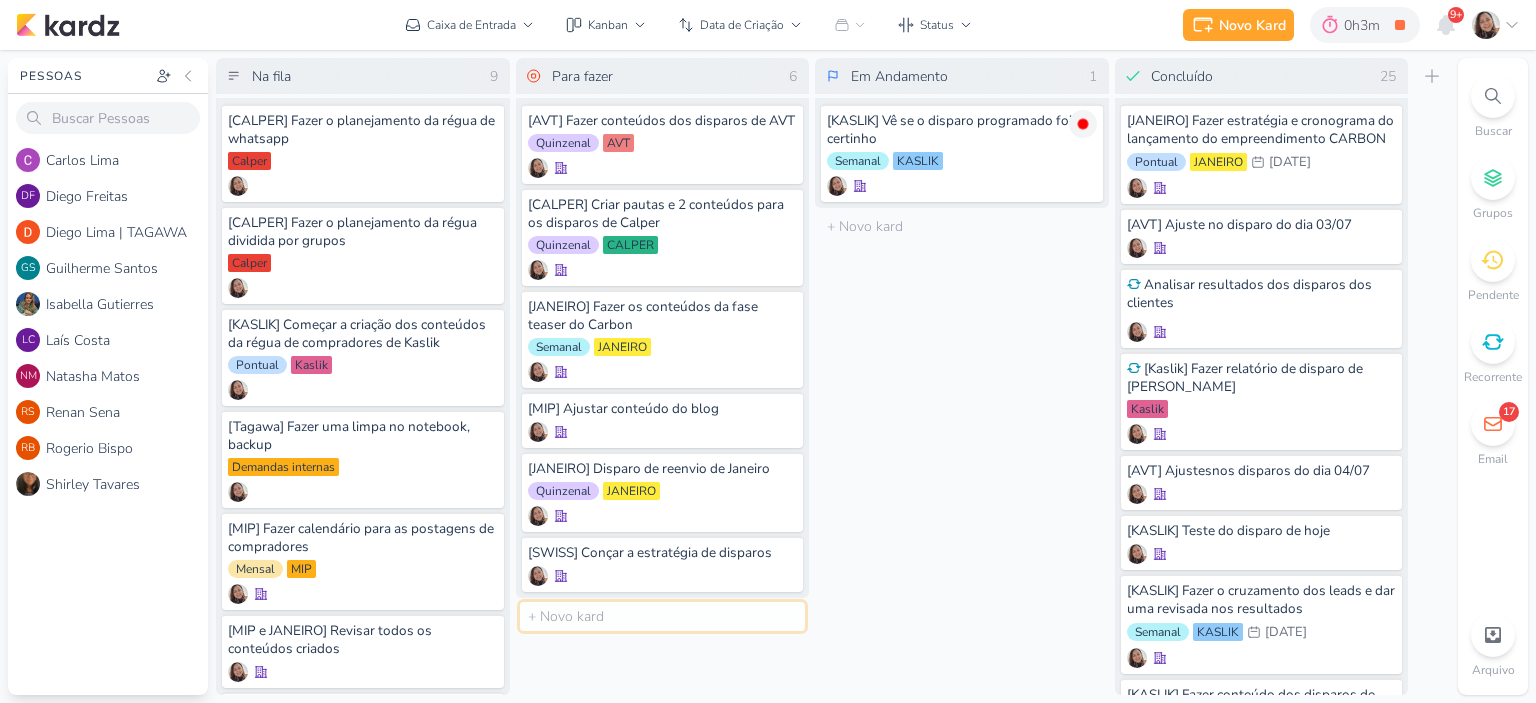 scroll, scrollTop: 0, scrollLeft: 0, axis: both 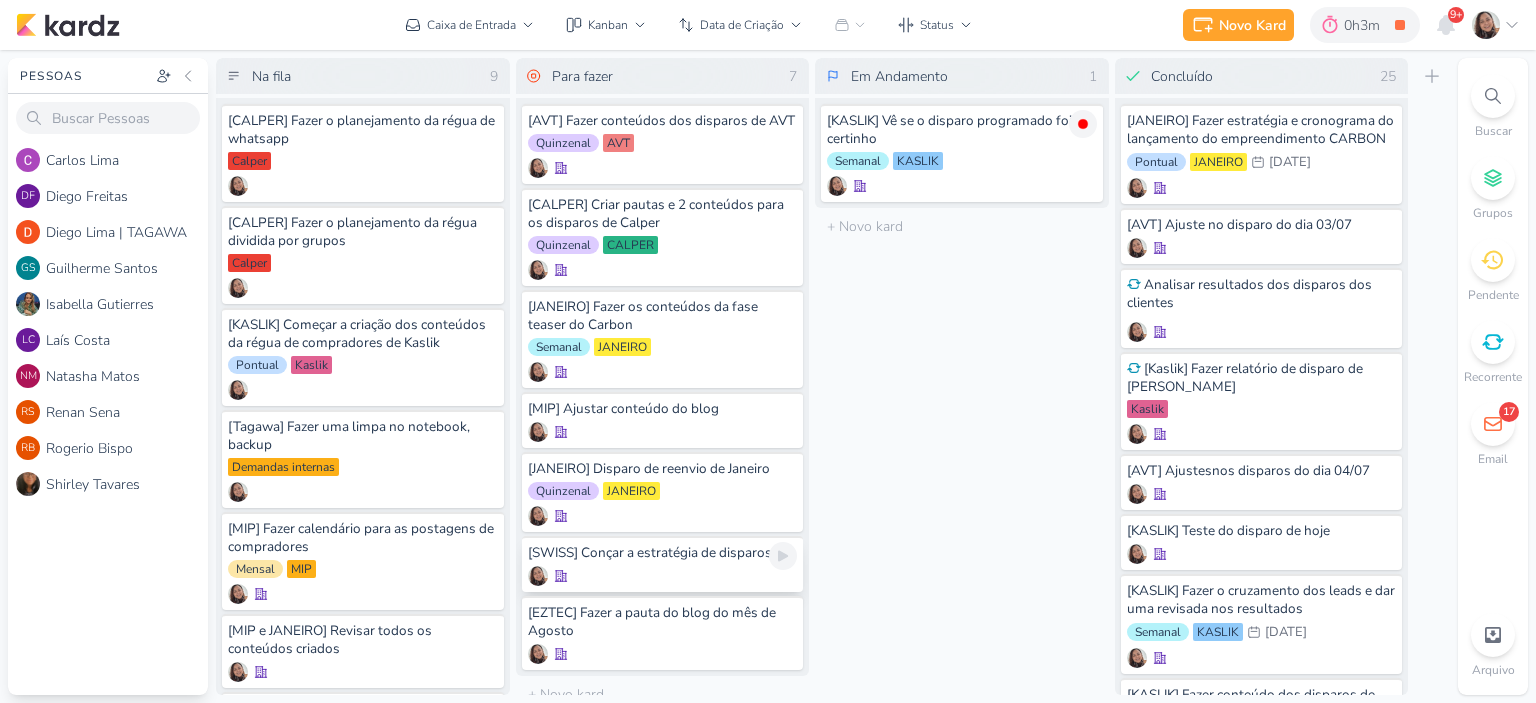 click at bounding box center (663, 576) 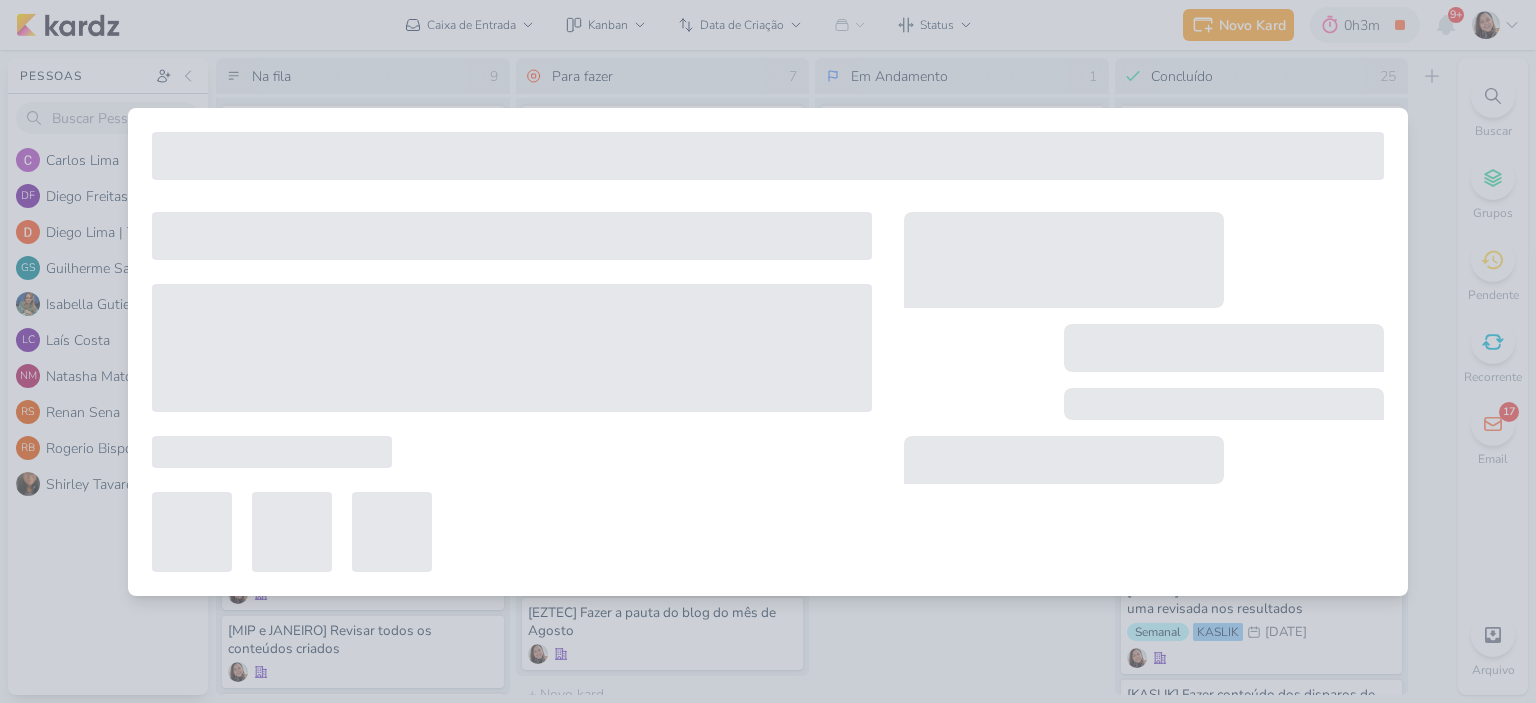 type on "[SWISS] Conçar a estratégia de disparos" 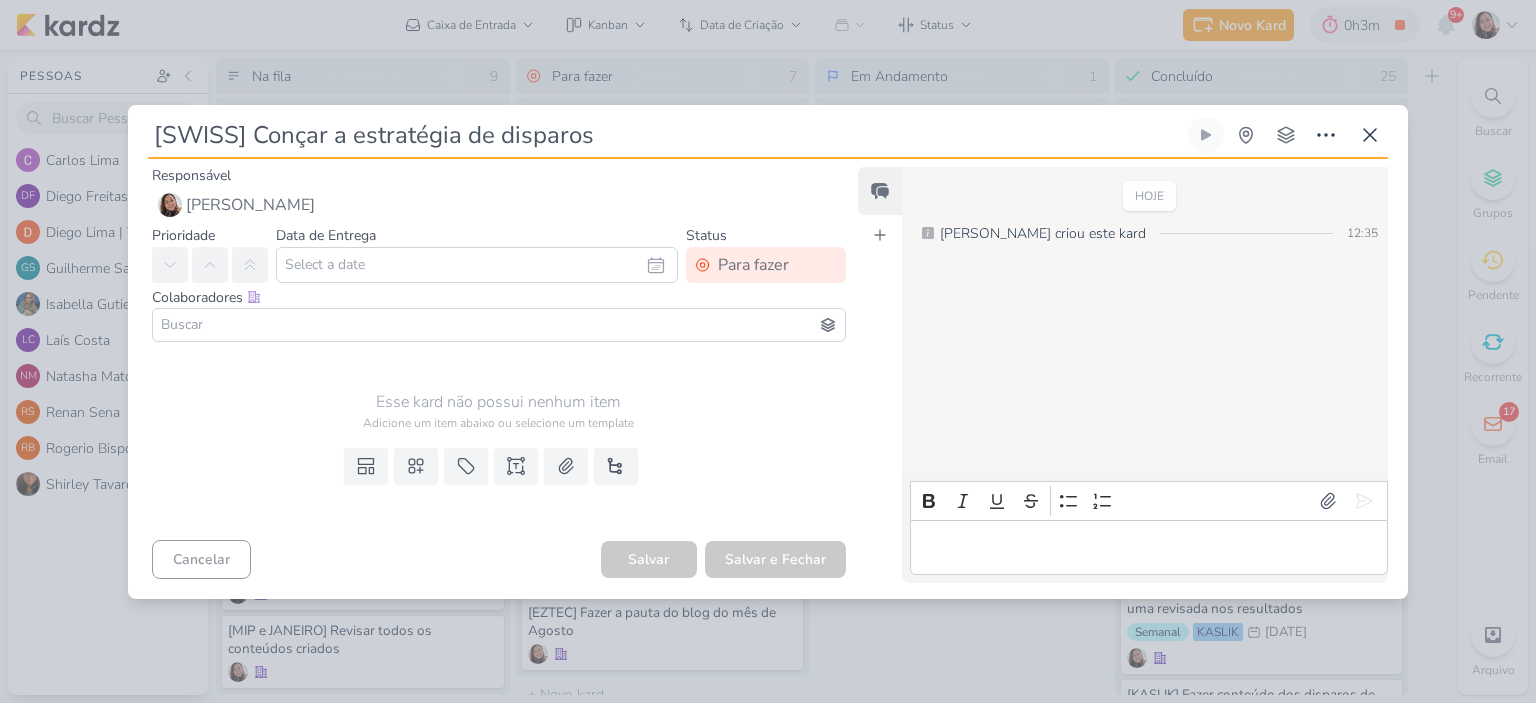 click on "[SWISS] Conçar a estratégia de disparos" at bounding box center (666, 135) 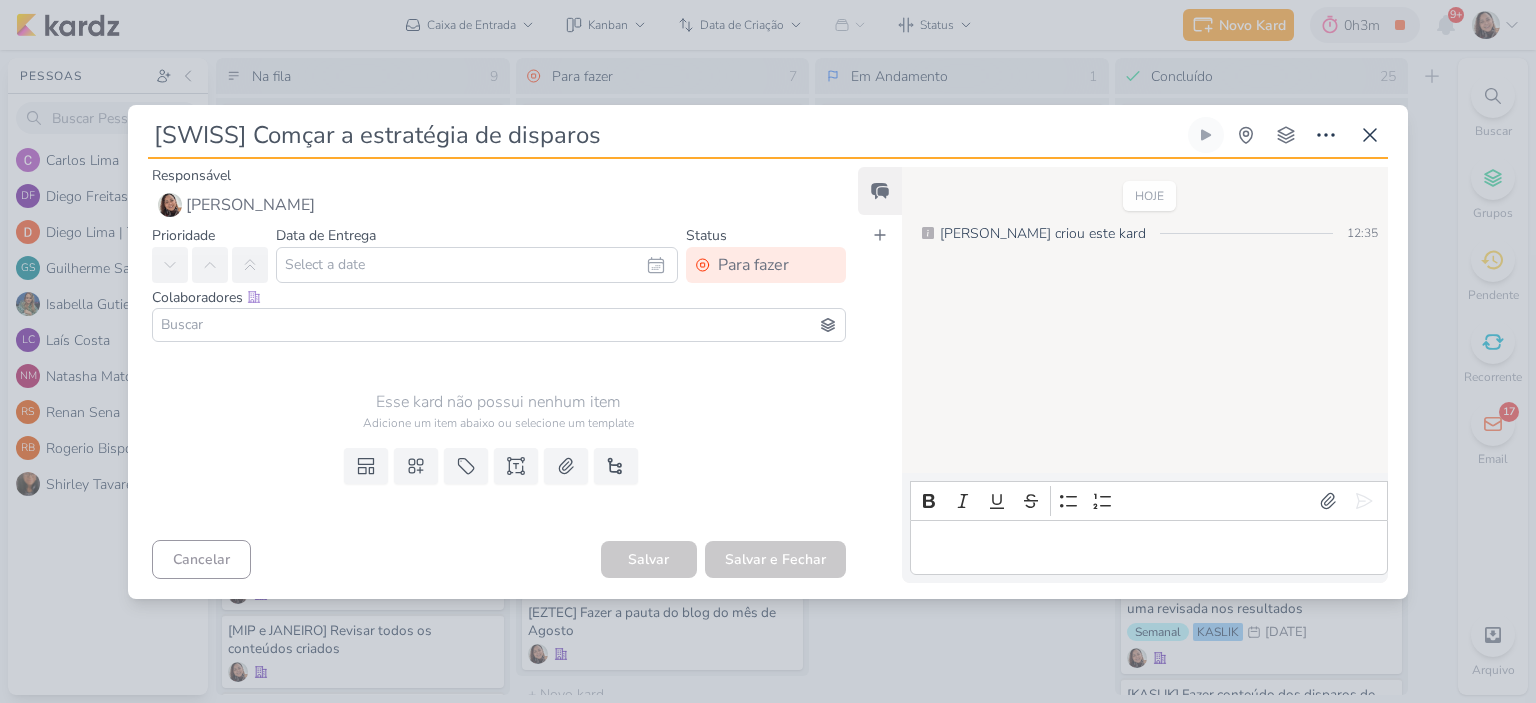 type on "[SWISS] Começar a estratégia de disparos" 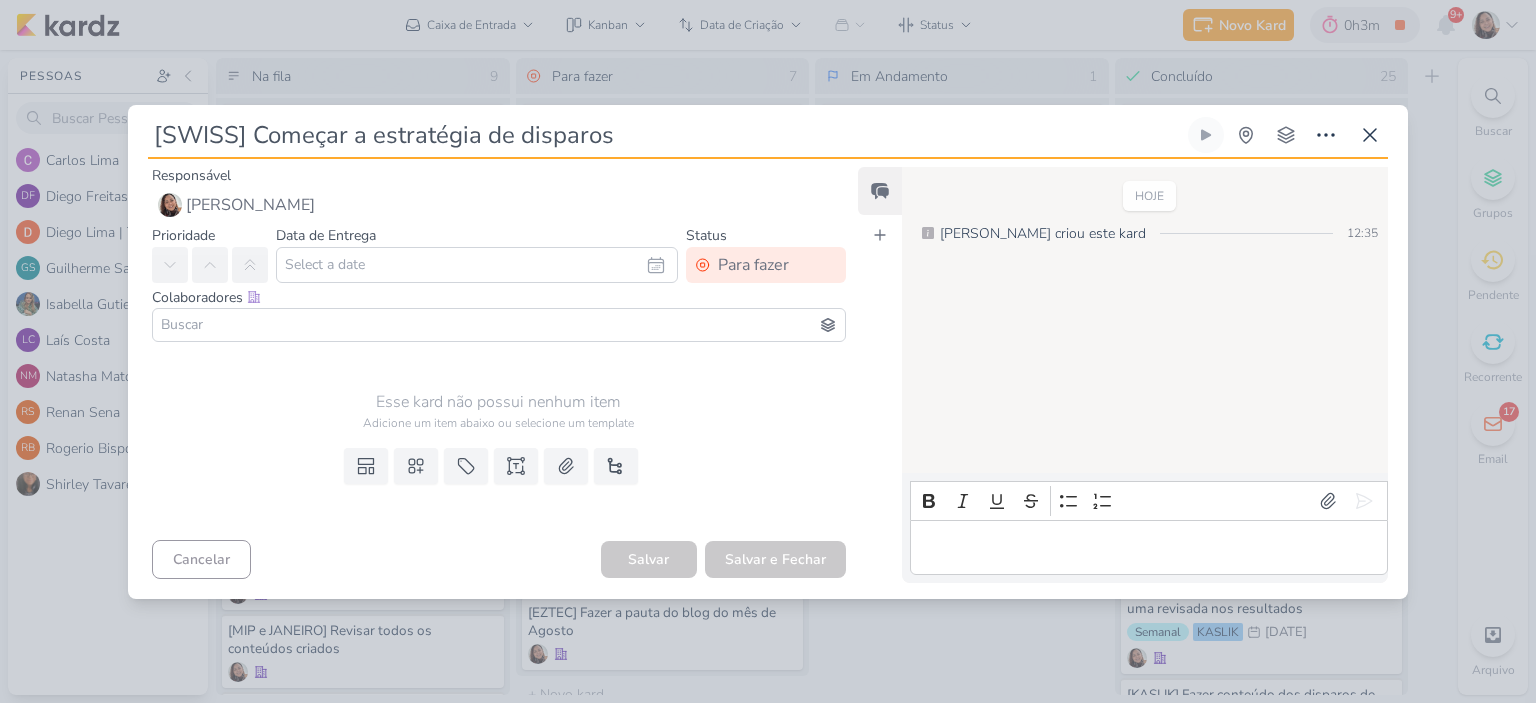 type 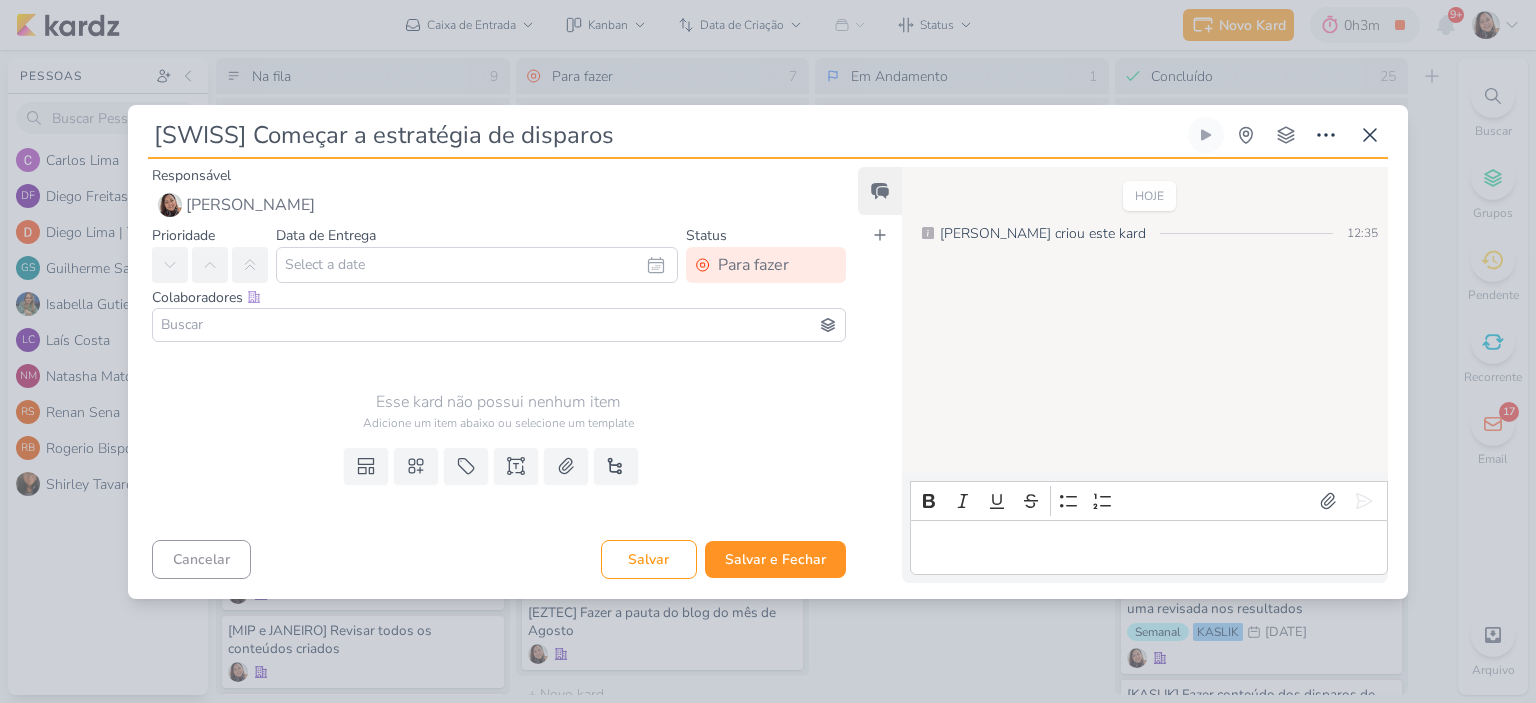 type on "[SWISS] Começar a estratégia de disparos" 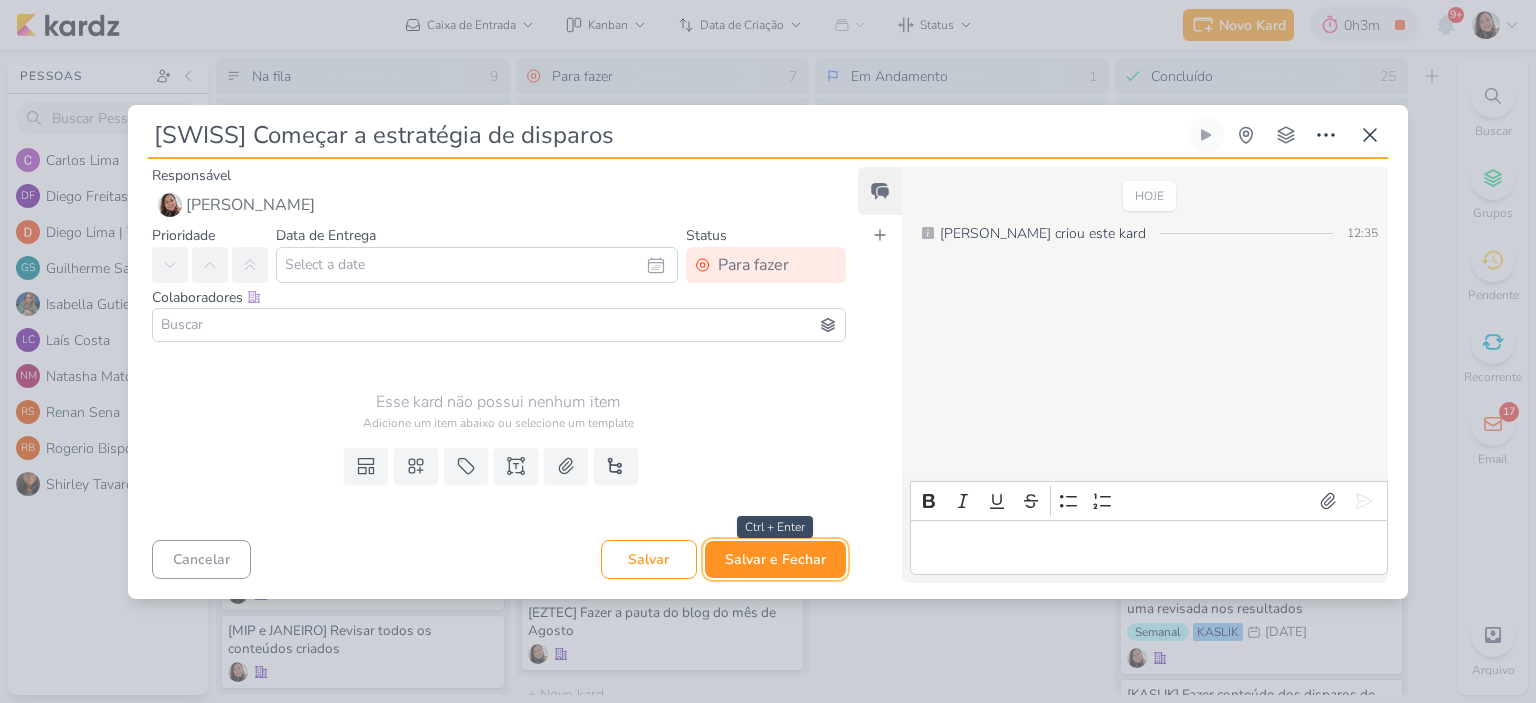 click on "Salvar e Fechar" at bounding box center [775, 559] 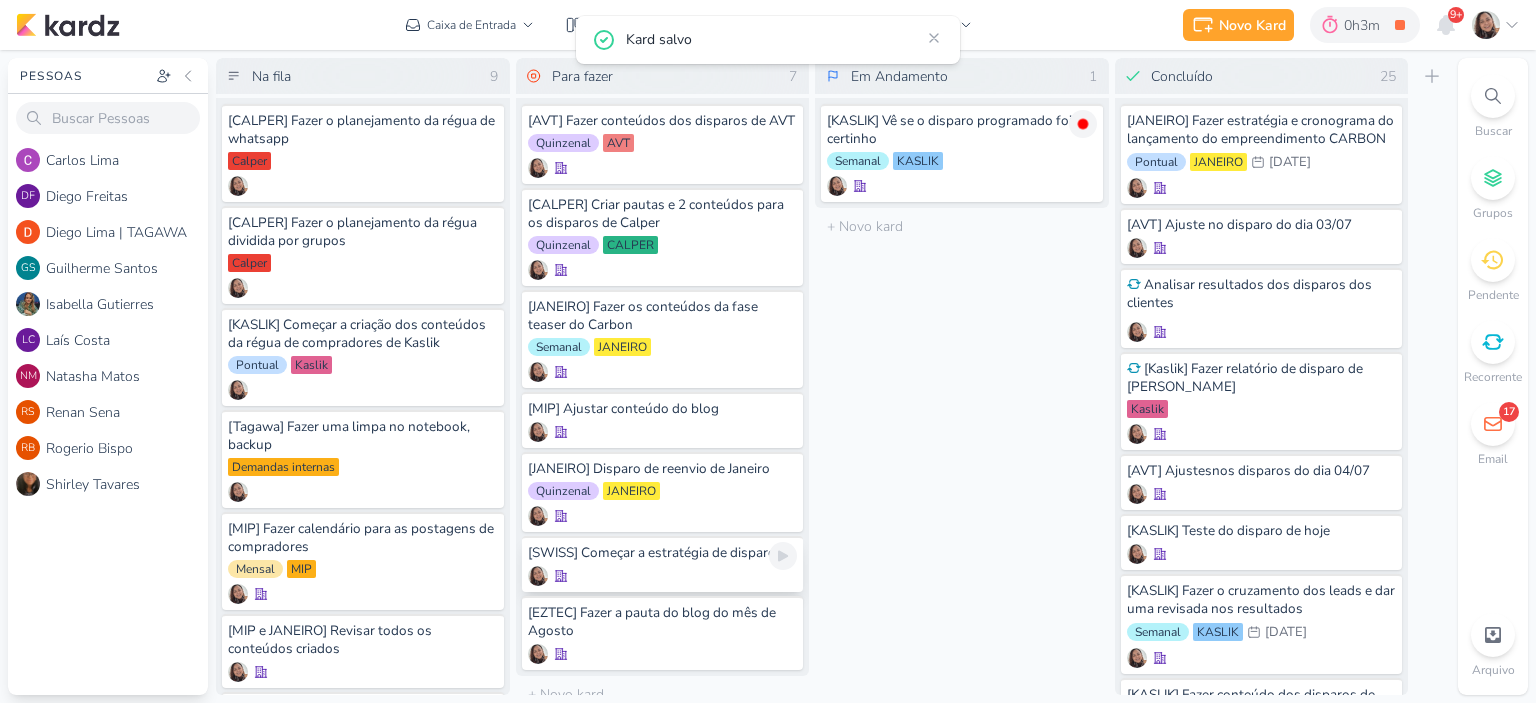 click on "[SWISS] Começar a estratégia de disparos" at bounding box center (663, 553) 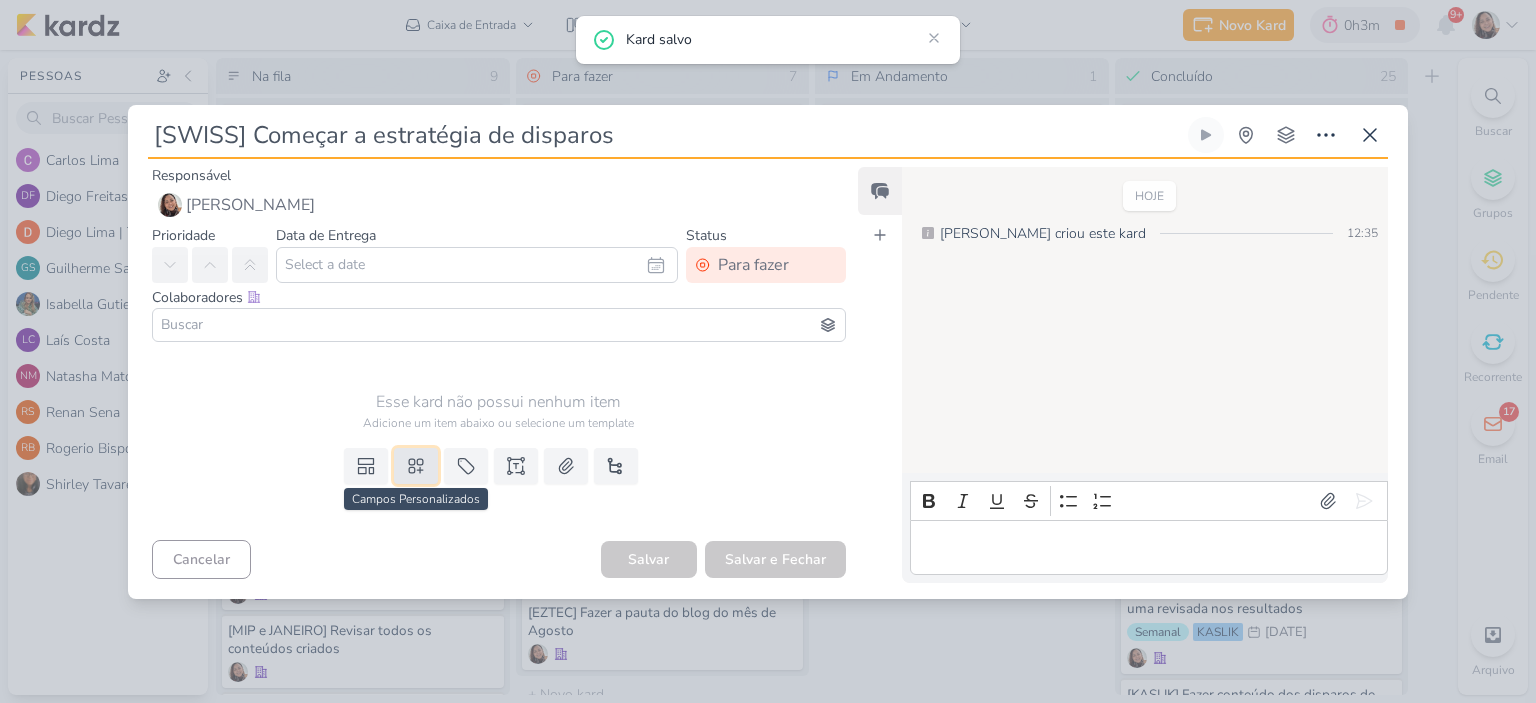 click 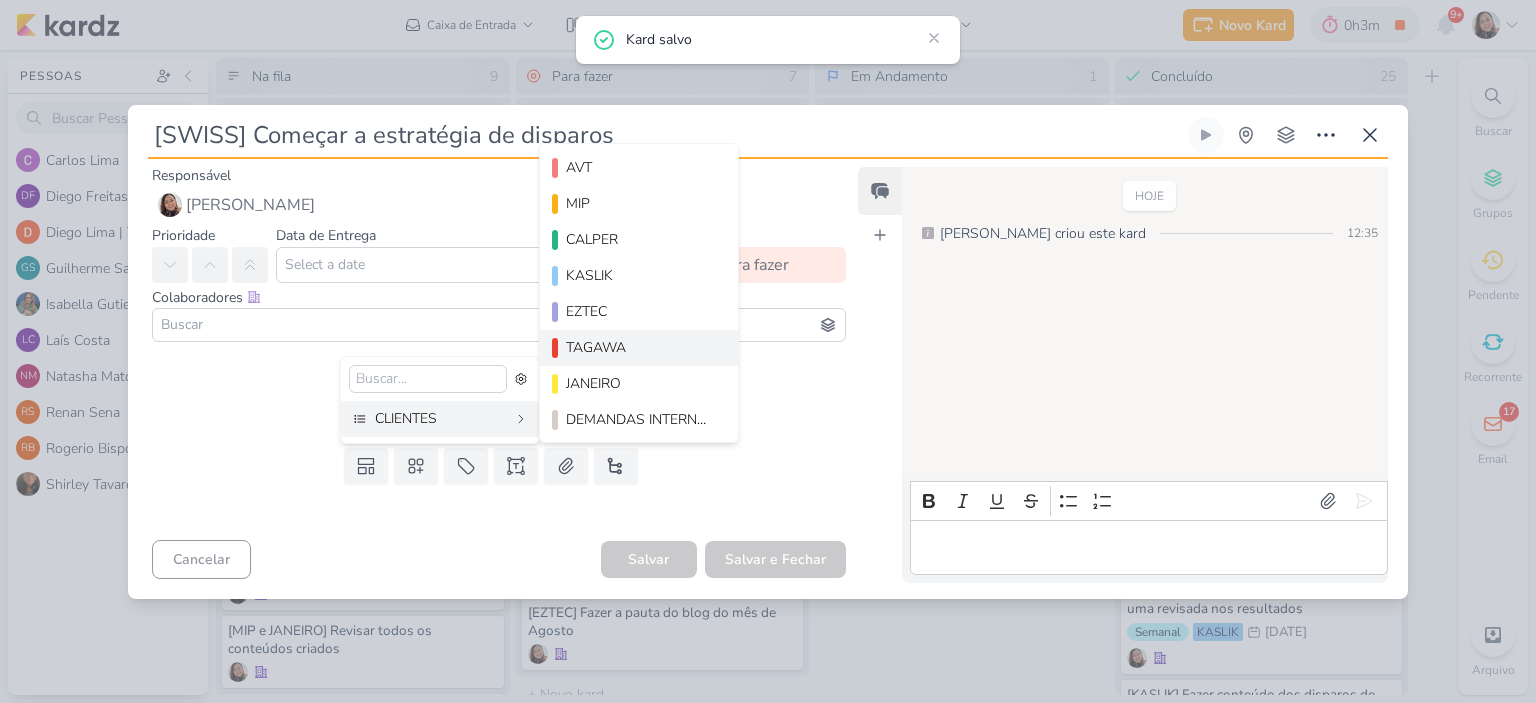 scroll, scrollTop: 37, scrollLeft: 0, axis: vertical 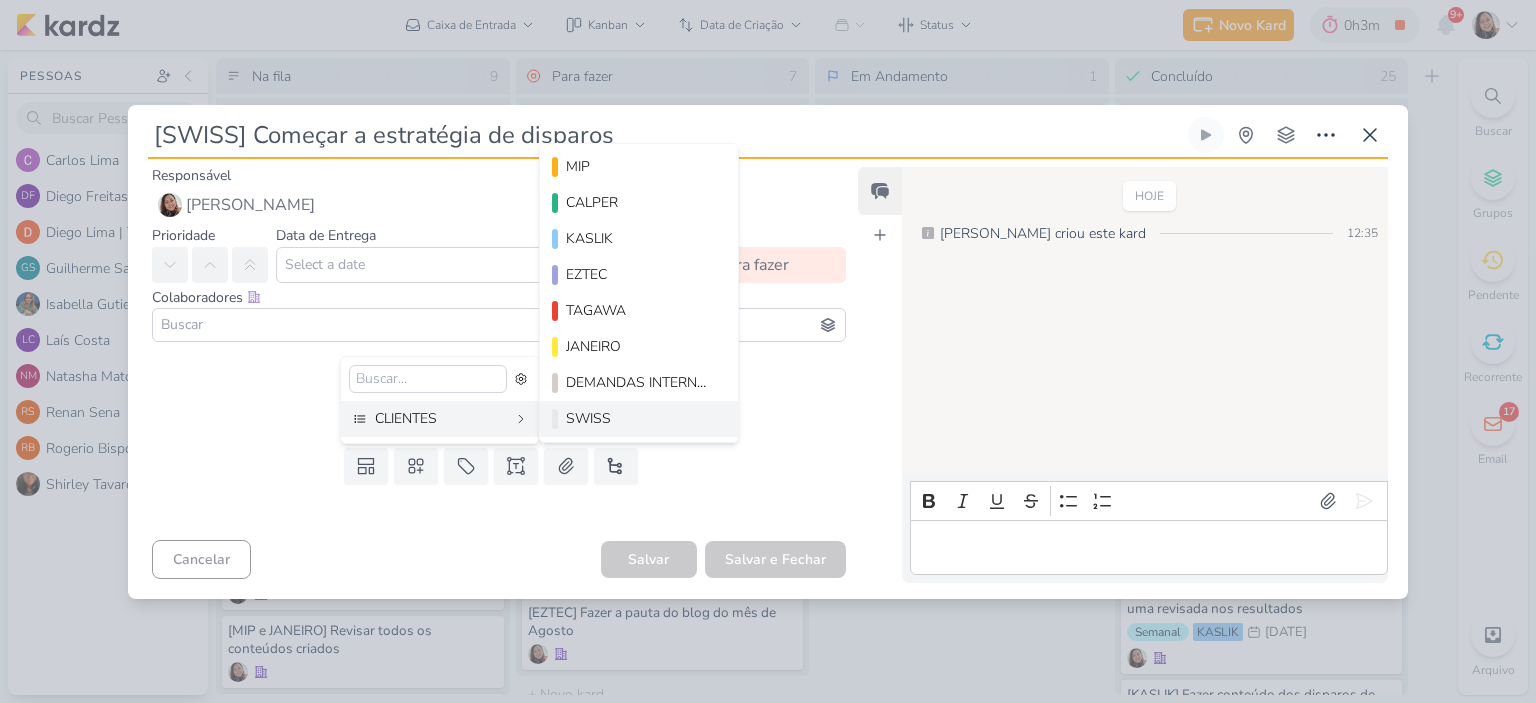 click on "SWISS" at bounding box center [640, 418] 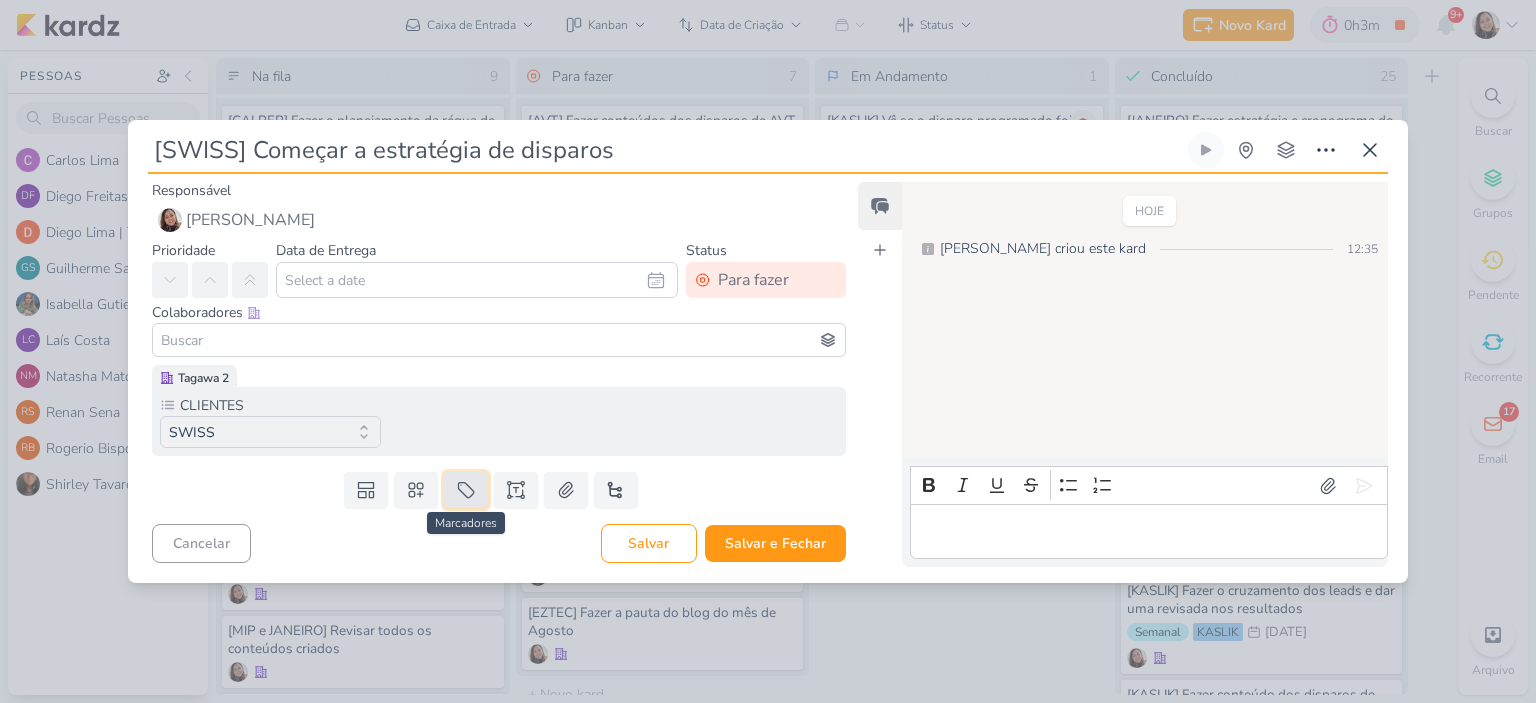 click 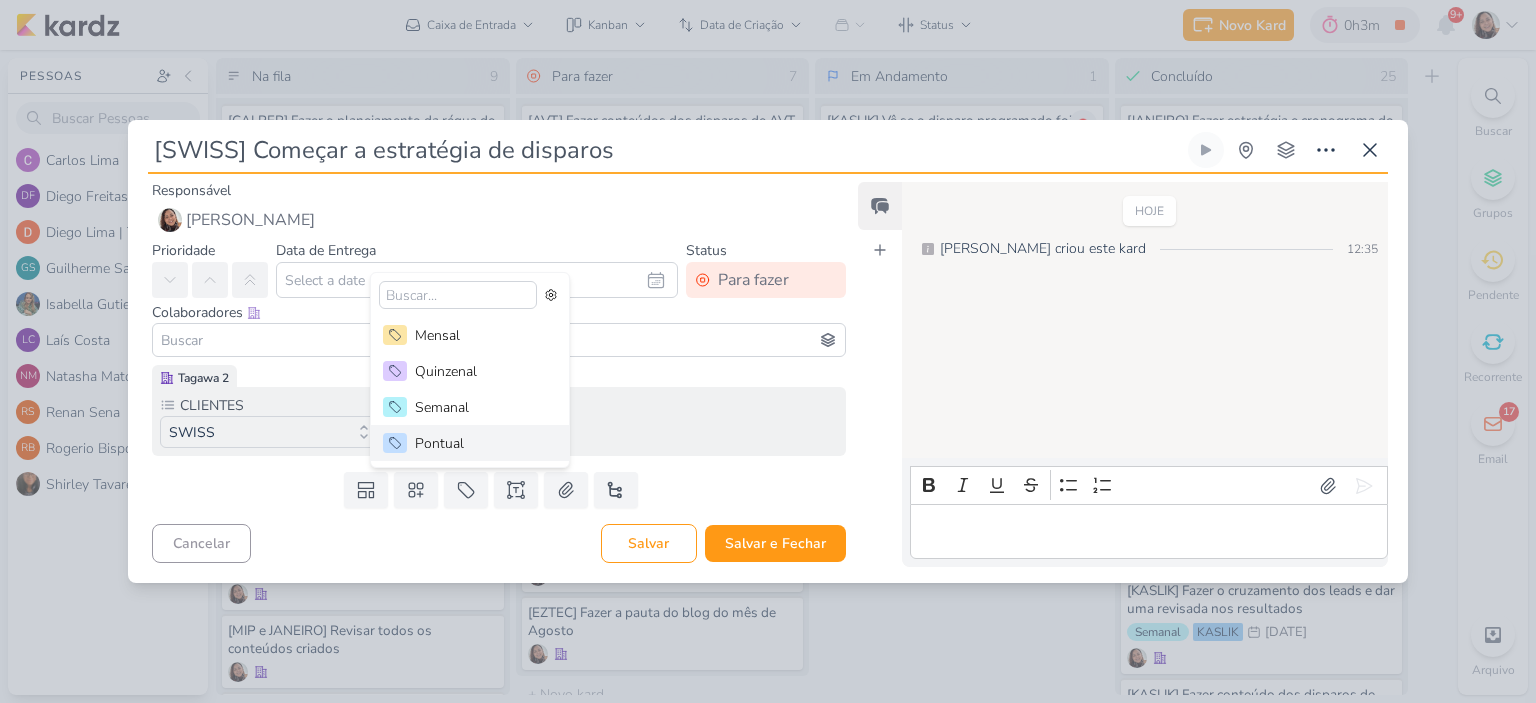 click on "Pontual" at bounding box center [480, 443] 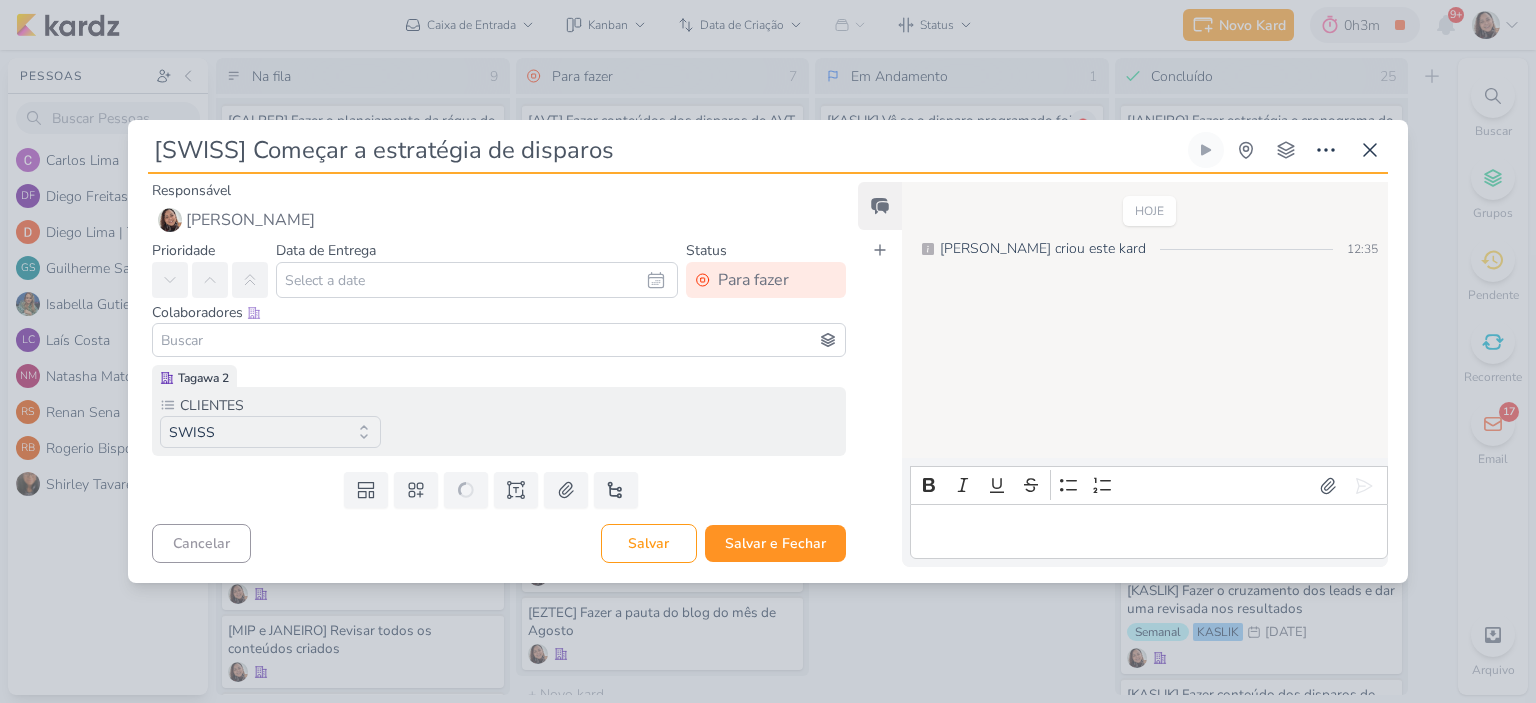 type 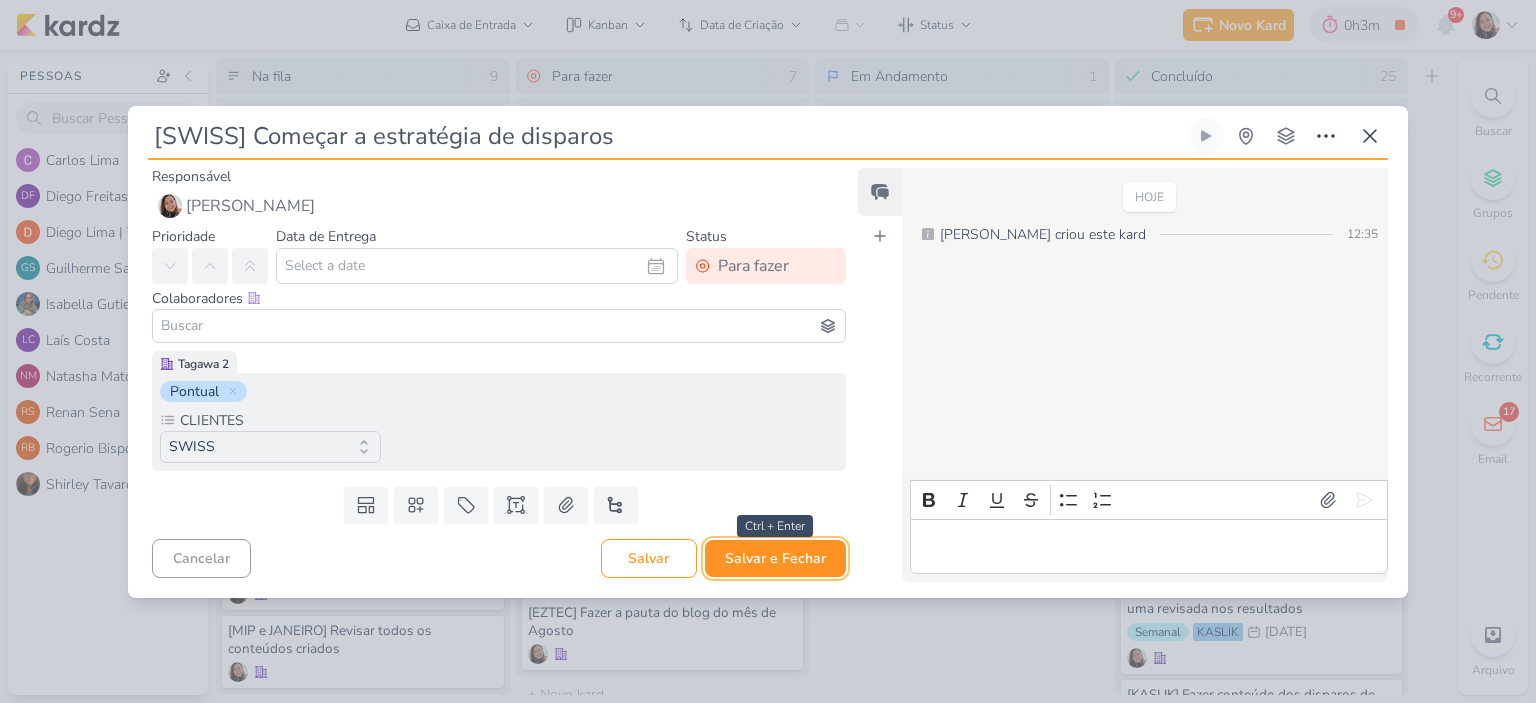 click on "Salvar e Fechar" at bounding box center [775, 558] 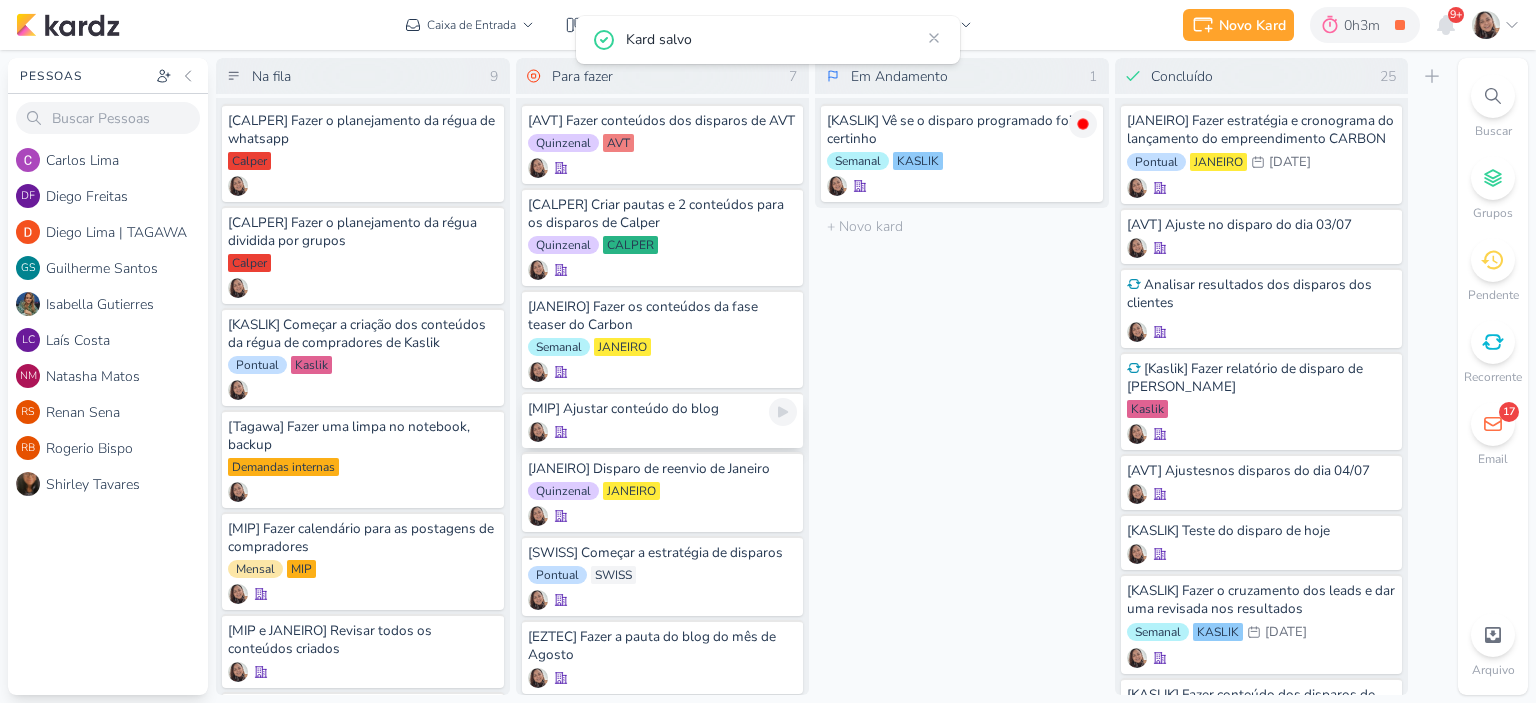 click on "[MIP] Ajustar conteúdo do blog" at bounding box center (663, 409) 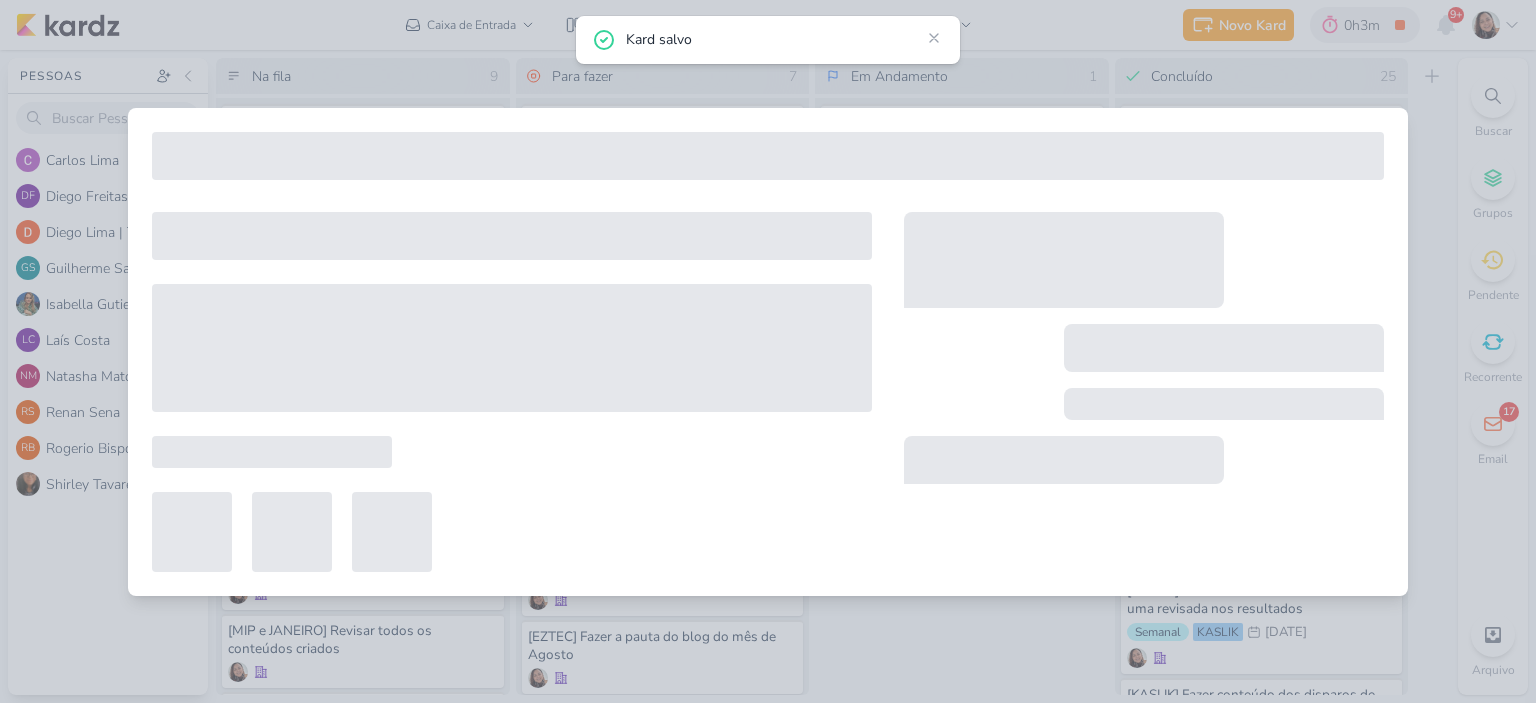type on "[MIP] Ajustar conteúdo do blog" 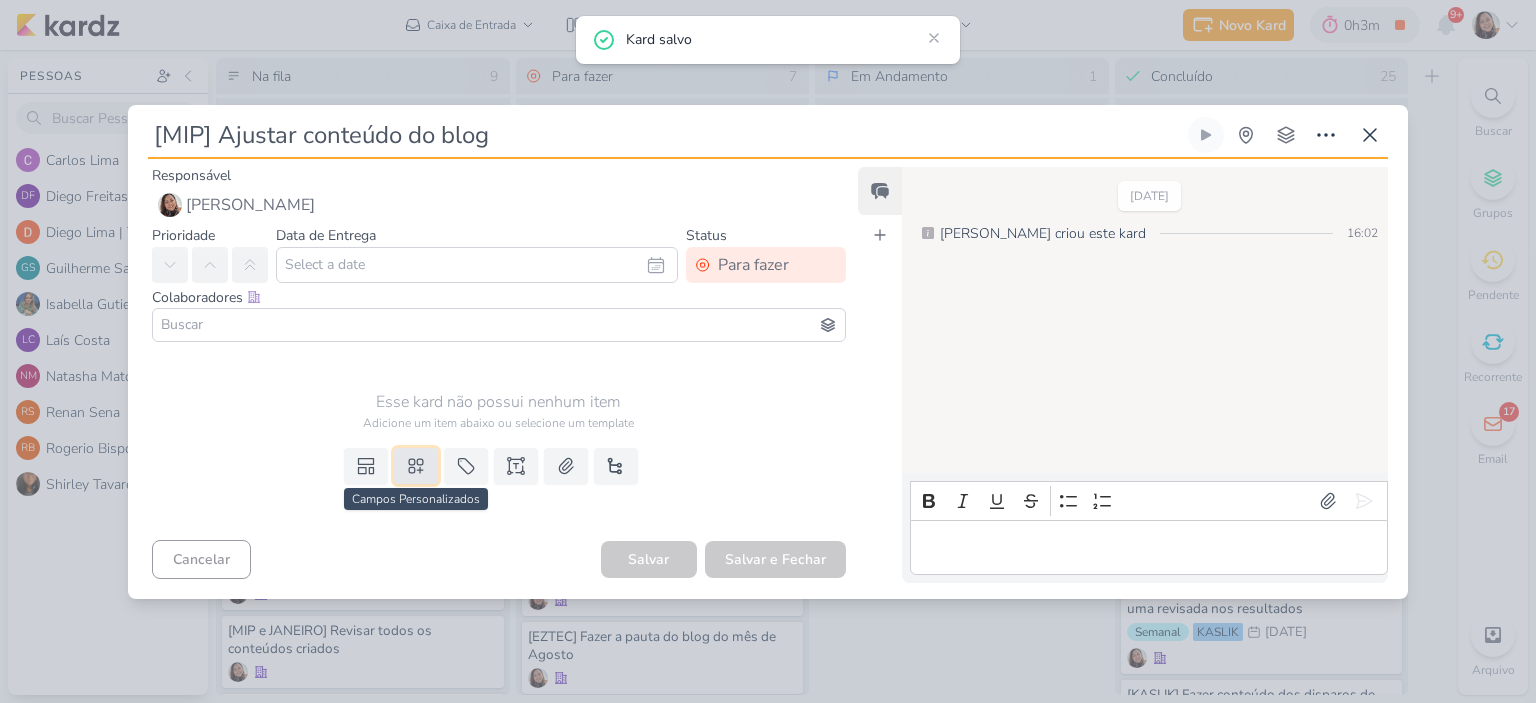 click 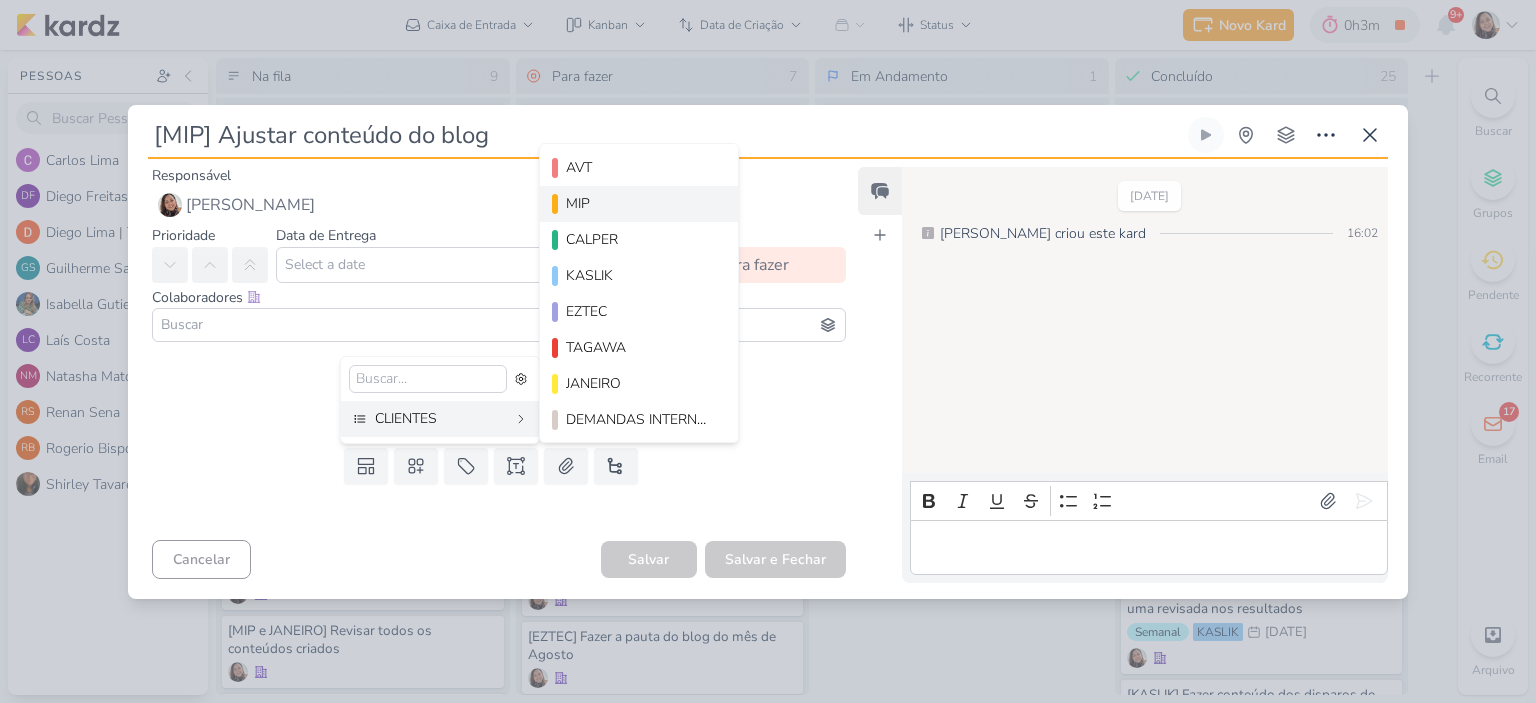 click on "MIP" at bounding box center (640, 203) 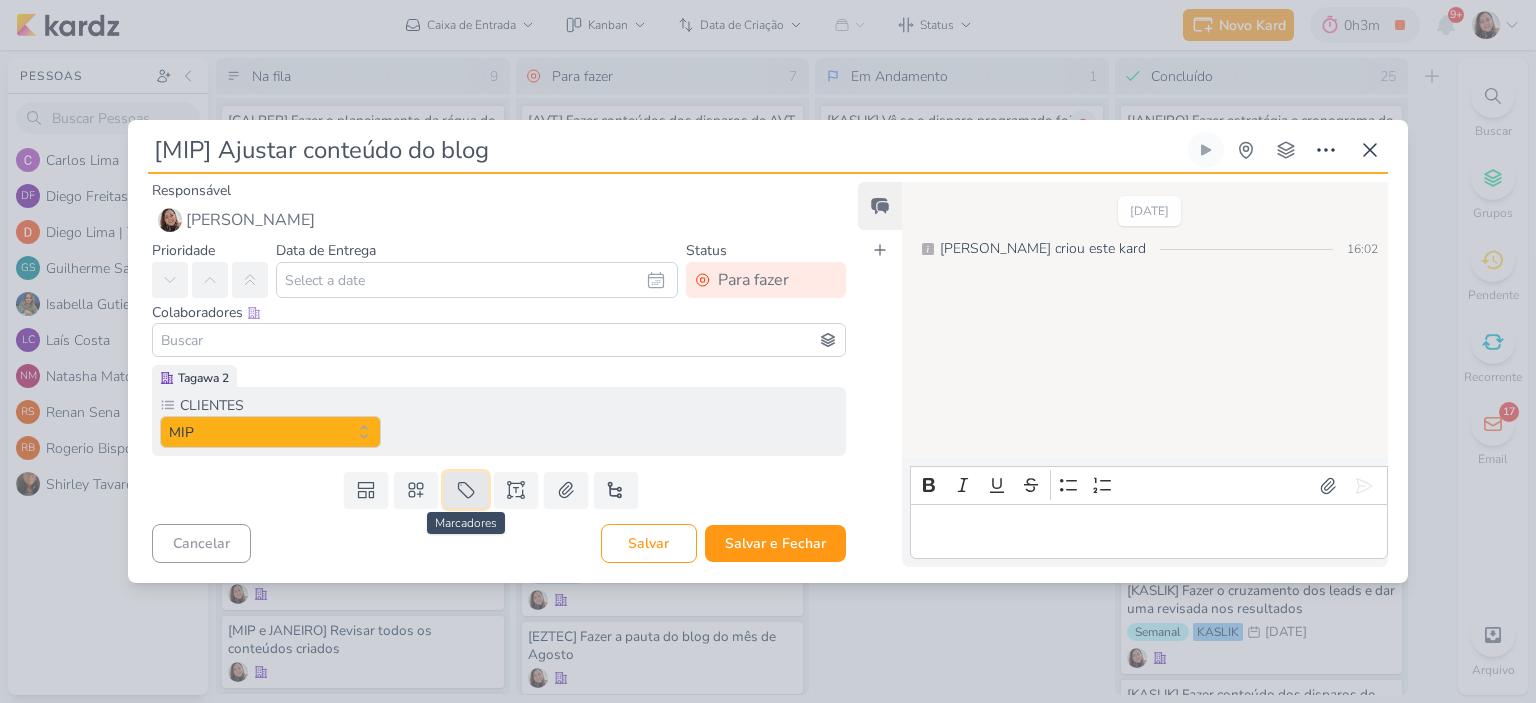 click at bounding box center [466, 490] 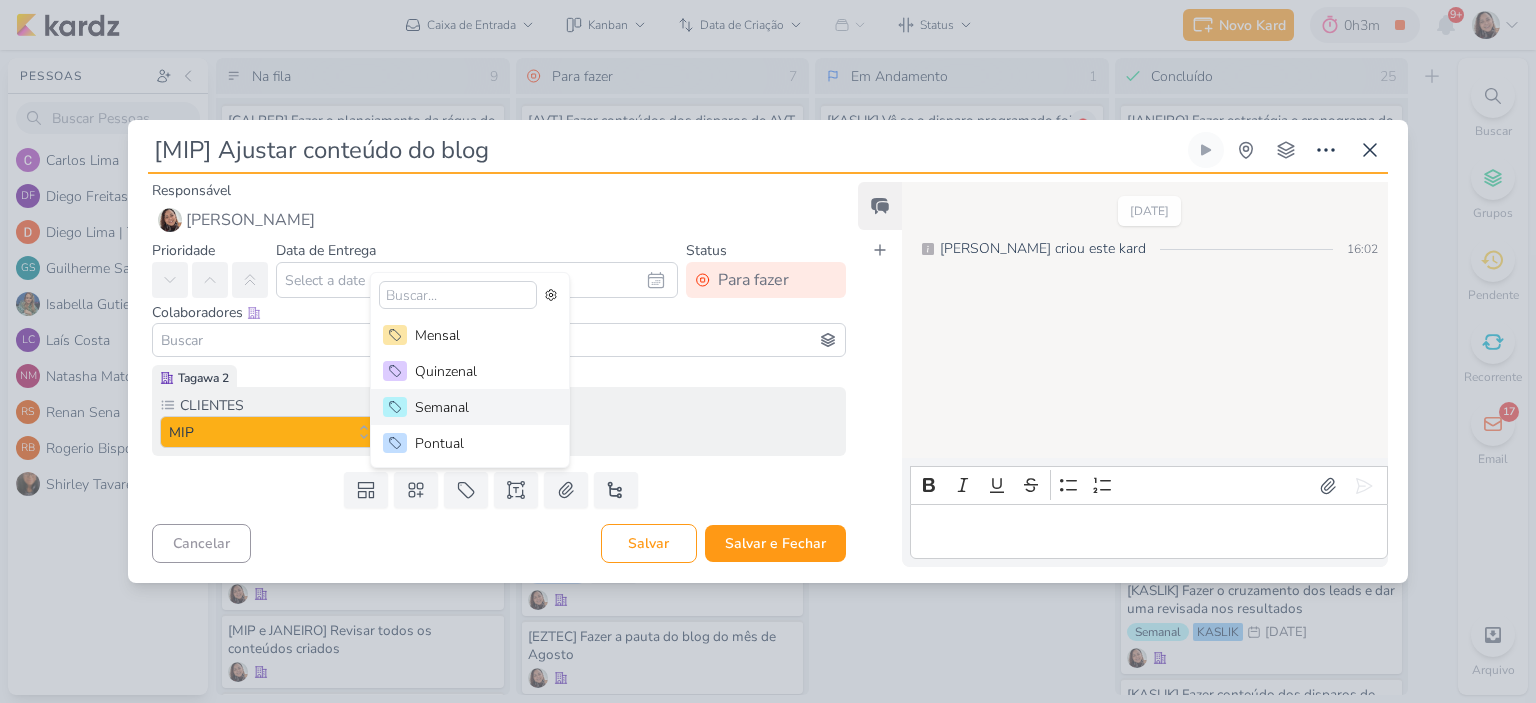 click on "Semanal" at bounding box center (480, 407) 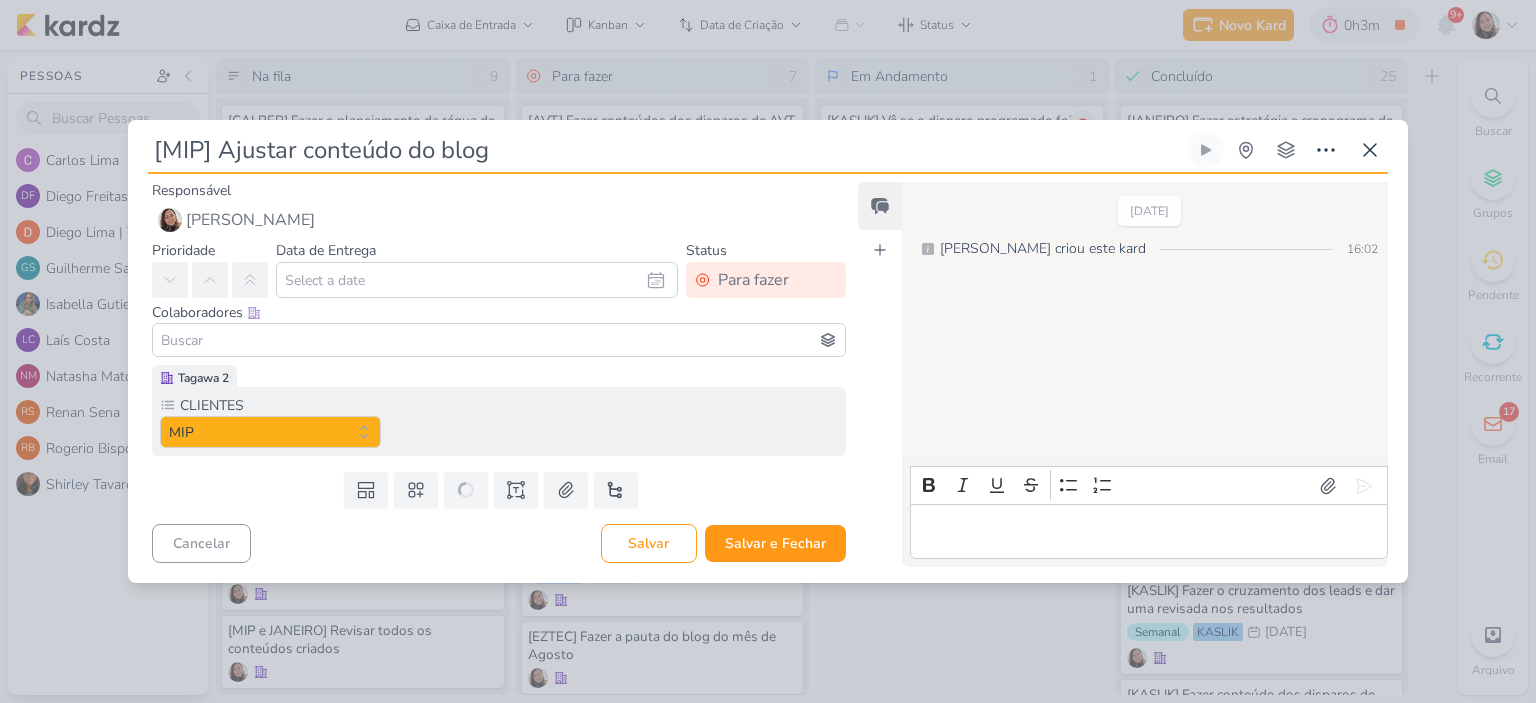 type 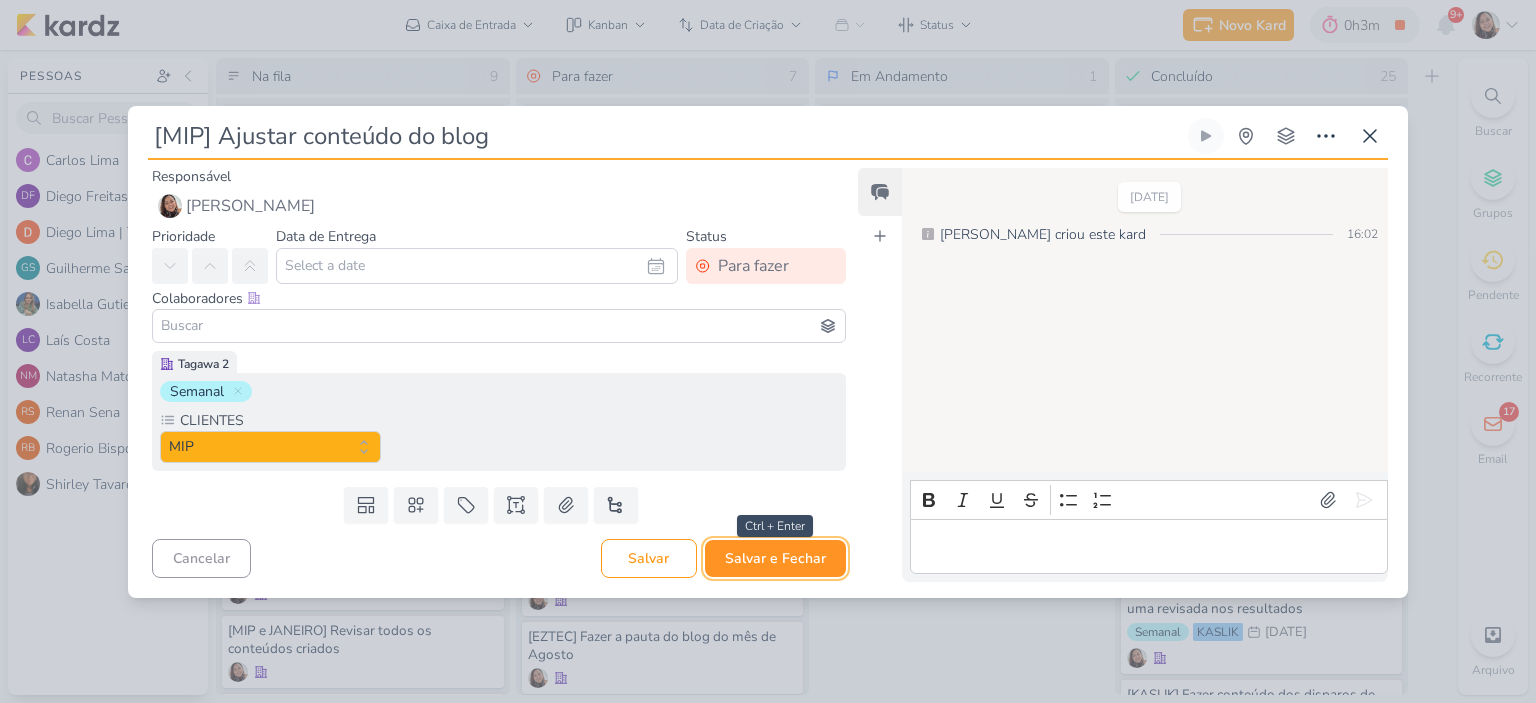 click on "Salvar e Fechar" at bounding box center (775, 558) 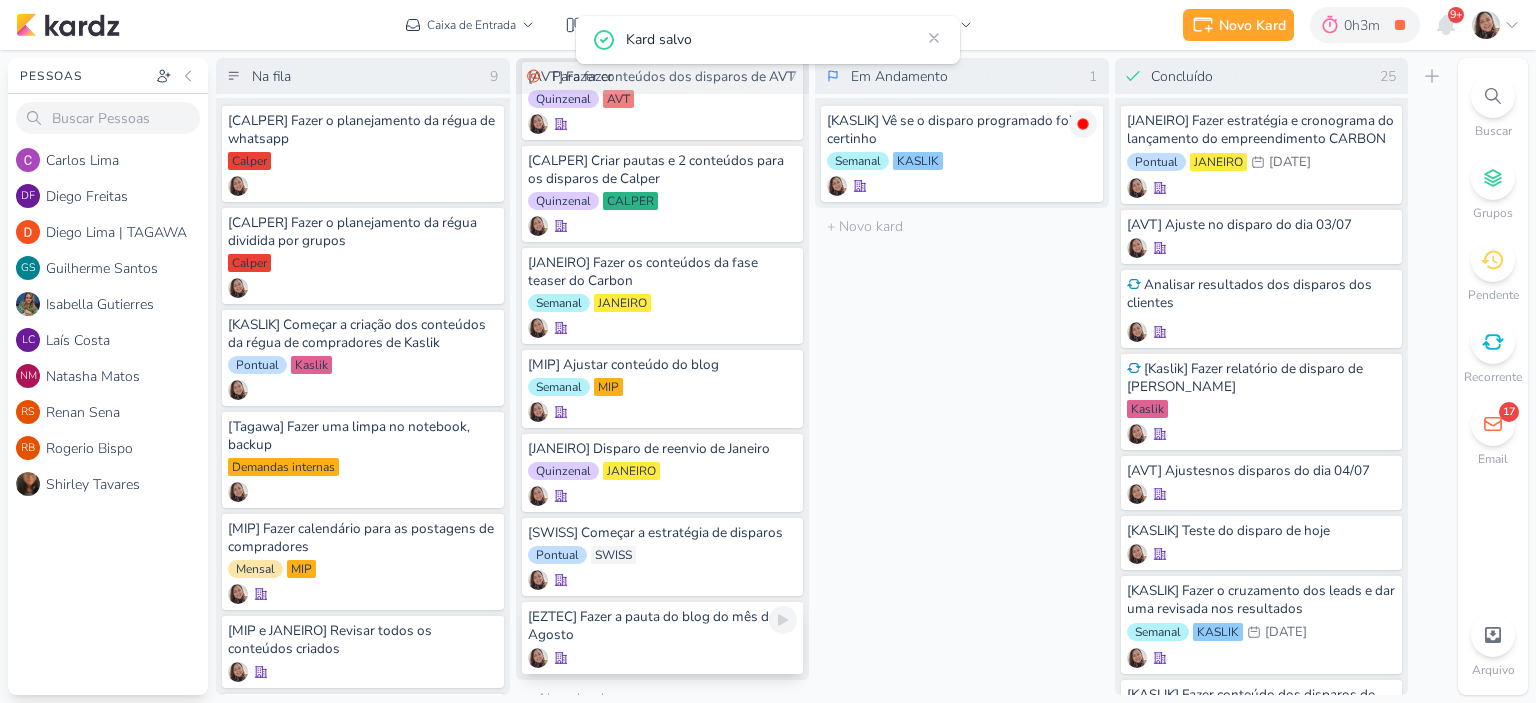 scroll, scrollTop: 62, scrollLeft: 0, axis: vertical 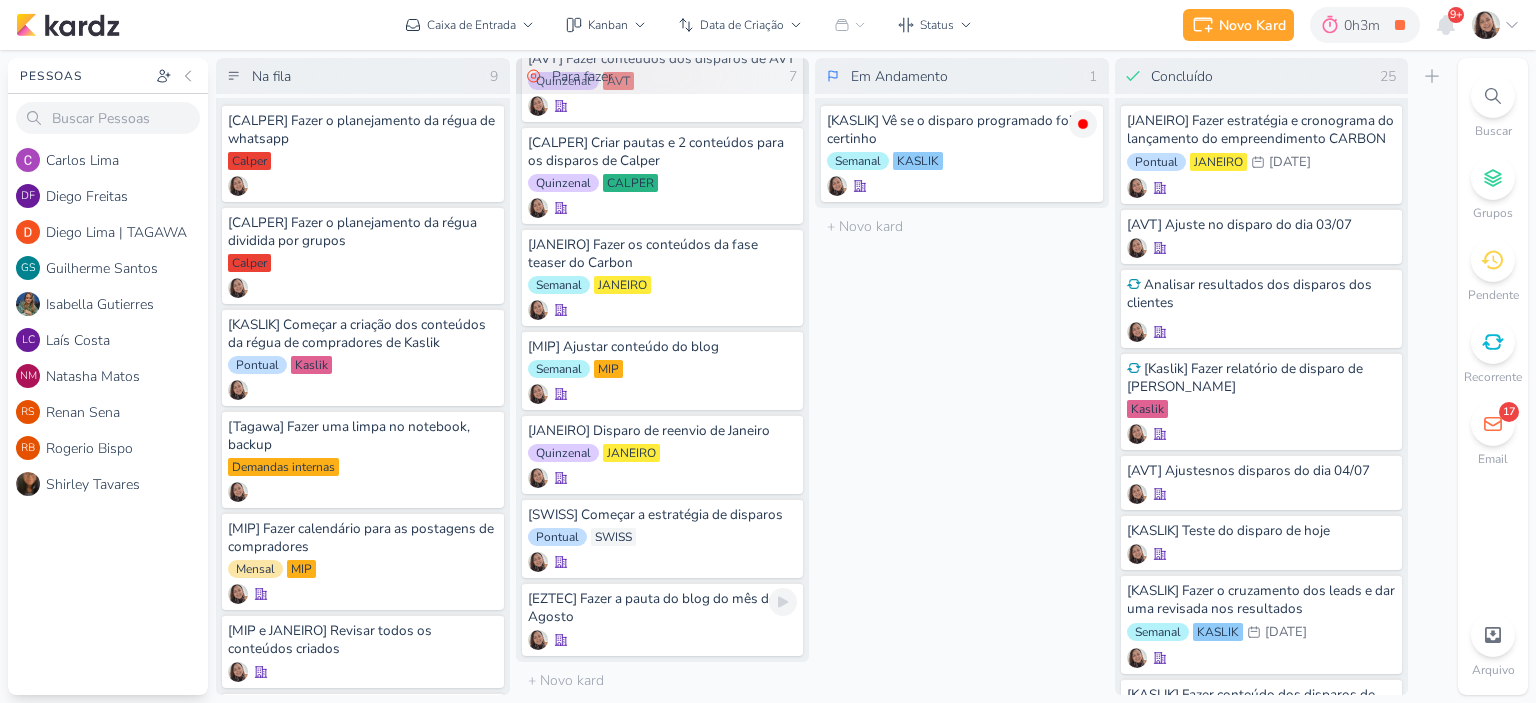 click on "[EZTEC] Fazer a pauta do blog do mês de Agosto" at bounding box center [663, 608] 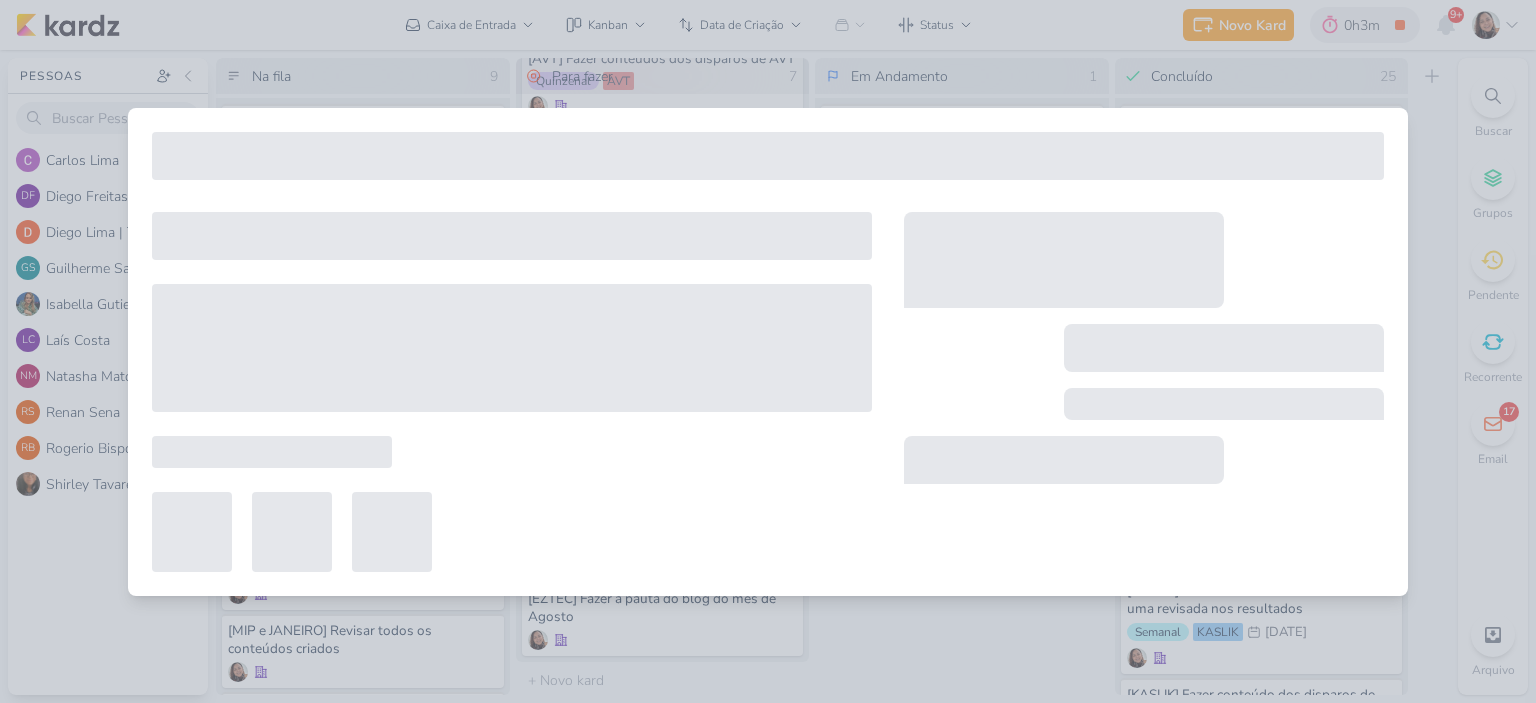 type on "[EZTEC] Fazer a pauta do blog do mês de Agosto" 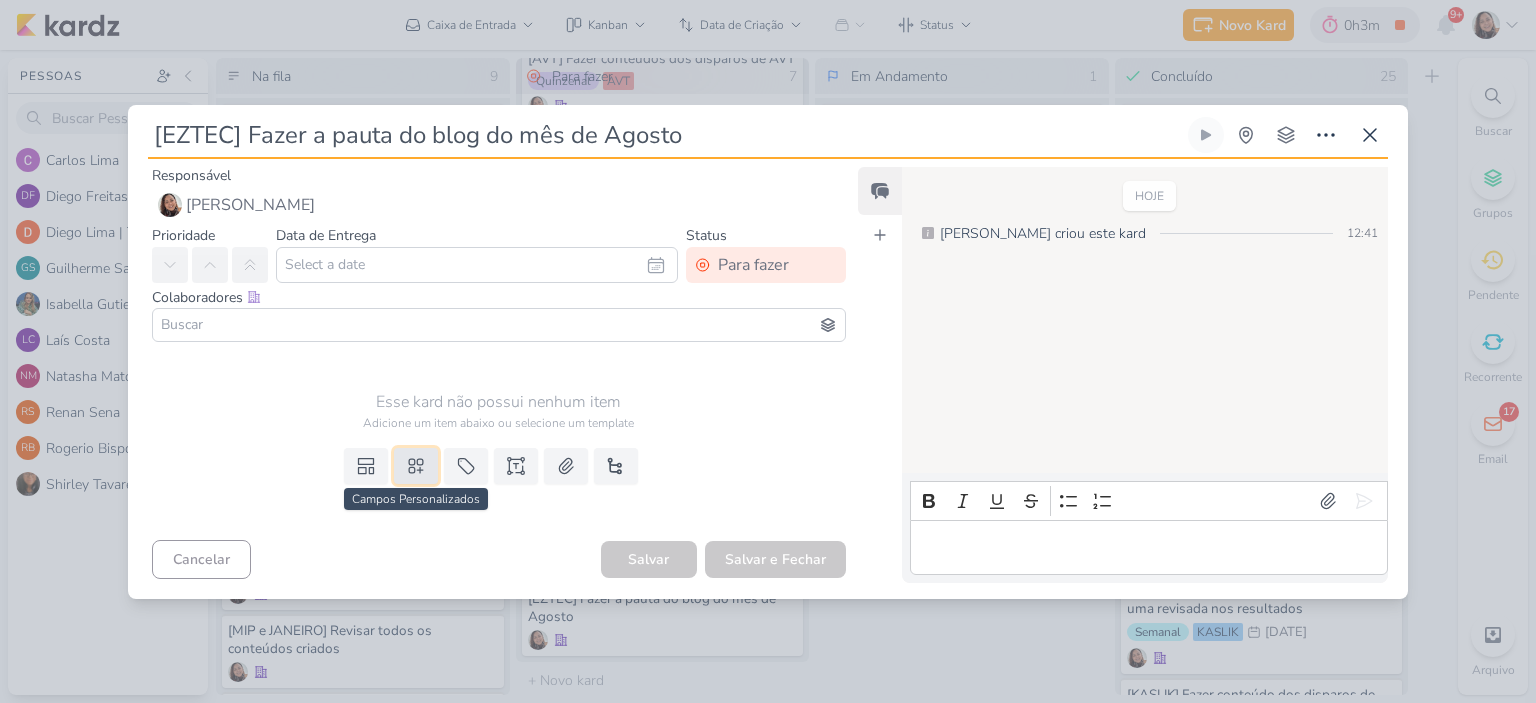 click at bounding box center [416, 466] 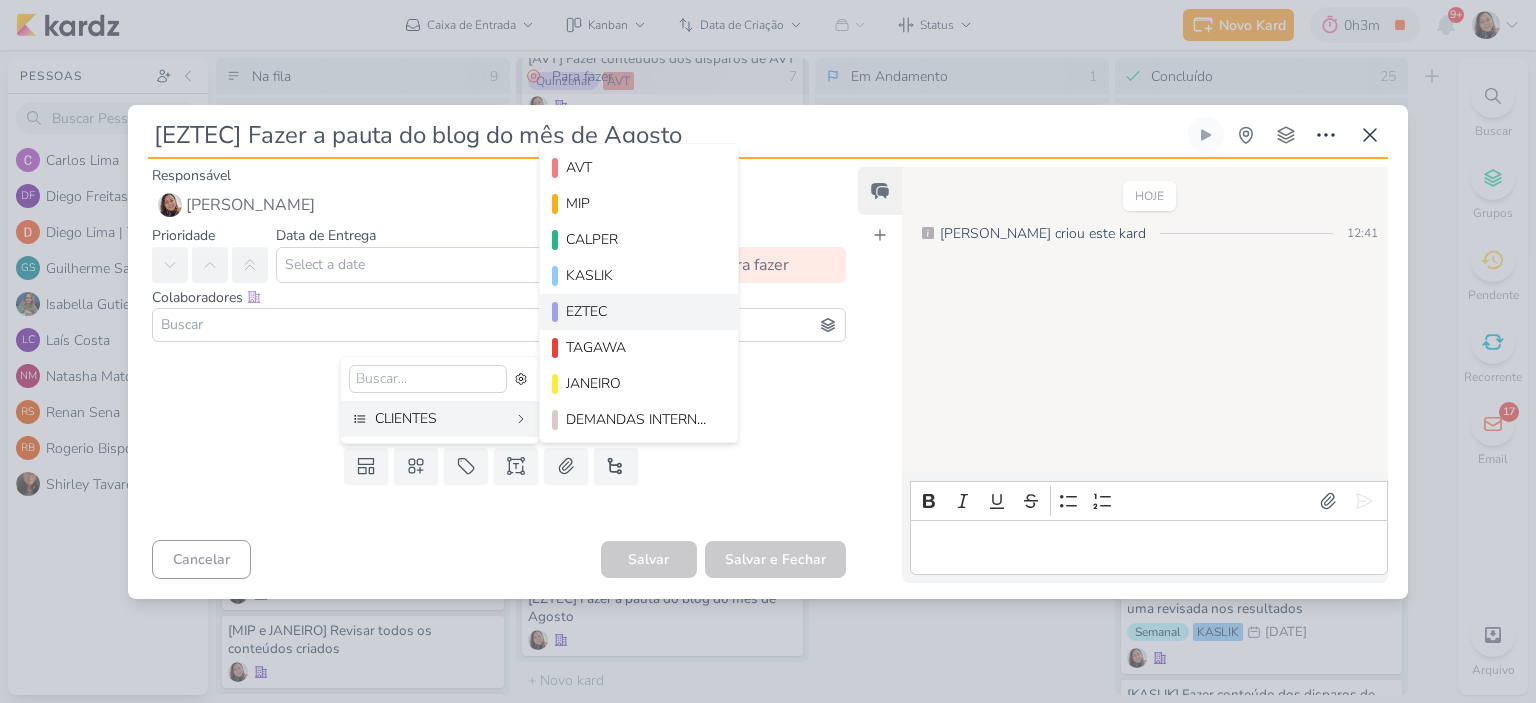 click on "EZTEC" at bounding box center [640, 311] 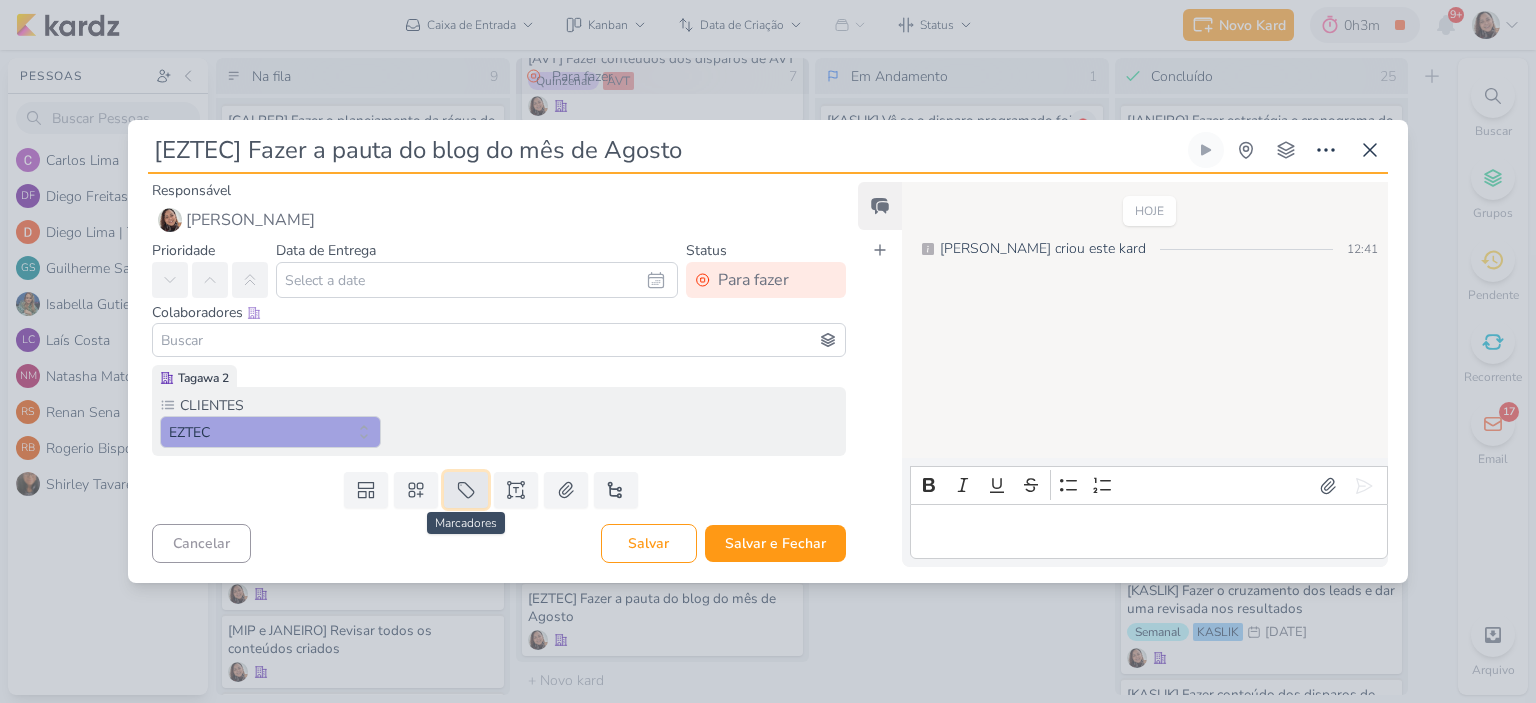 click at bounding box center (466, 490) 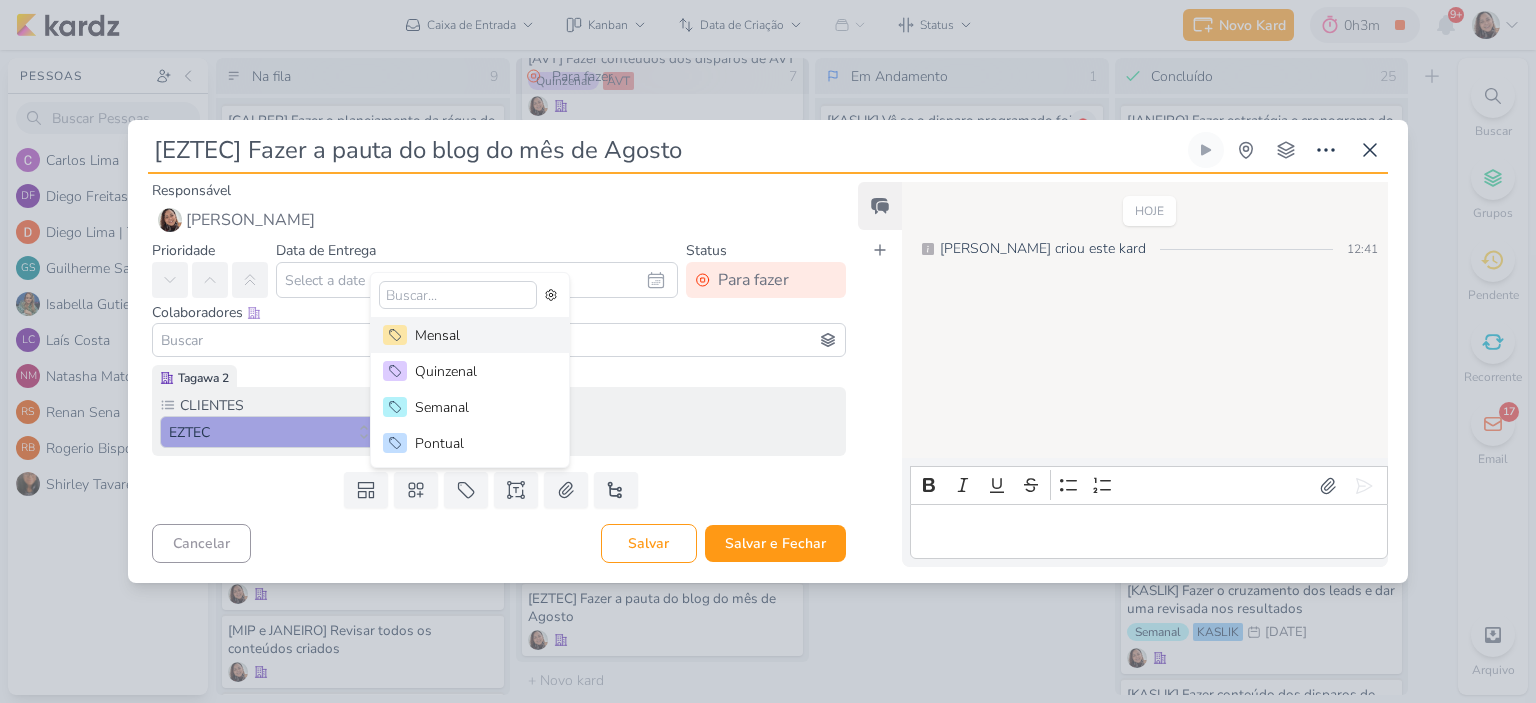 click on "Mensal" at bounding box center (480, 335) 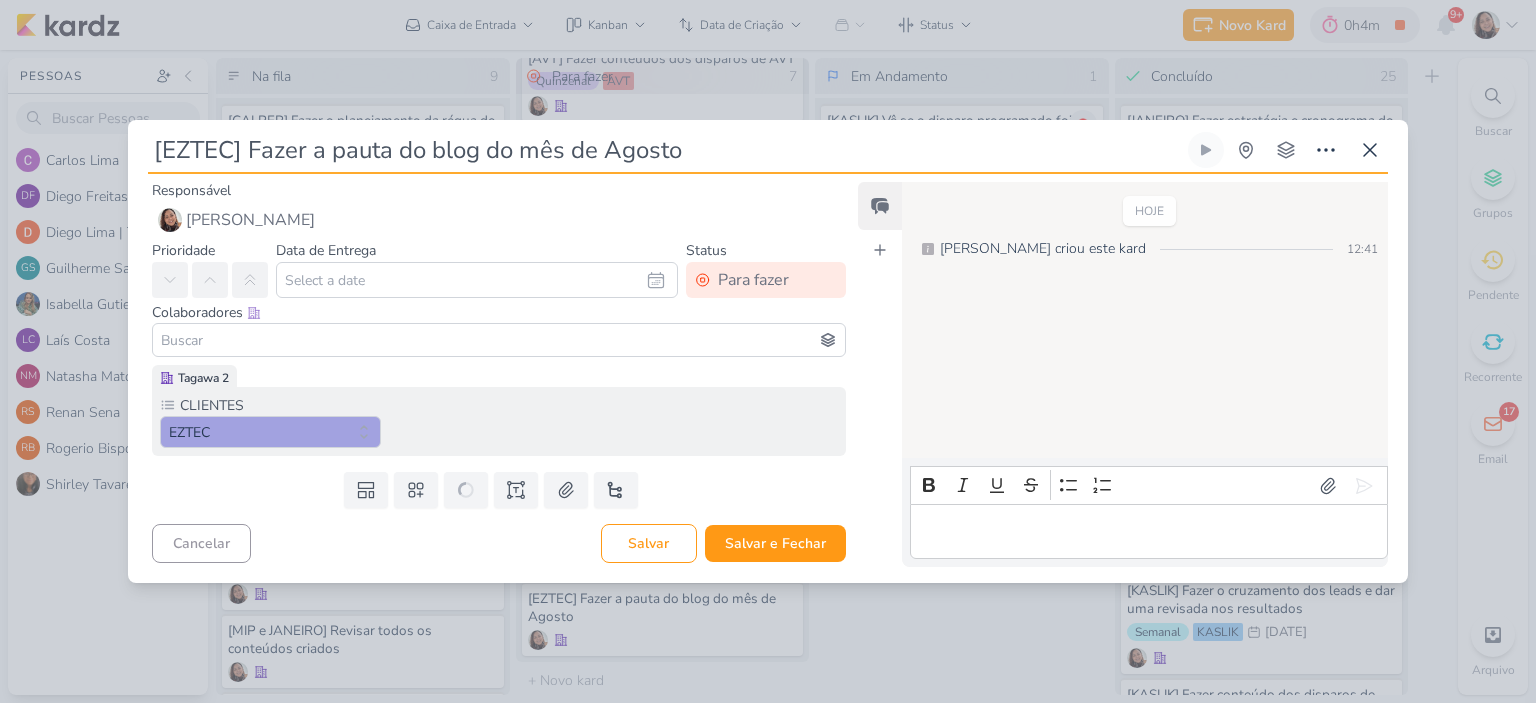 type 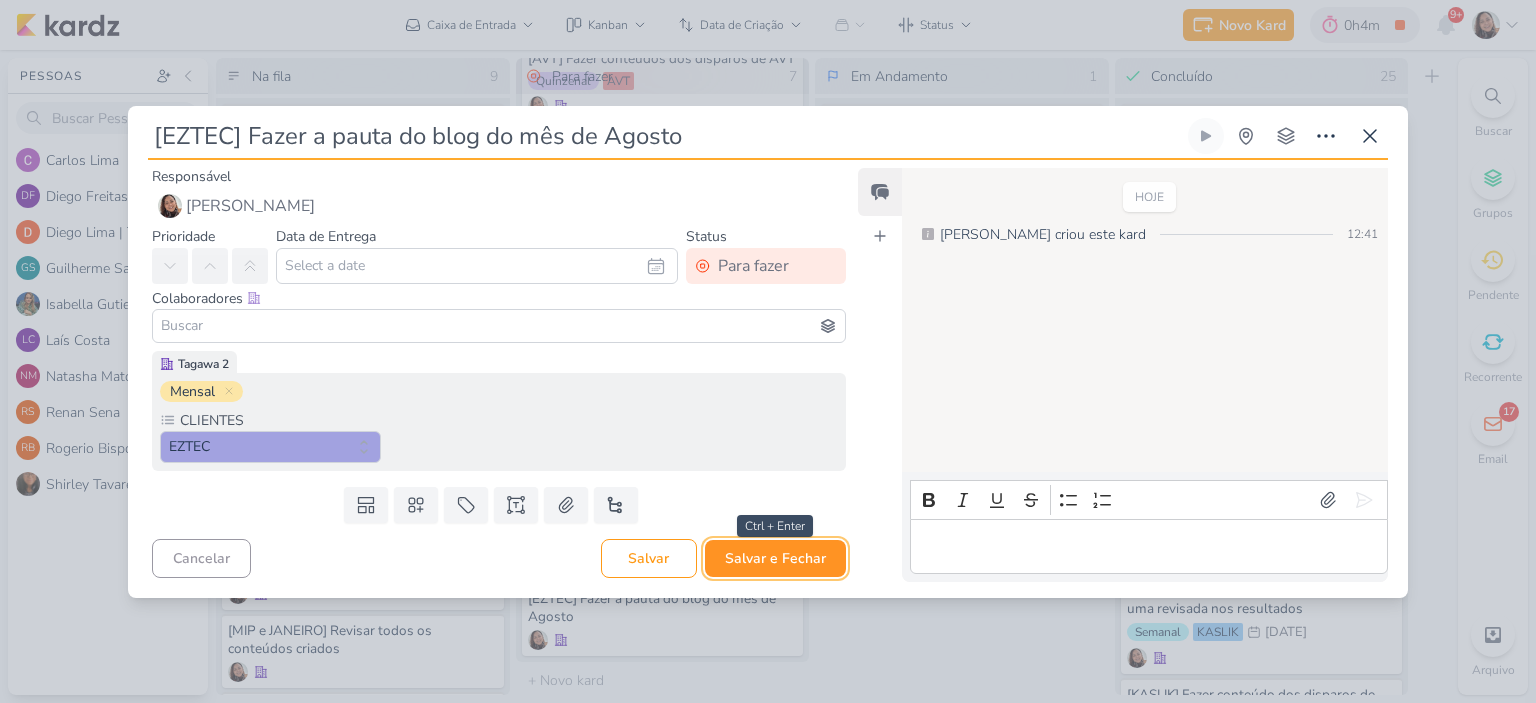 click on "Salvar e Fechar" at bounding box center (775, 558) 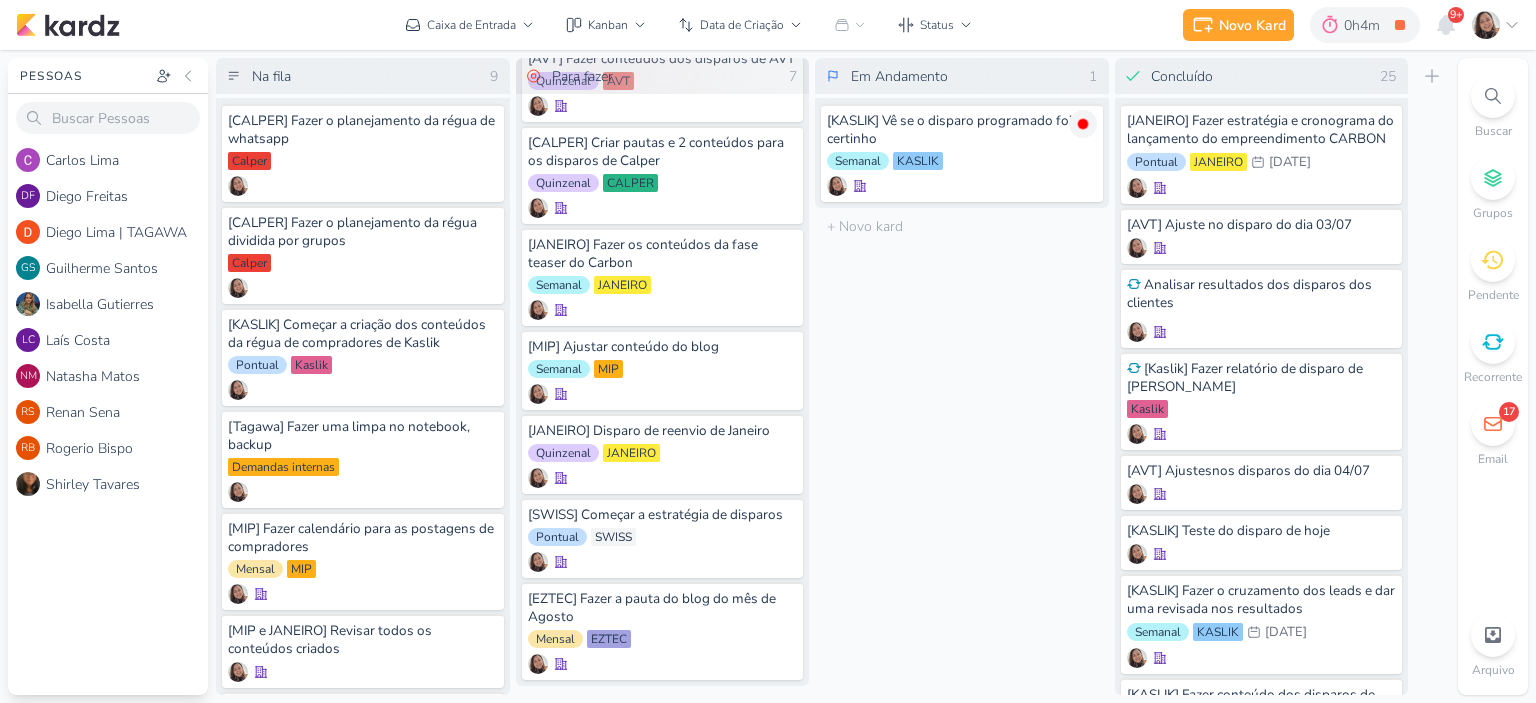 click 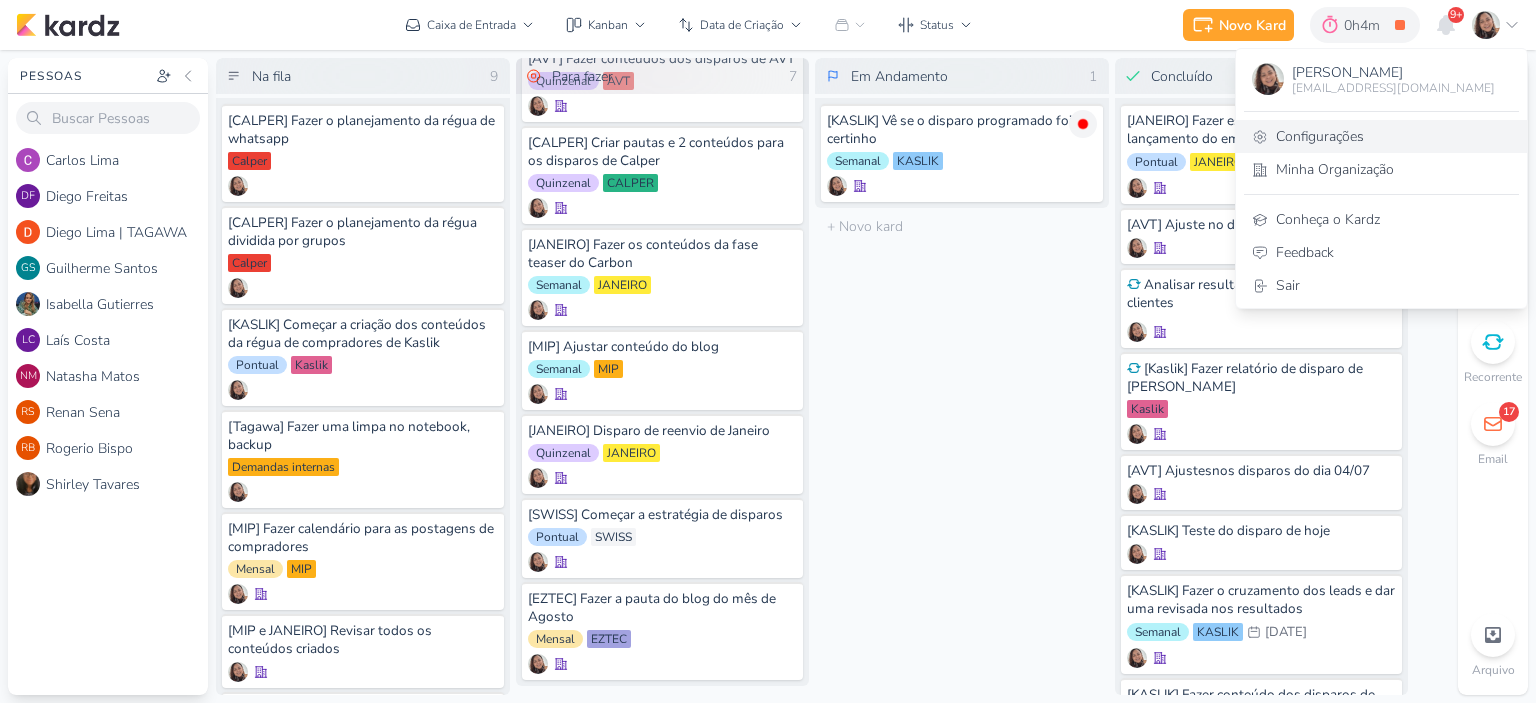 click on "Configurações" at bounding box center (1381, 136) 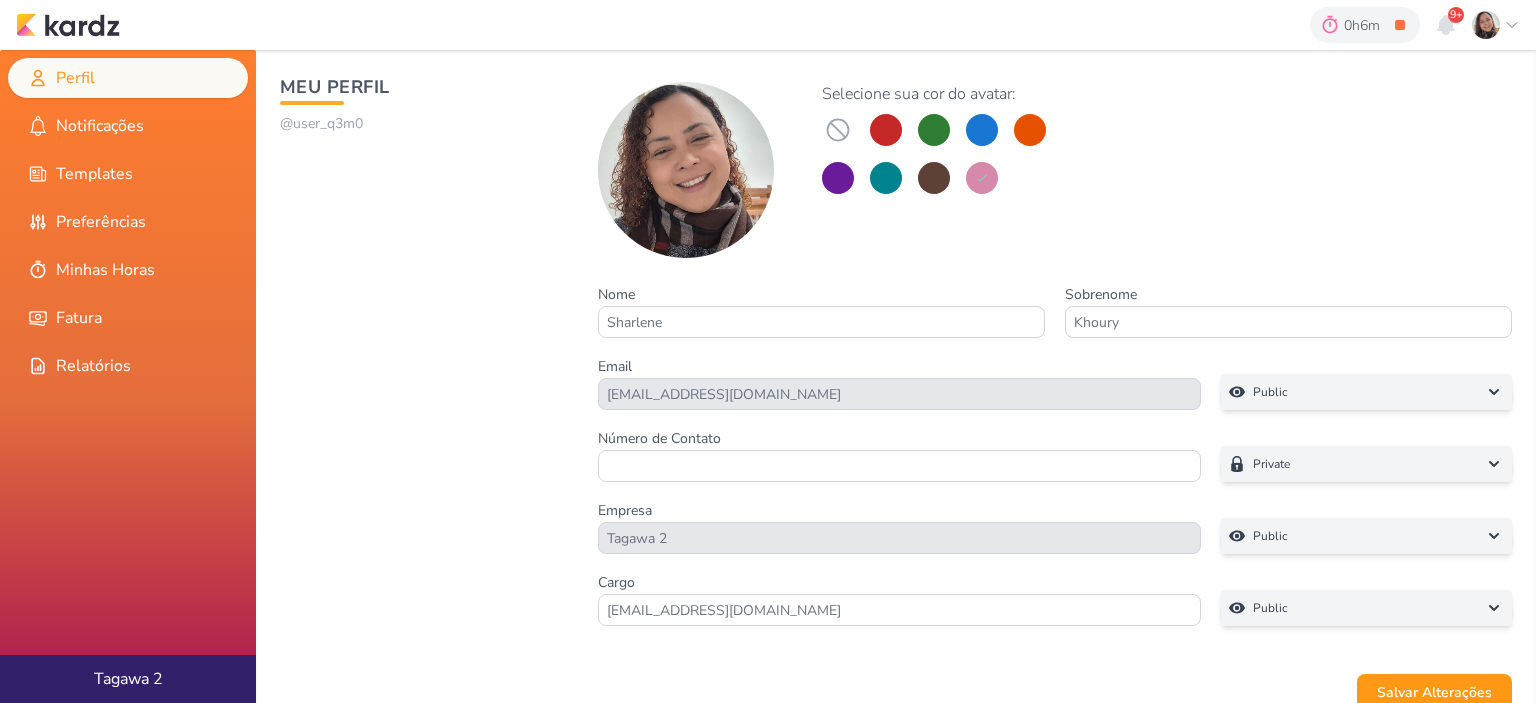 scroll, scrollTop: 0, scrollLeft: 0, axis: both 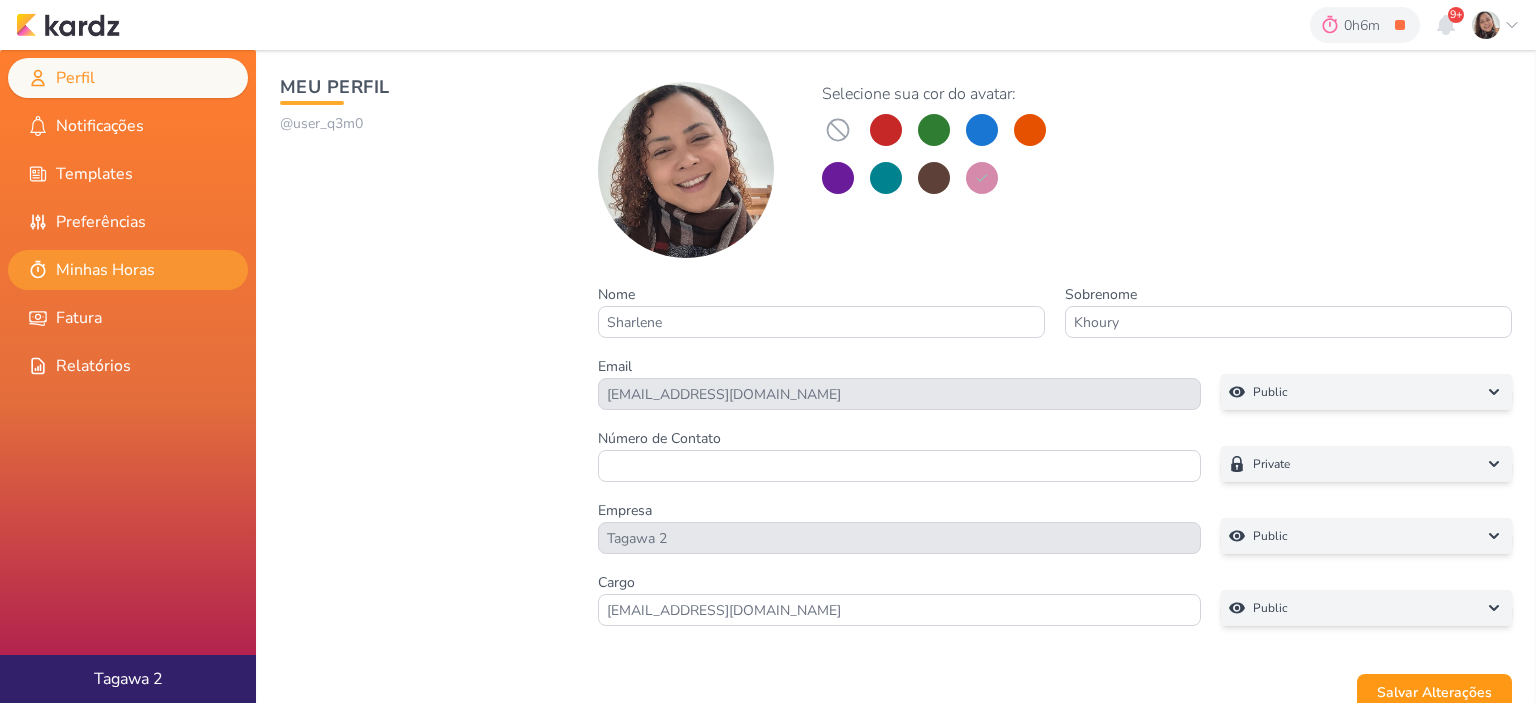 click on "Minhas Horas" at bounding box center (128, 270) 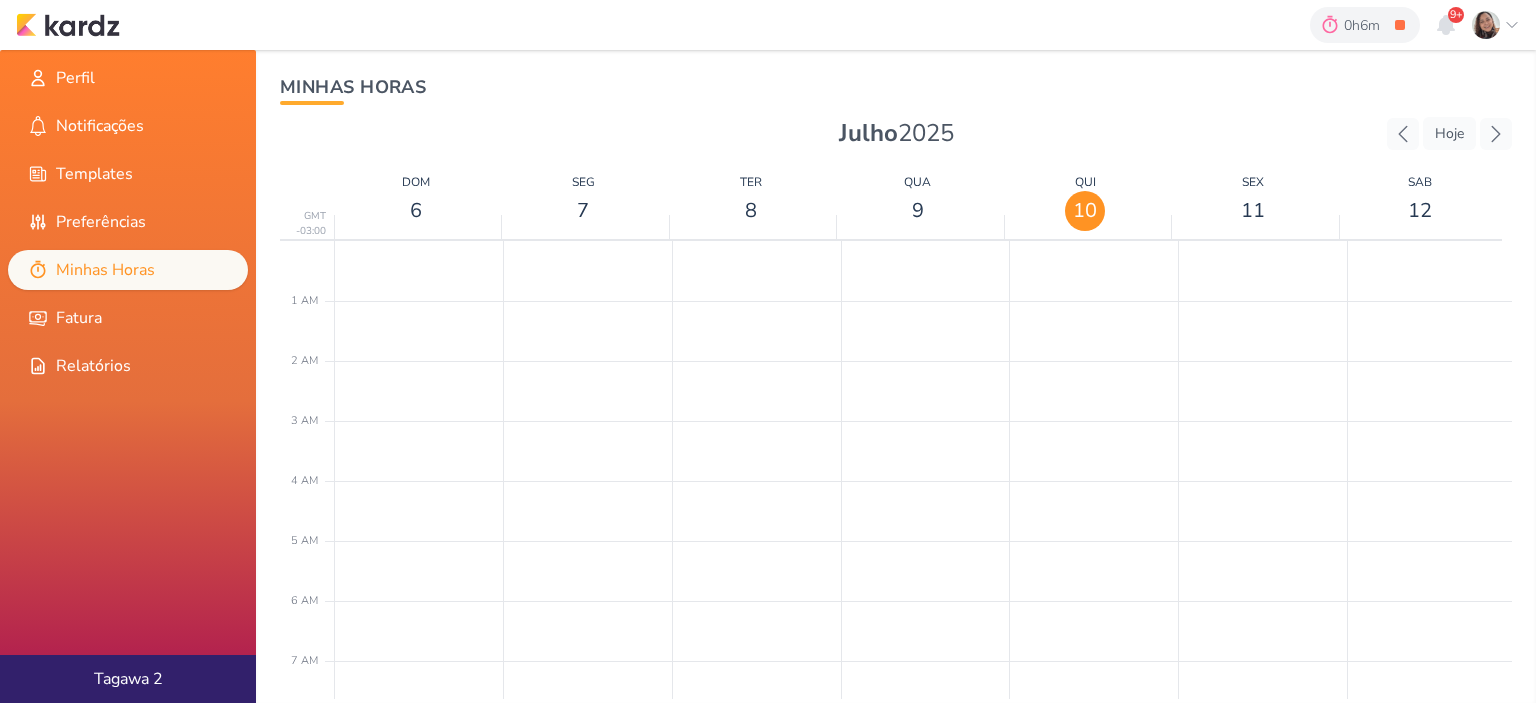 scroll, scrollTop: 0, scrollLeft: 0, axis: both 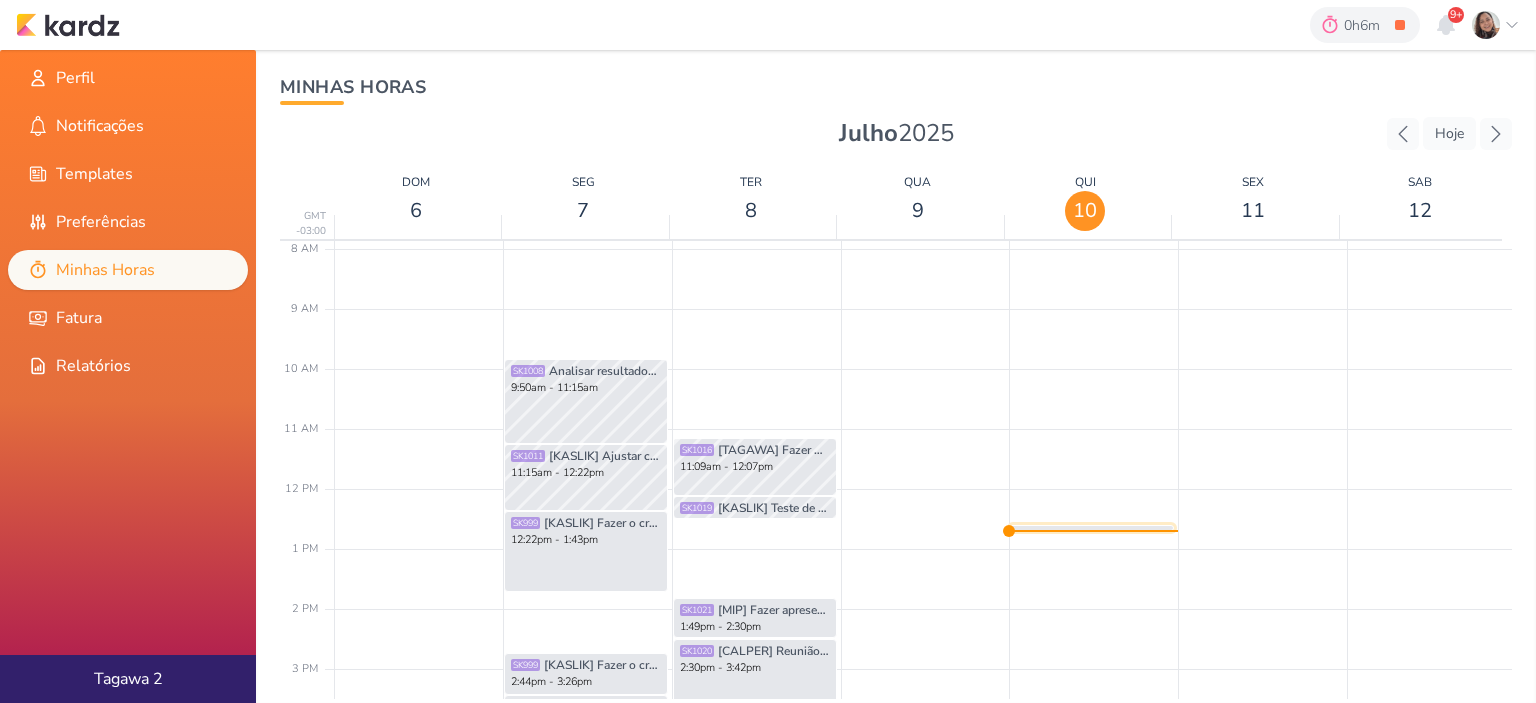 click on "SK1029
[KASLIK] Vê se o disparo programado foi certinho
12:36pm - 12:42pm" at bounding box center [1092, 528] 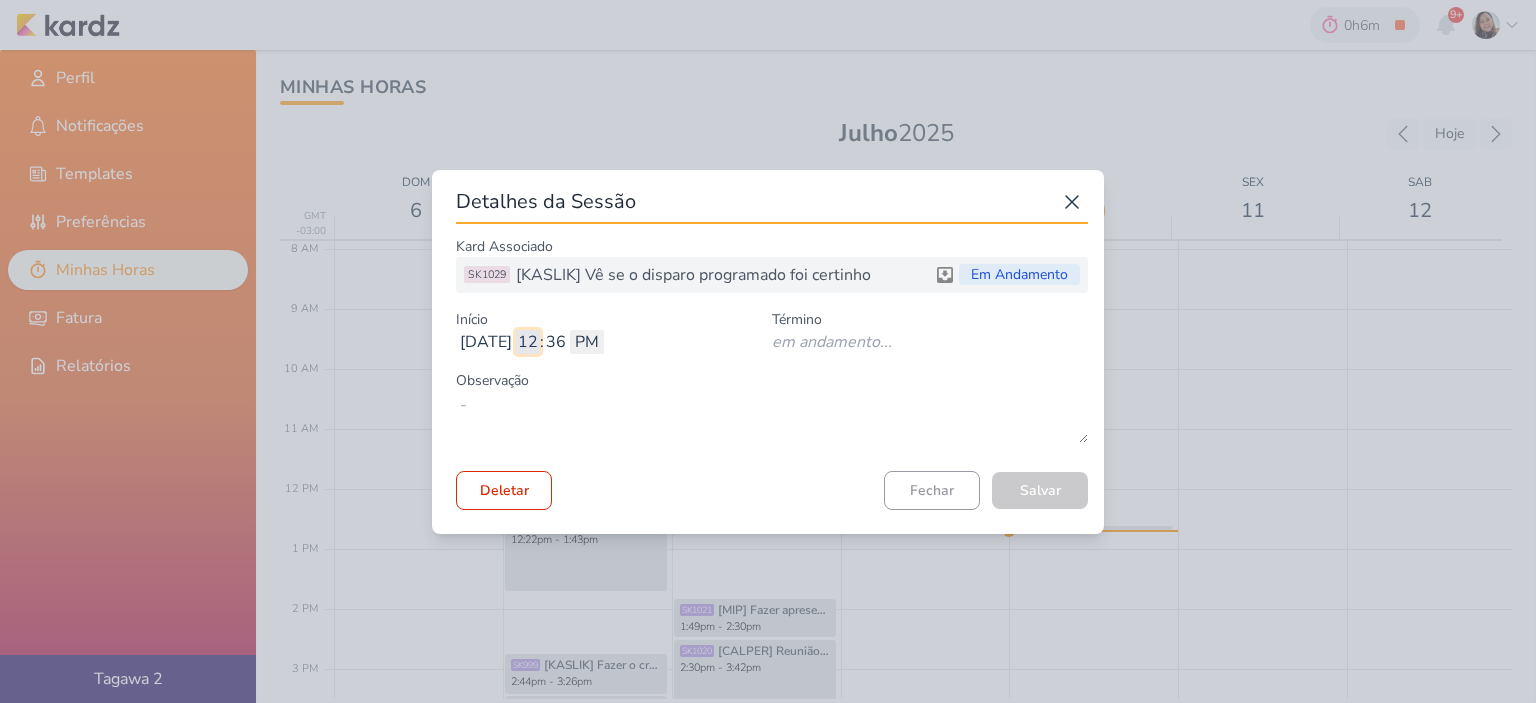 click on "12" at bounding box center (528, 342) 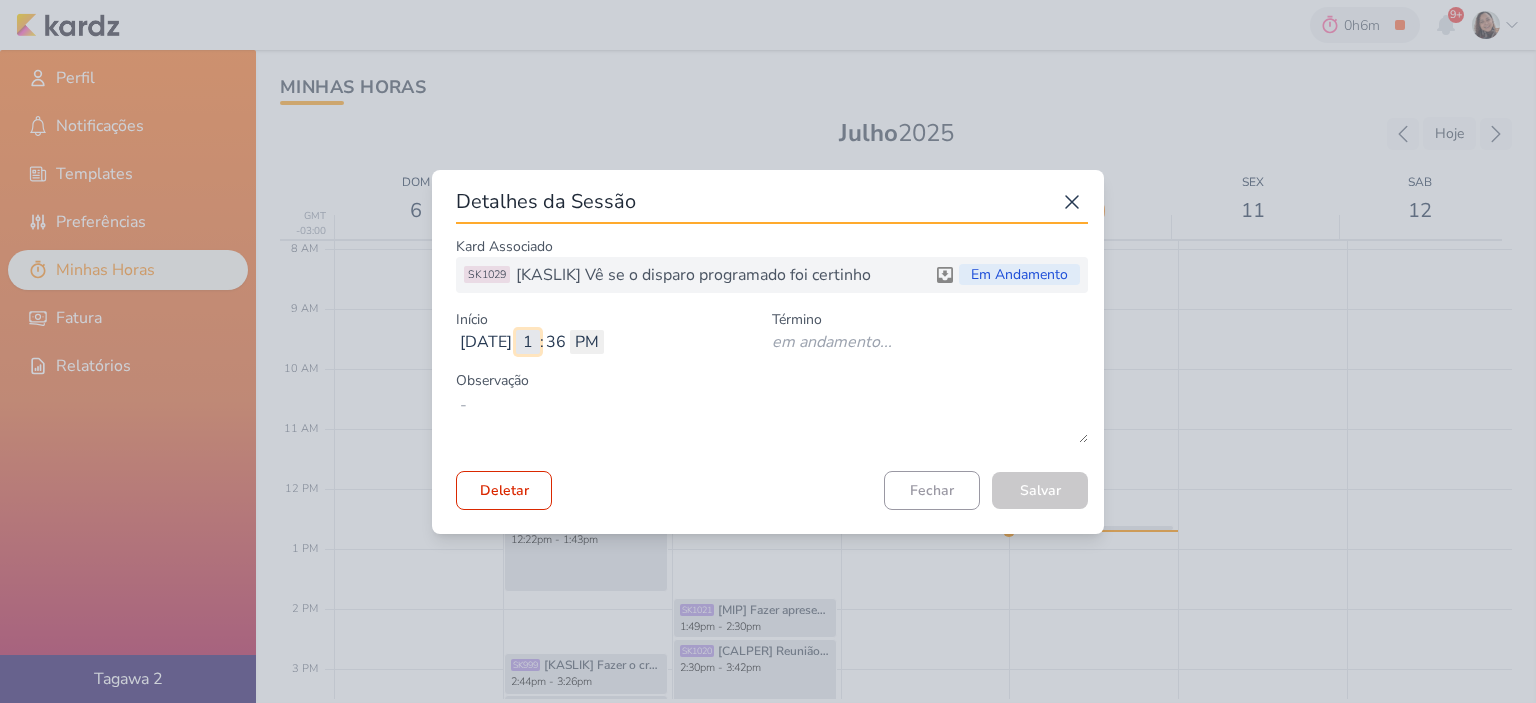 type on "11" 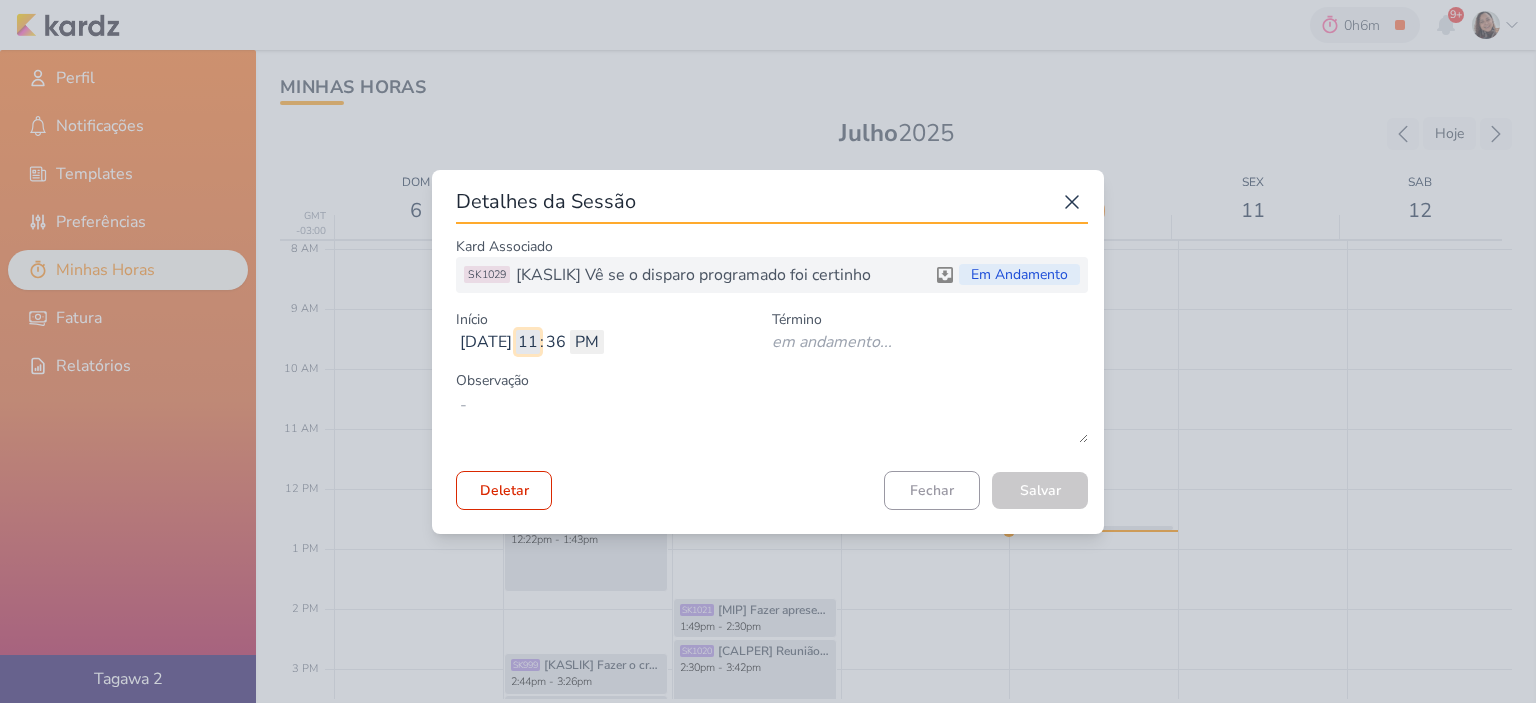 type 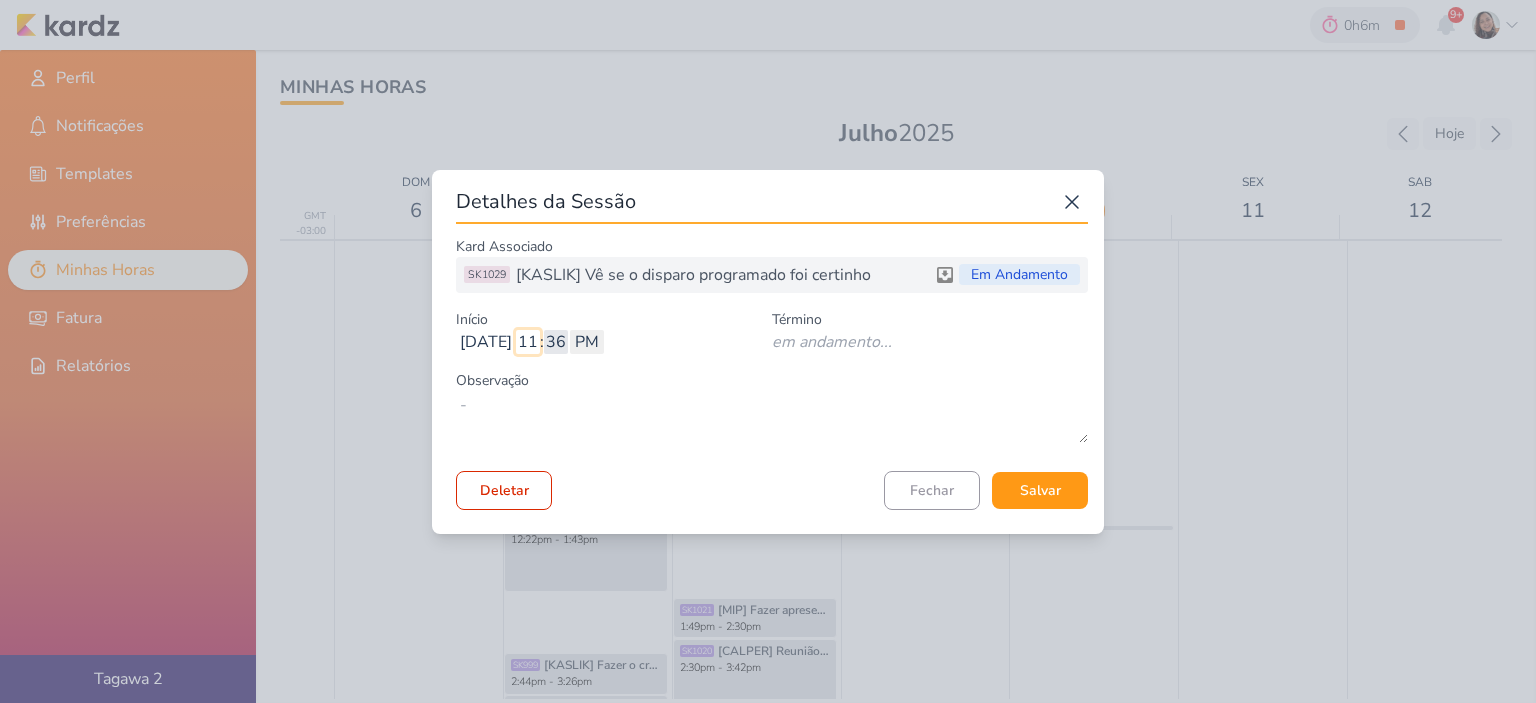 type on "11" 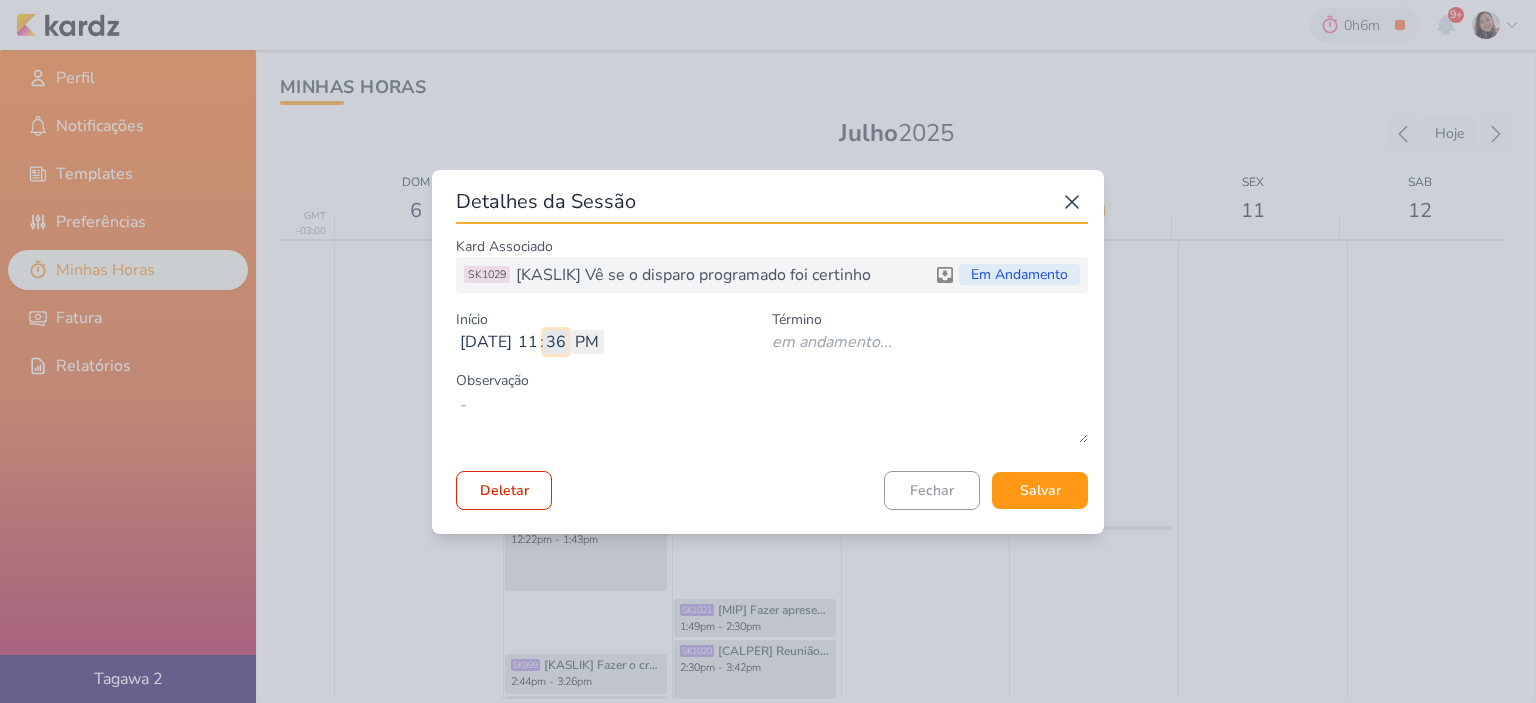 click on "36" at bounding box center [556, 342] 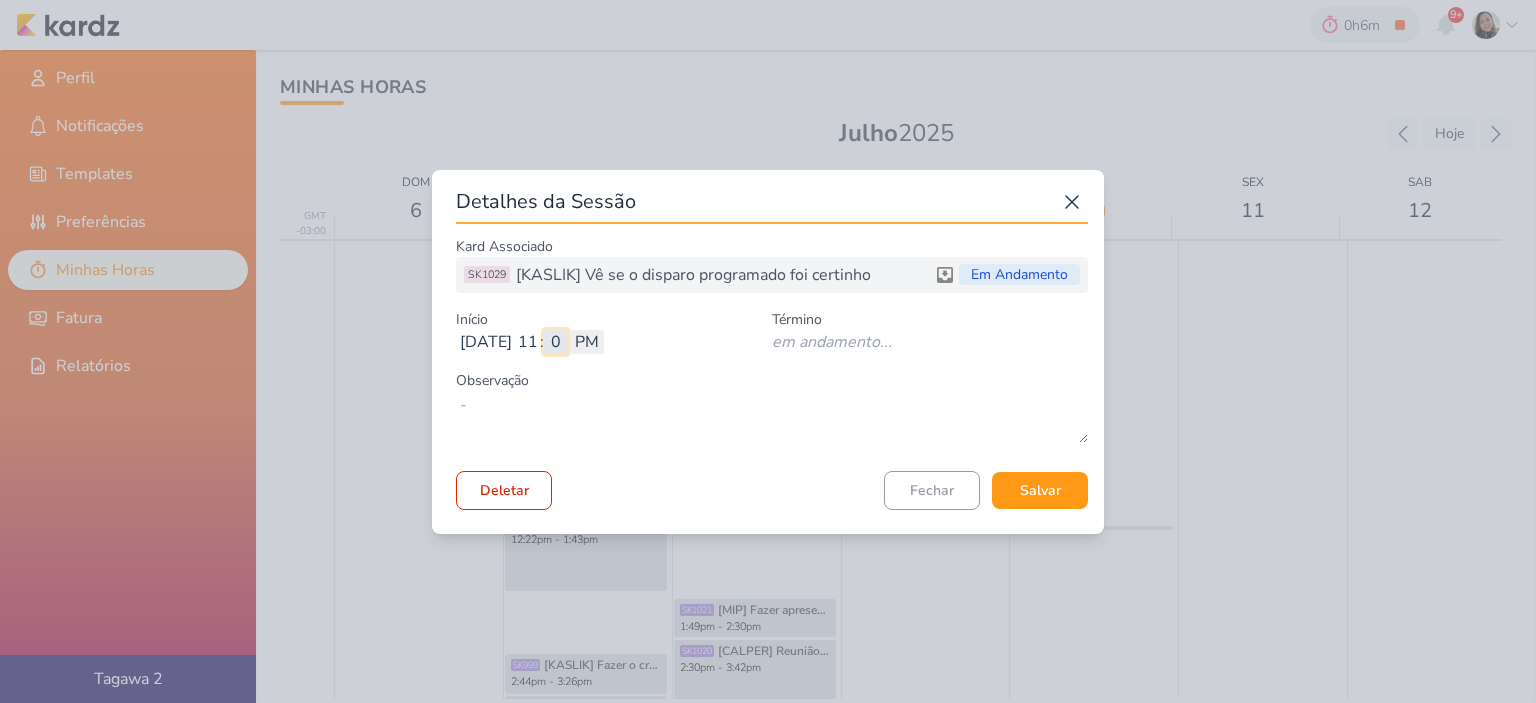 type on "09" 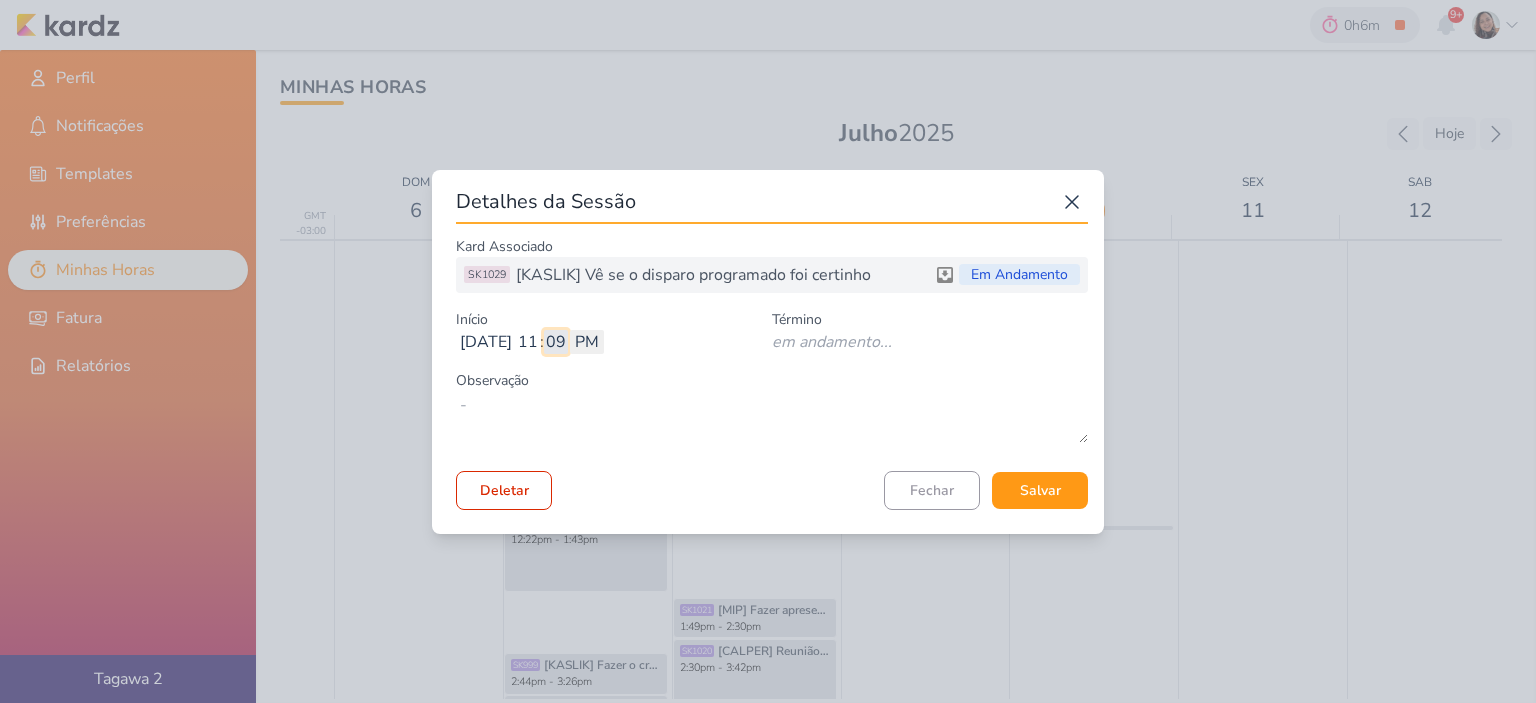 type 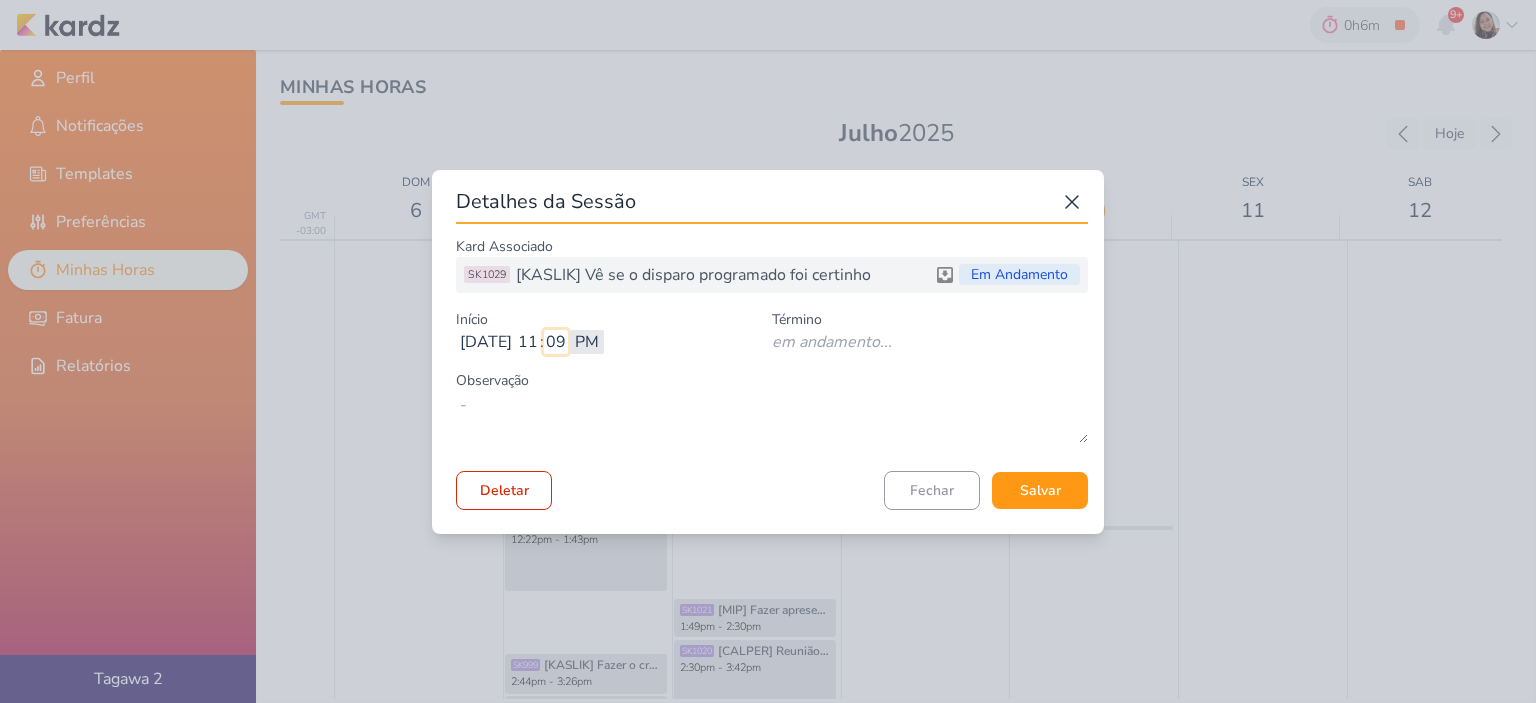type on "09" 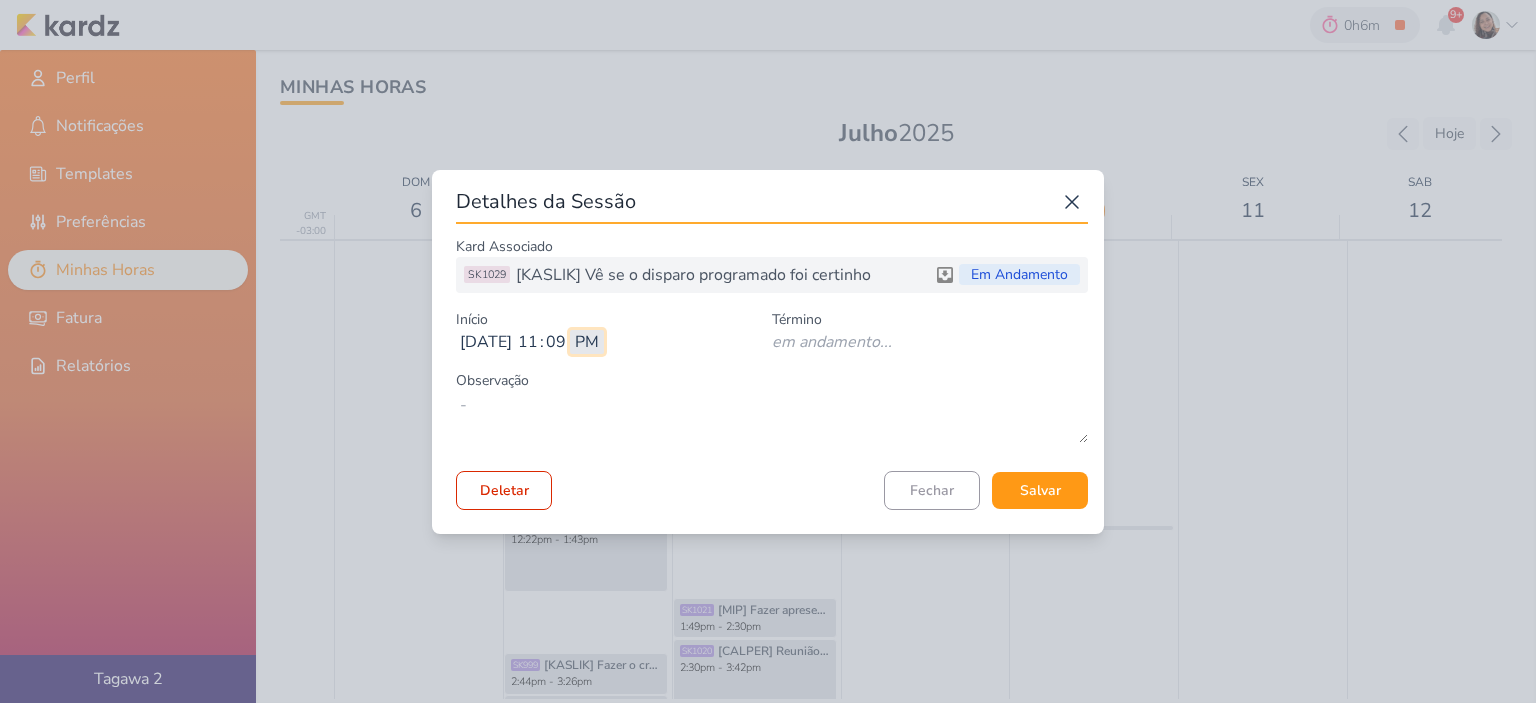 click on "AM
PM" at bounding box center (587, 342) 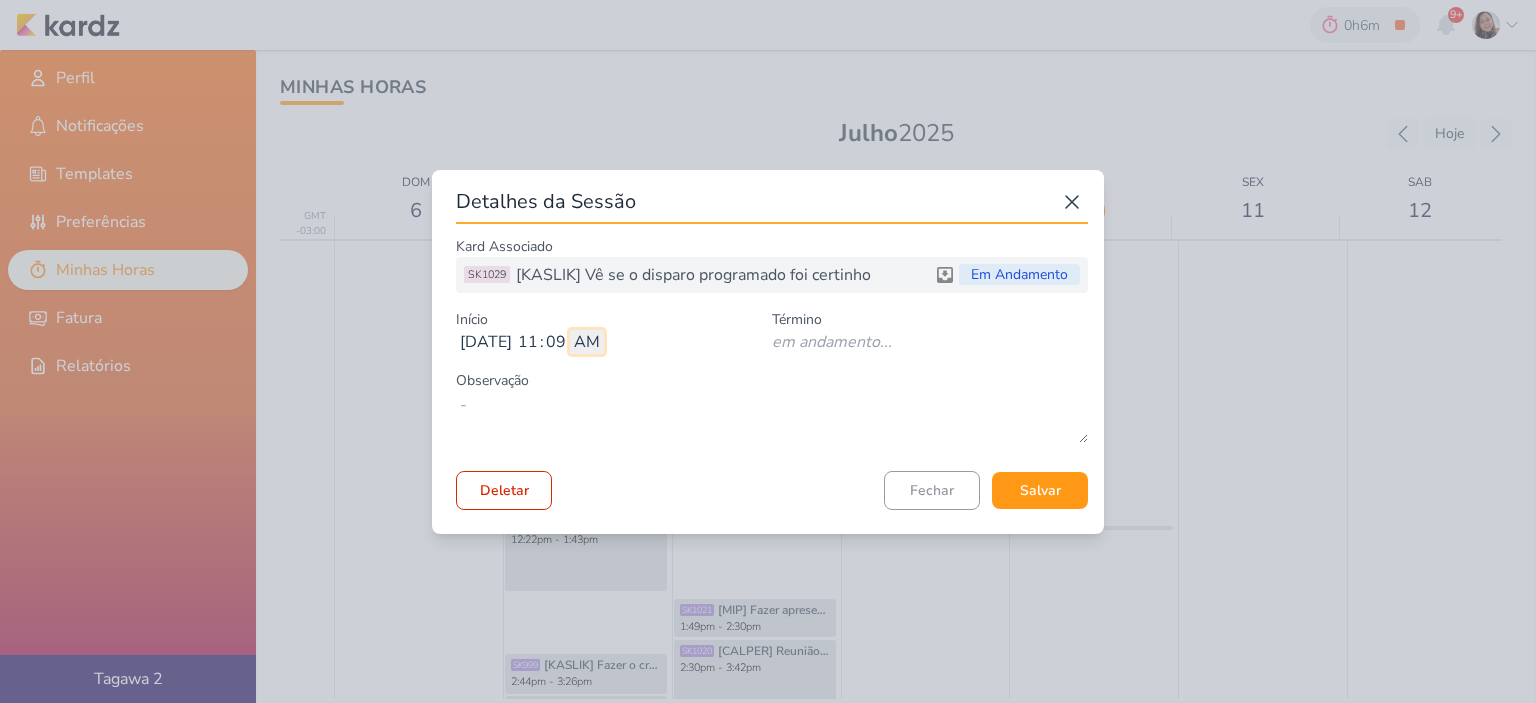 type 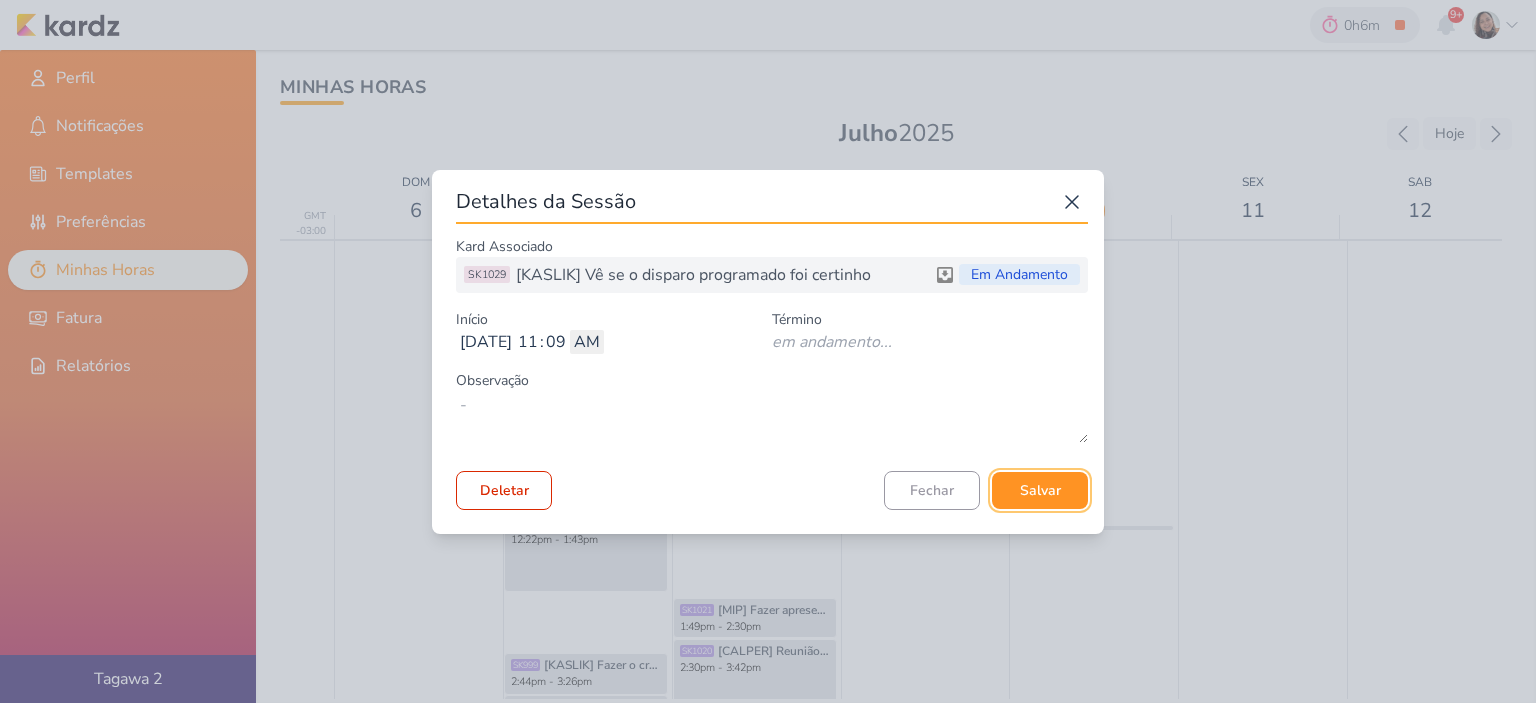 click on "Salvar" at bounding box center [1040, 490] 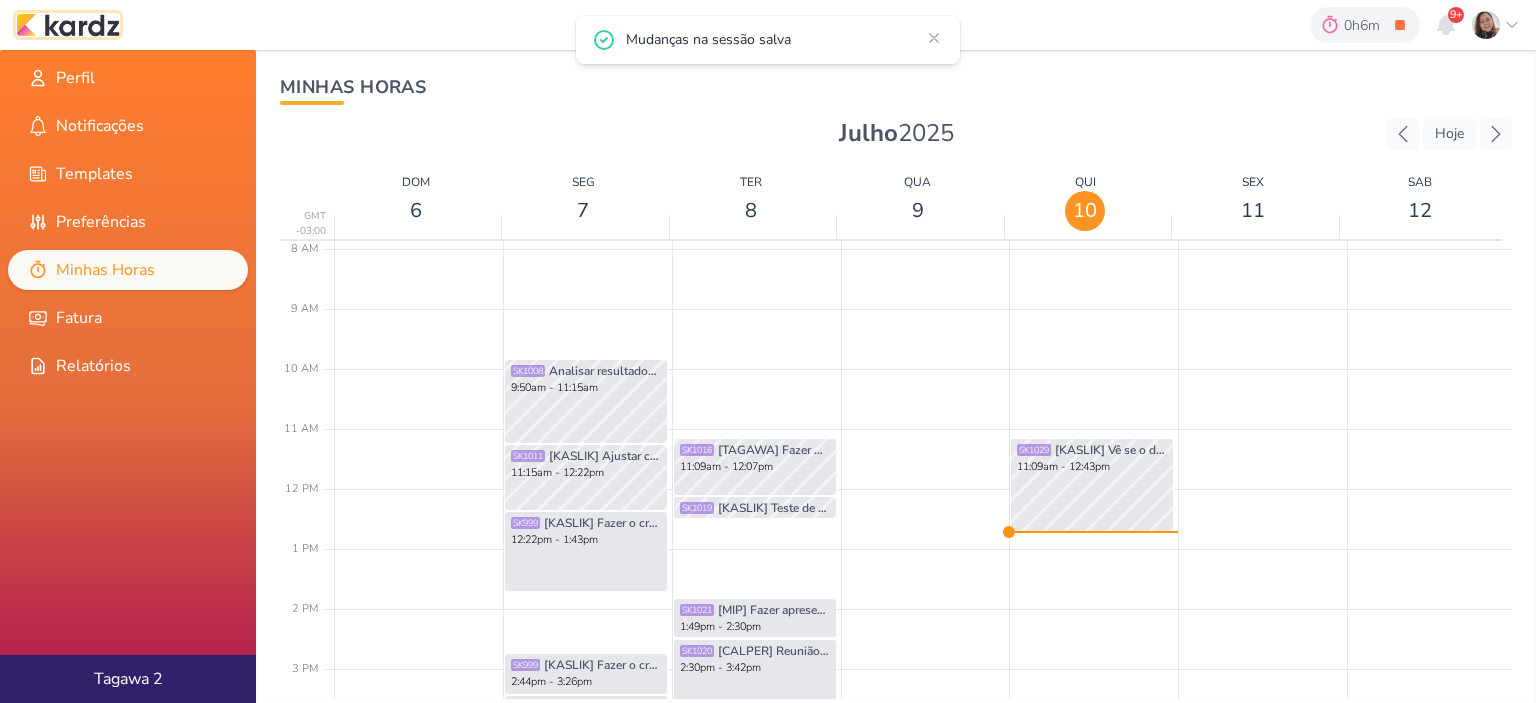 click at bounding box center [68, 25] 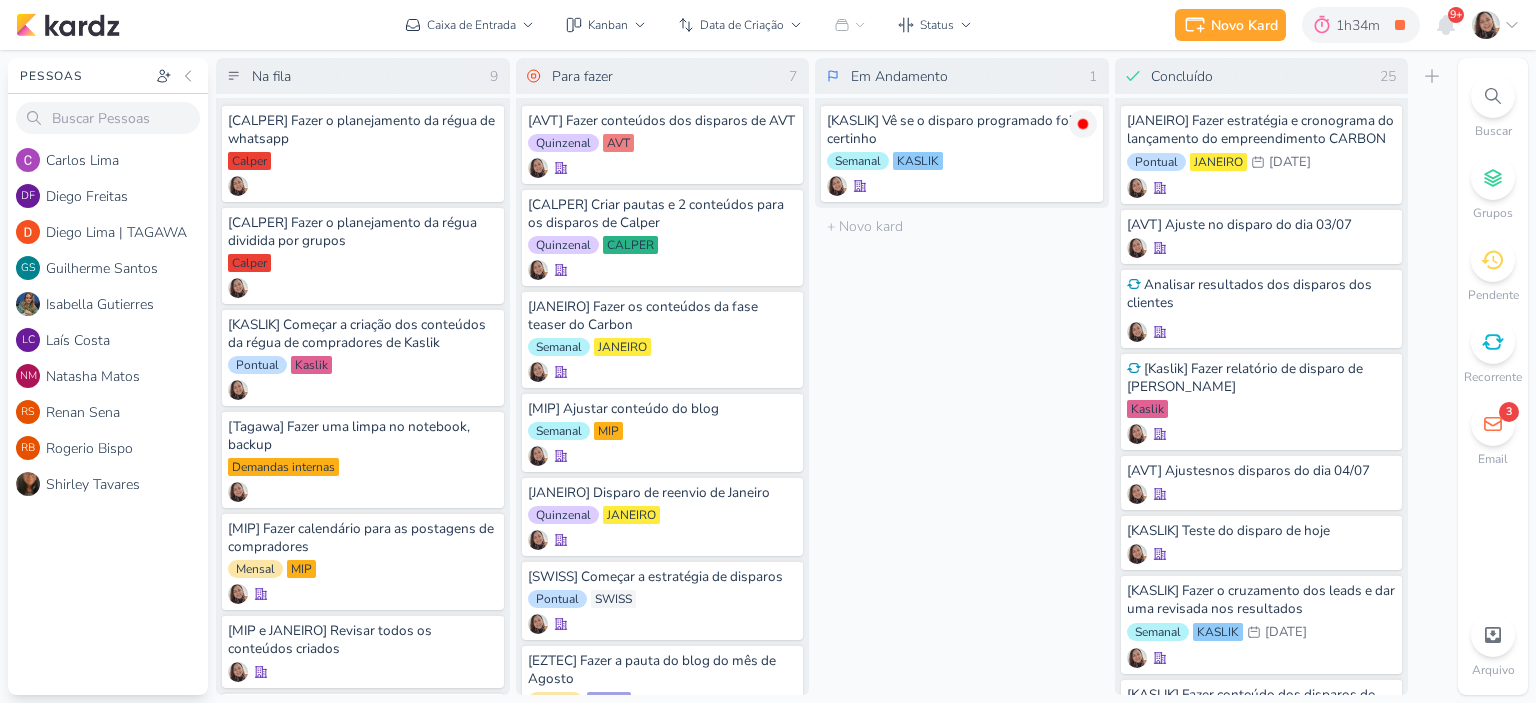 scroll, scrollTop: 0, scrollLeft: 0, axis: both 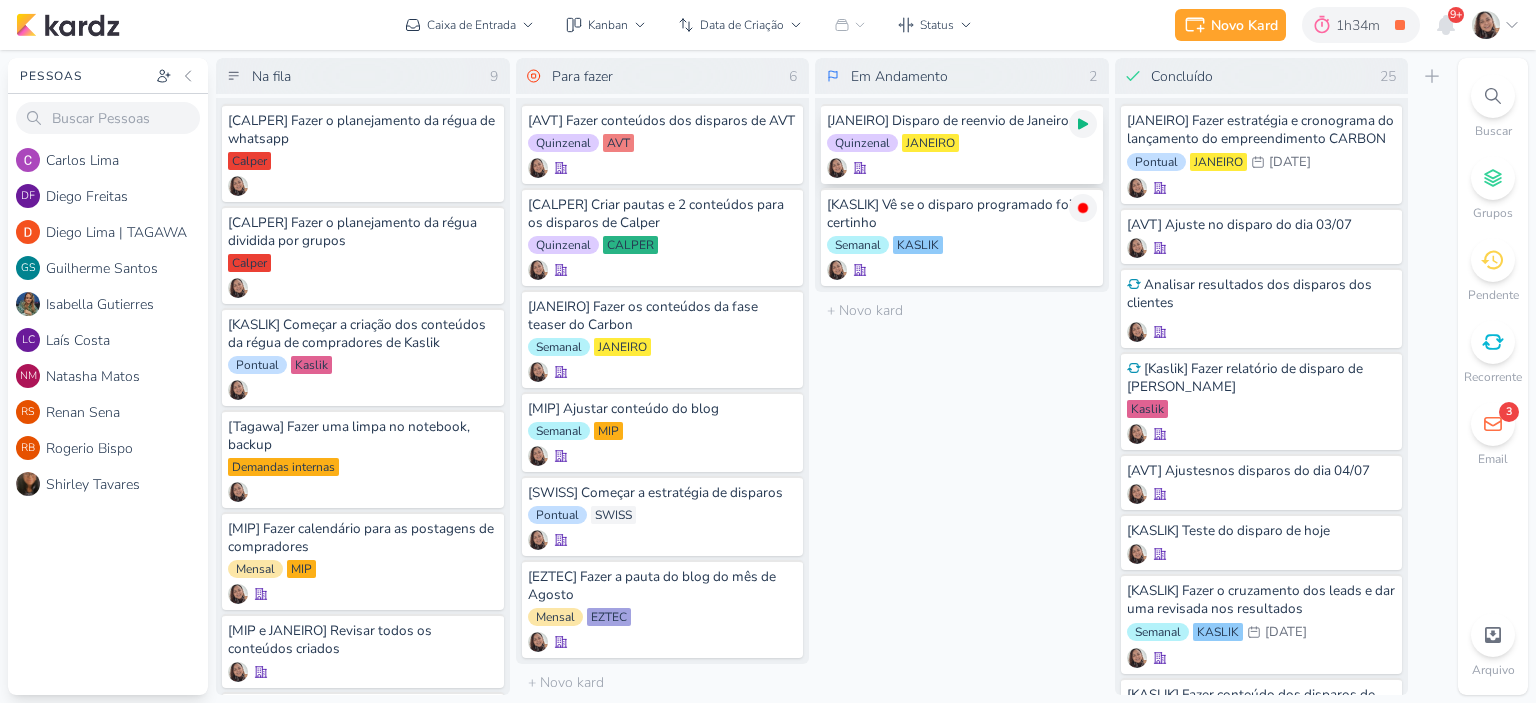 click 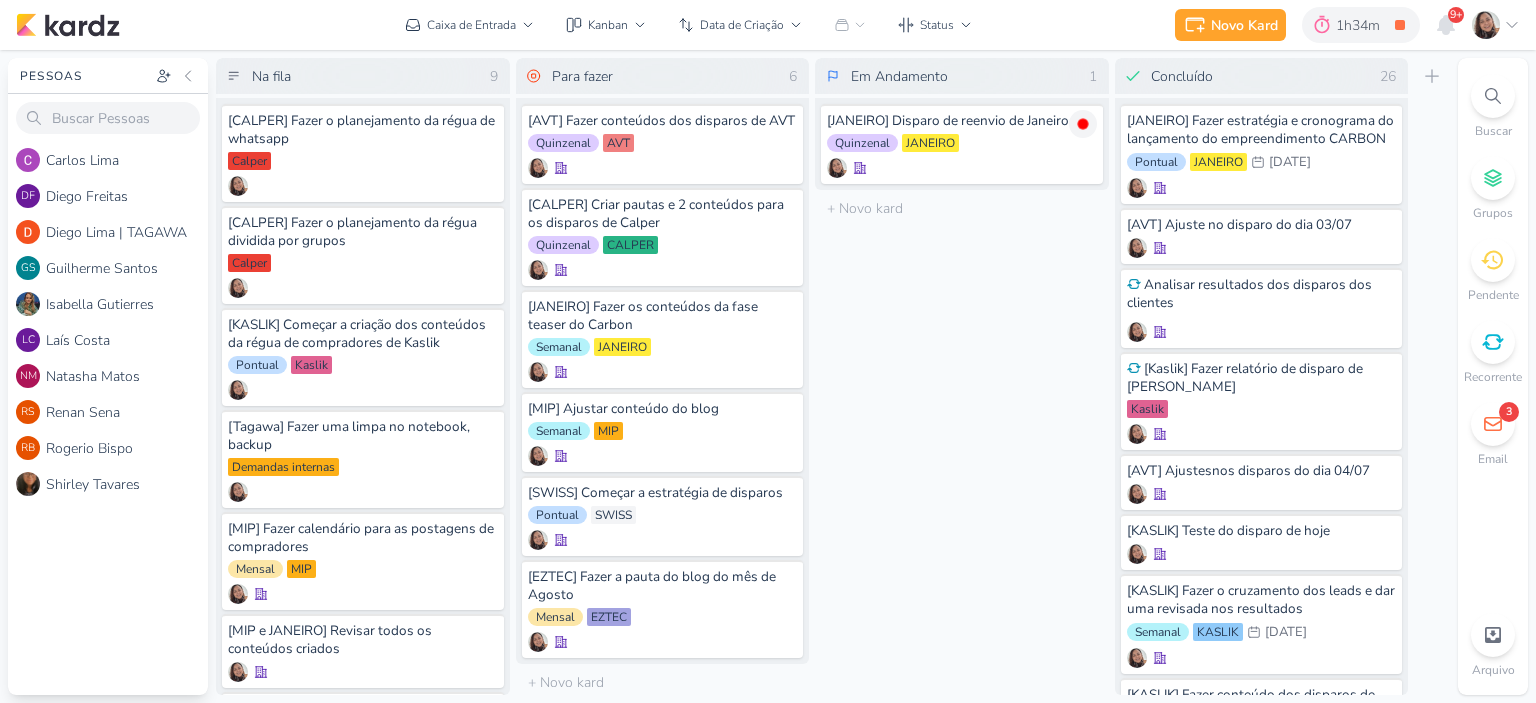 click 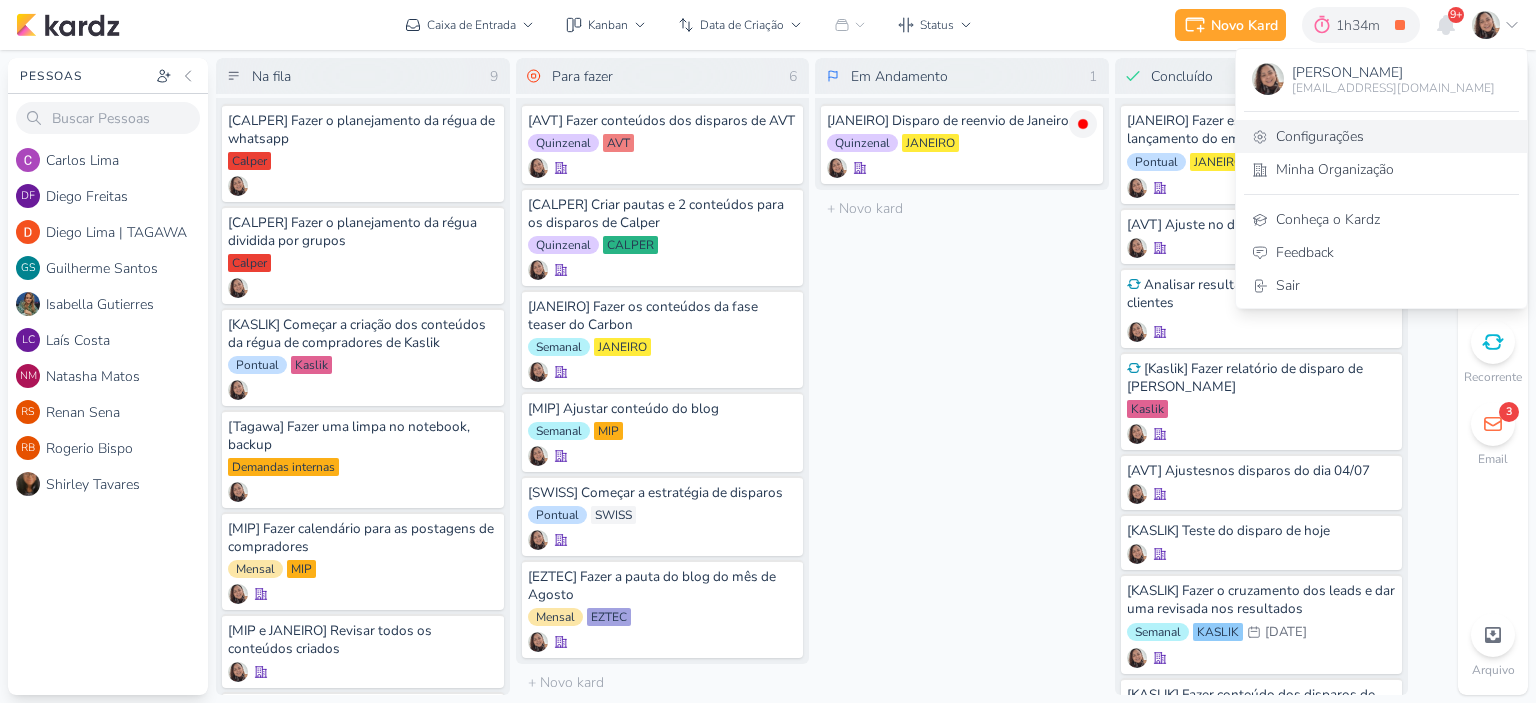 click on "Configurações" at bounding box center [1381, 136] 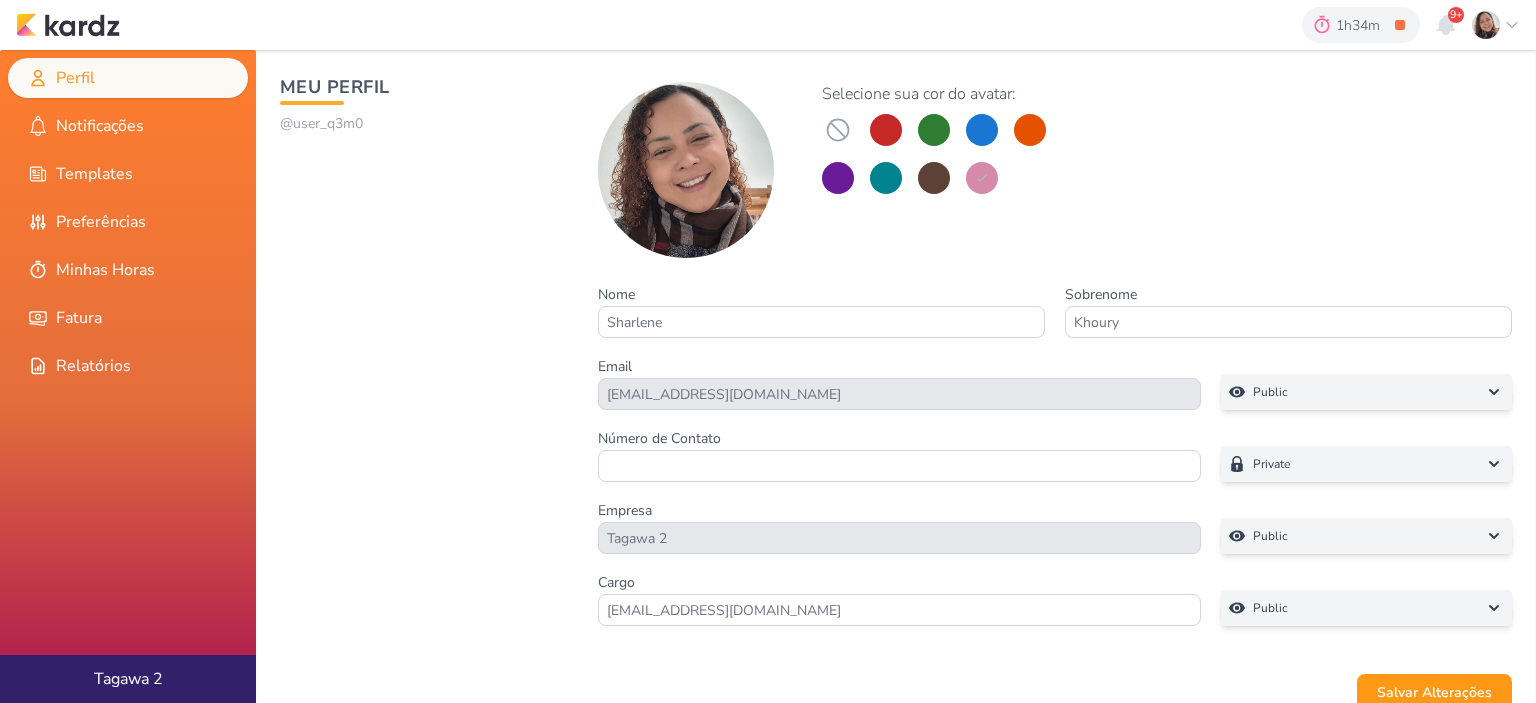 scroll, scrollTop: 0, scrollLeft: 0, axis: both 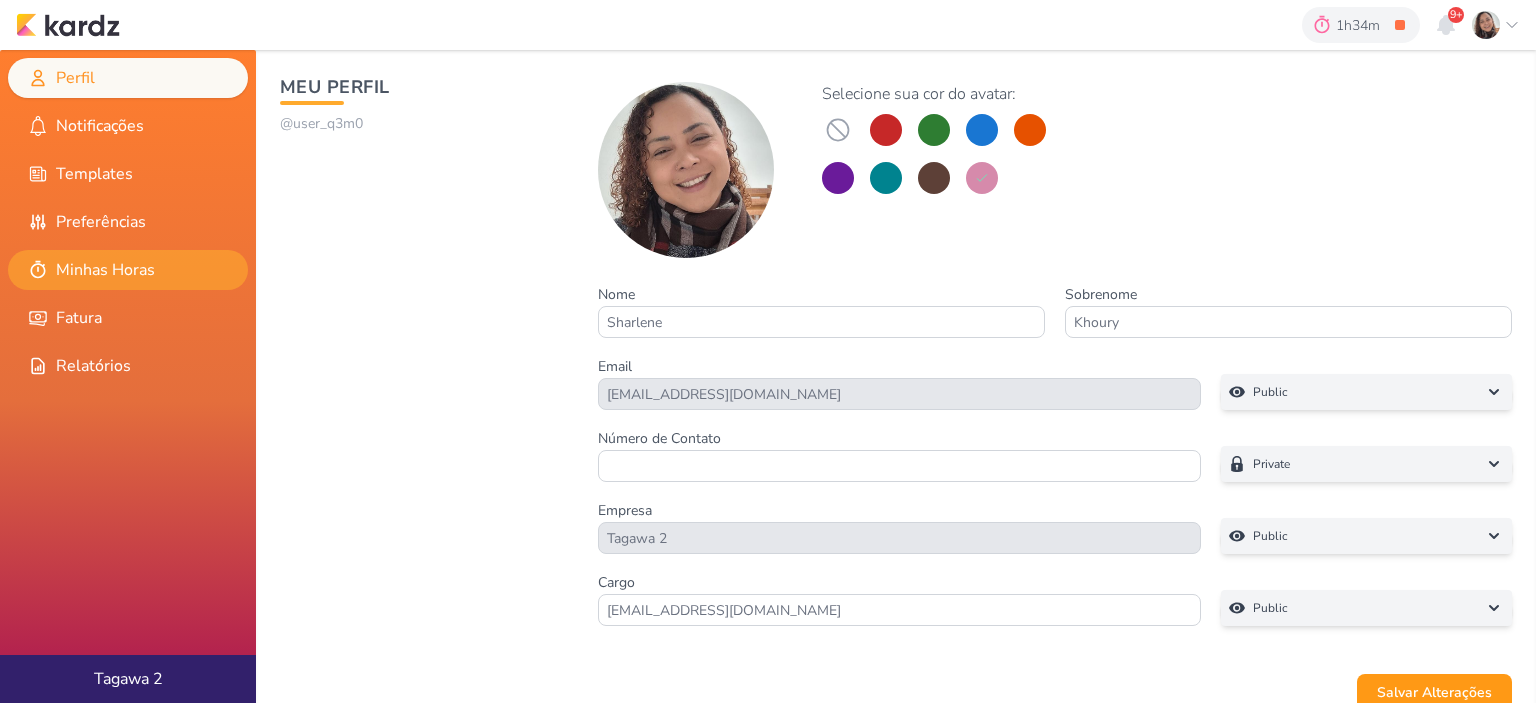 click on "Minhas Horas" at bounding box center (128, 270) 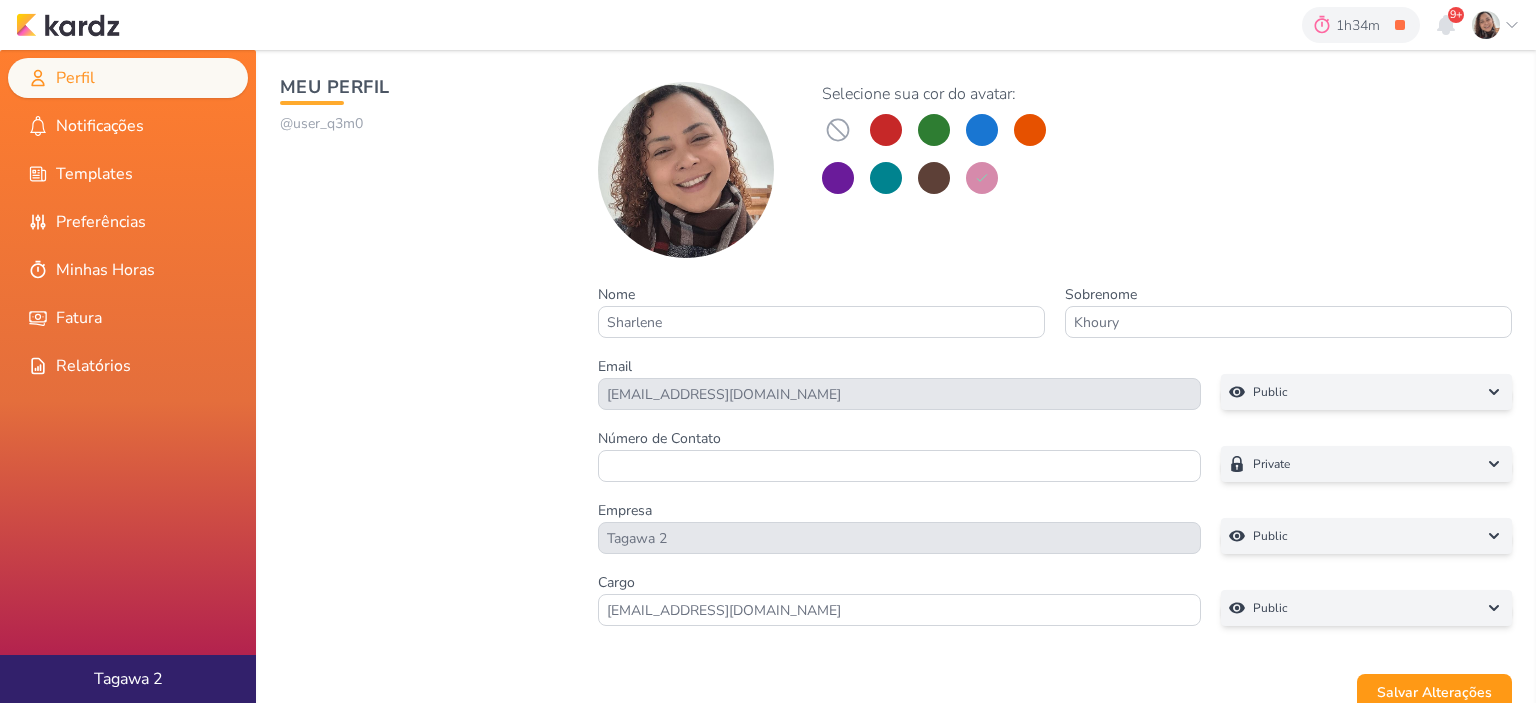 scroll, scrollTop: 0, scrollLeft: 0, axis: both 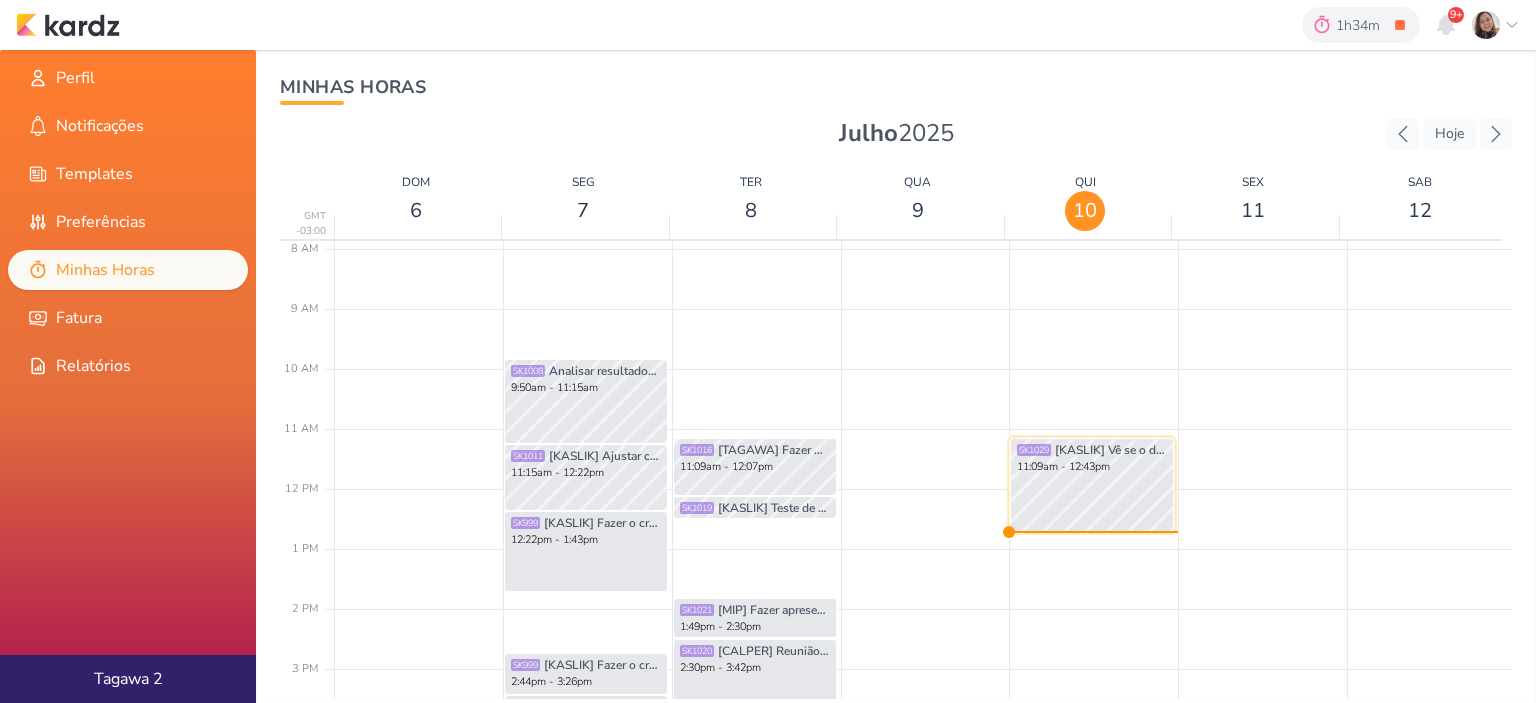 click on "SK1029
[KASLIK] Vê se o disparo programado foi certinho
11:09am - 12:43pm" at bounding box center (1092, 485) 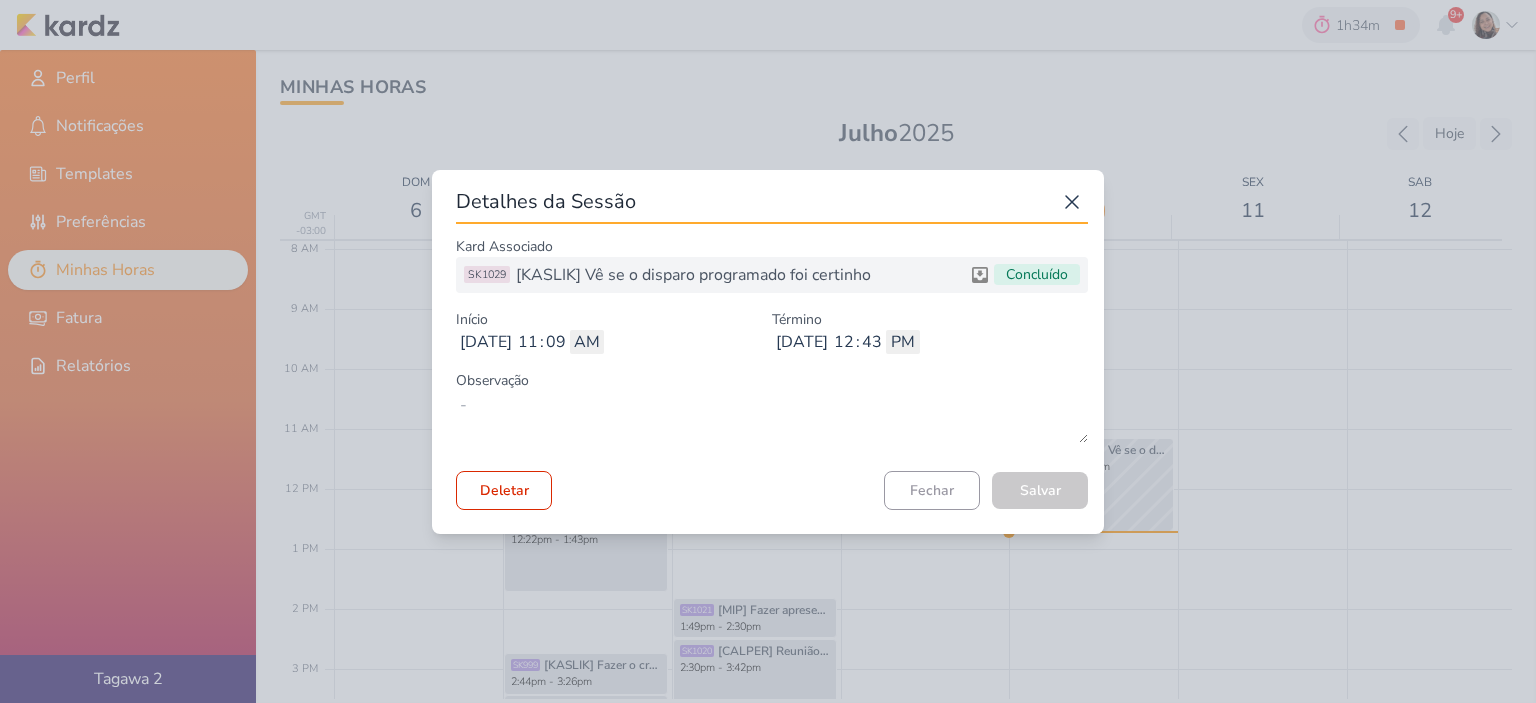 click on ":" at bounding box center (858, 342) 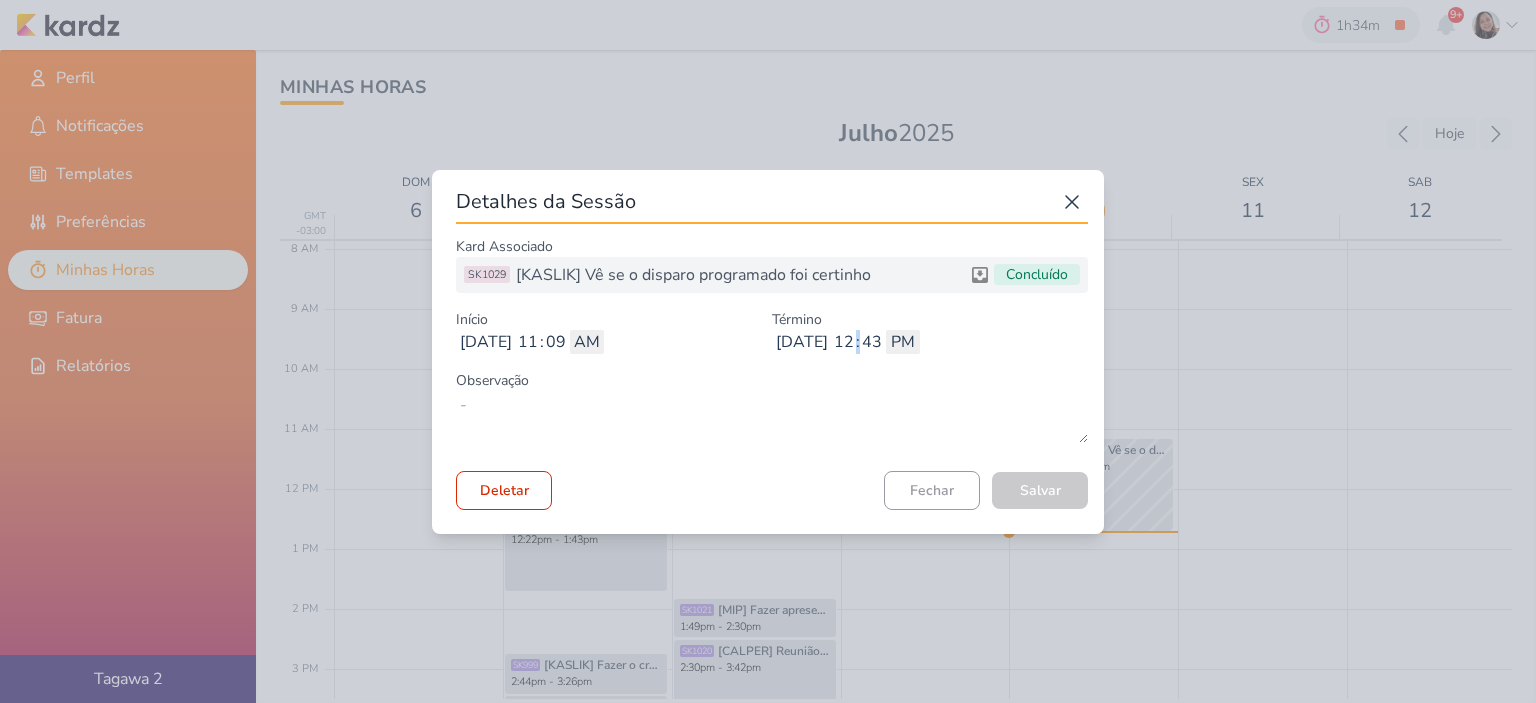 click on ":" at bounding box center [858, 342] 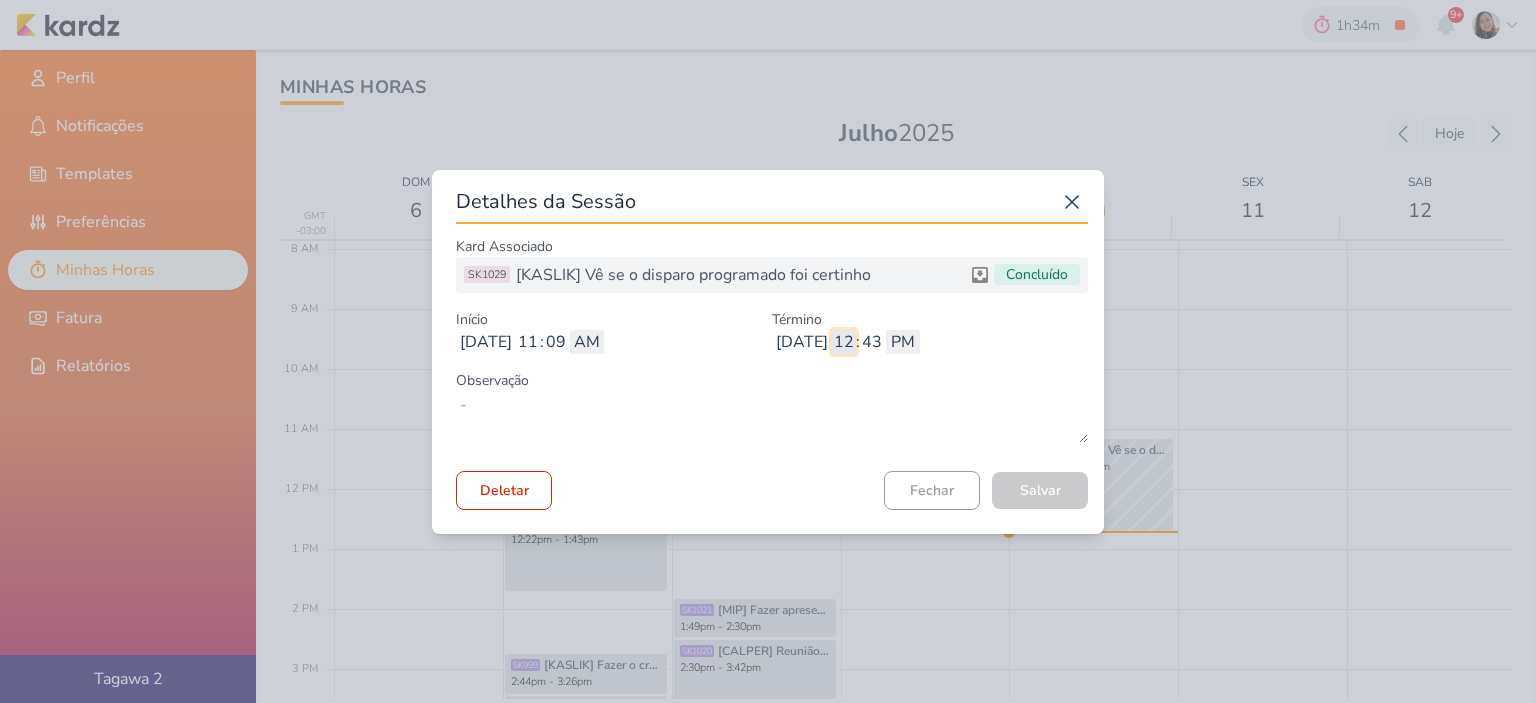 click on "12" at bounding box center (844, 342) 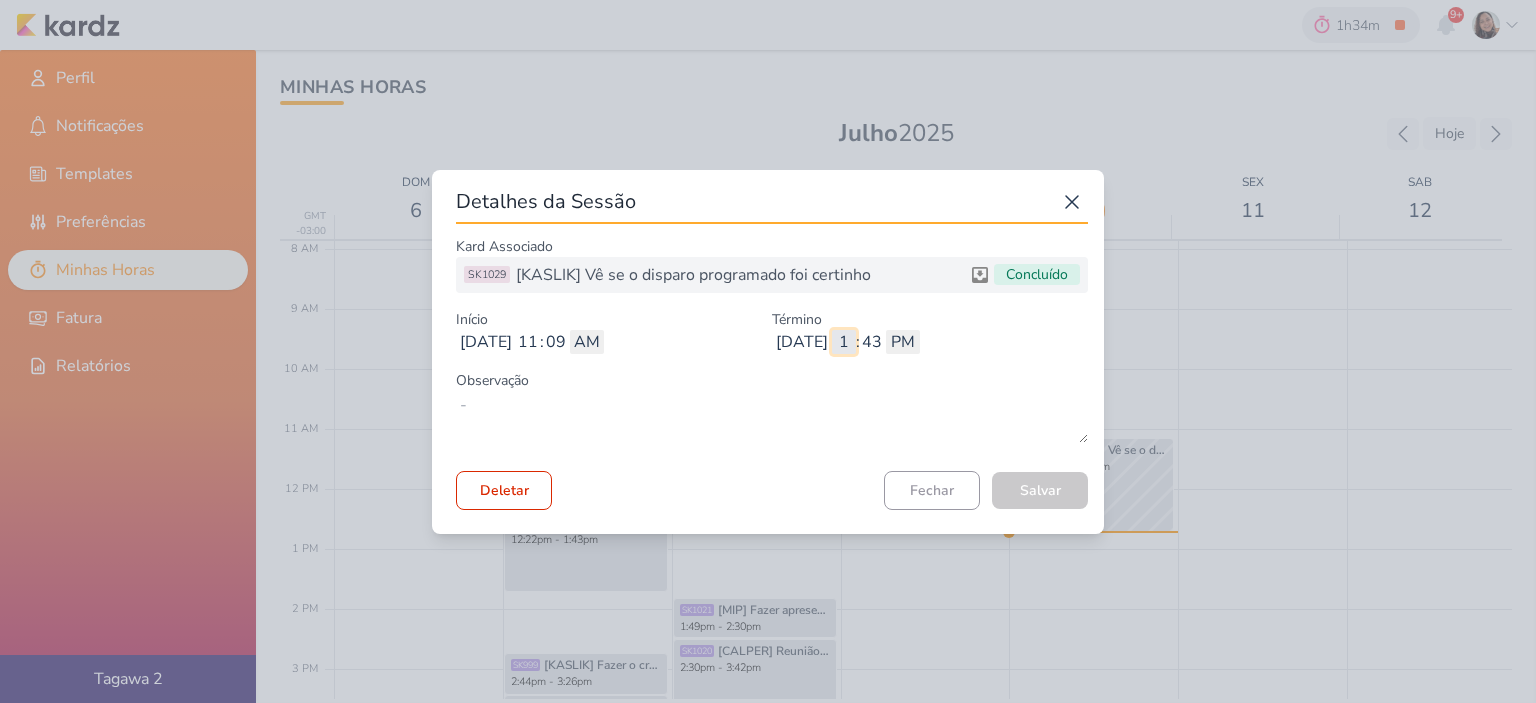 type on "11" 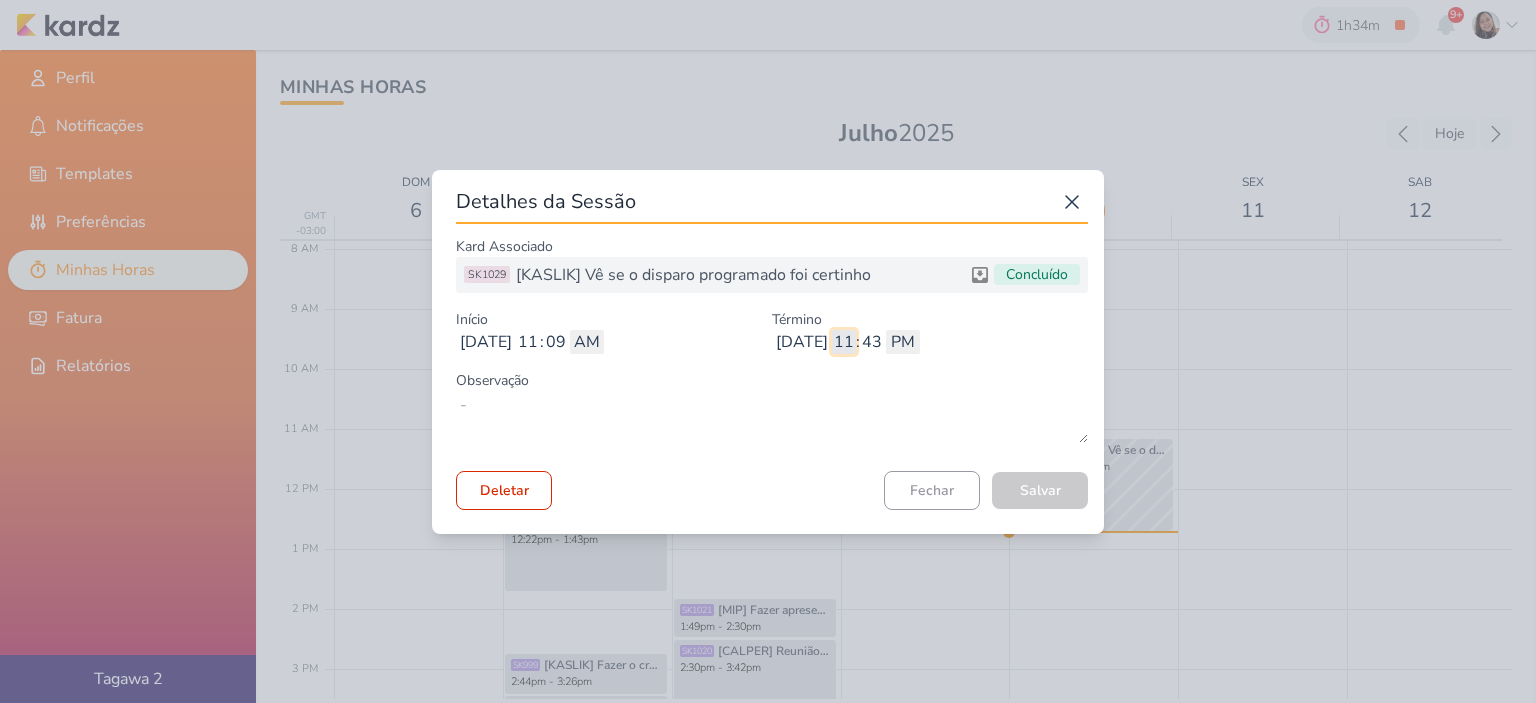 type 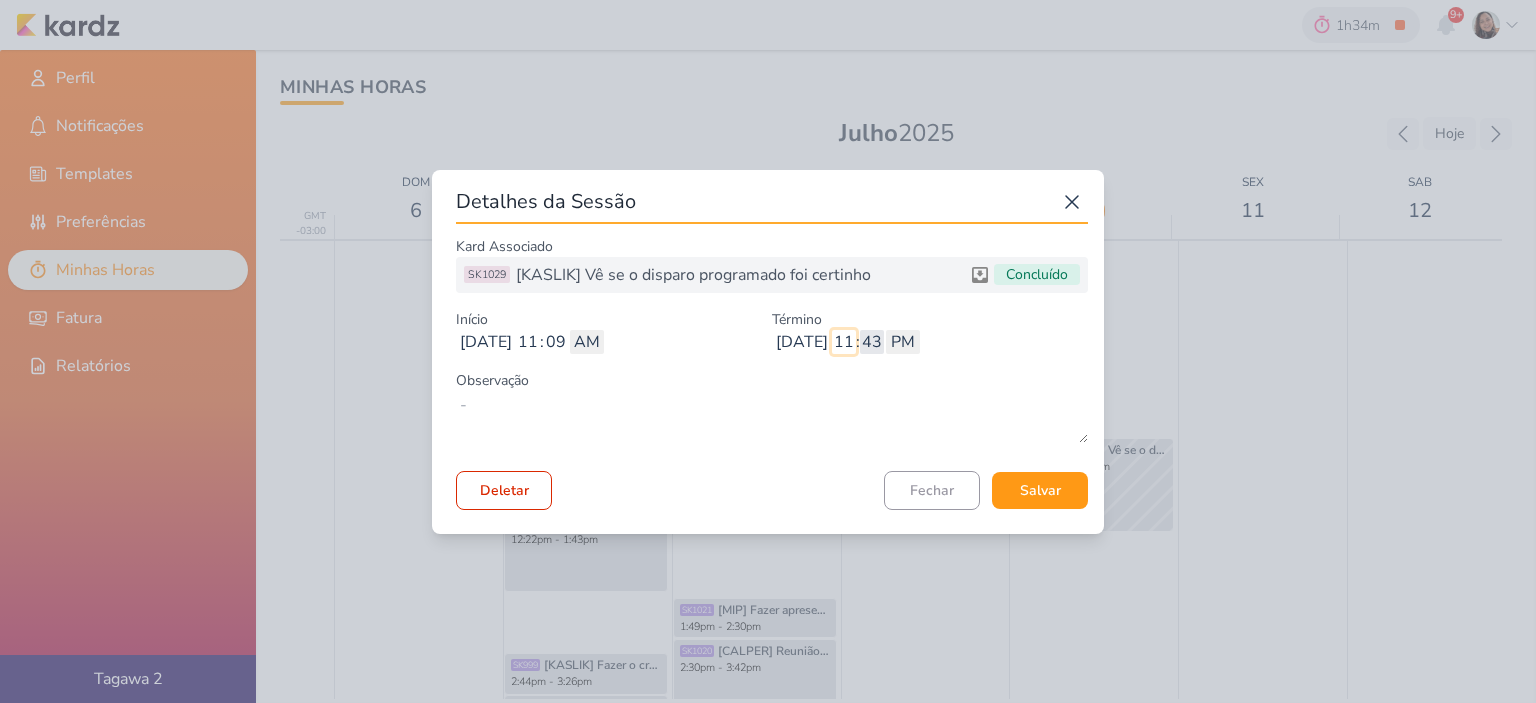 type on "11" 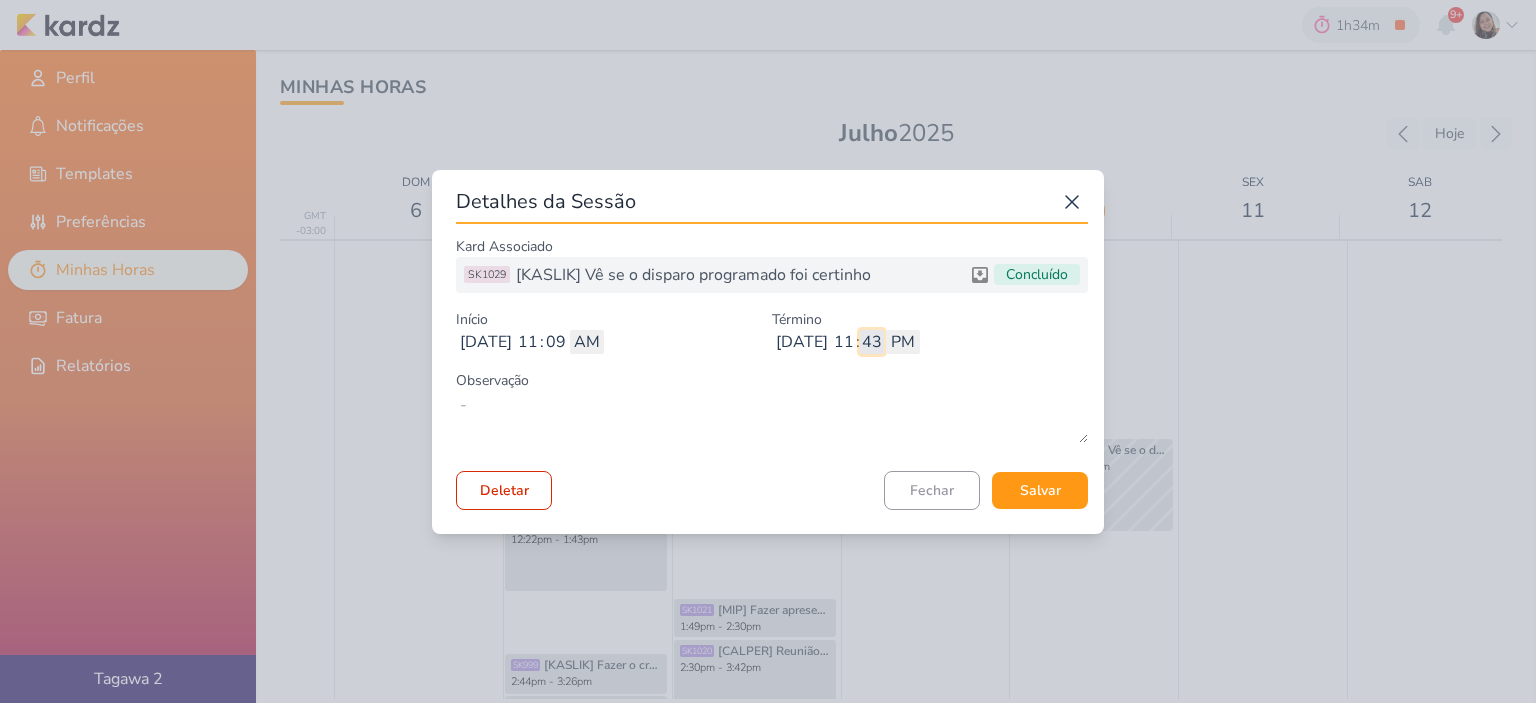 click on "43" at bounding box center [872, 342] 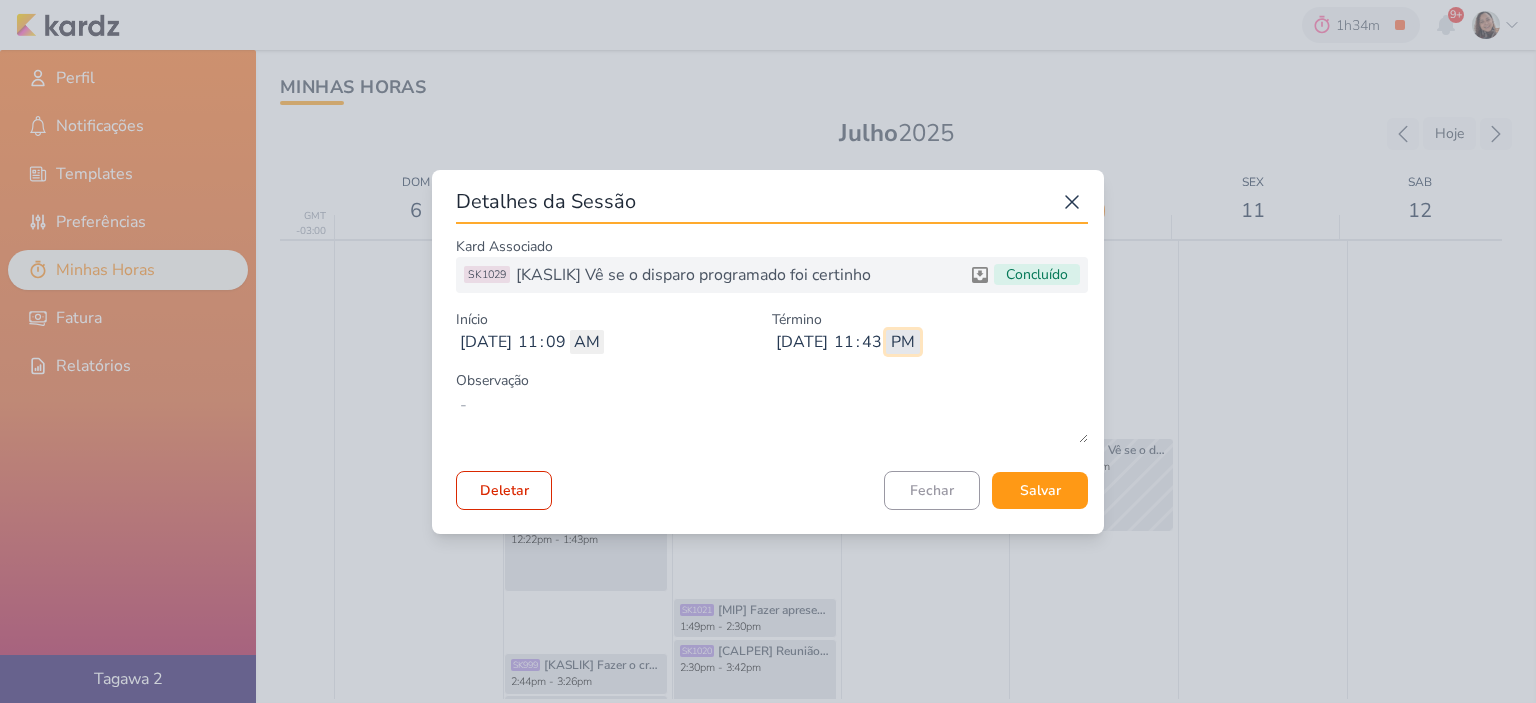 click on "AM
PM" at bounding box center [903, 342] 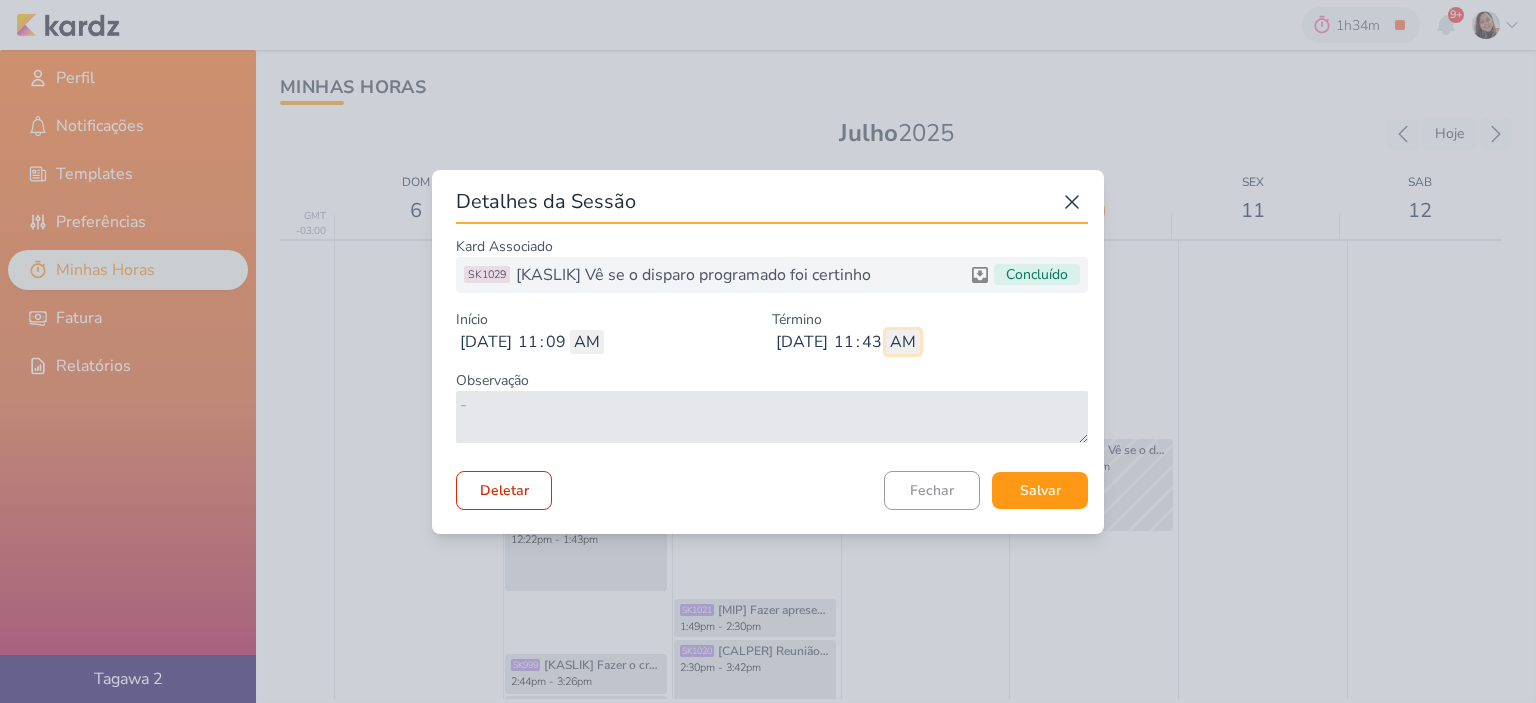 type 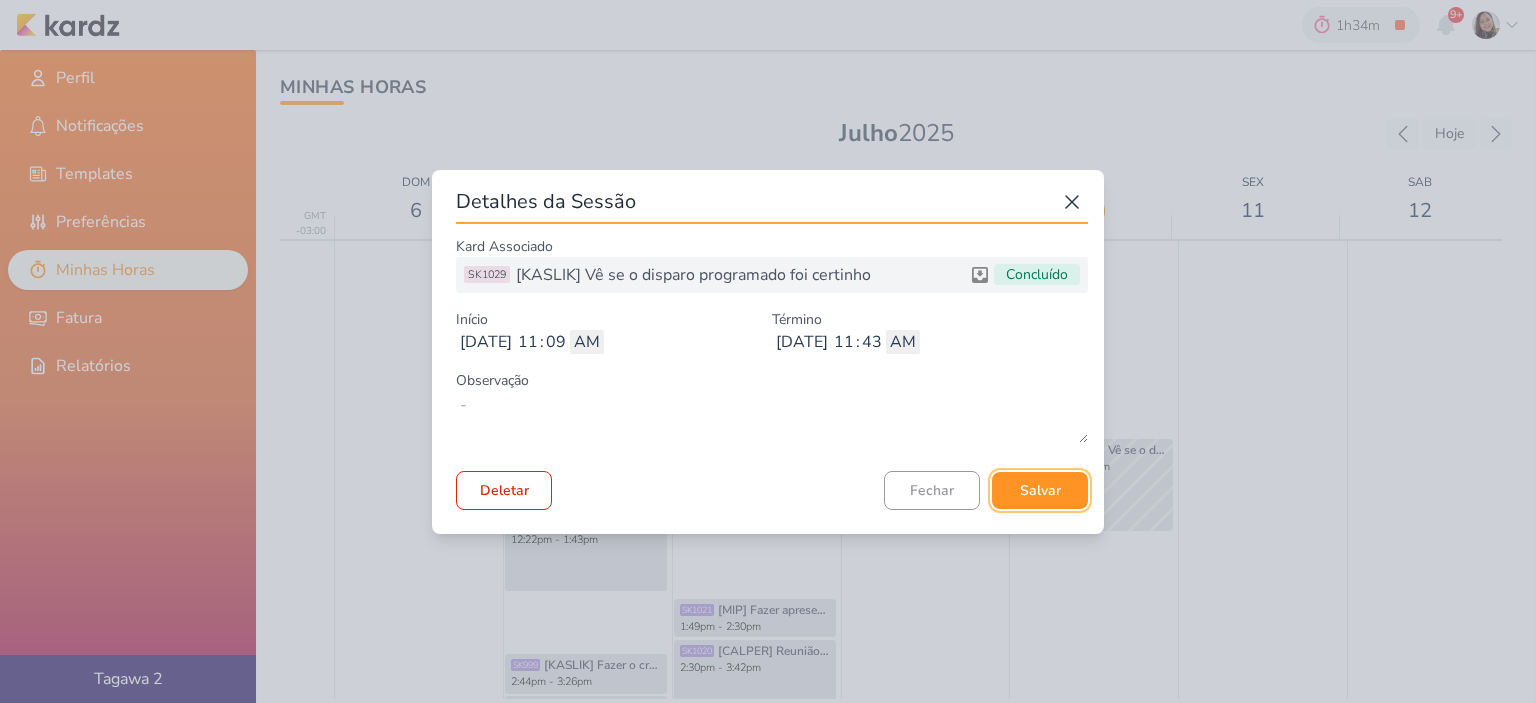 click on "Salvar" at bounding box center [1040, 490] 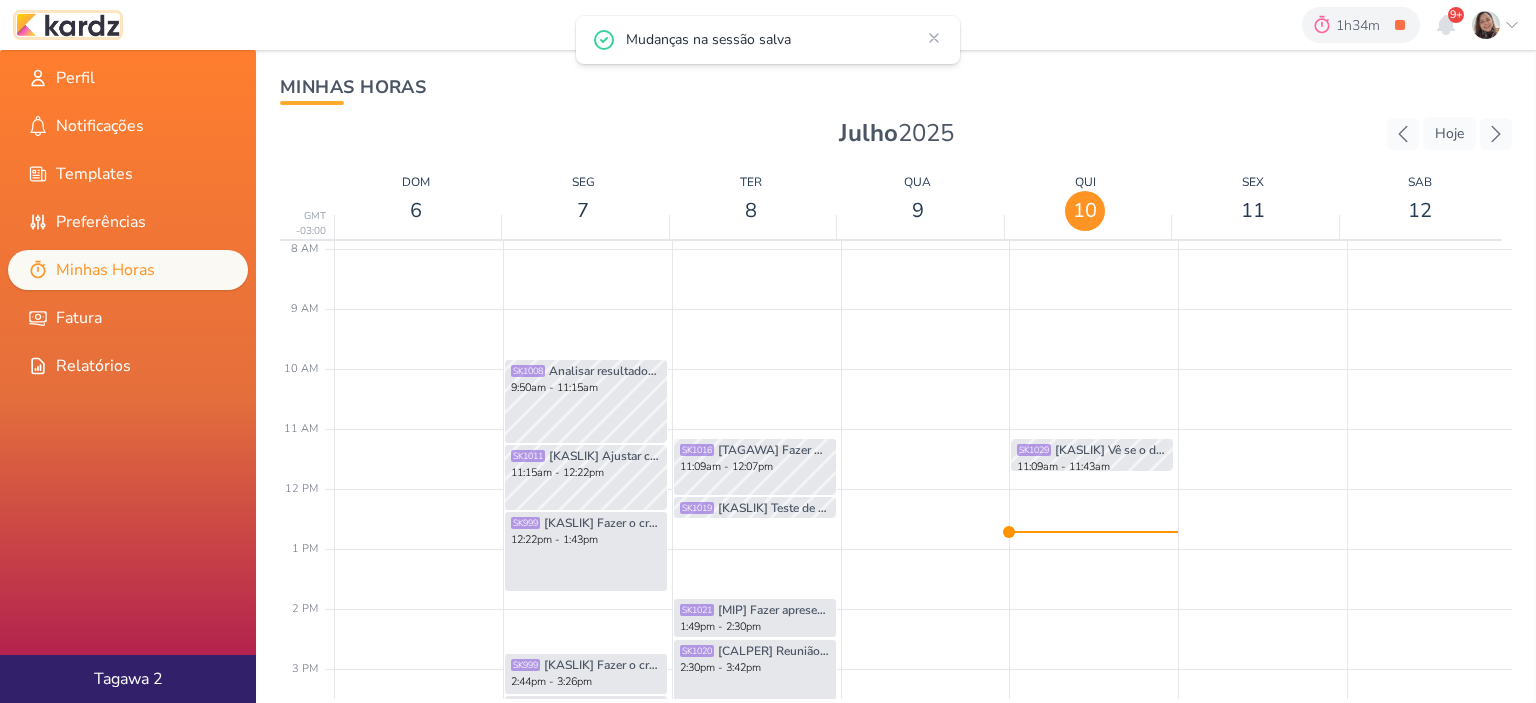 click at bounding box center [68, 25] 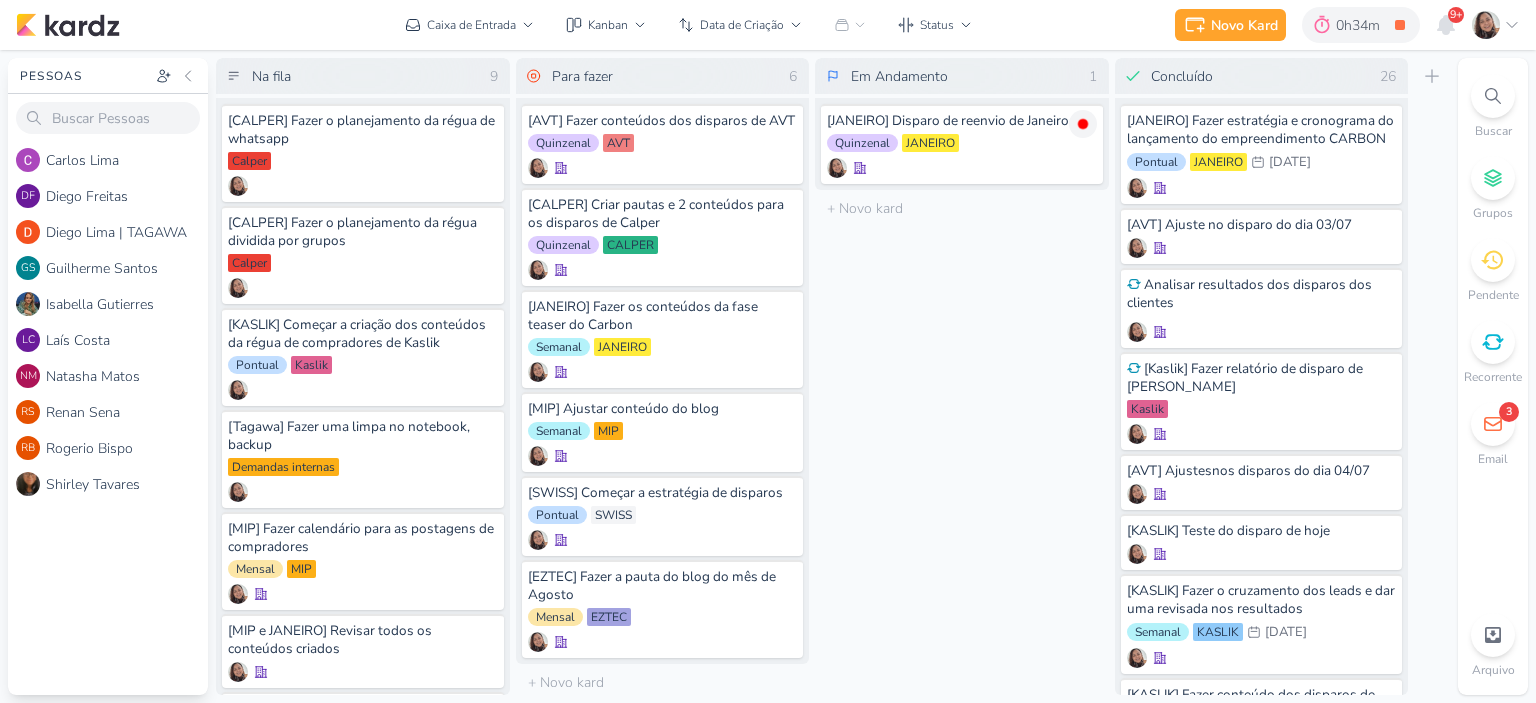 scroll, scrollTop: 0, scrollLeft: 0, axis: both 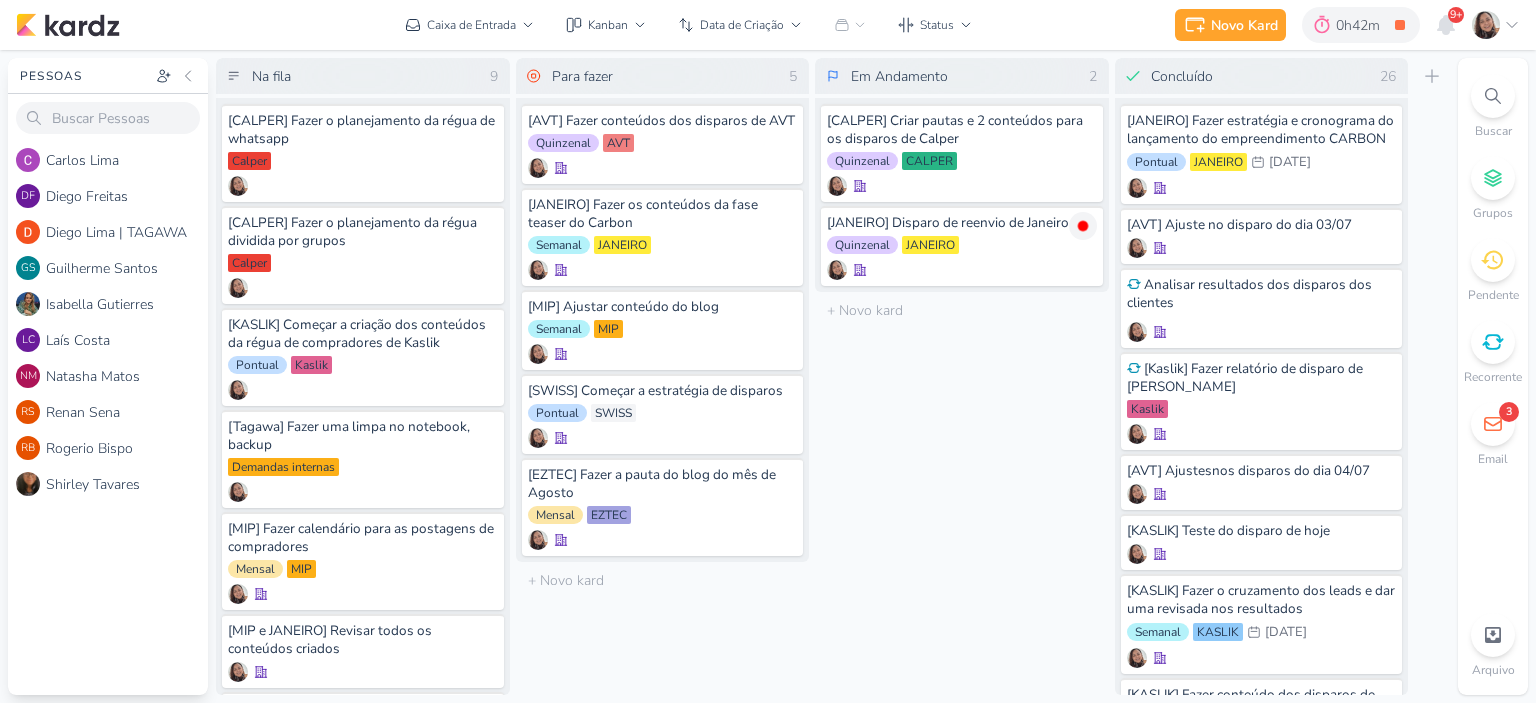 click 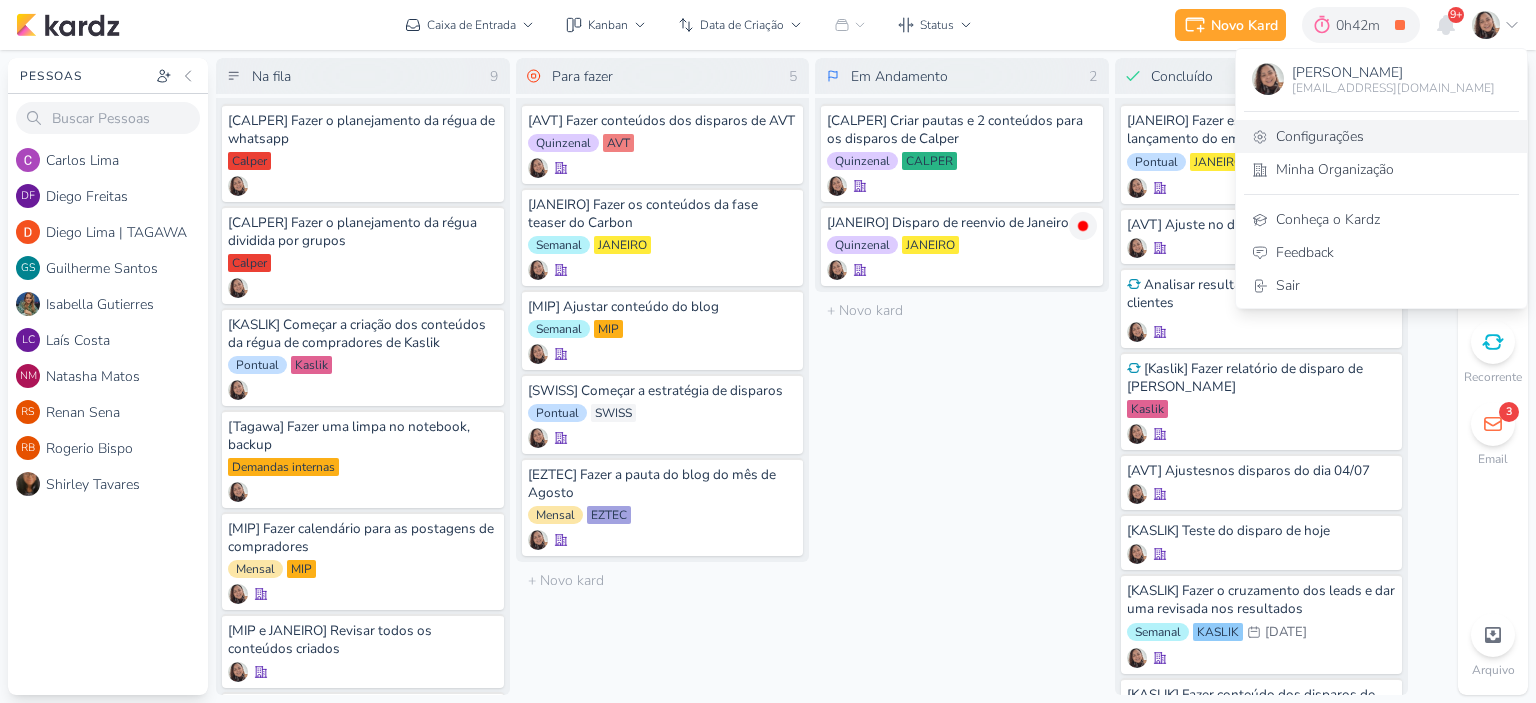 click on "Configurações" at bounding box center (1381, 136) 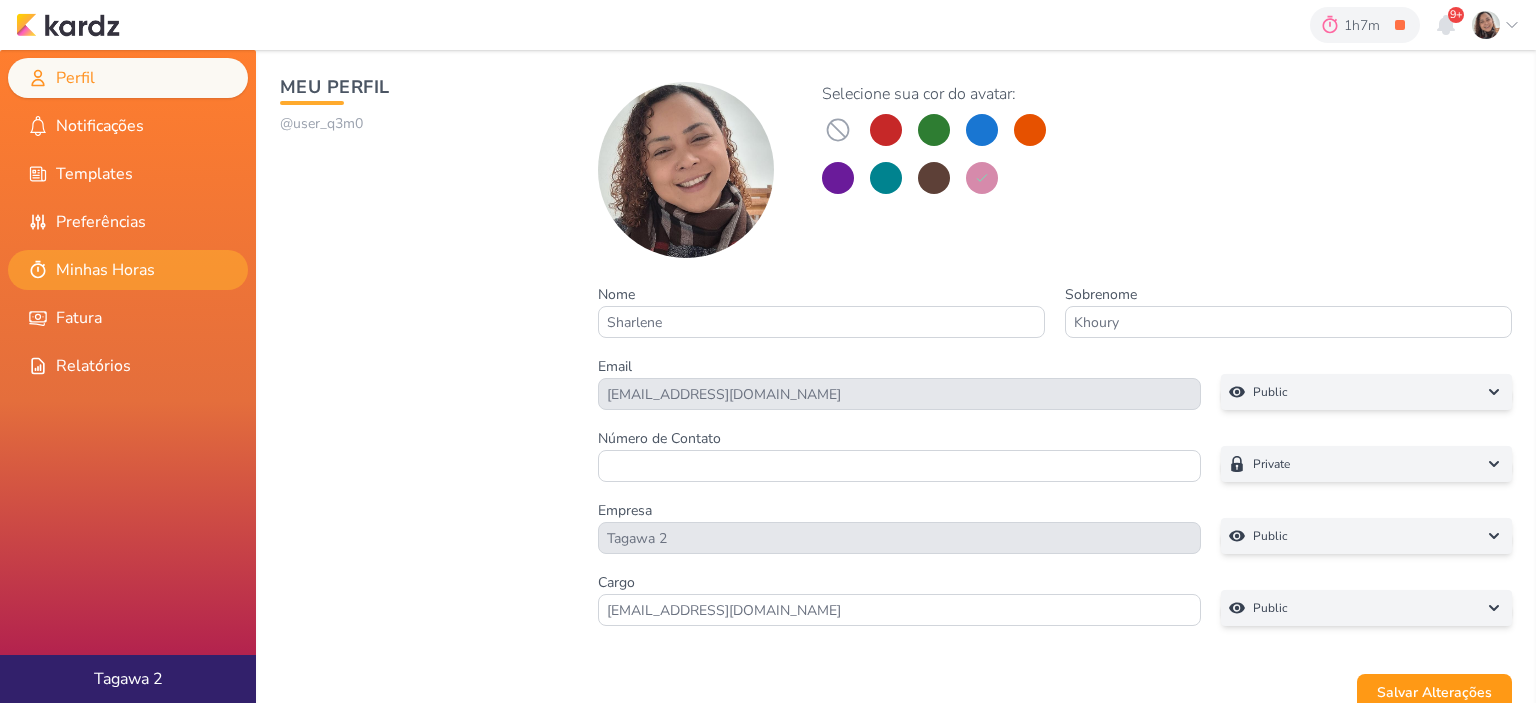 scroll, scrollTop: 0, scrollLeft: 0, axis: both 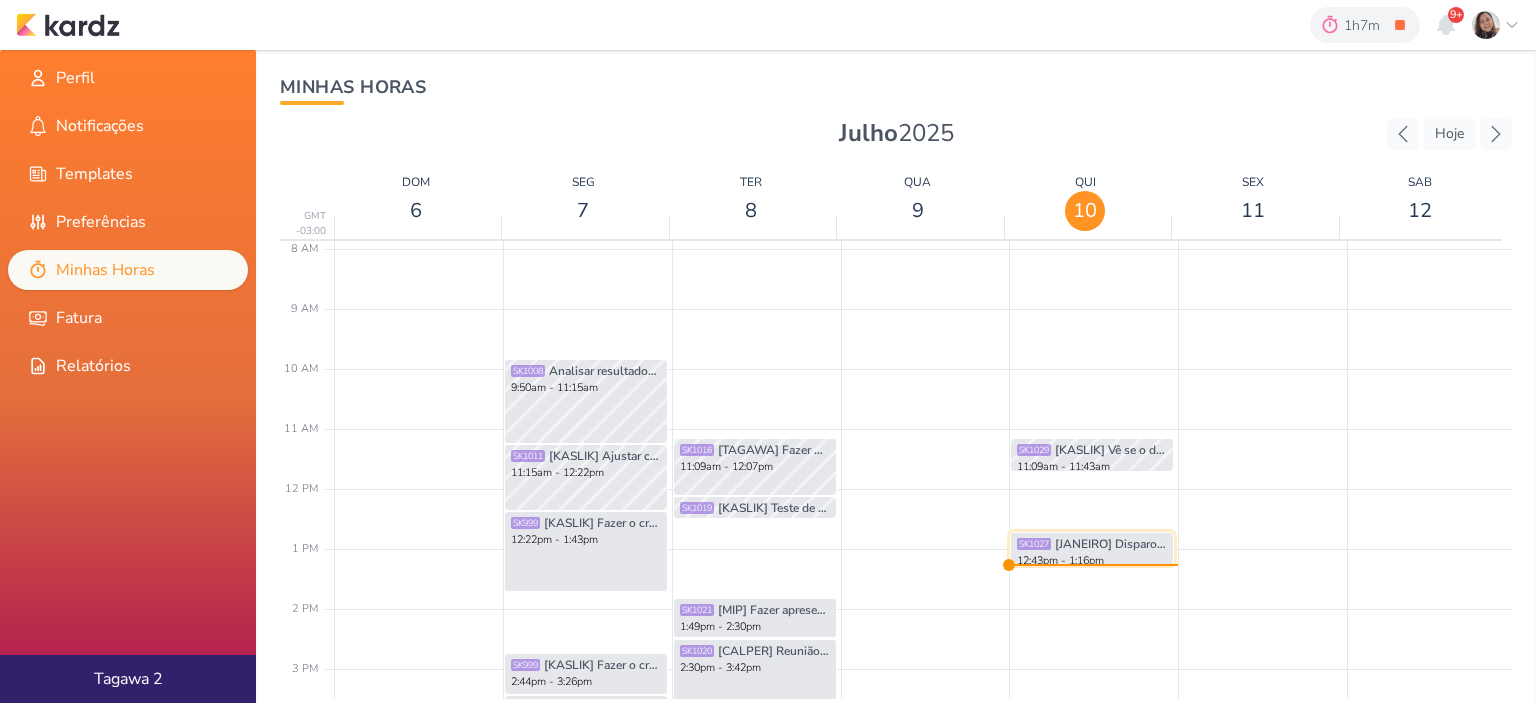 click on "[JANEIRO] Disparo de reenvio de Janeiro" at bounding box center [1111, 544] 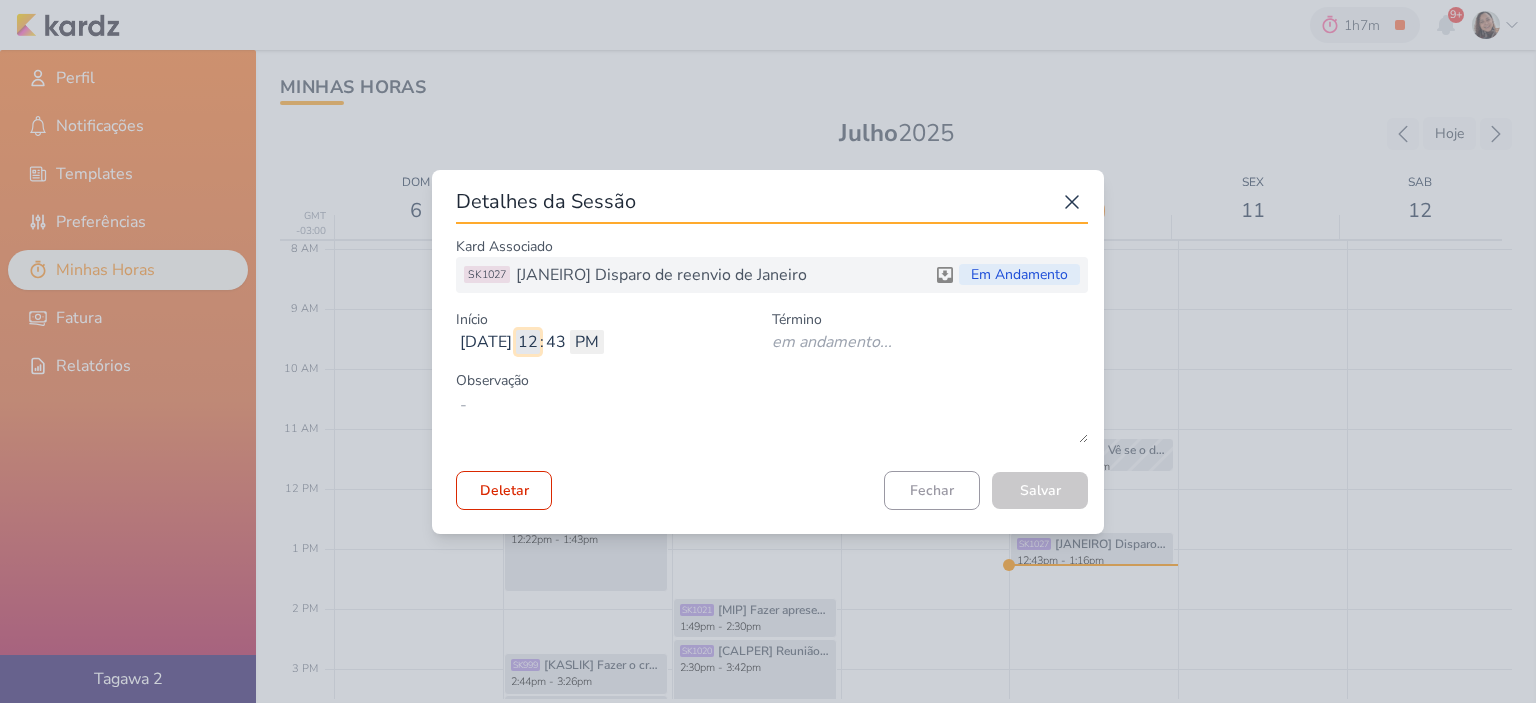 click on "12" at bounding box center (528, 342) 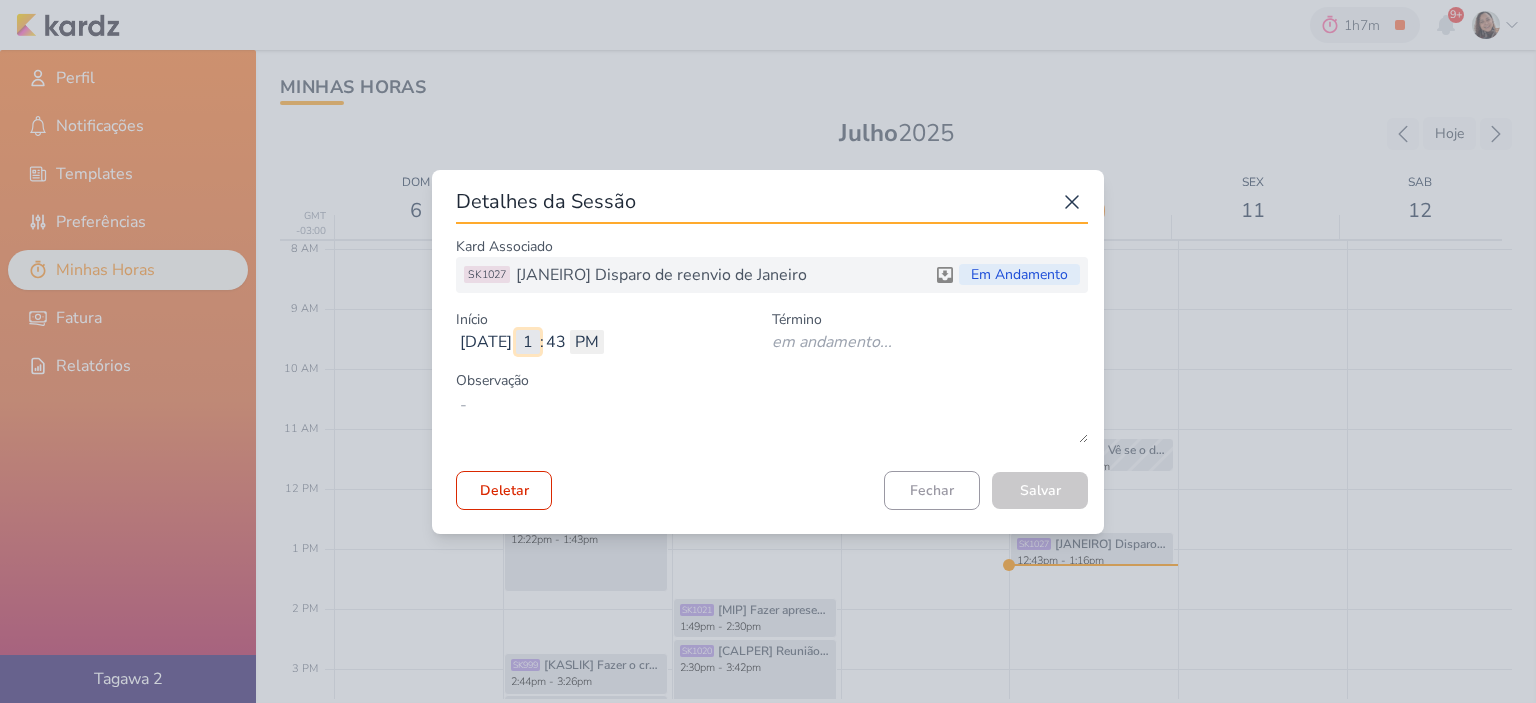 type on "11" 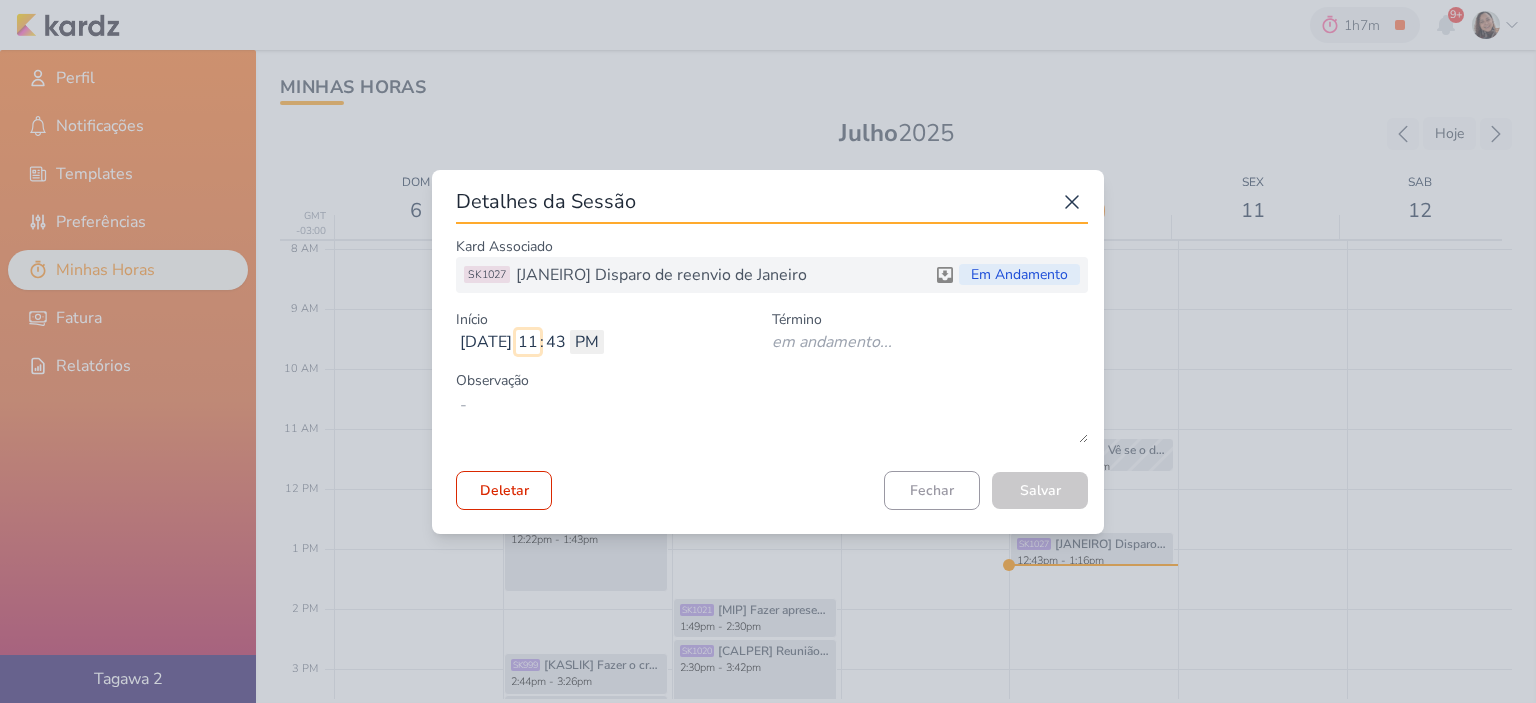 type 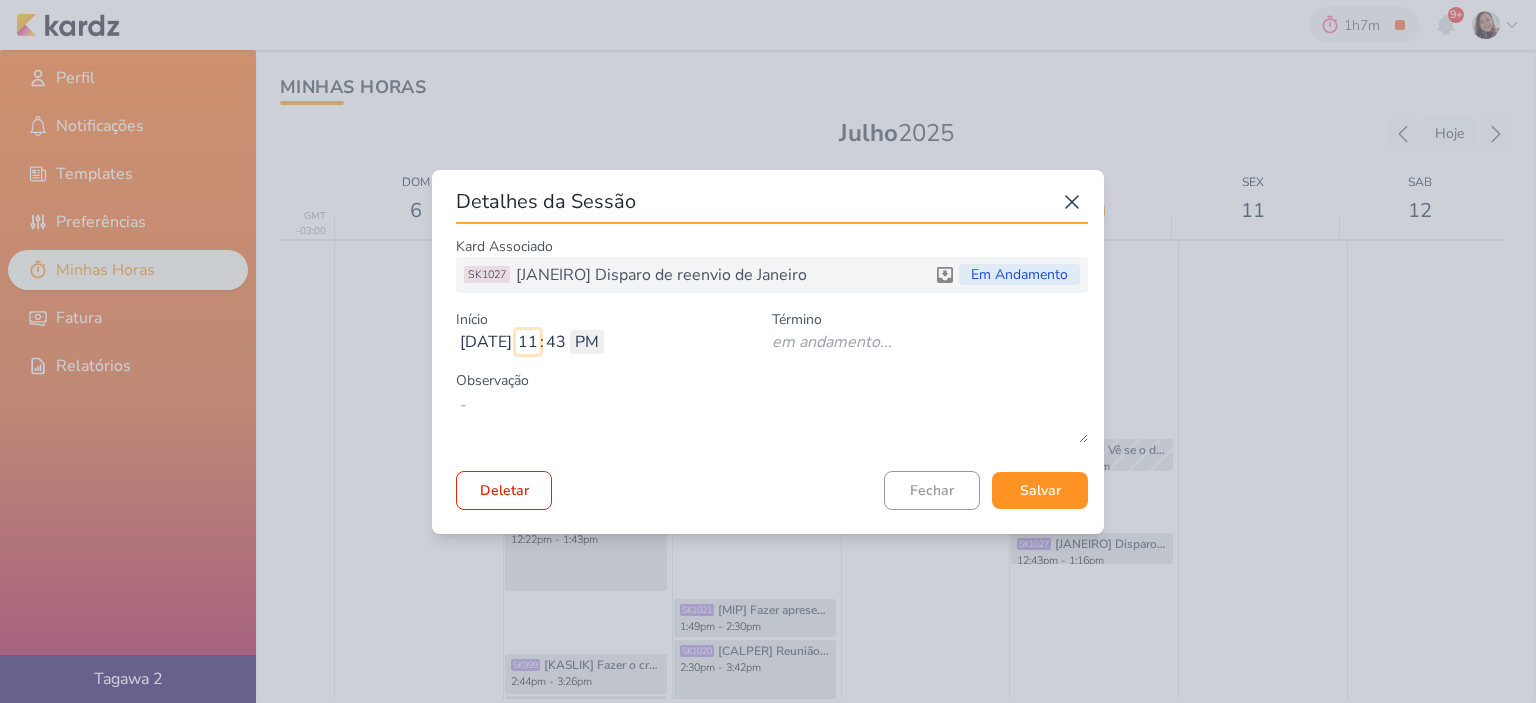 type on "11" 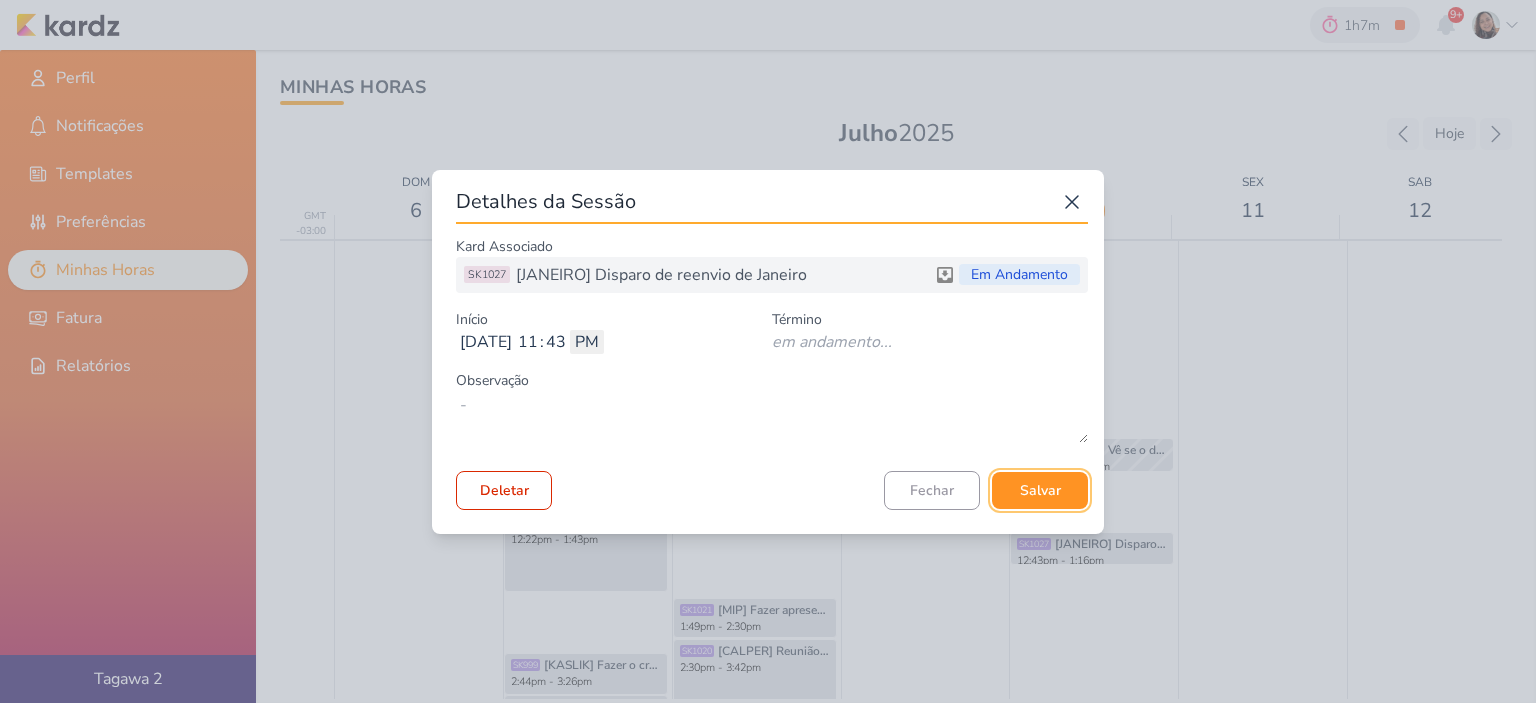 click on "Salvar" at bounding box center [1040, 490] 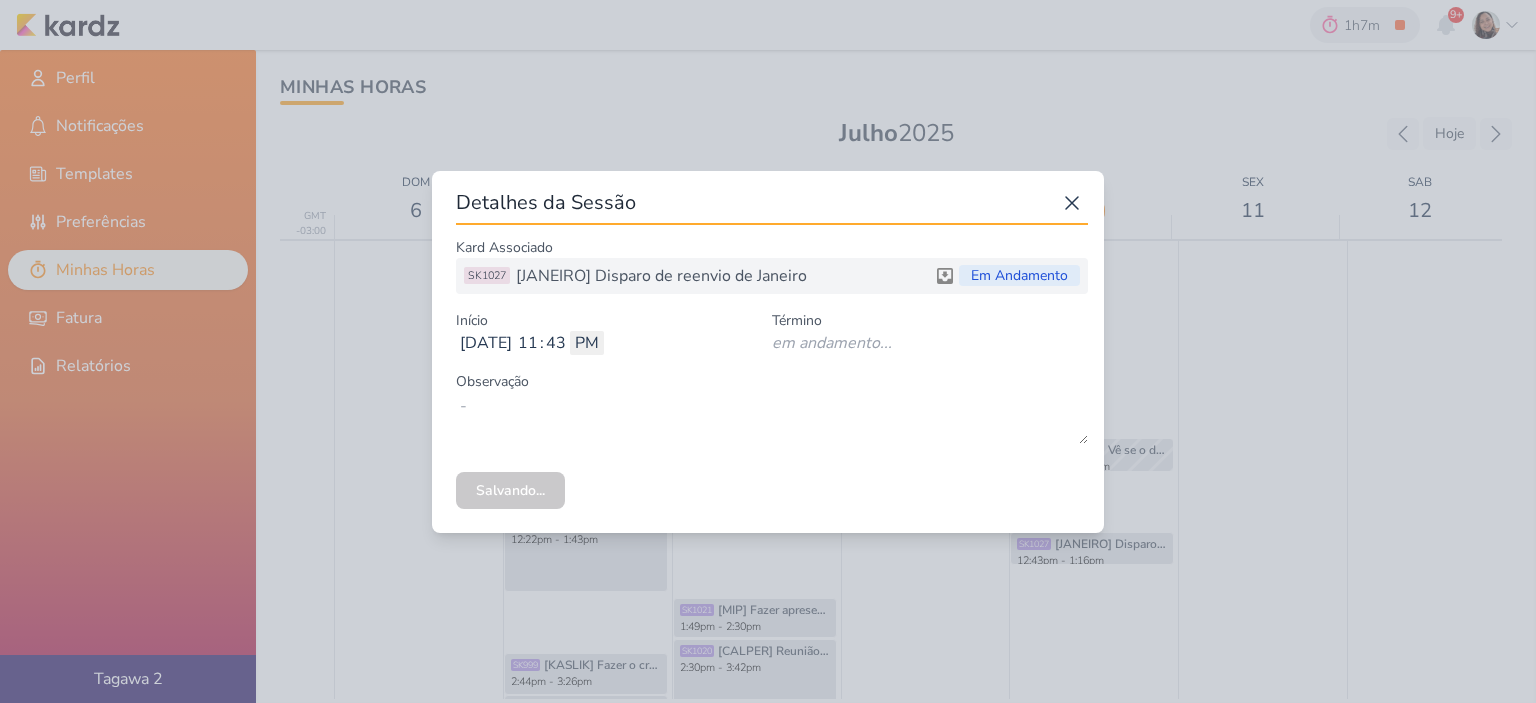 type 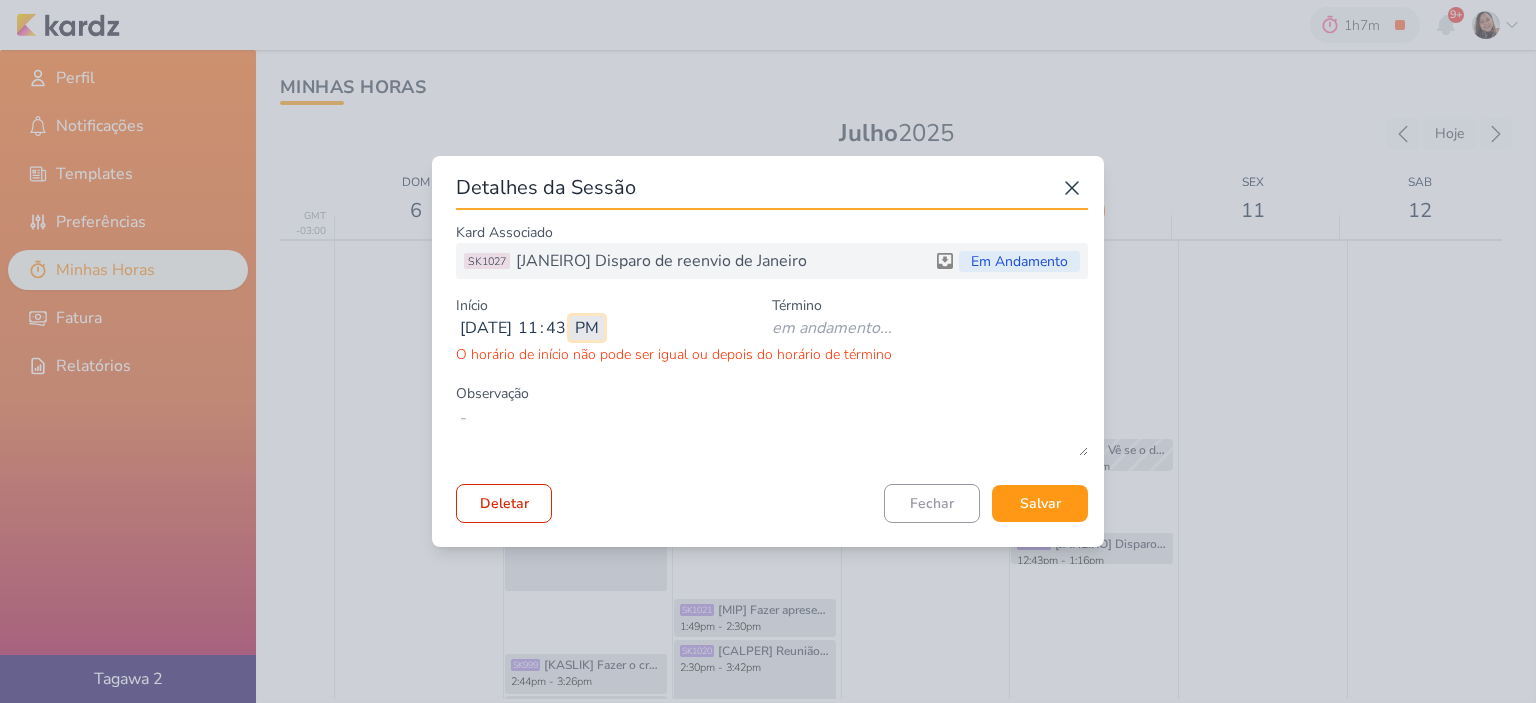 click on "AM
PM" at bounding box center [587, 328] 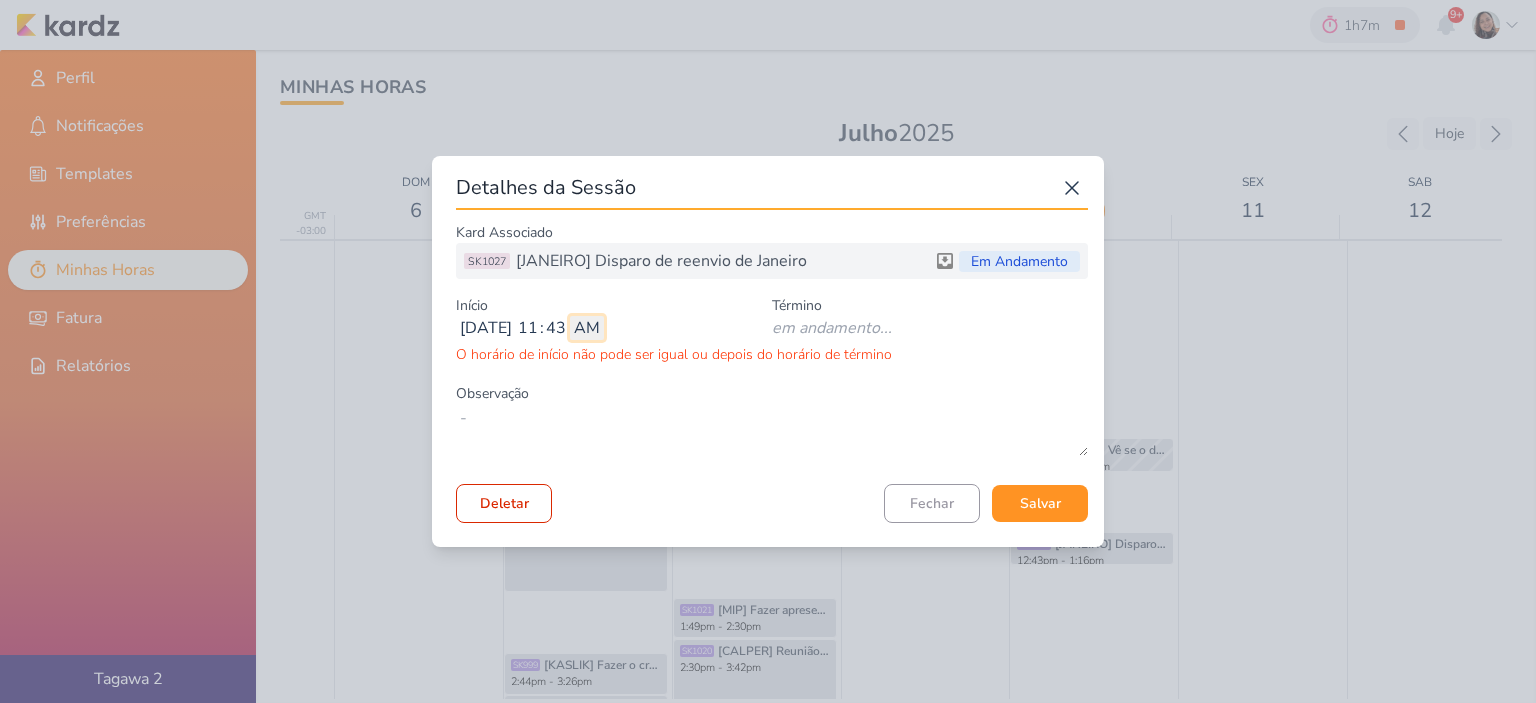 type 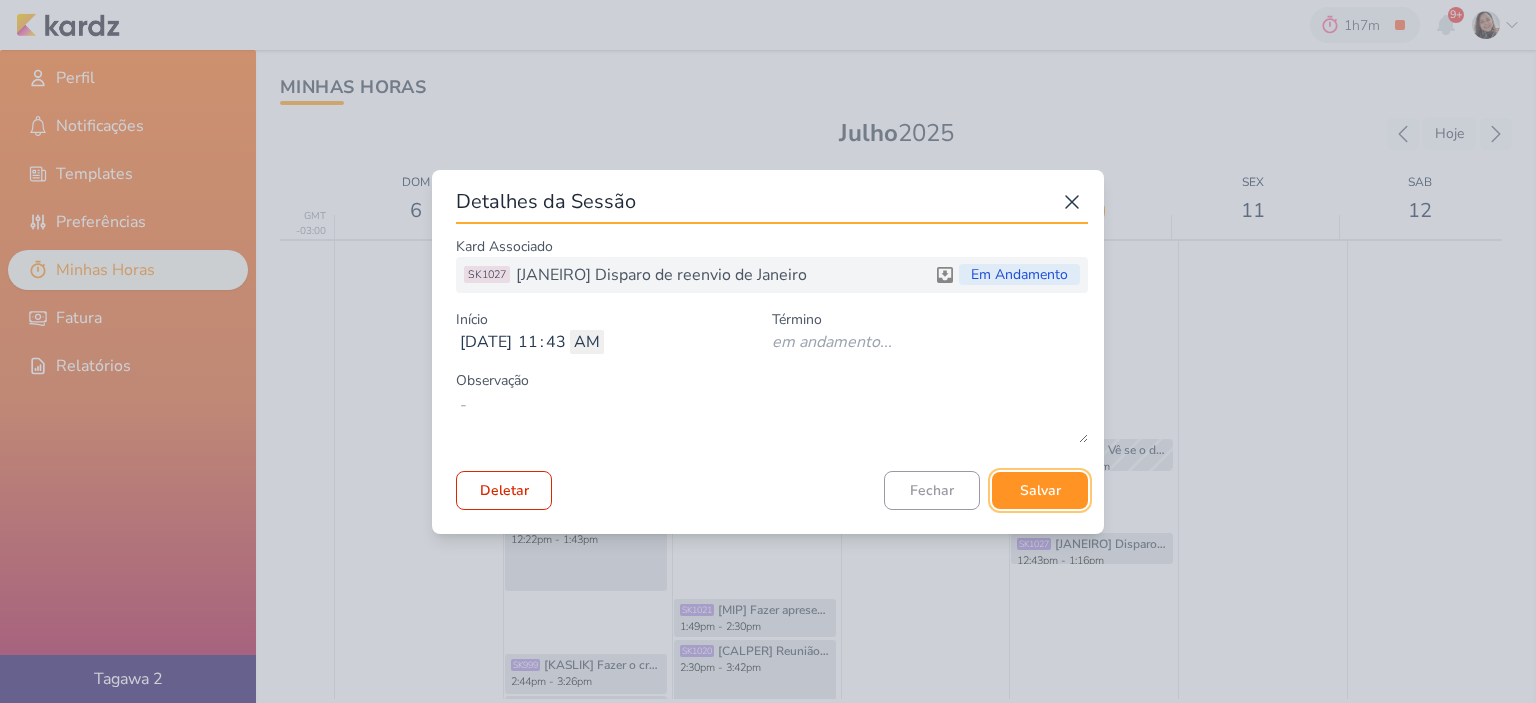 click on "Salvar" at bounding box center (1040, 490) 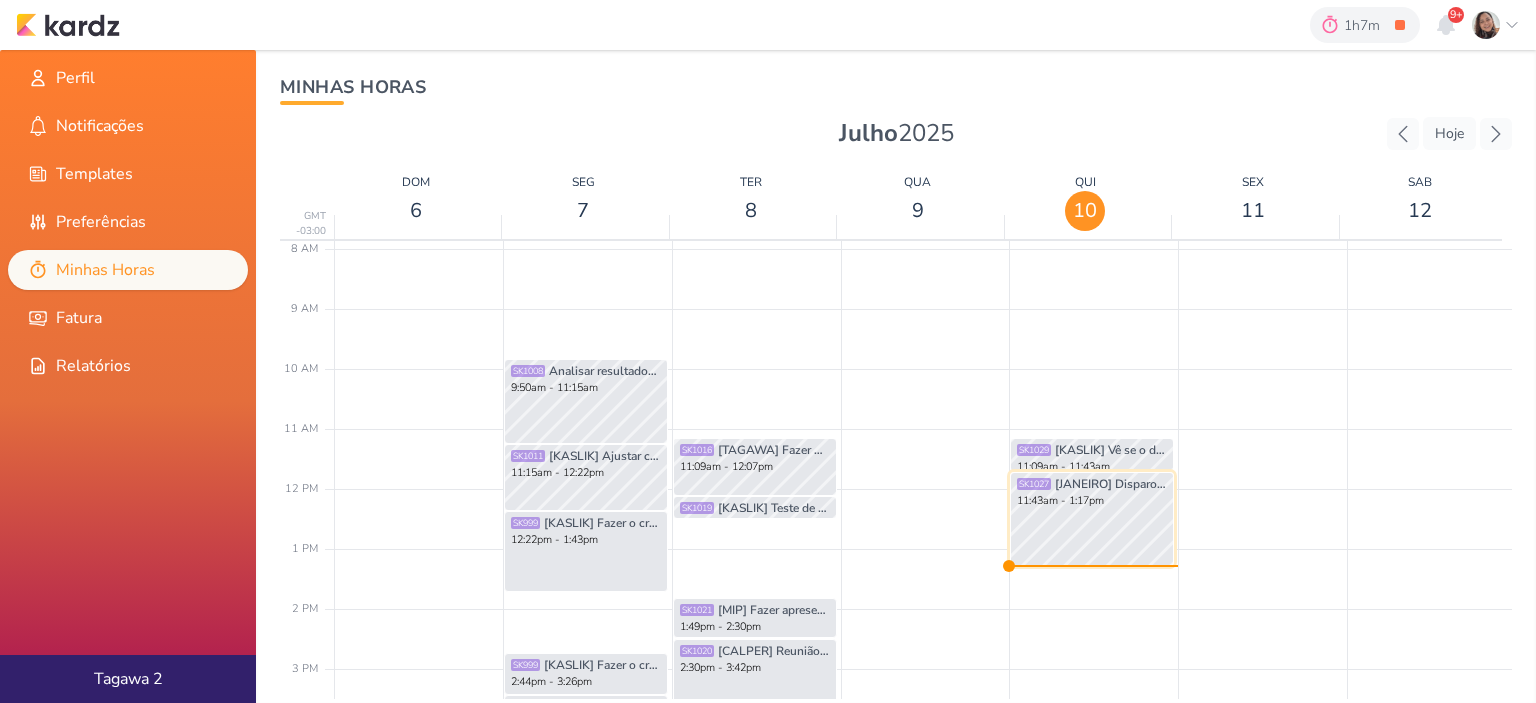 click on "11:43am - 1:17pm" at bounding box center [1092, 501] 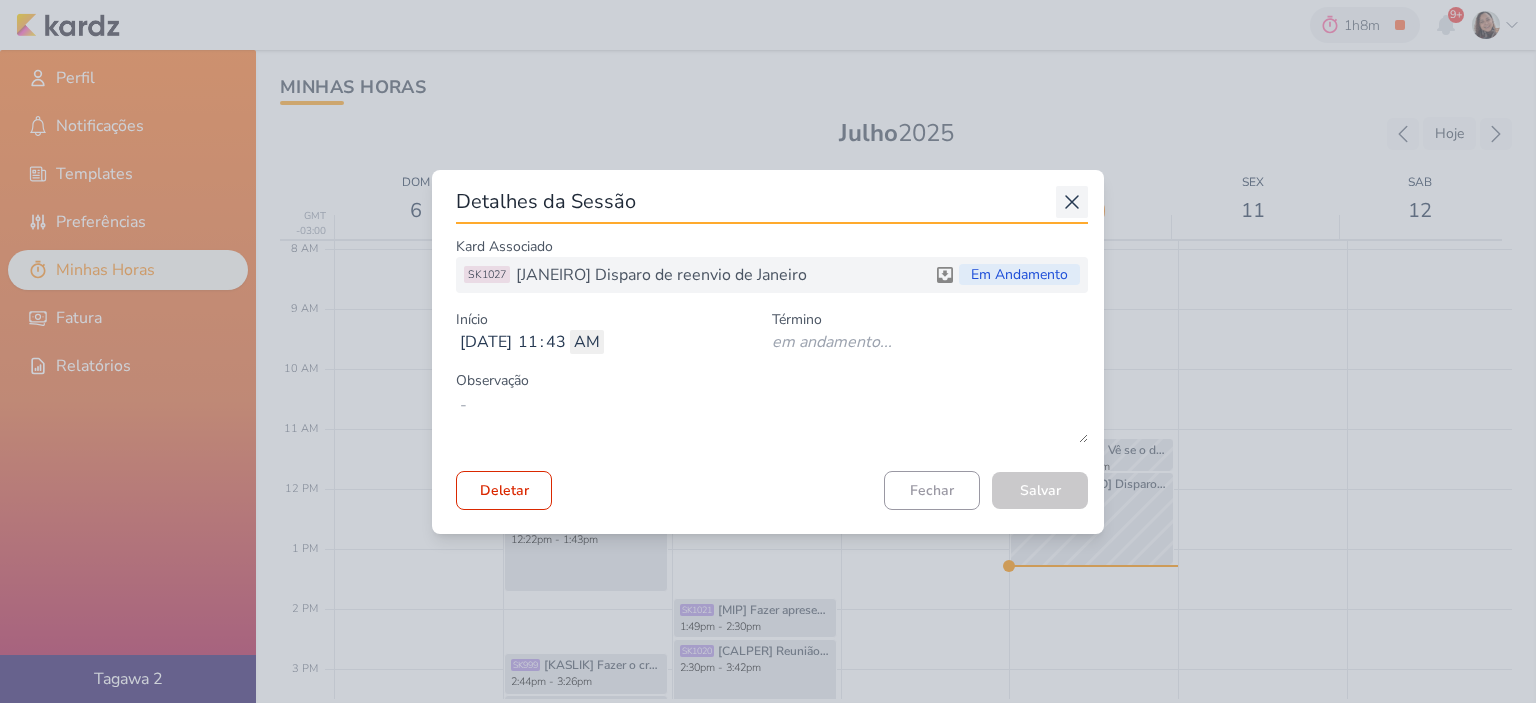 click 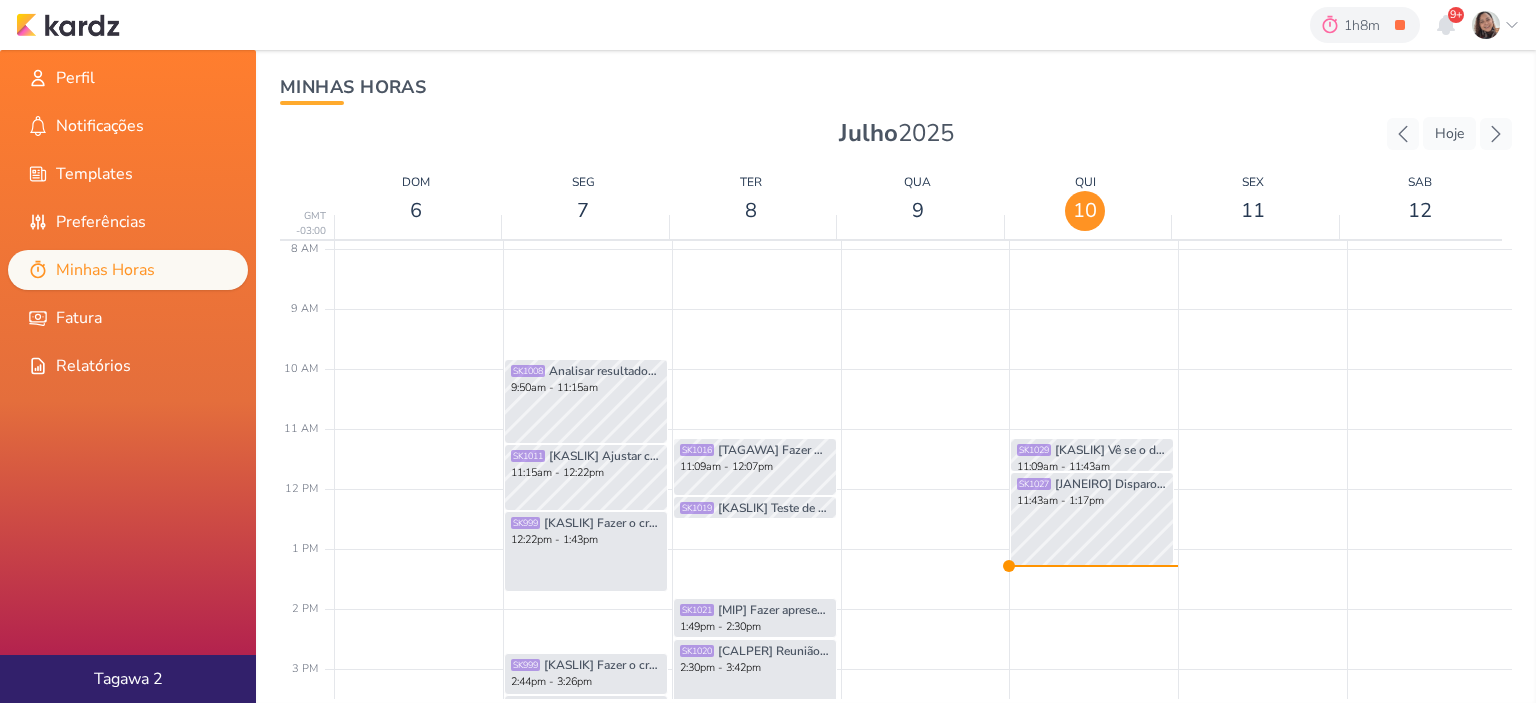 click on "1h8m
[JANEIRO] Disparo de reenvio de Janeiro
0h0m
Hoje
1h8m
Semana
0h0m
Mês
0h0m" at bounding box center [768, 25] 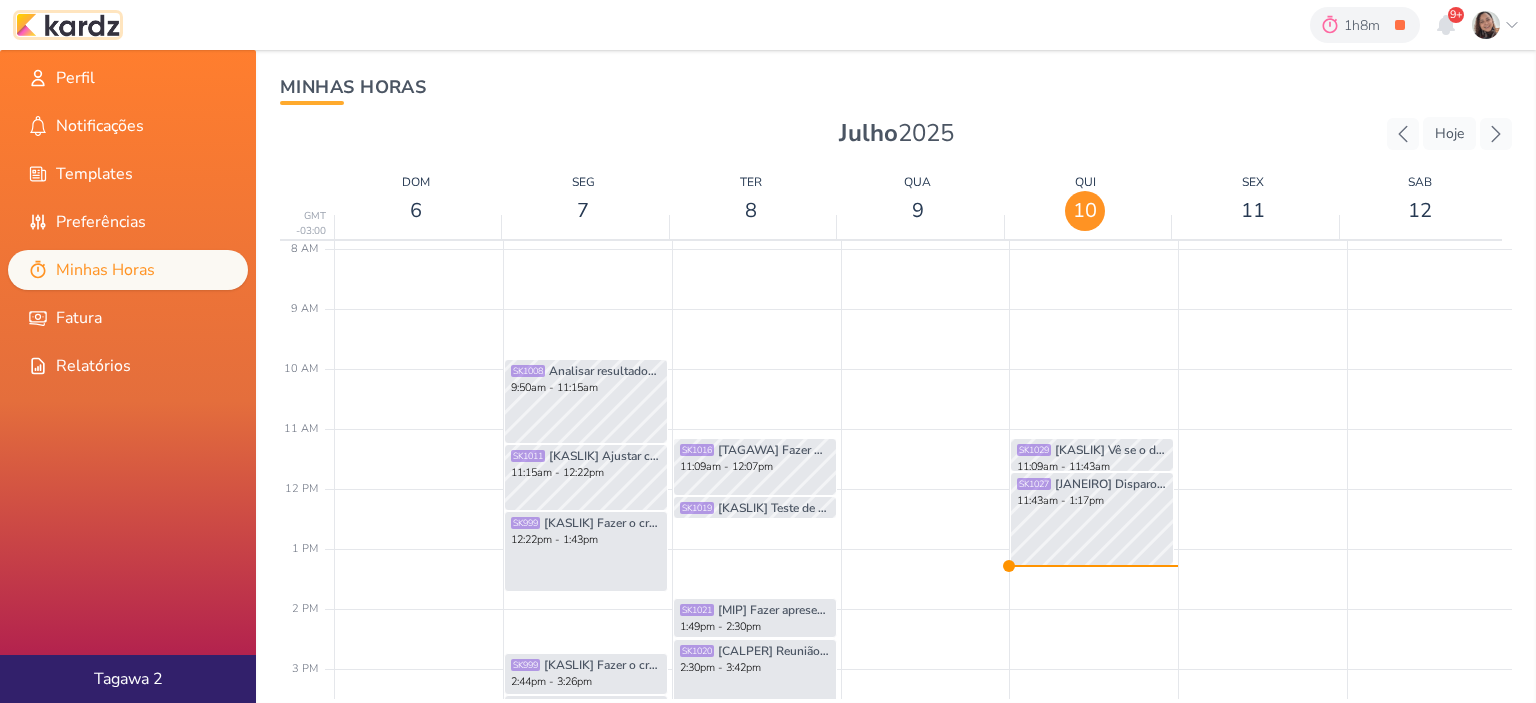 click at bounding box center (68, 25) 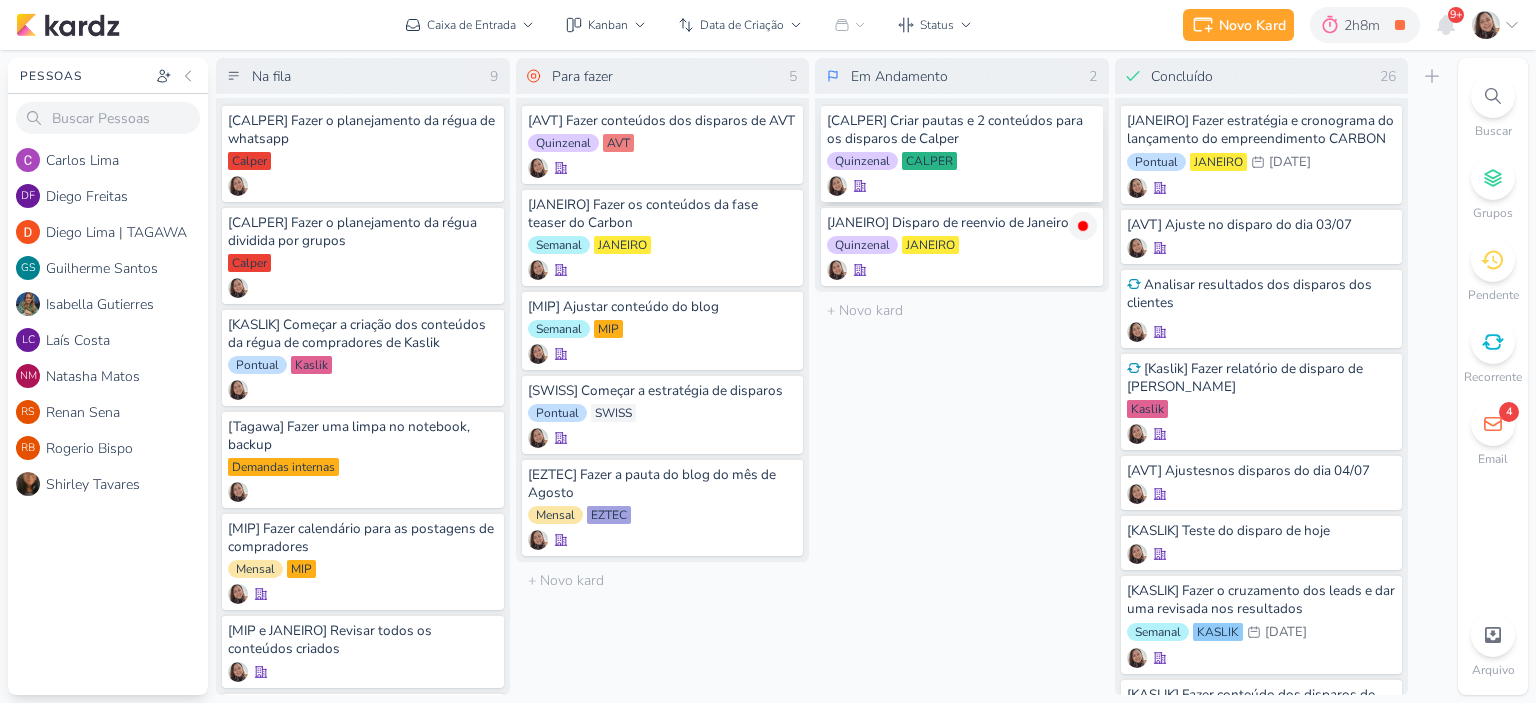 scroll, scrollTop: 0, scrollLeft: 0, axis: both 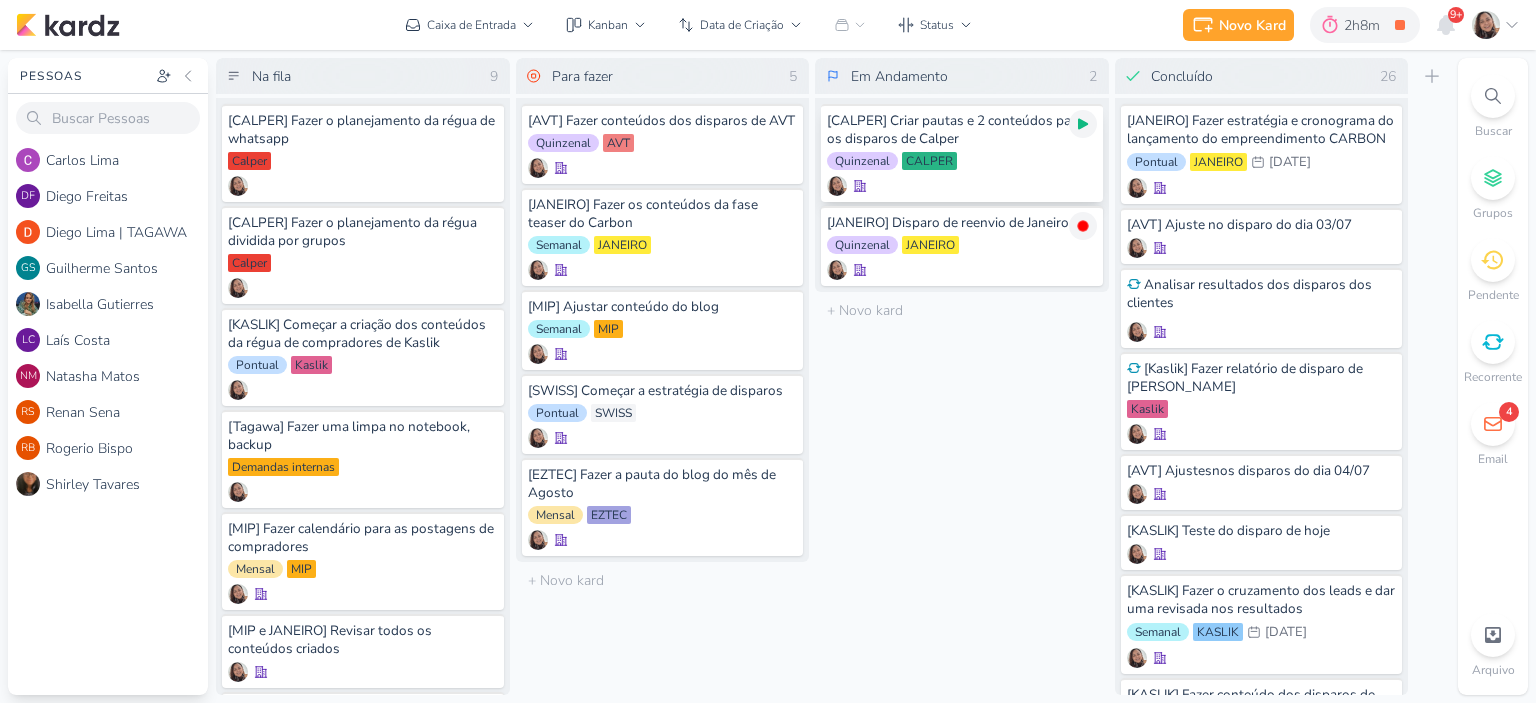 click 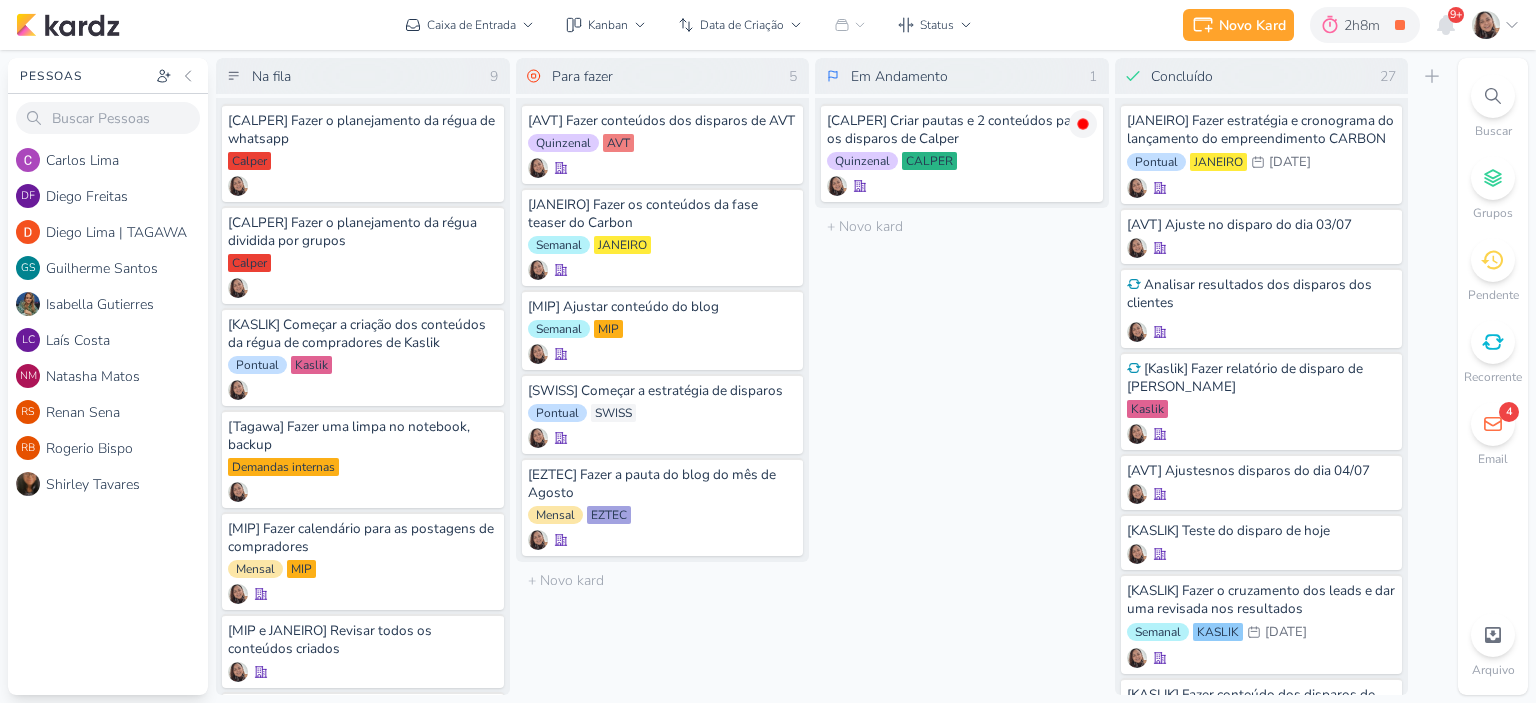 click 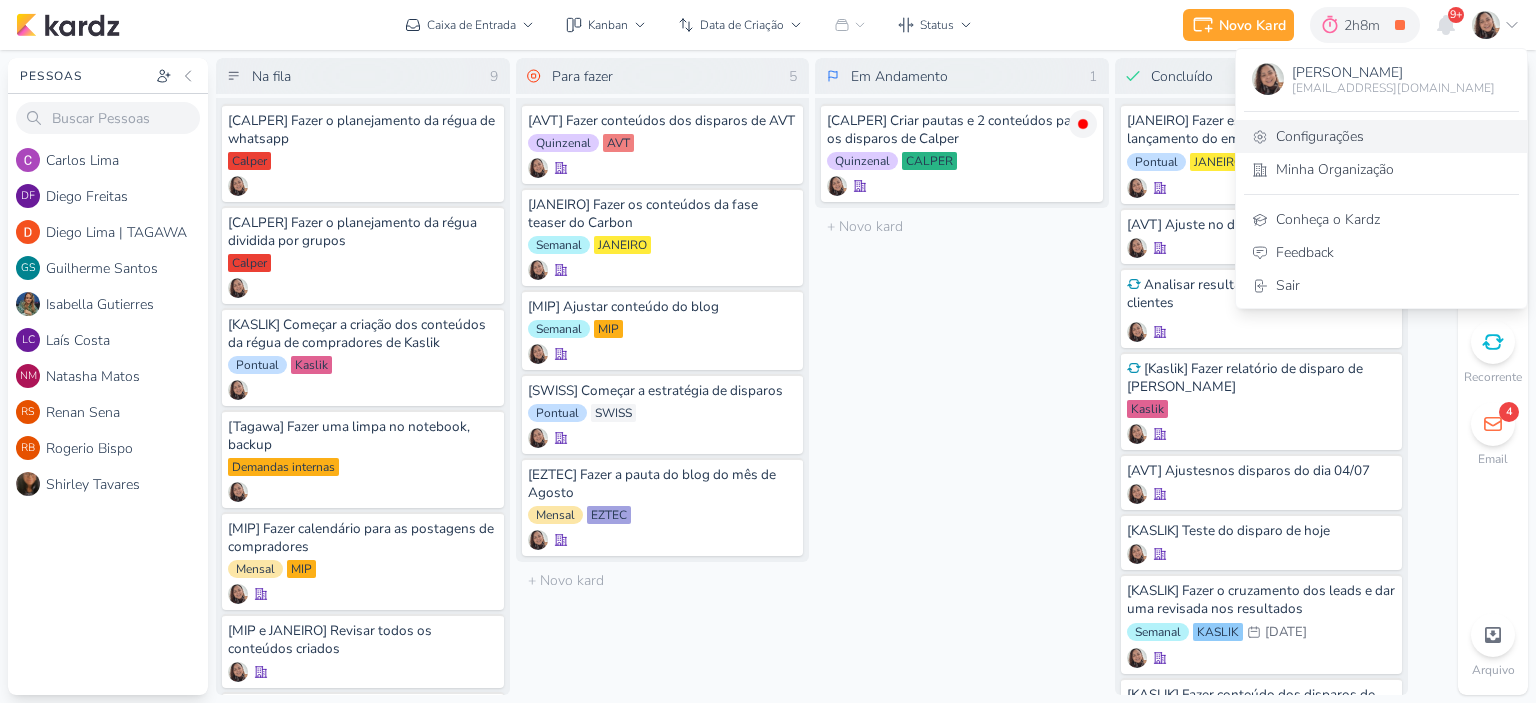 click on "Configurações" at bounding box center (1381, 136) 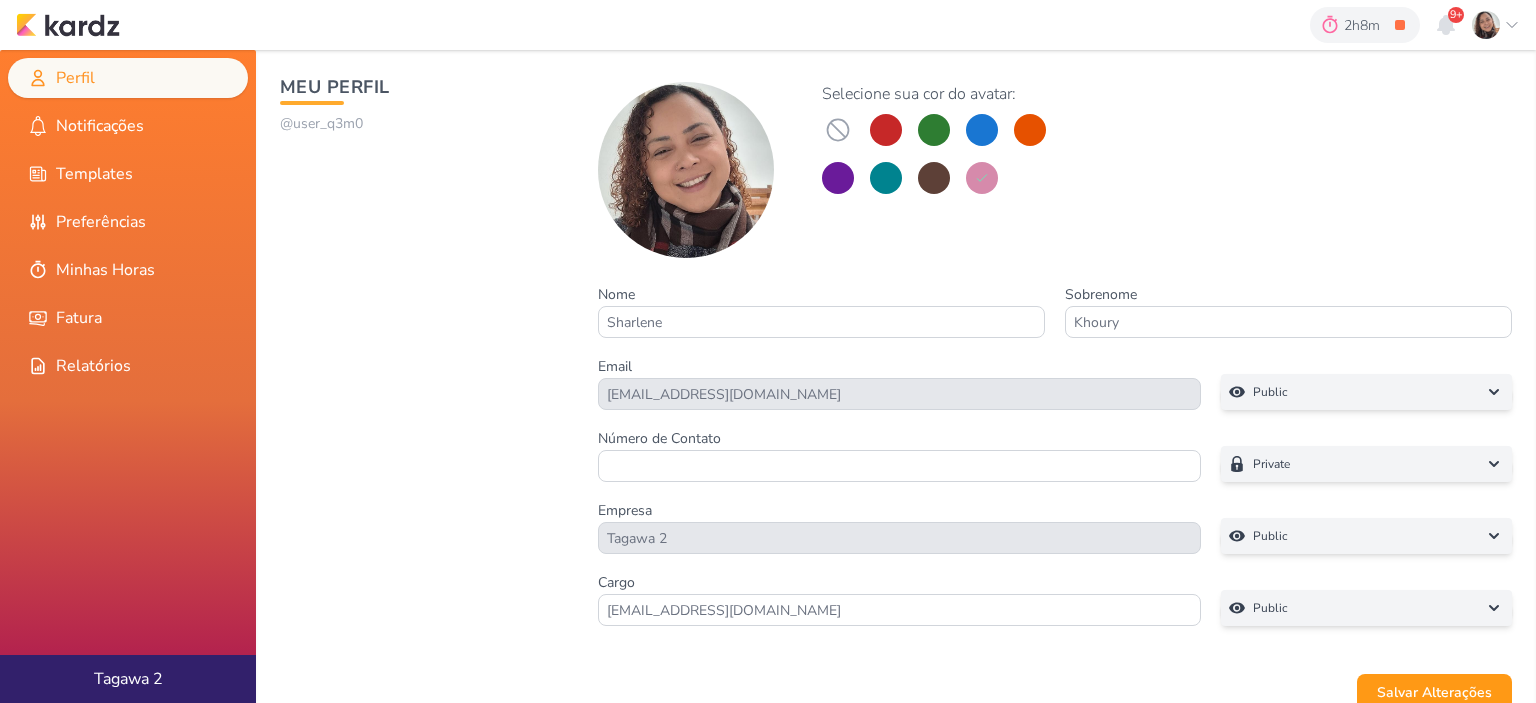 scroll, scrollTop: 0, scrollLeft: 0, axis: both 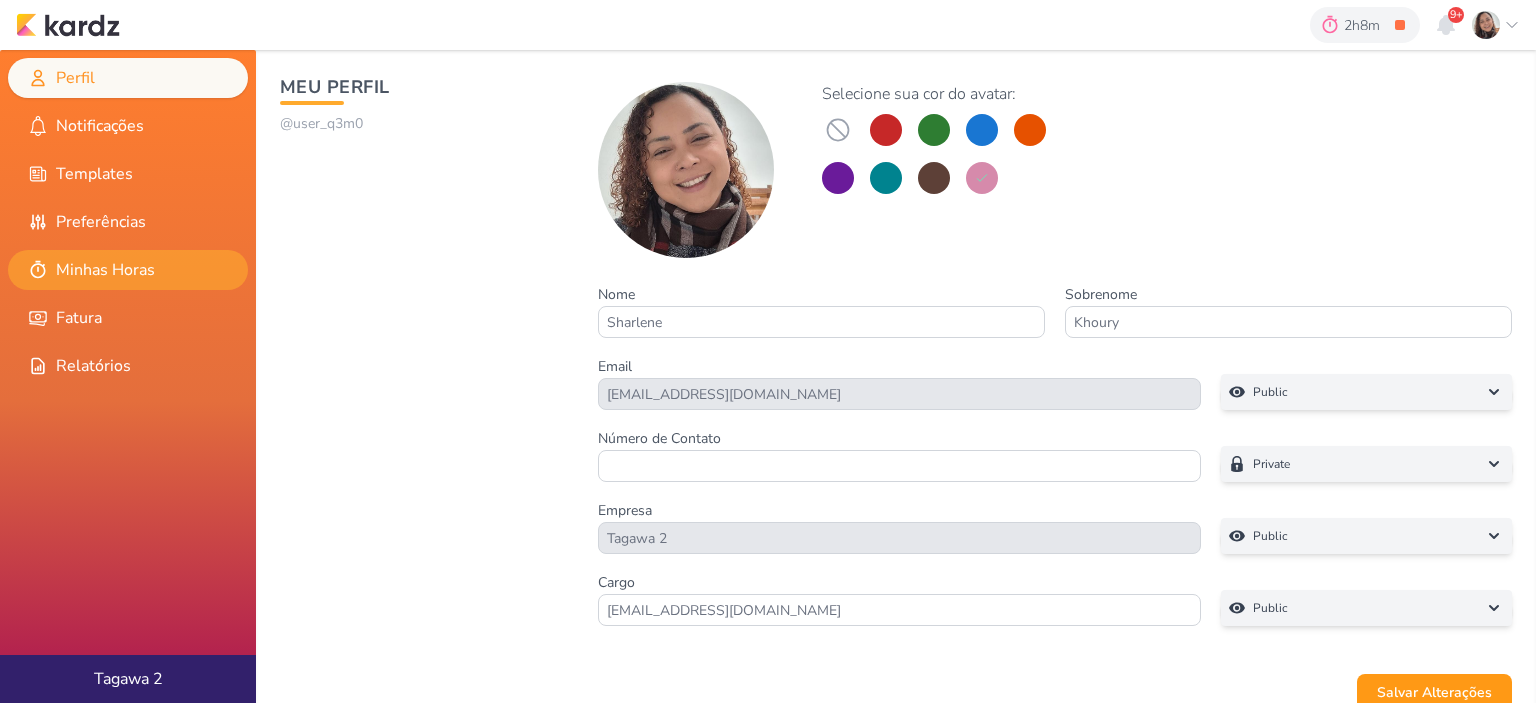 click on "Minhas Horas" at bounding box center [128, 270] 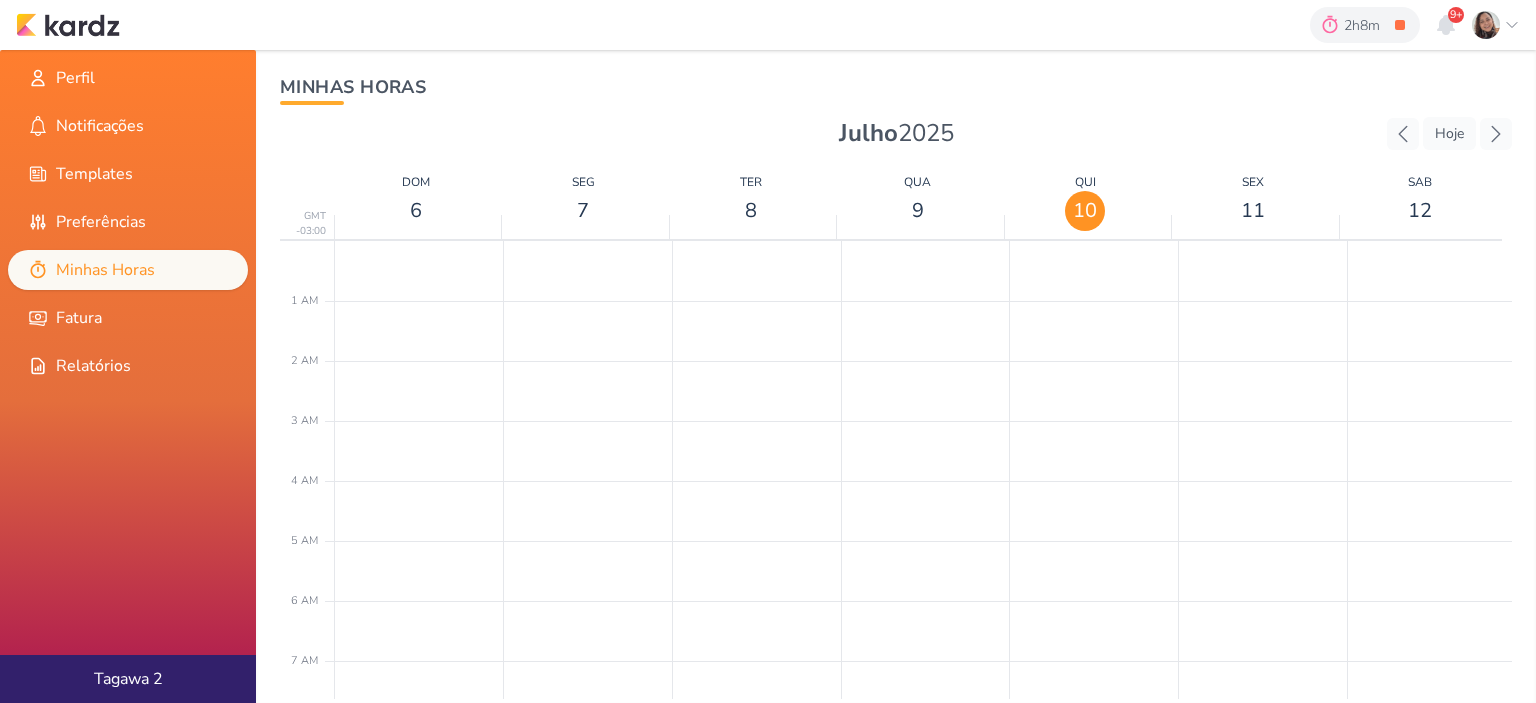 scroll, scrollTop: 0, scrollLeft: 0, axis: both 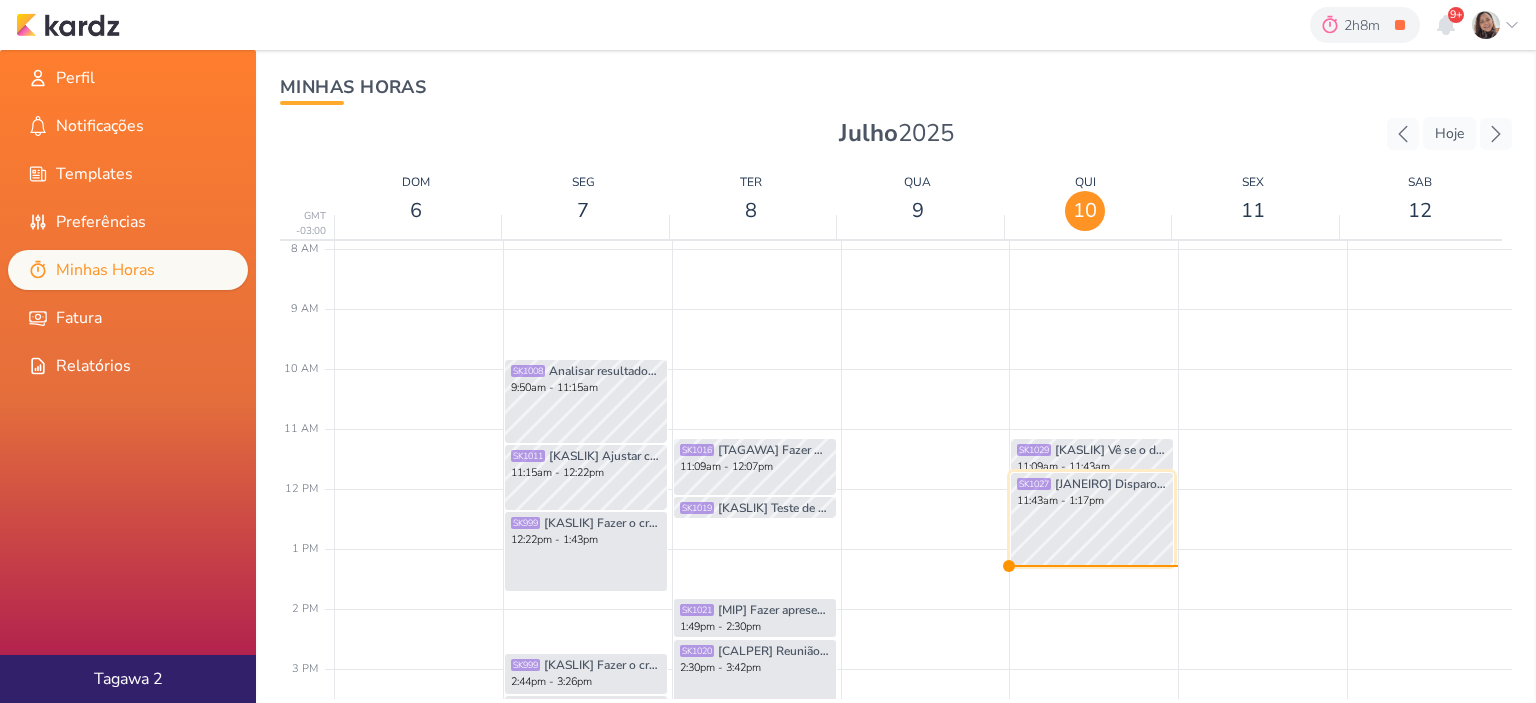 click on "SK1027
[JANEIRO] Disparo de reenvio de Janeiro
11:43am - 1:17pm" at bounding box center [1092, 519] 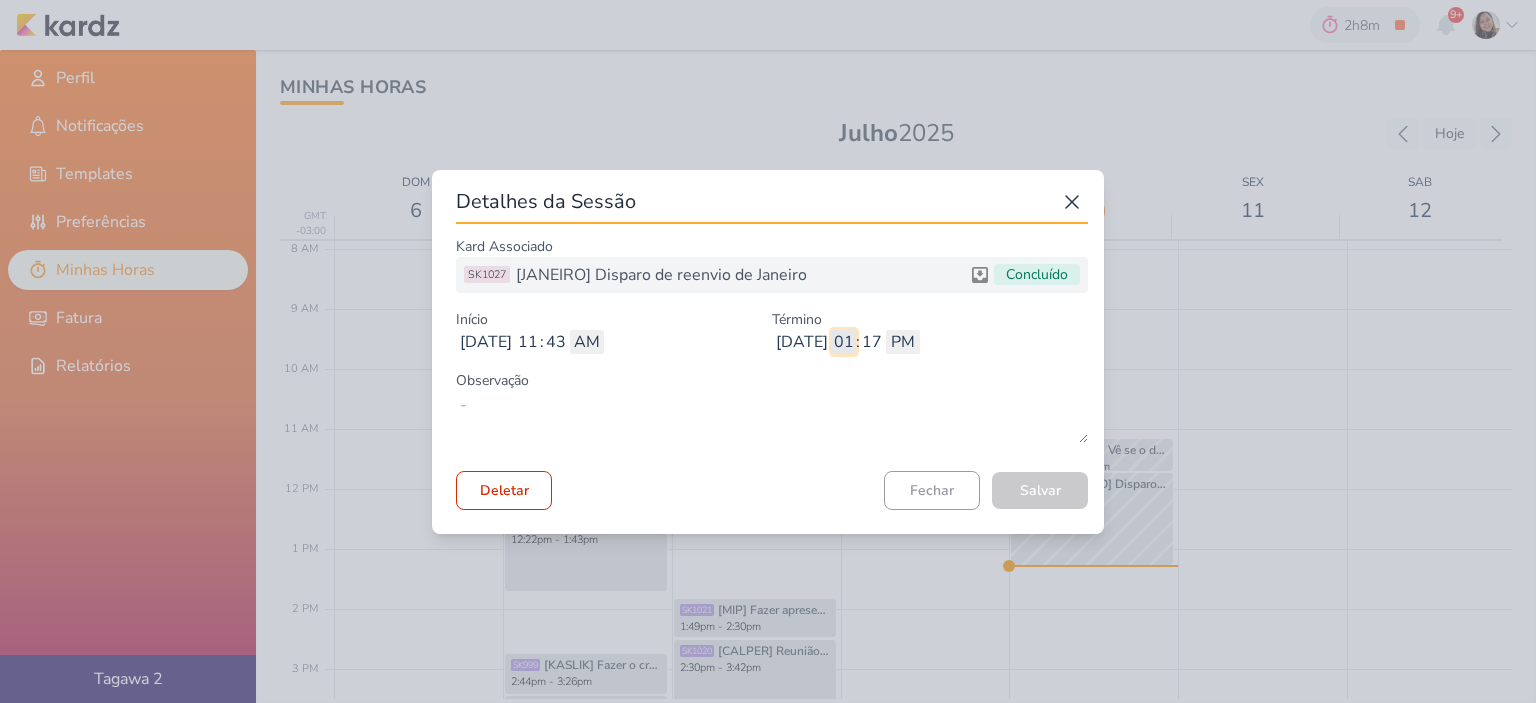 click on "01" at bounding box center [844, 342] 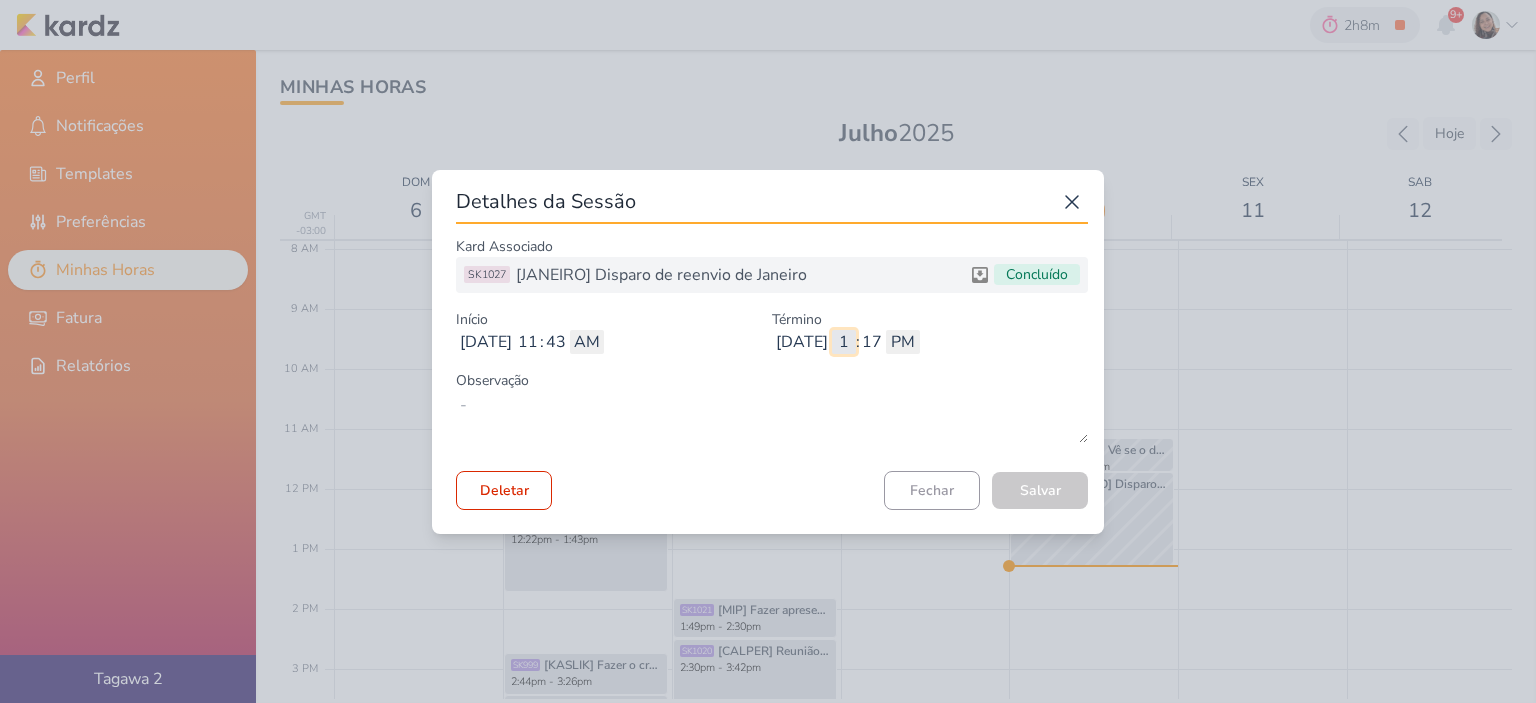 type on "12" 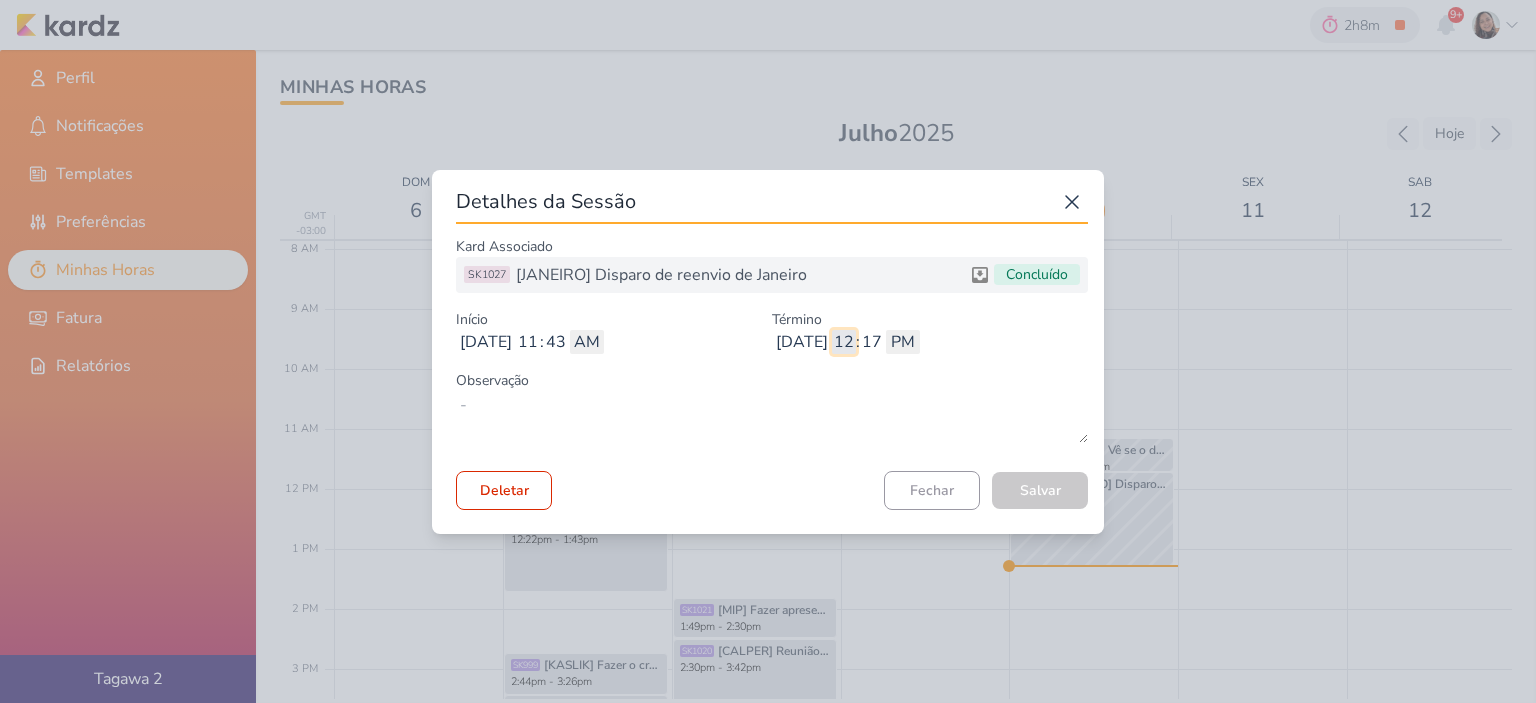 type 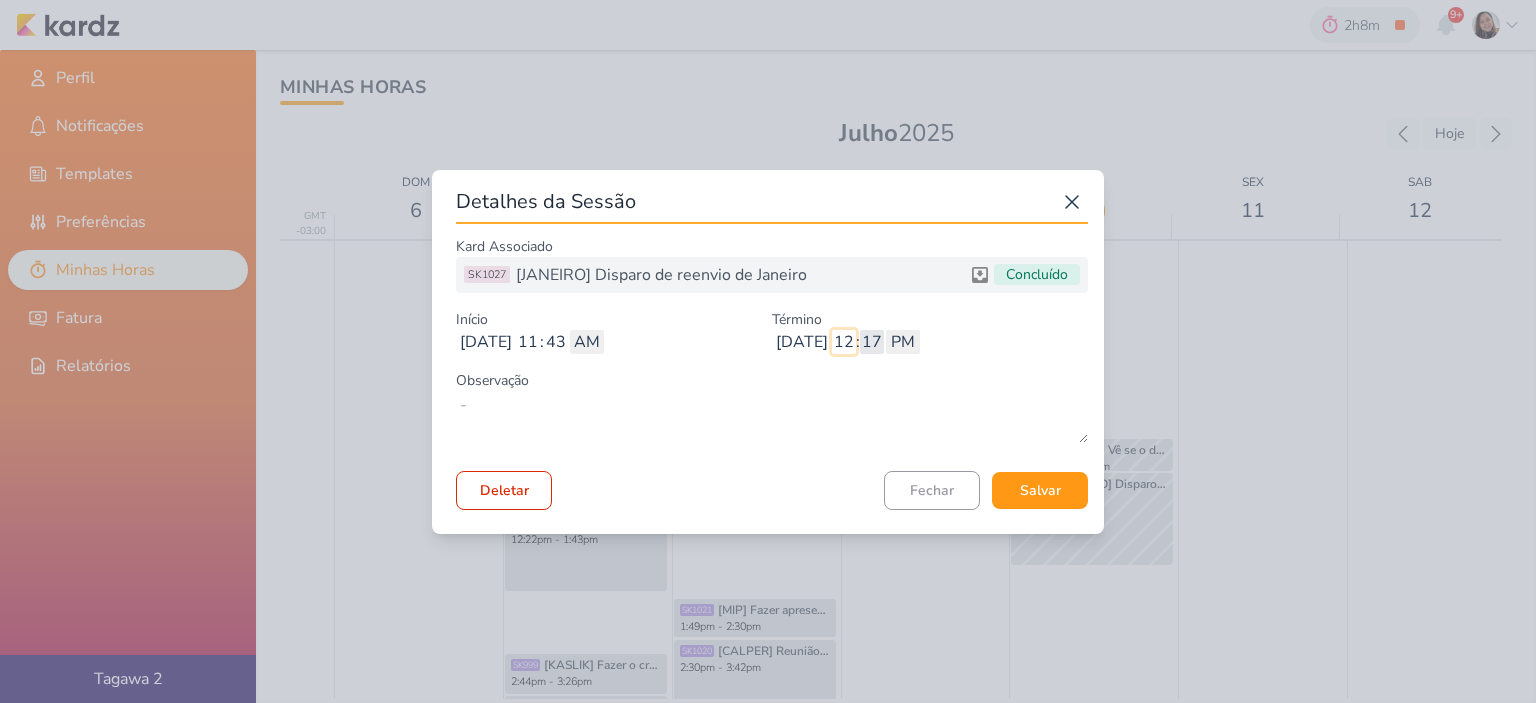 type on "12" 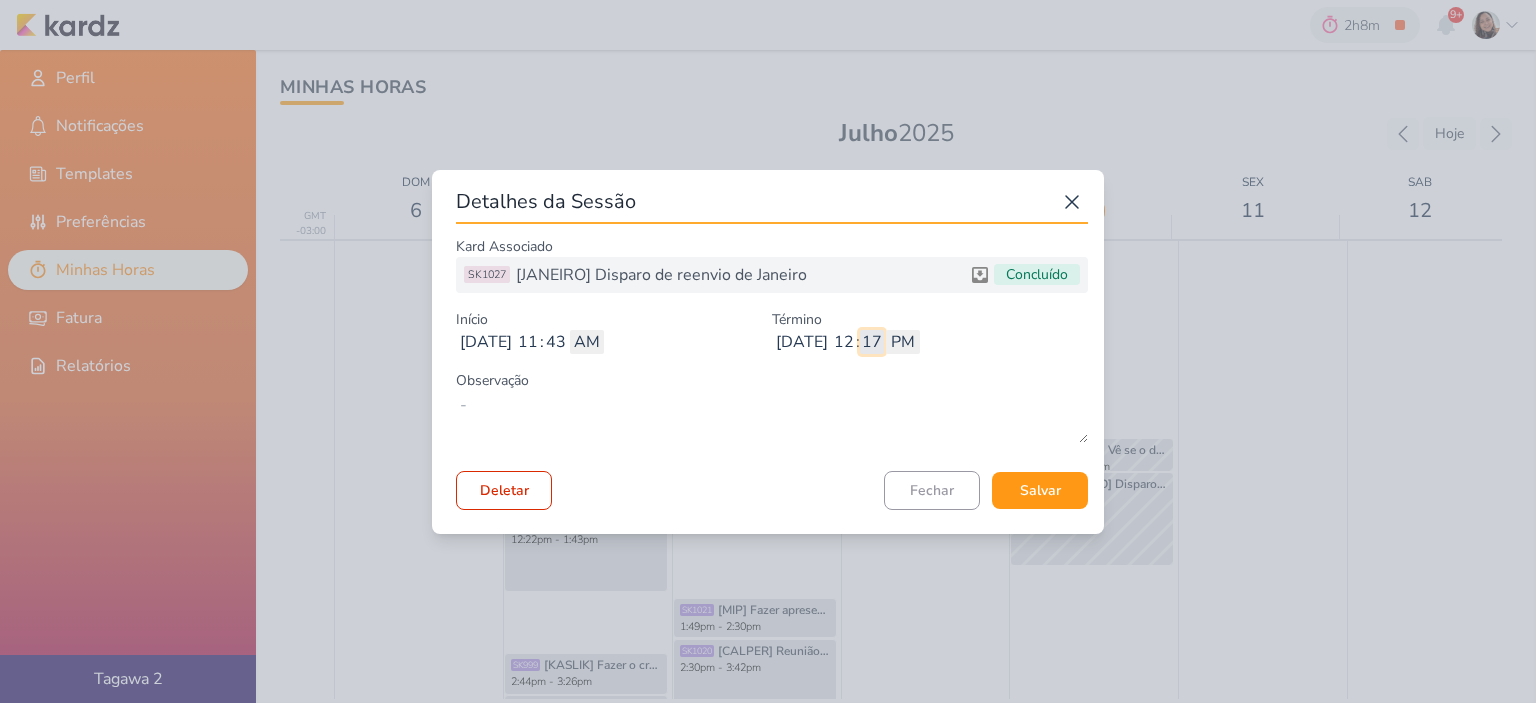 click on "17" at bounding box center [872, 342] 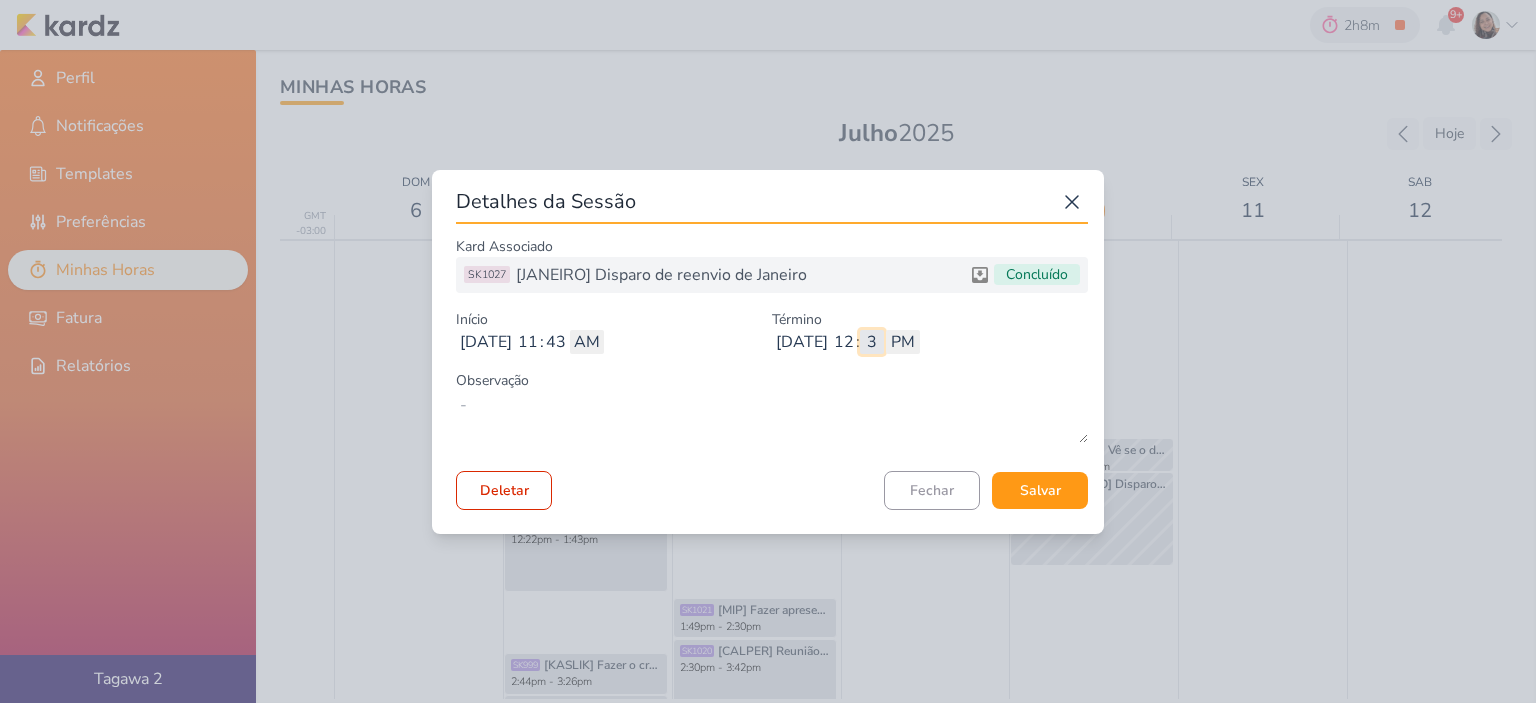 type on "37" 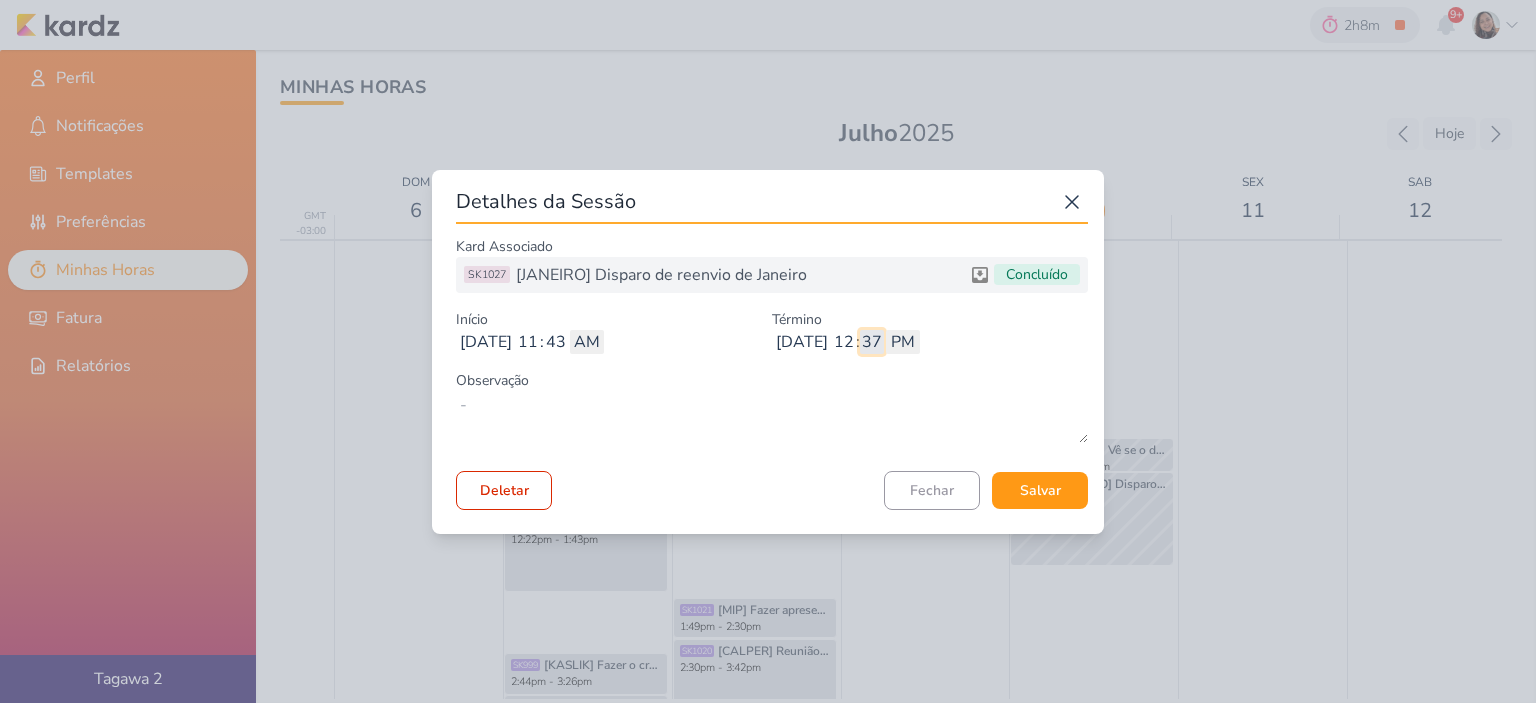 type 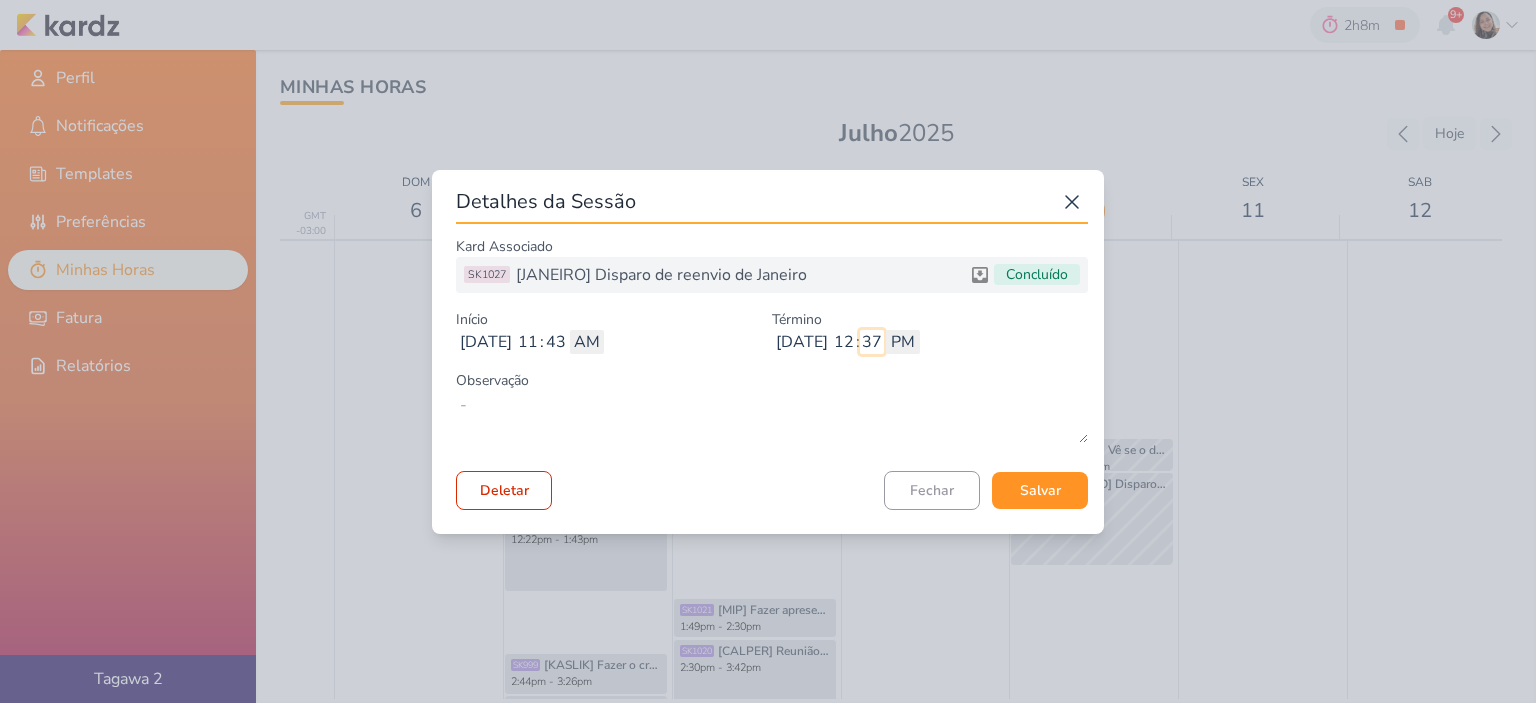 type on "37" 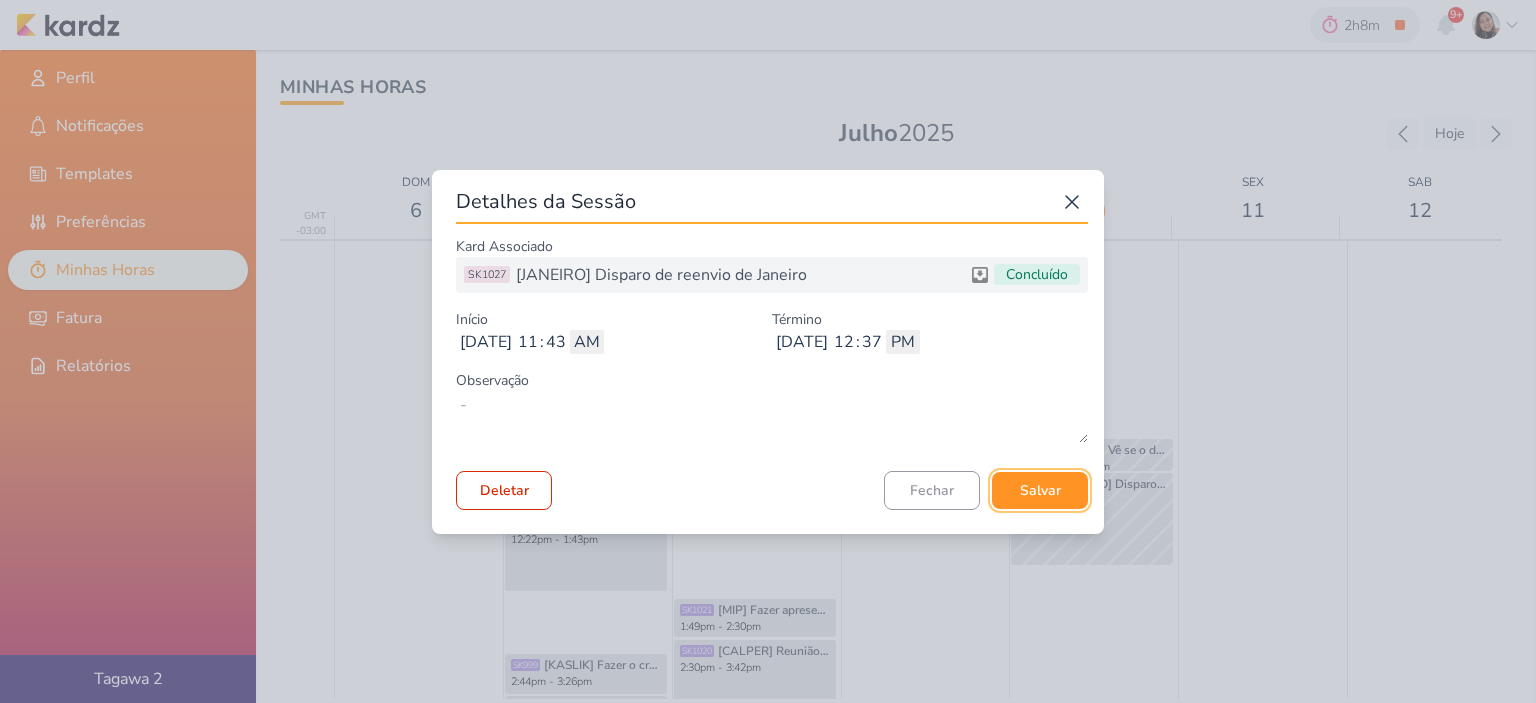 click on "Salvar" at bounding box center (1040, 490) 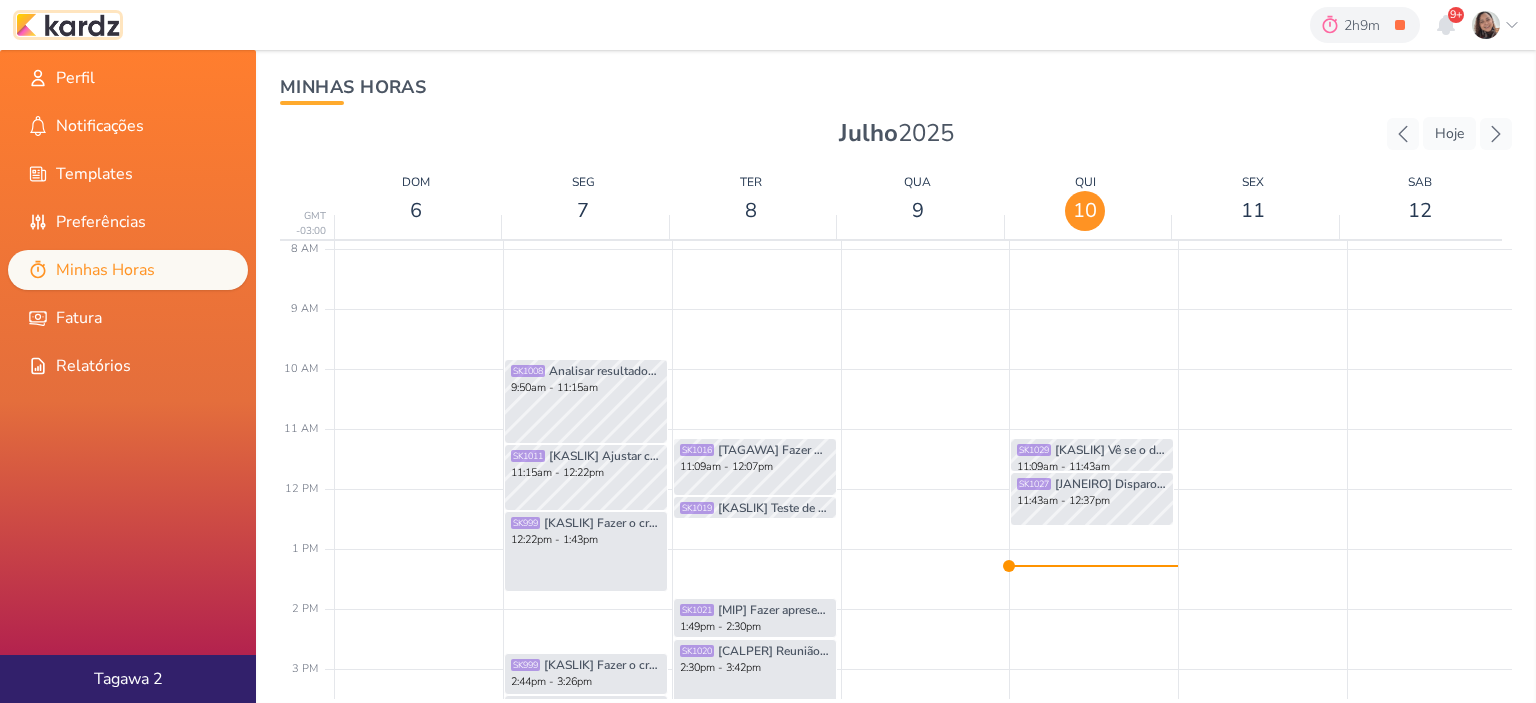 click at bounding box center (68, 25) 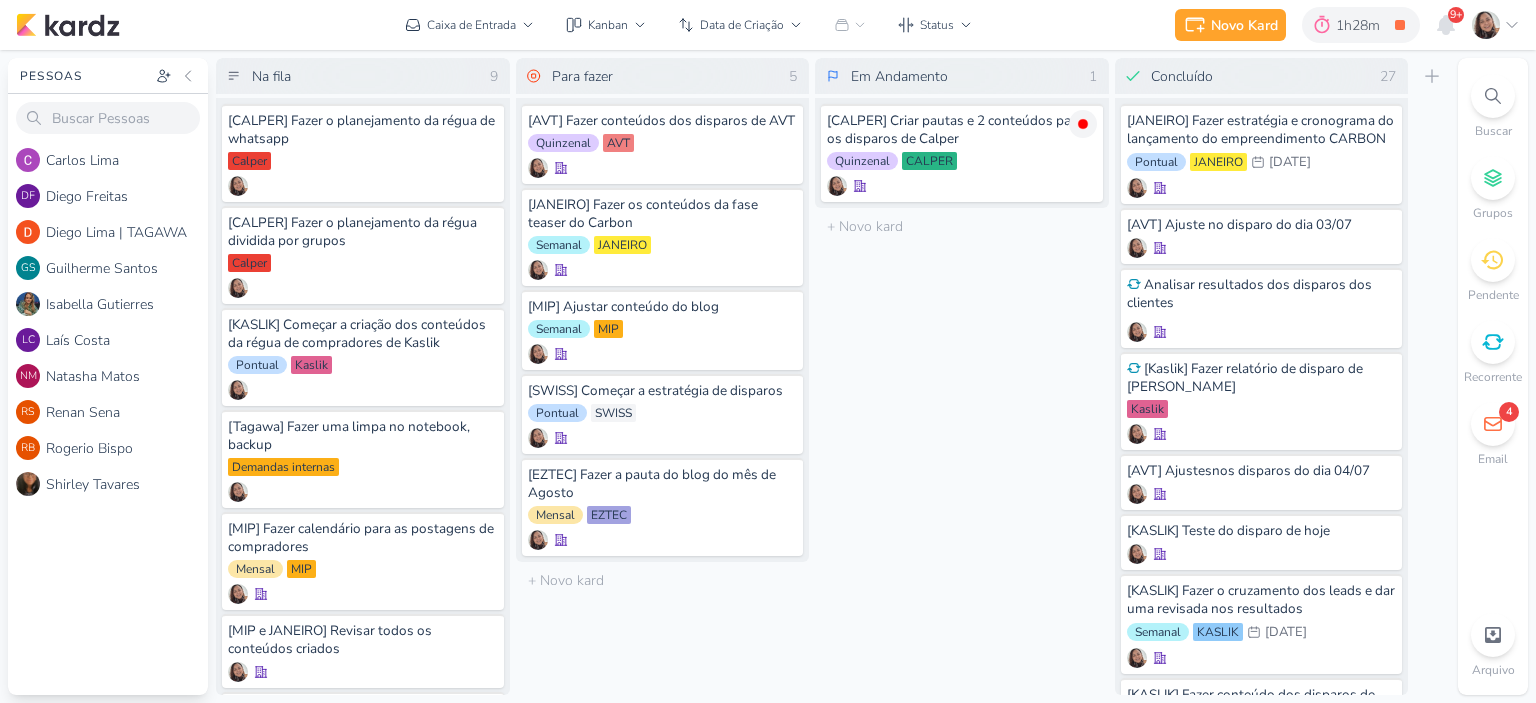 scroll, scrollTop: 0, scrollLeft: 0, axis: both 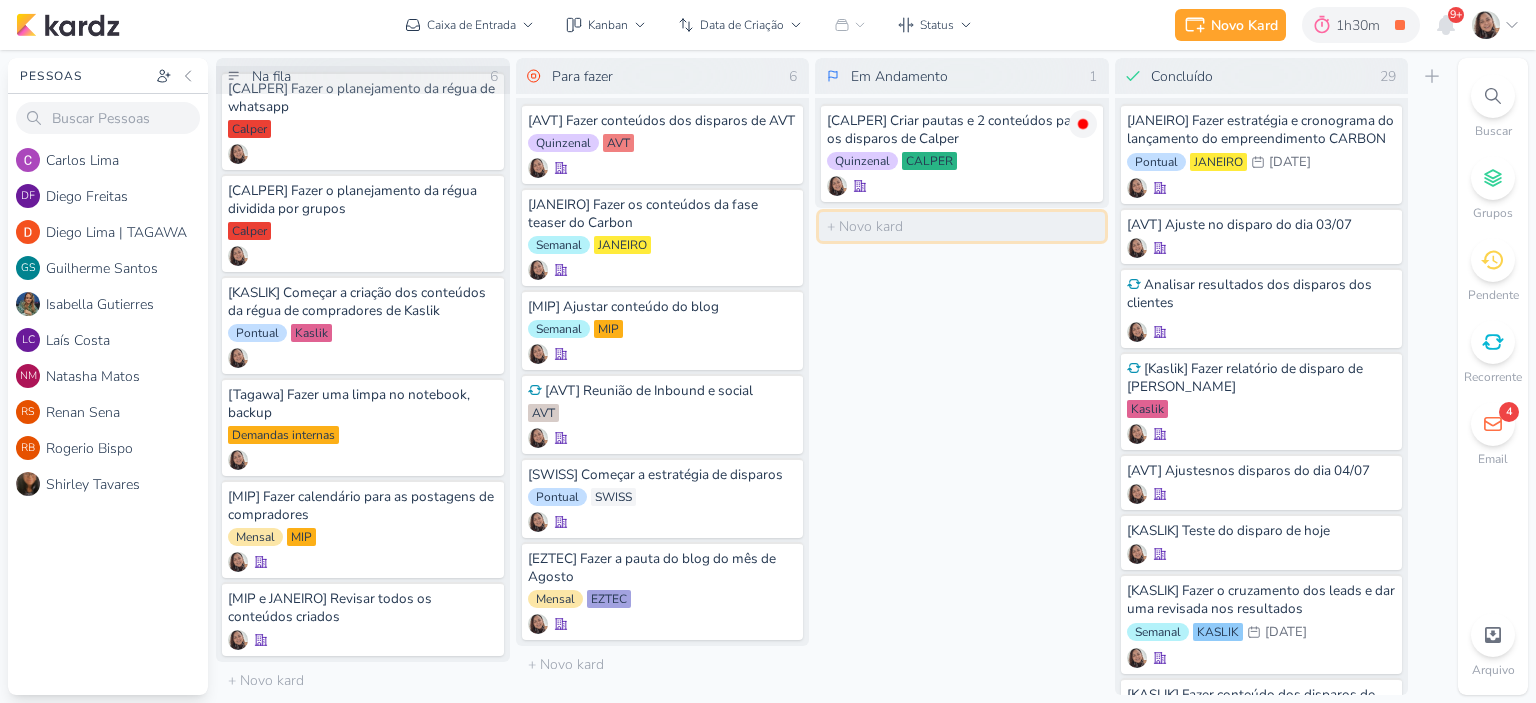 click at bounding box center [962, 226] 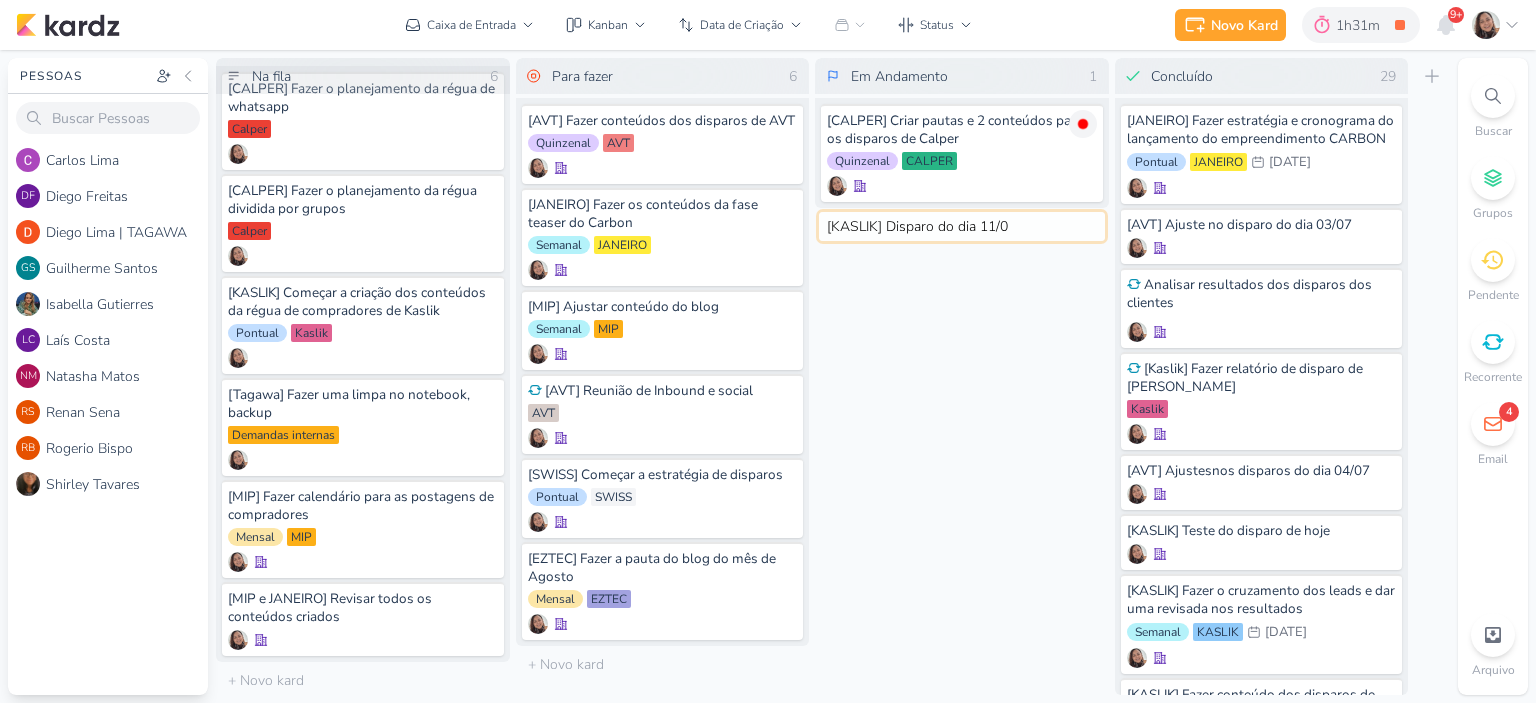 type on "[KASLIK] Disparo do dia 11/07" 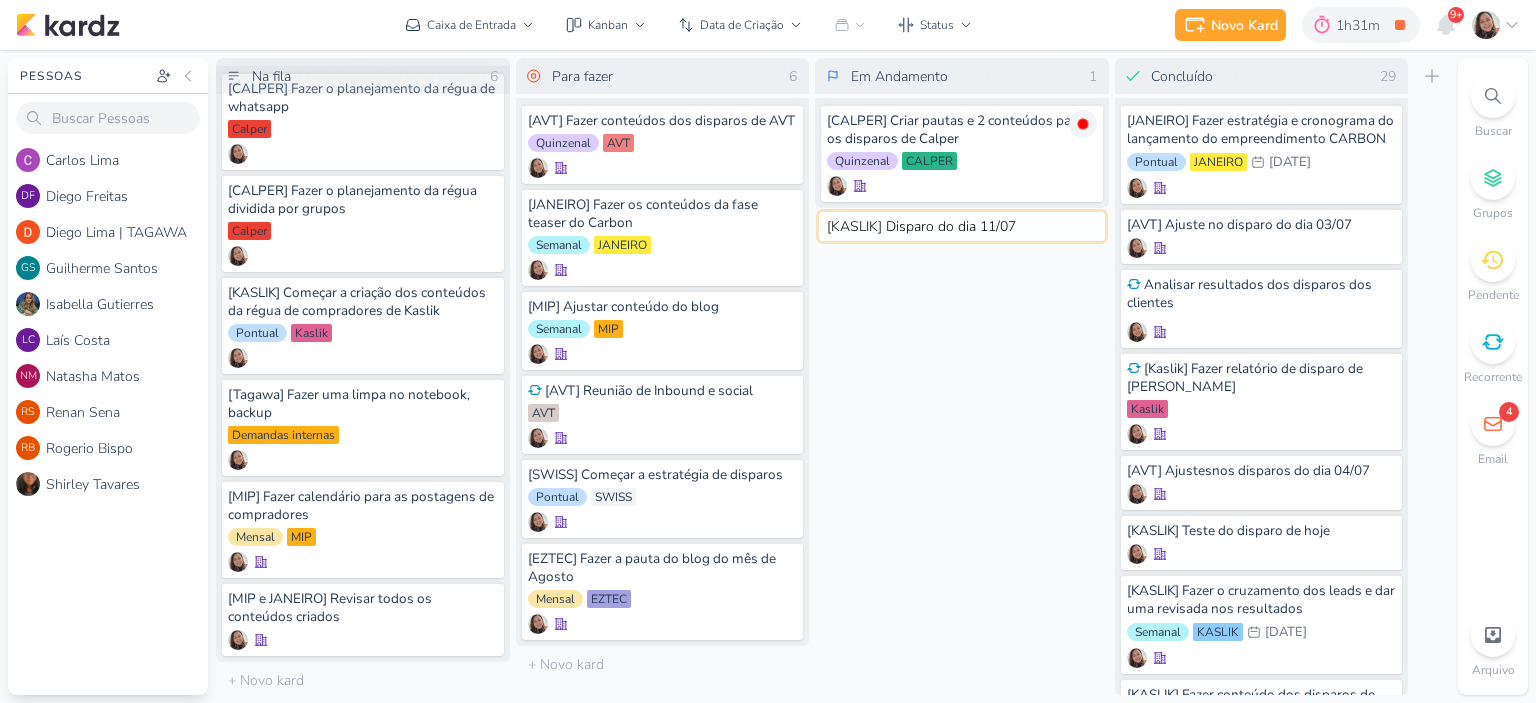 type 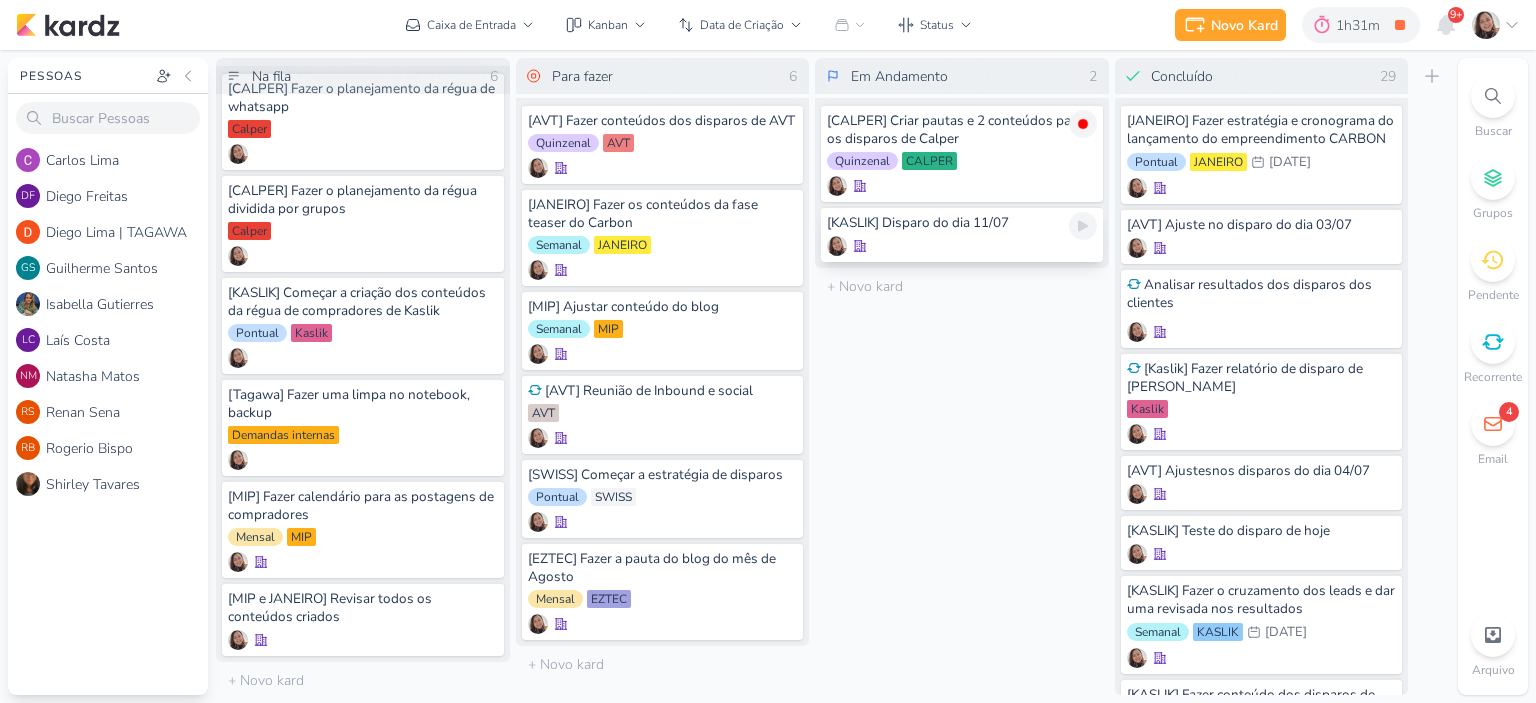 click at bounding box center [962, 246] 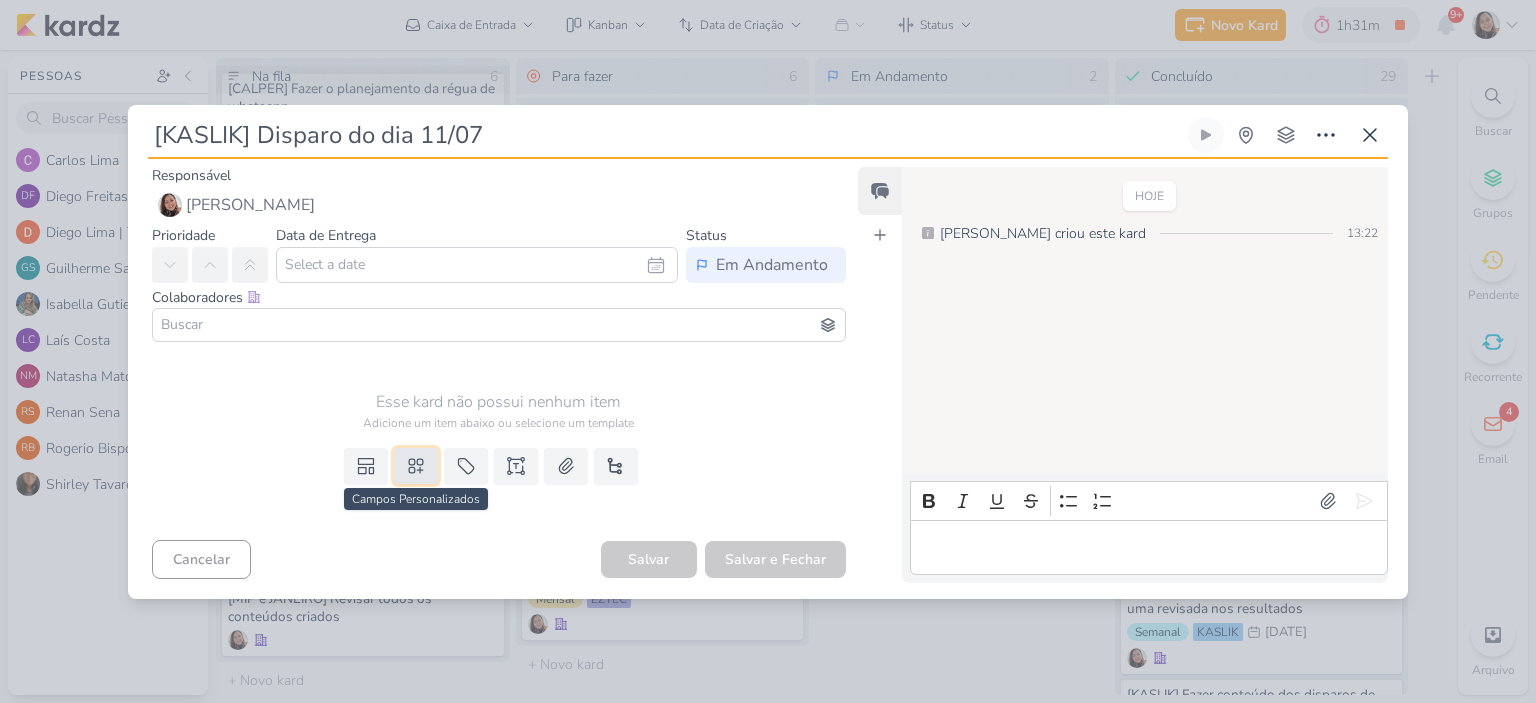 click at bounding box center (416, 466) 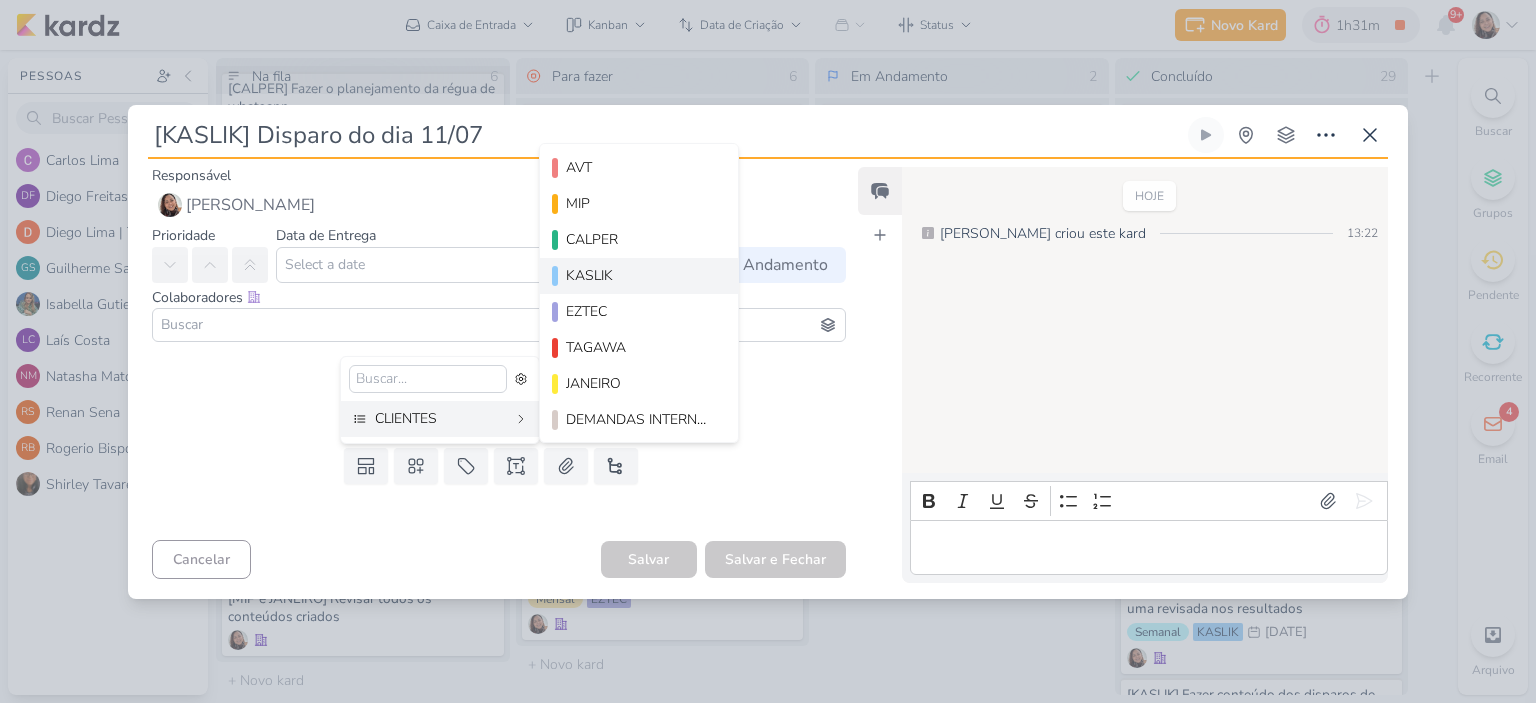 click on "KASLIK" at bounding box center (640, 275) 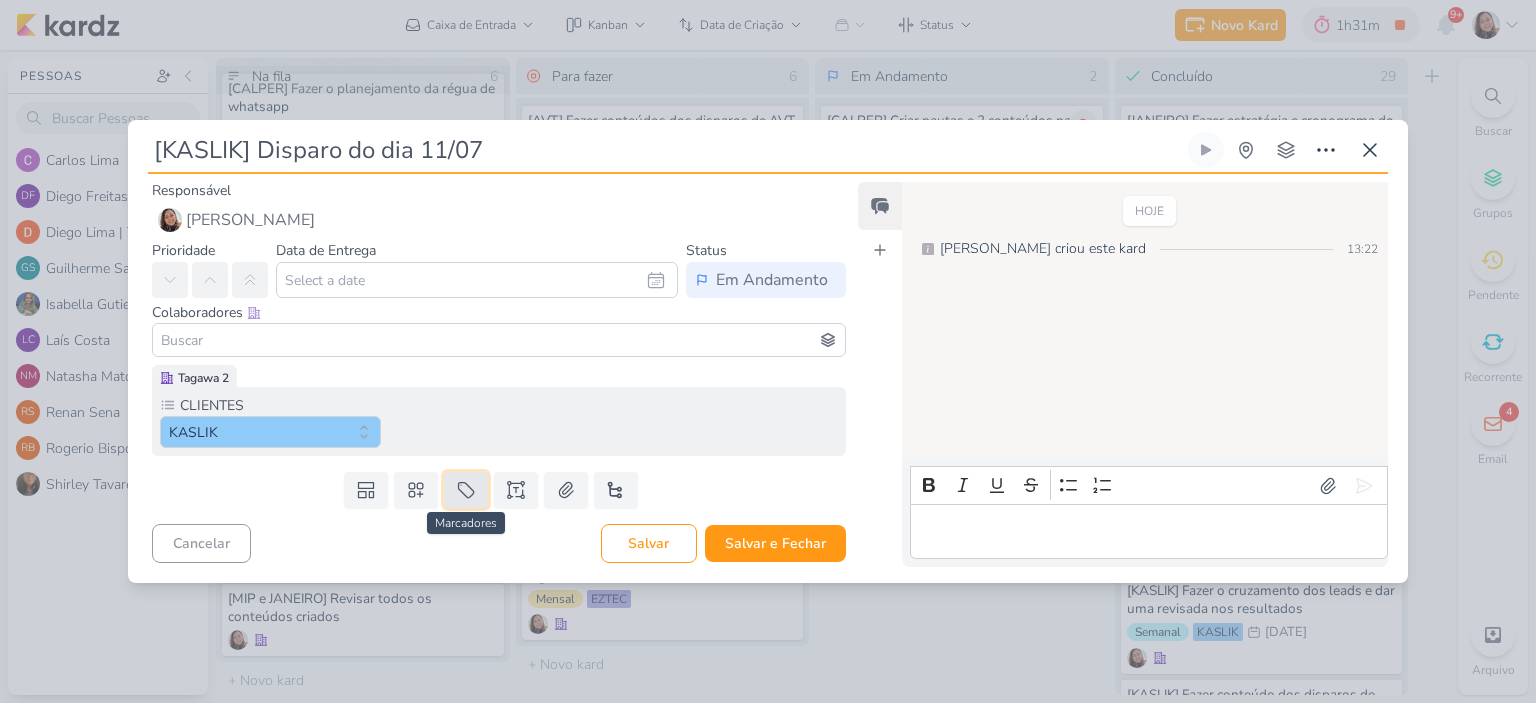 click 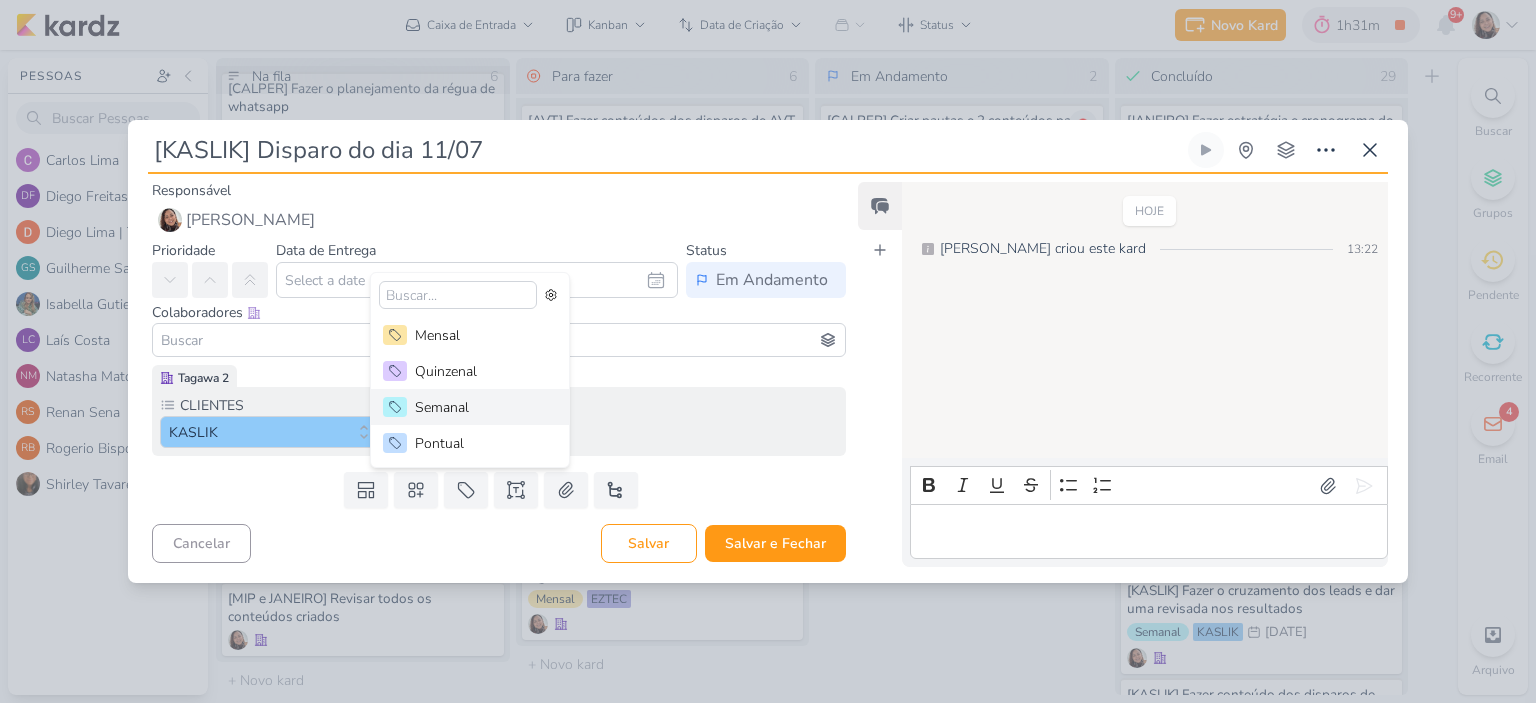 click on "Semanal" at bounding box center (480, 407) 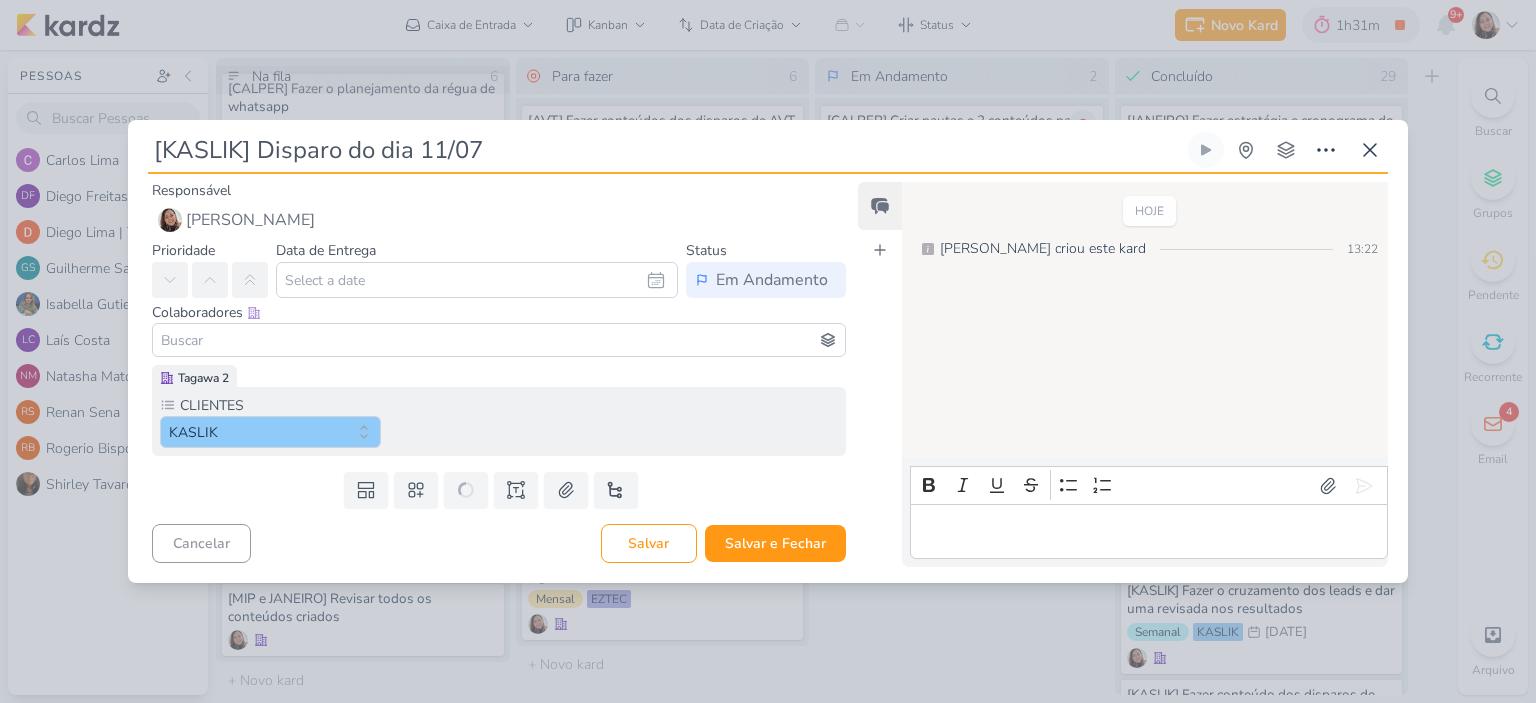 type 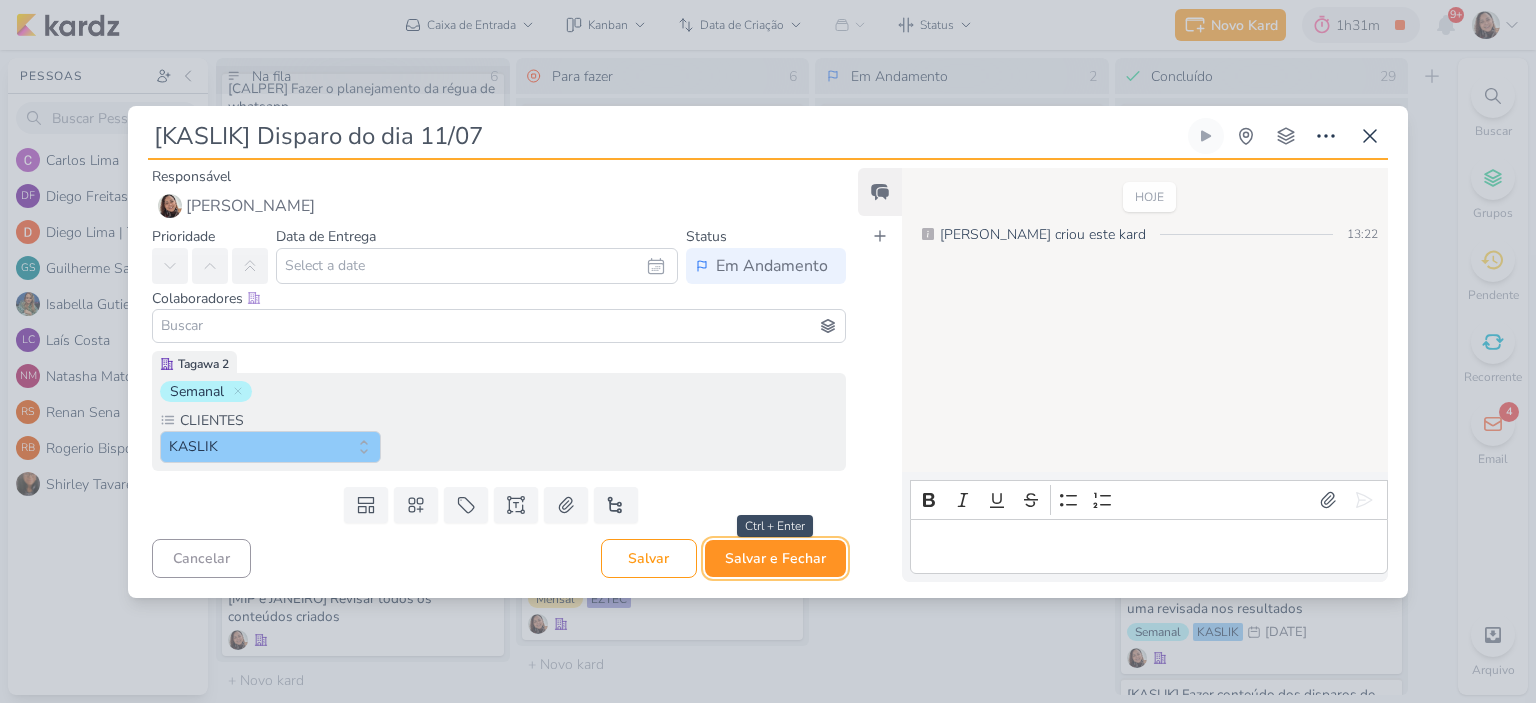click on "Salvar e Fechar" at bounding box center (775, 558) 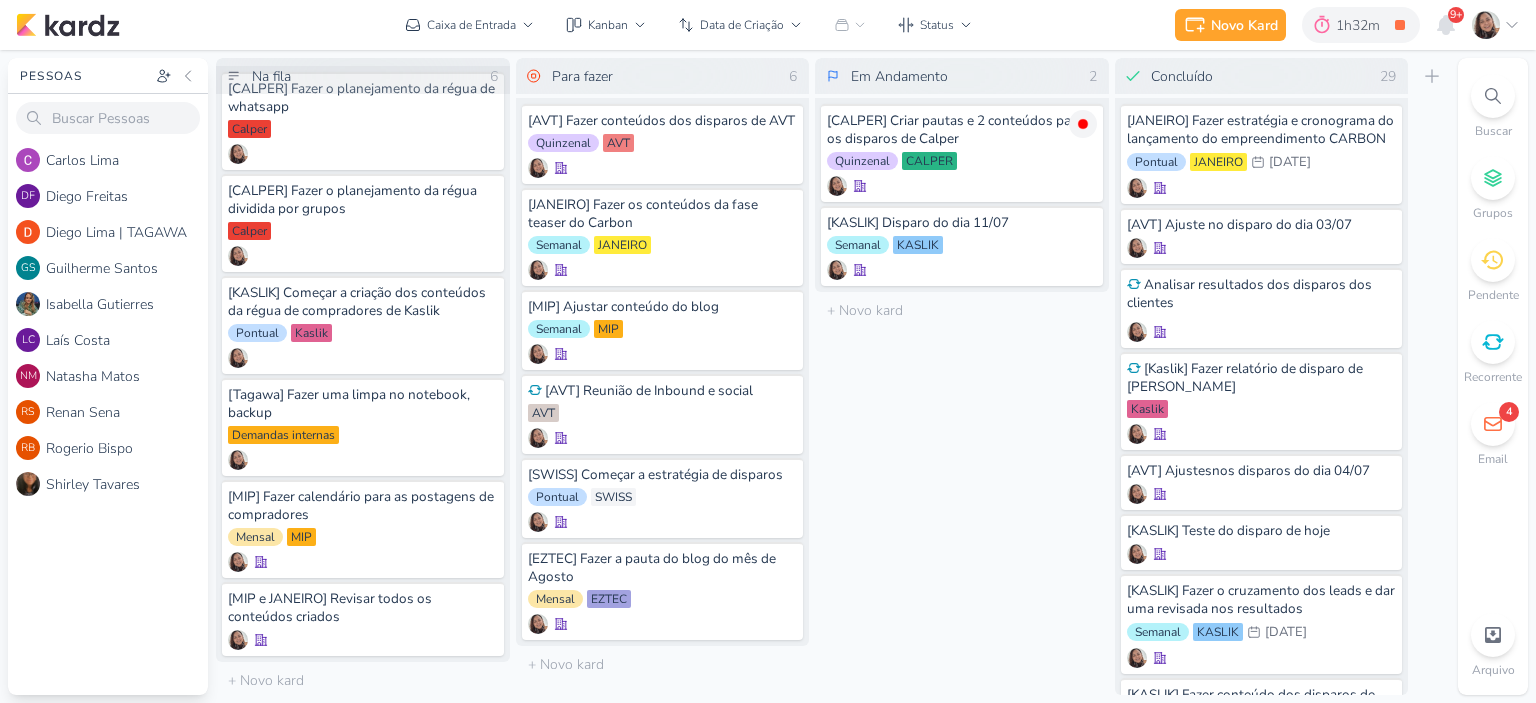 click 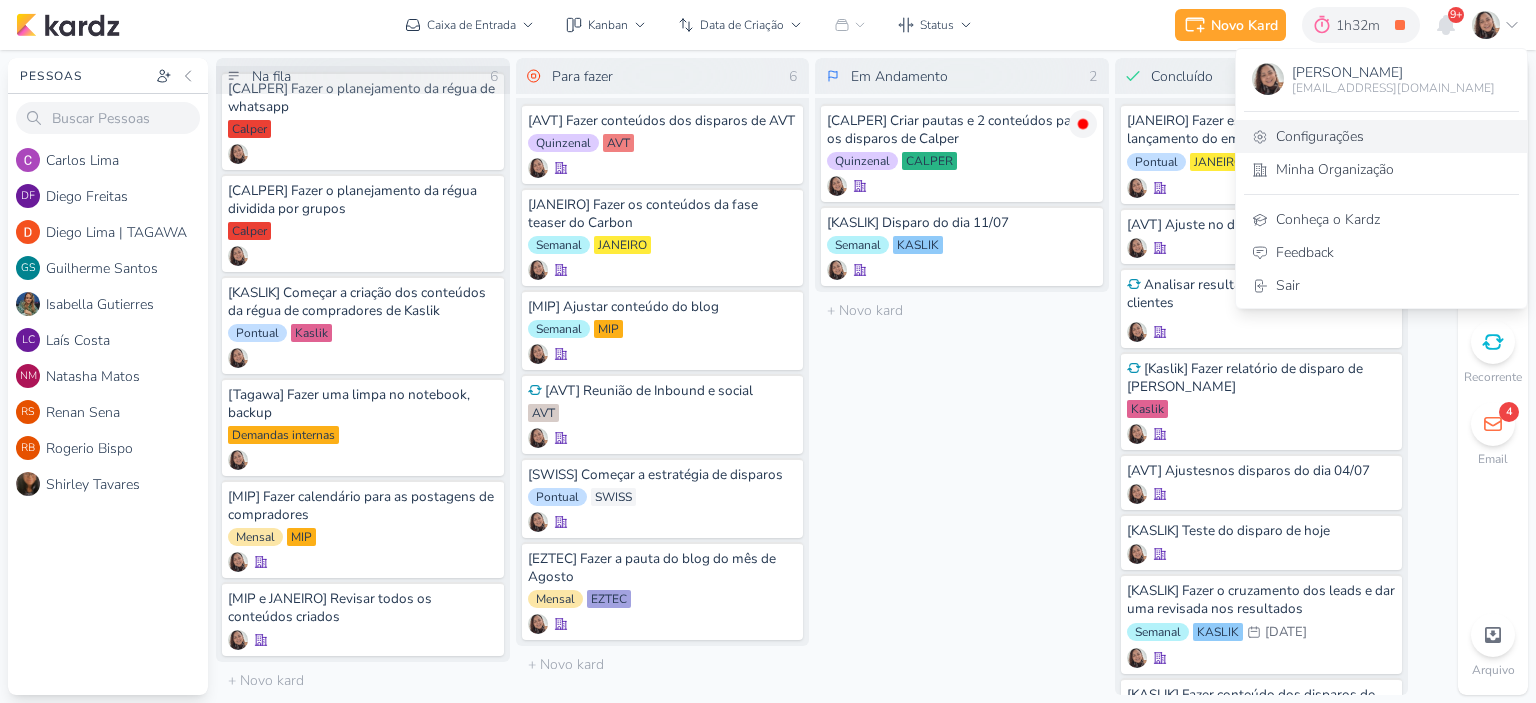 click on "Configurações" at bounding box center [1381, 136] 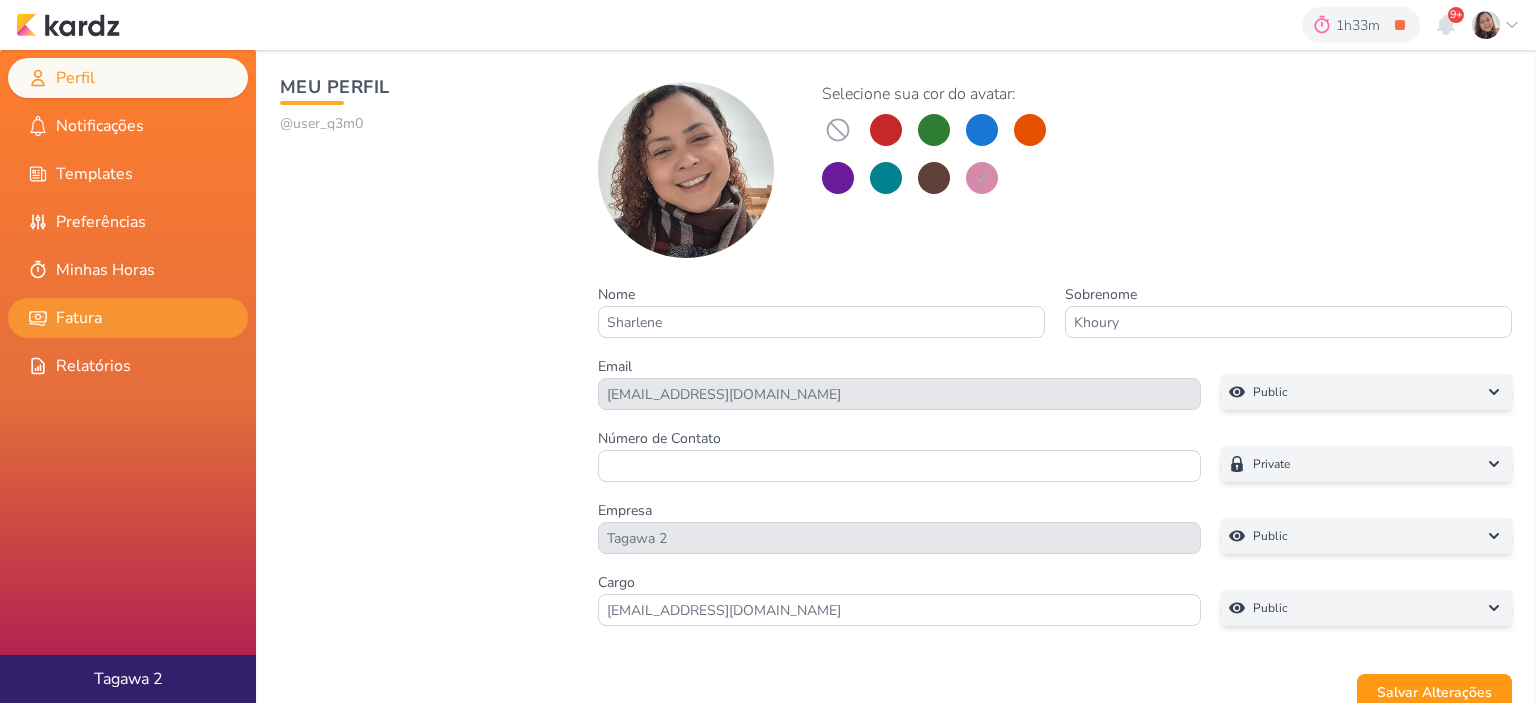 scroll, scrollTop: 0, scrollLeft: 0, axis: both 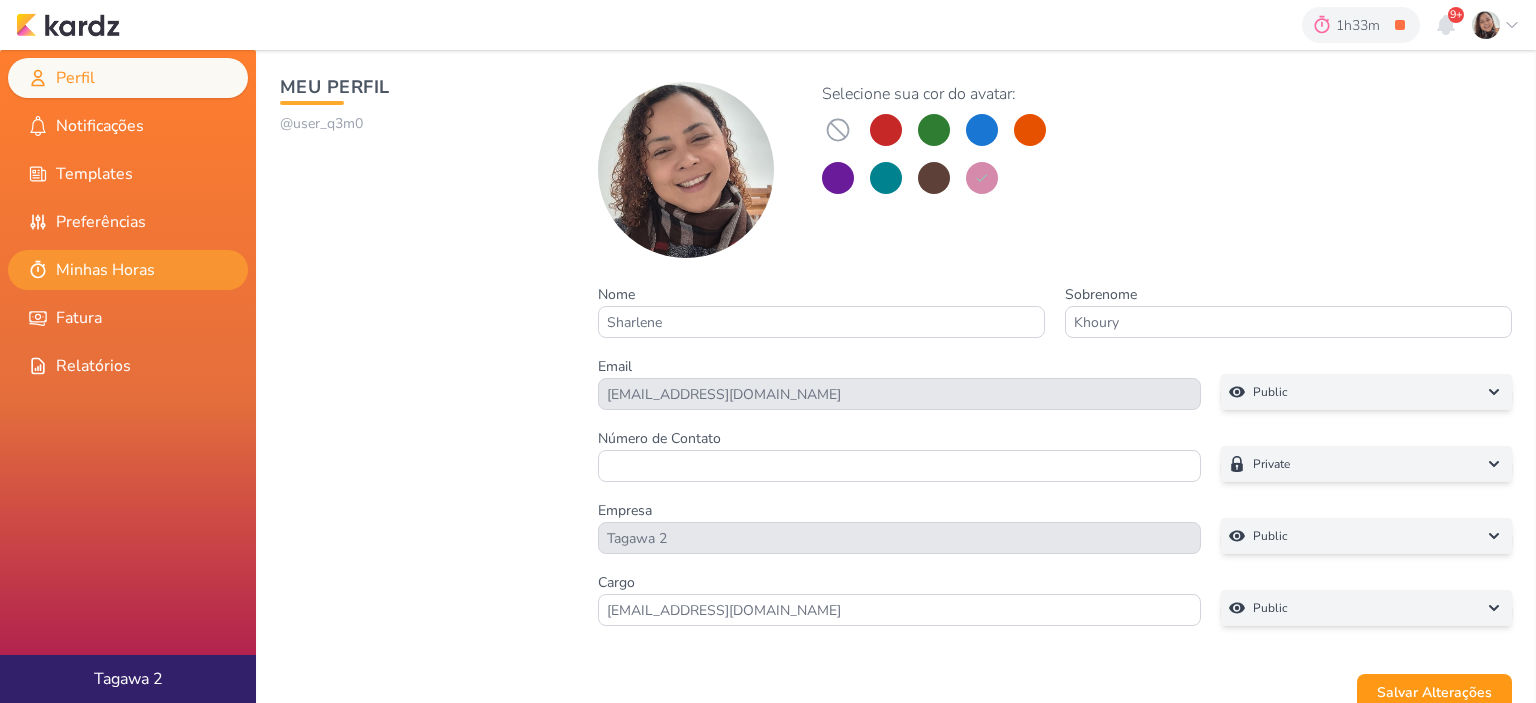 click on "Minhas Horas" at bounding box center [128, 270] 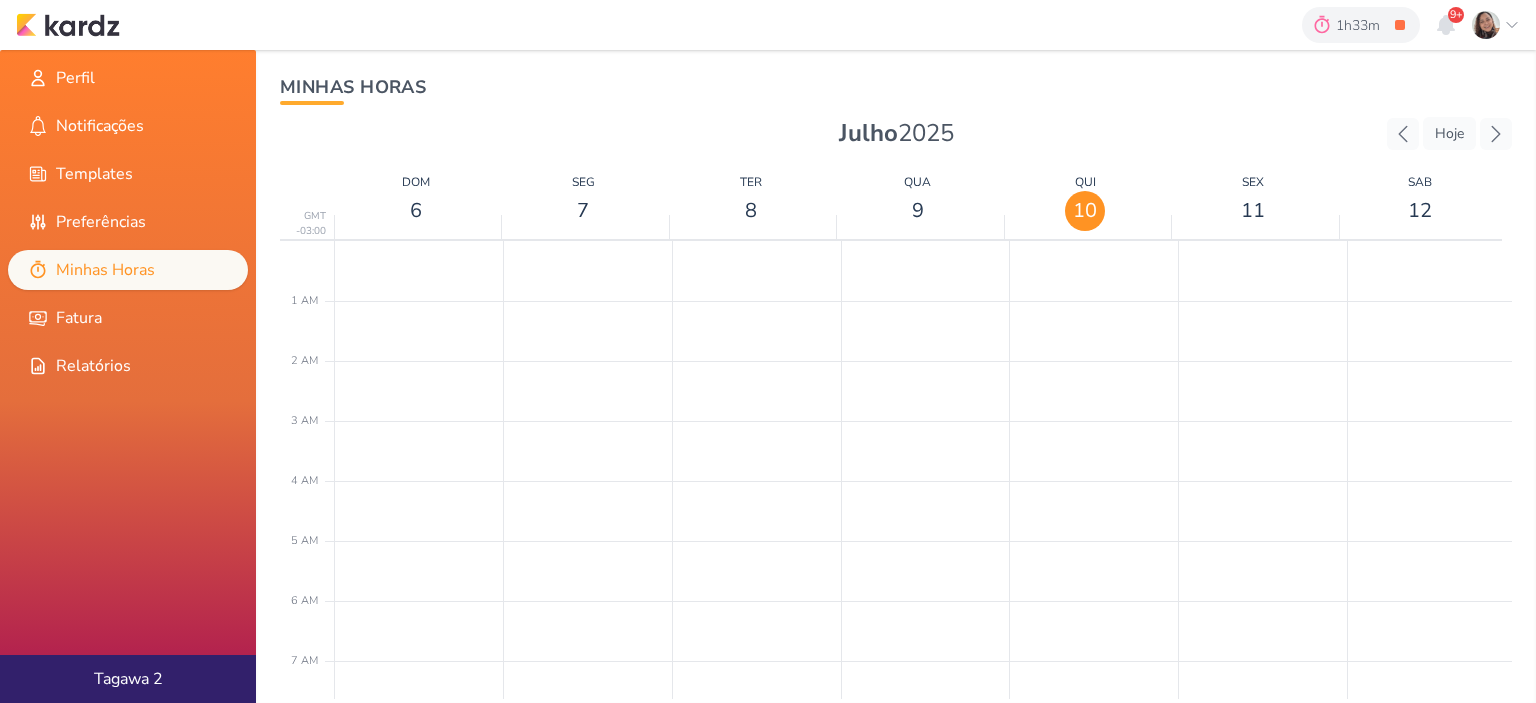 scroll, scrollTop: 472, scrollLeft: 0, axis: vertical 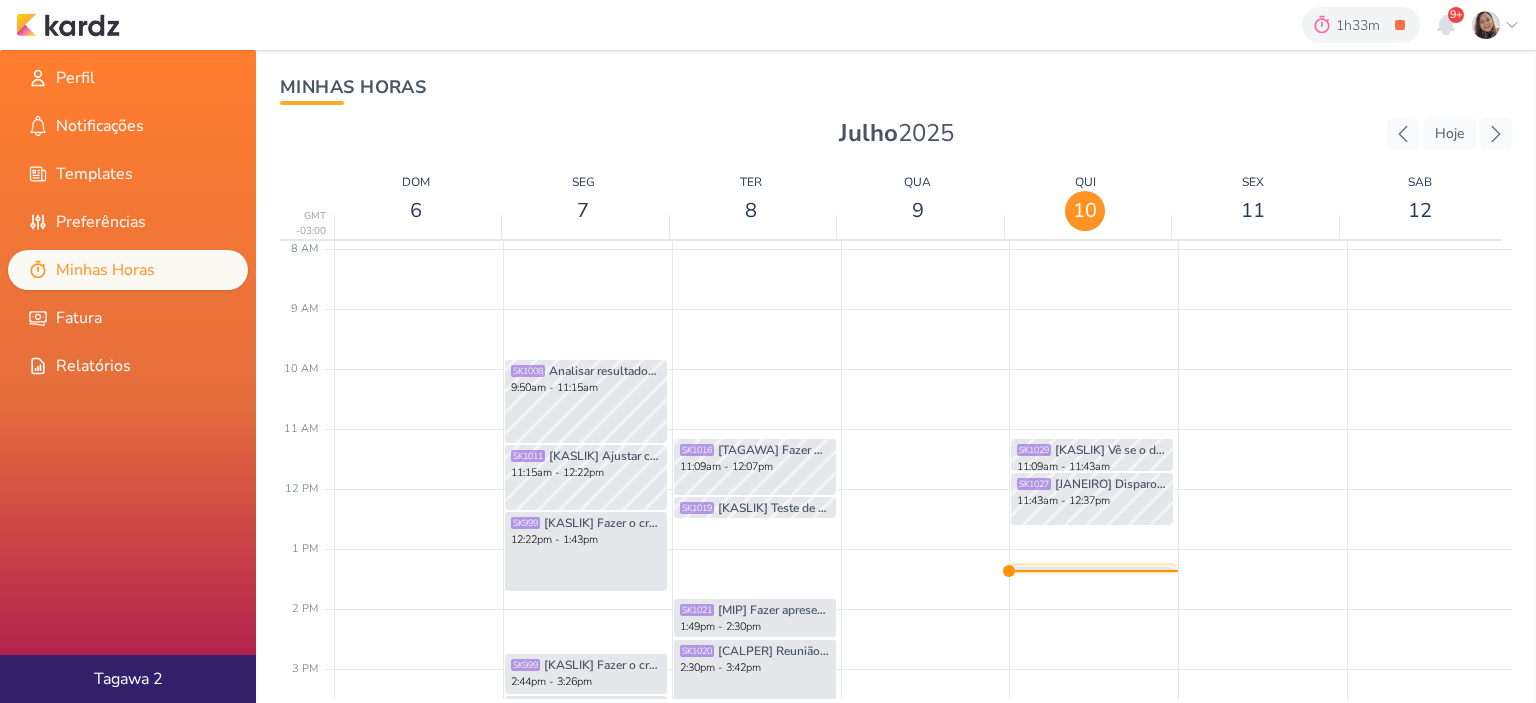 click on "SK1004
[CALPER] Criar pautas e 2 conteúdos para os disparos de Calper" at bounding box center (1092, 578) 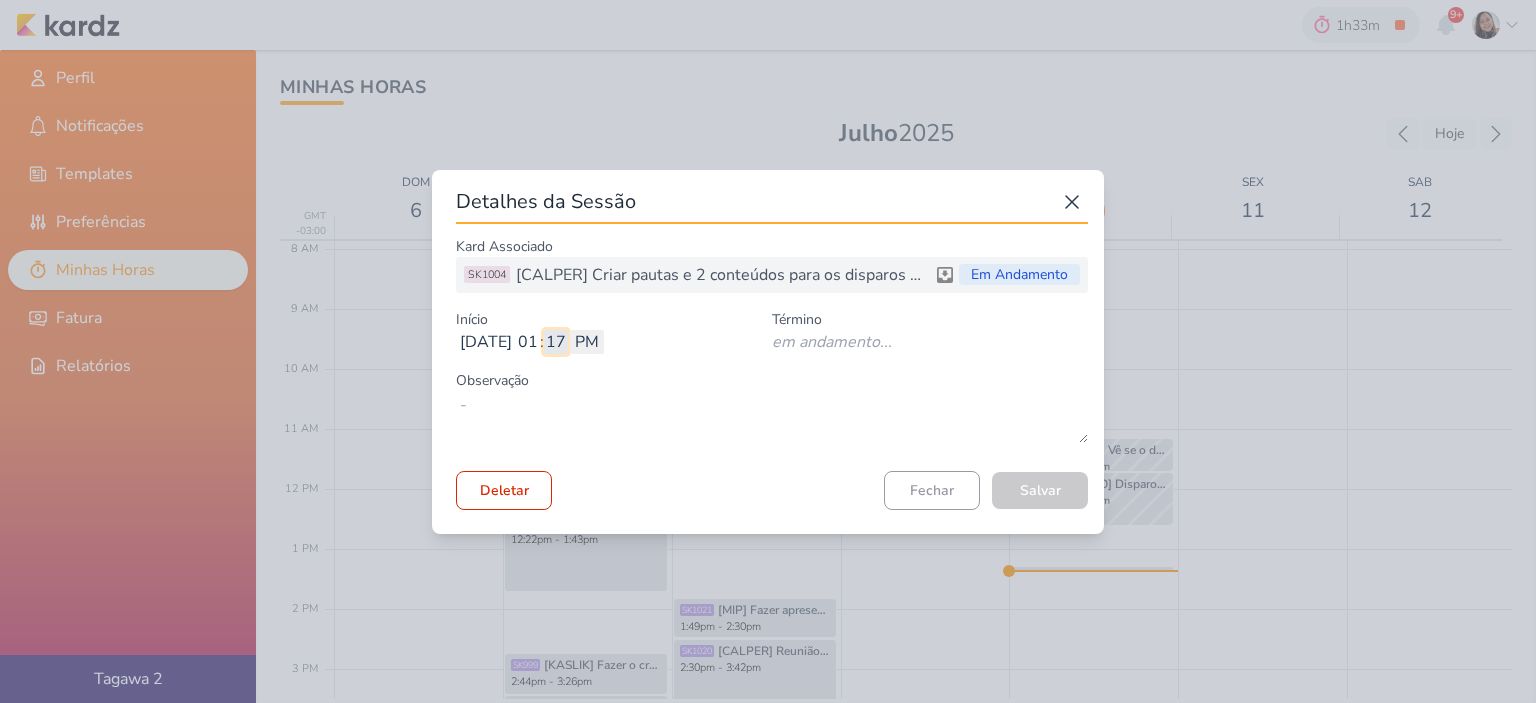 click on "17" at bounding box center (556, 342) 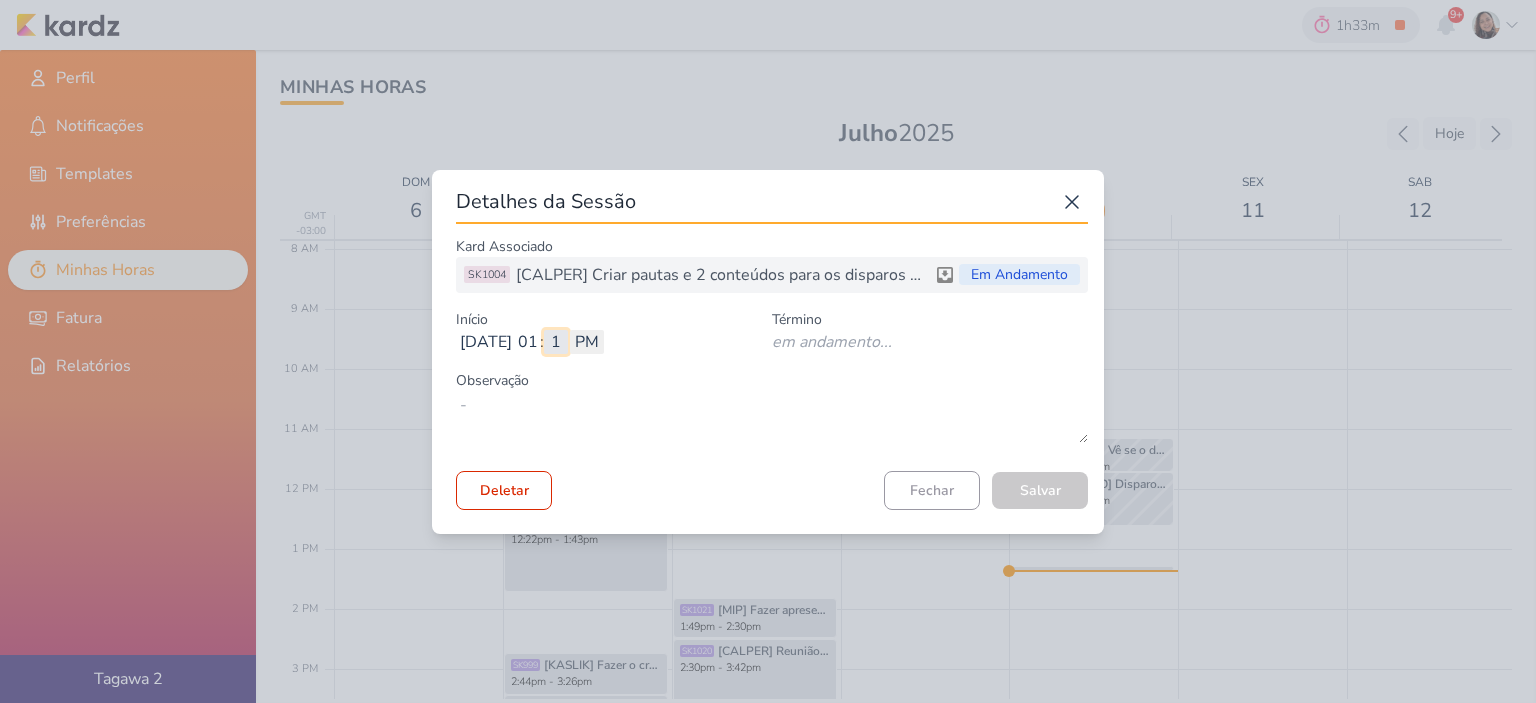 type on "15" 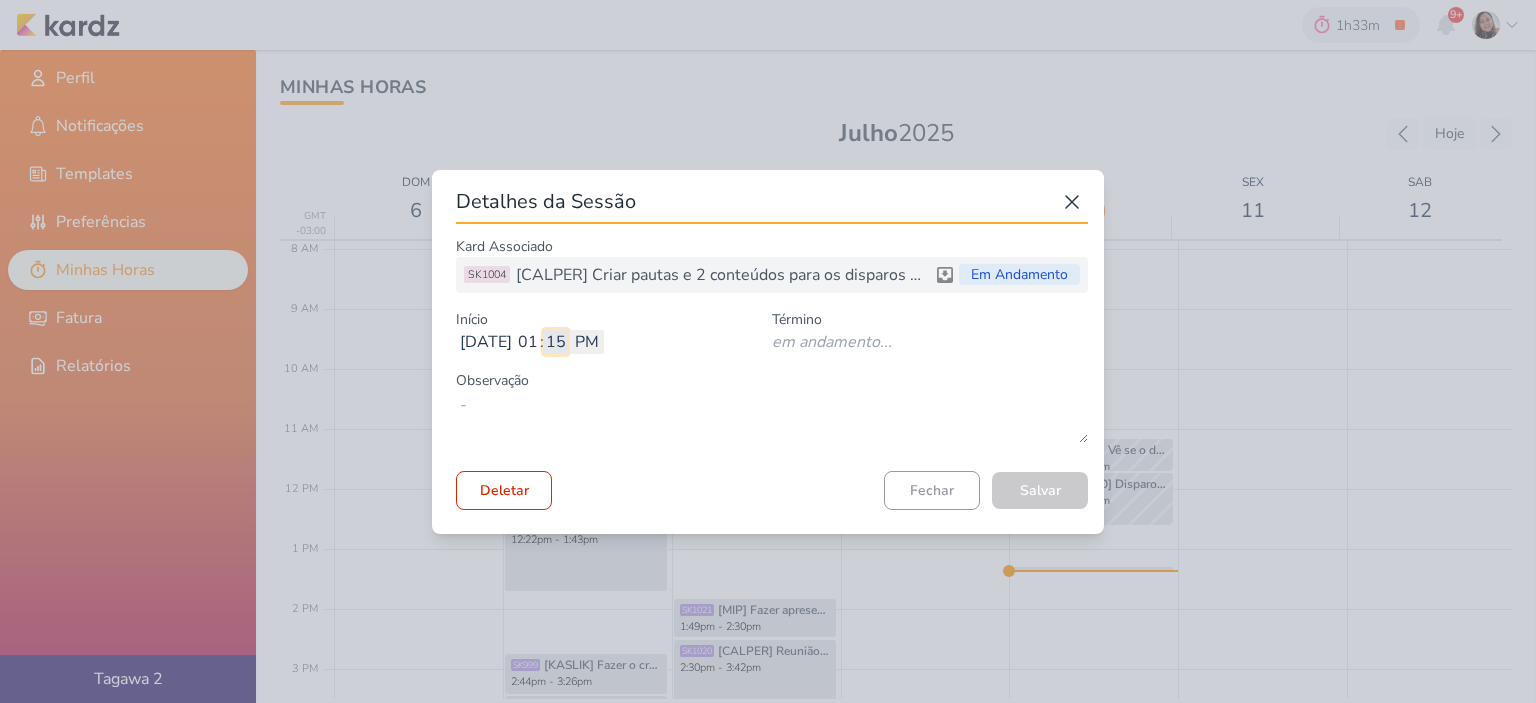 type 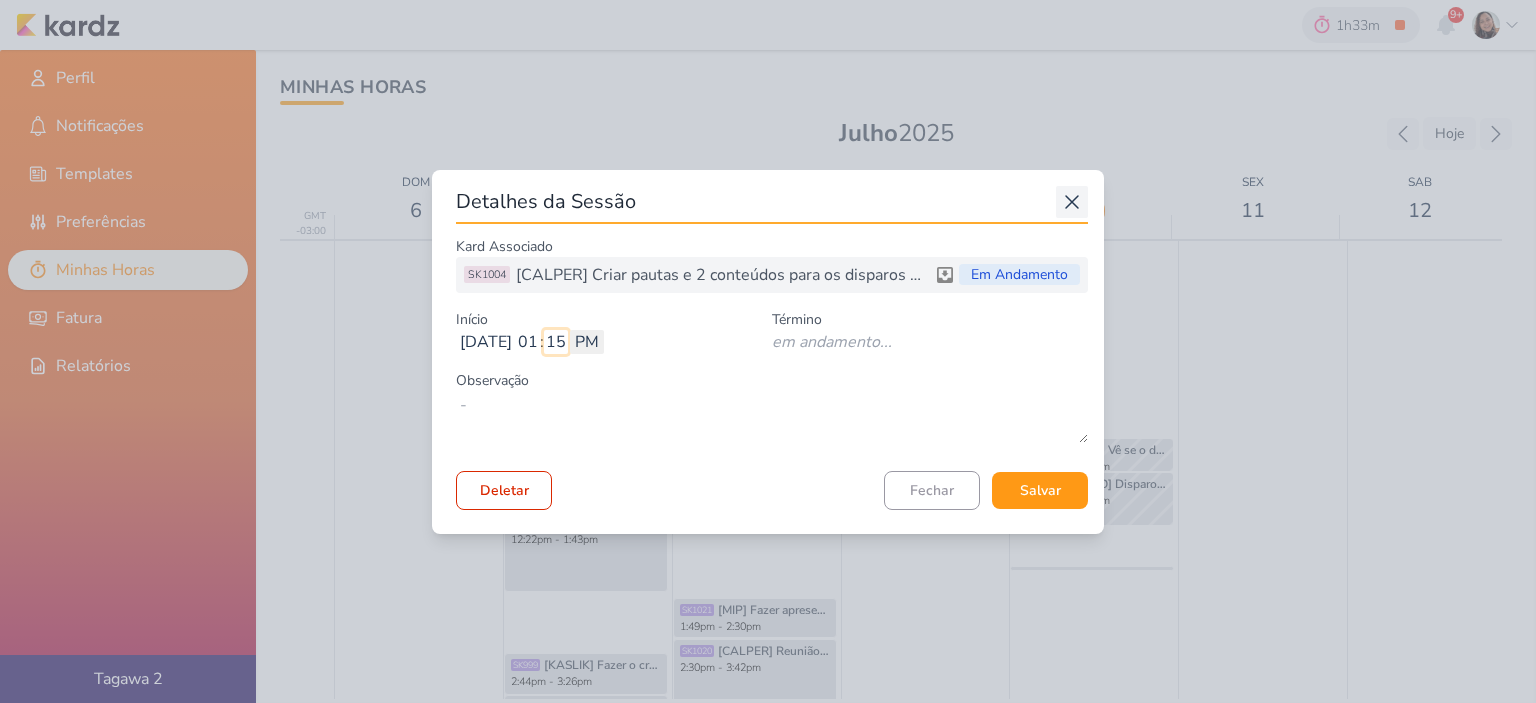 type on "15" 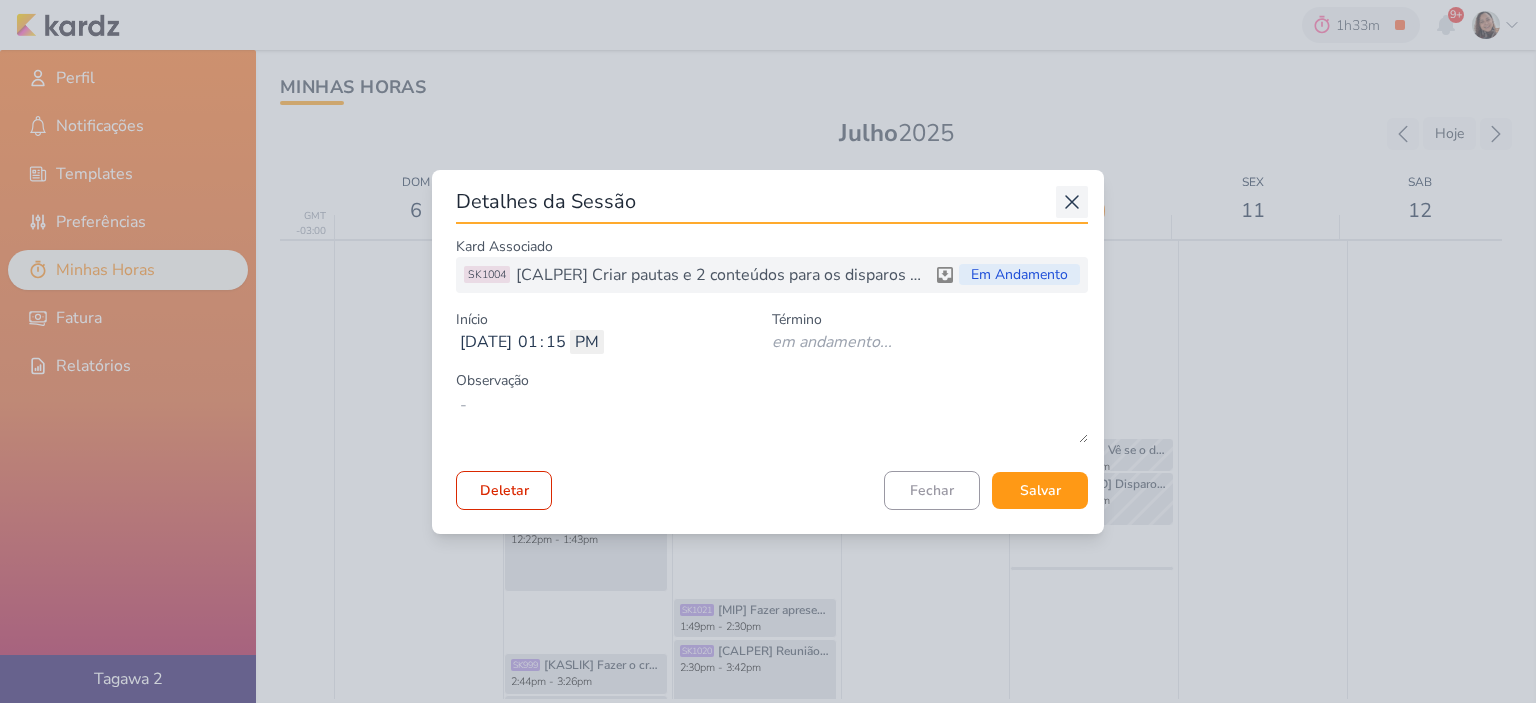 click 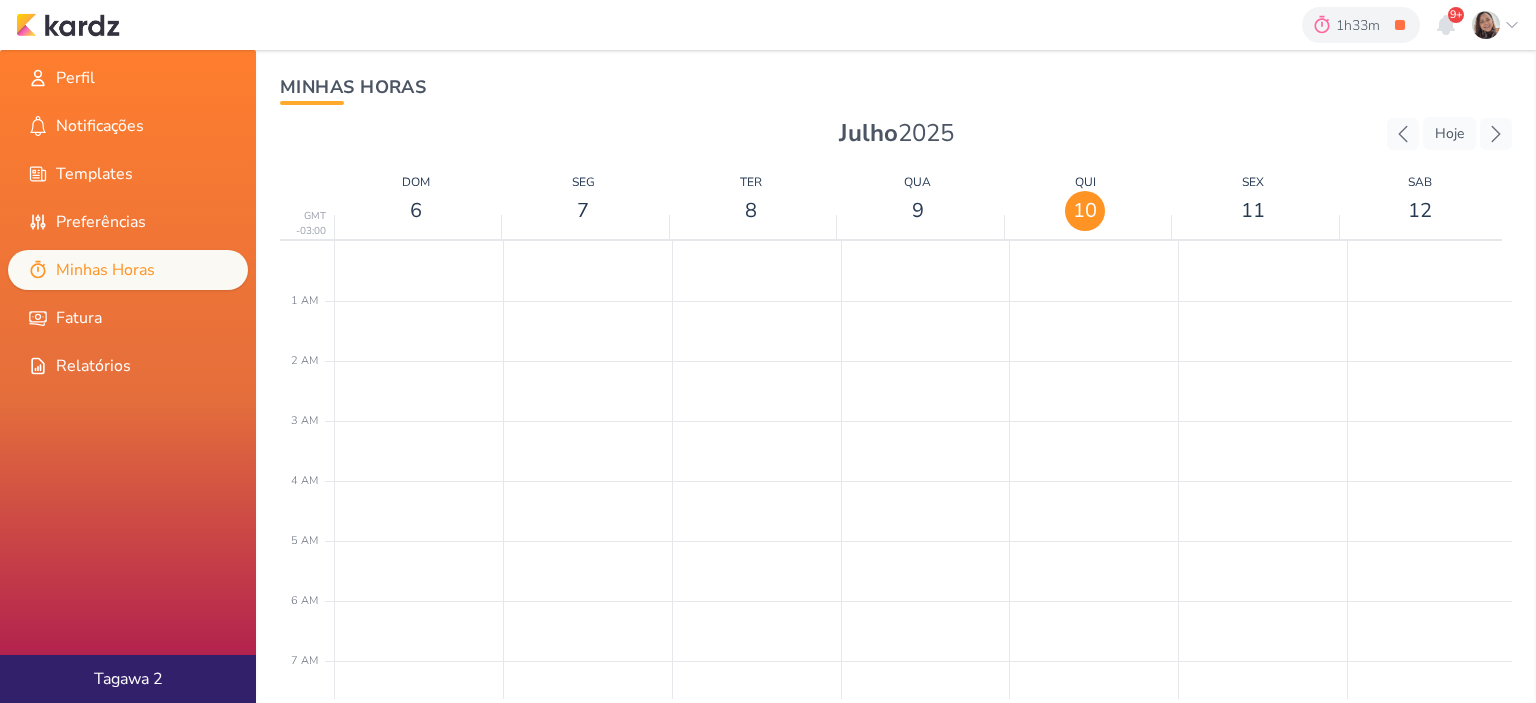 scroll, scrollTop: 0, scrollLeft: 0, axis: both 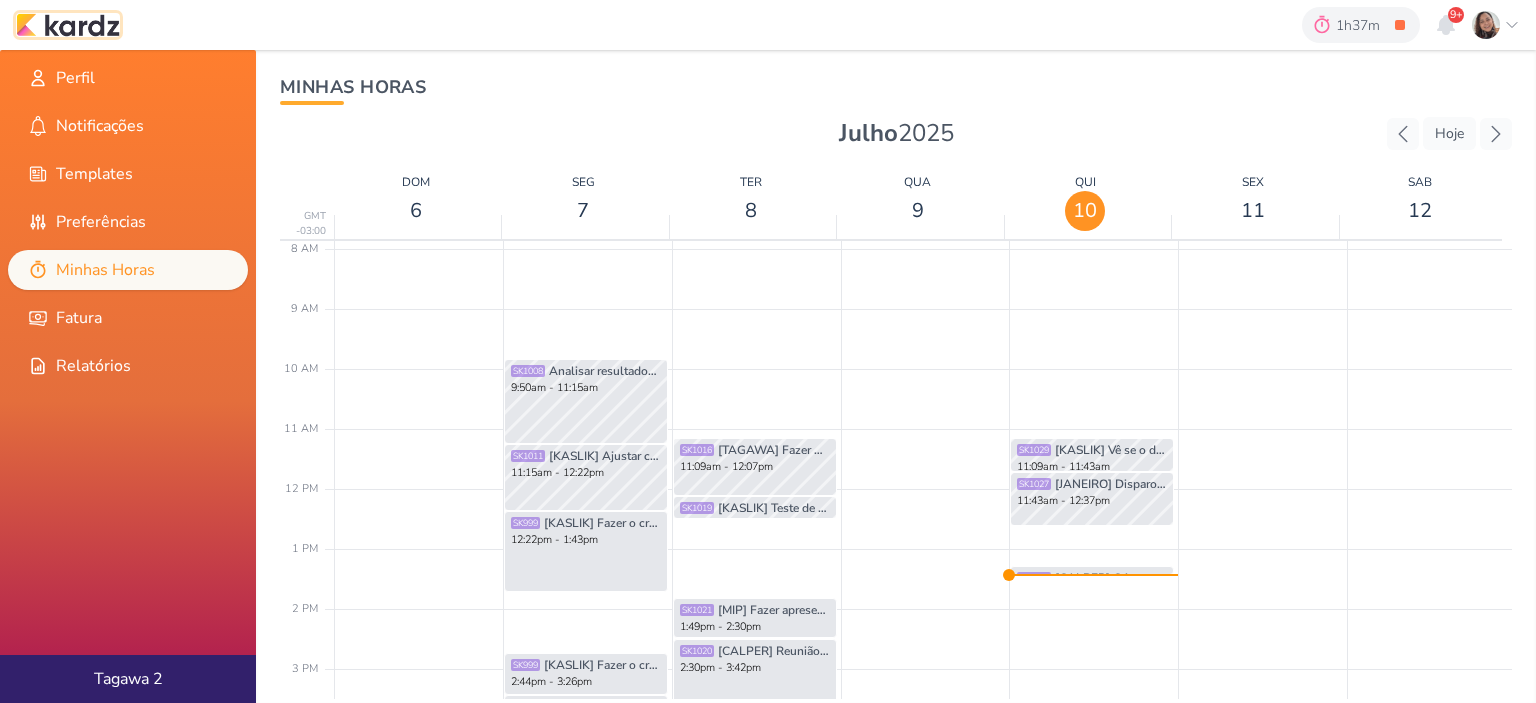click at bounding box center [68, 25] 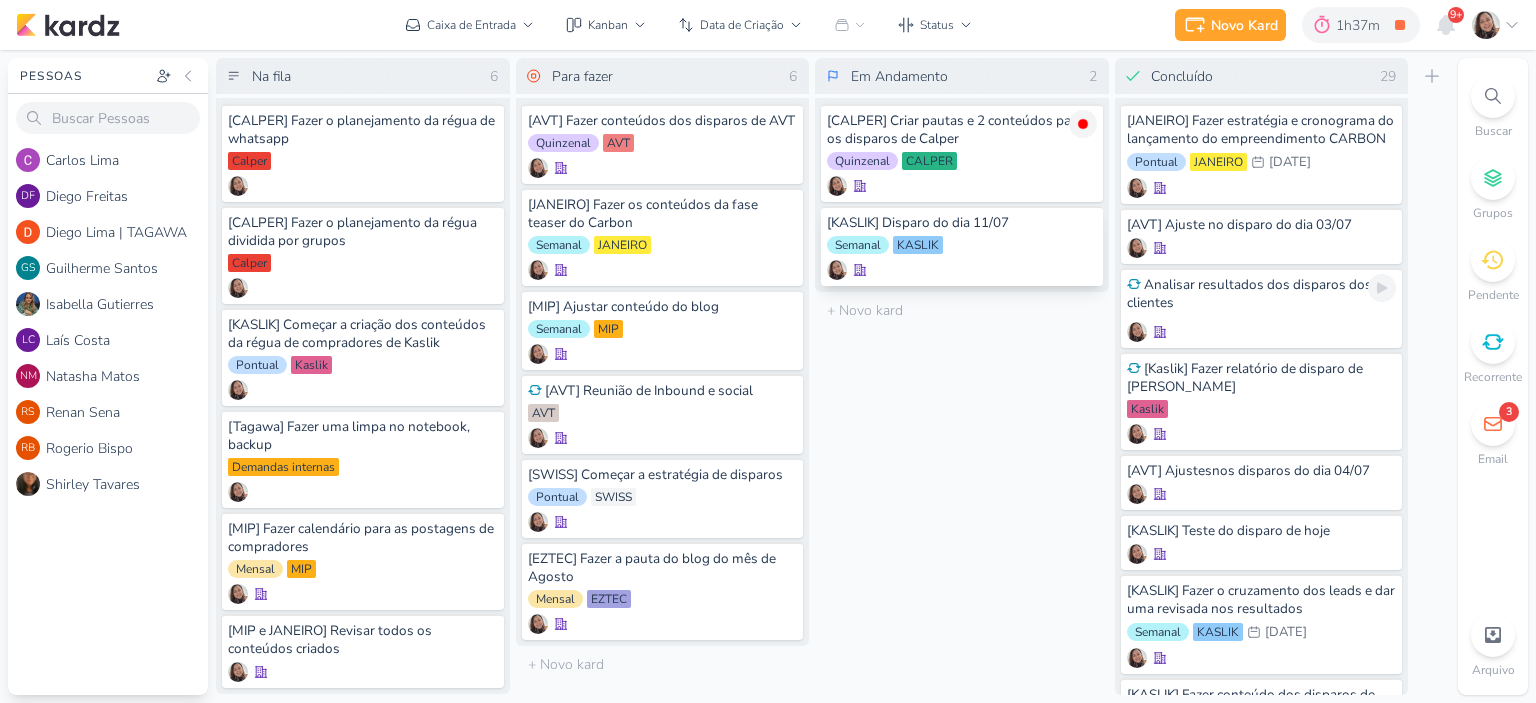 scroll, scrollTop: 0, scrollLeft: 0, axis: both 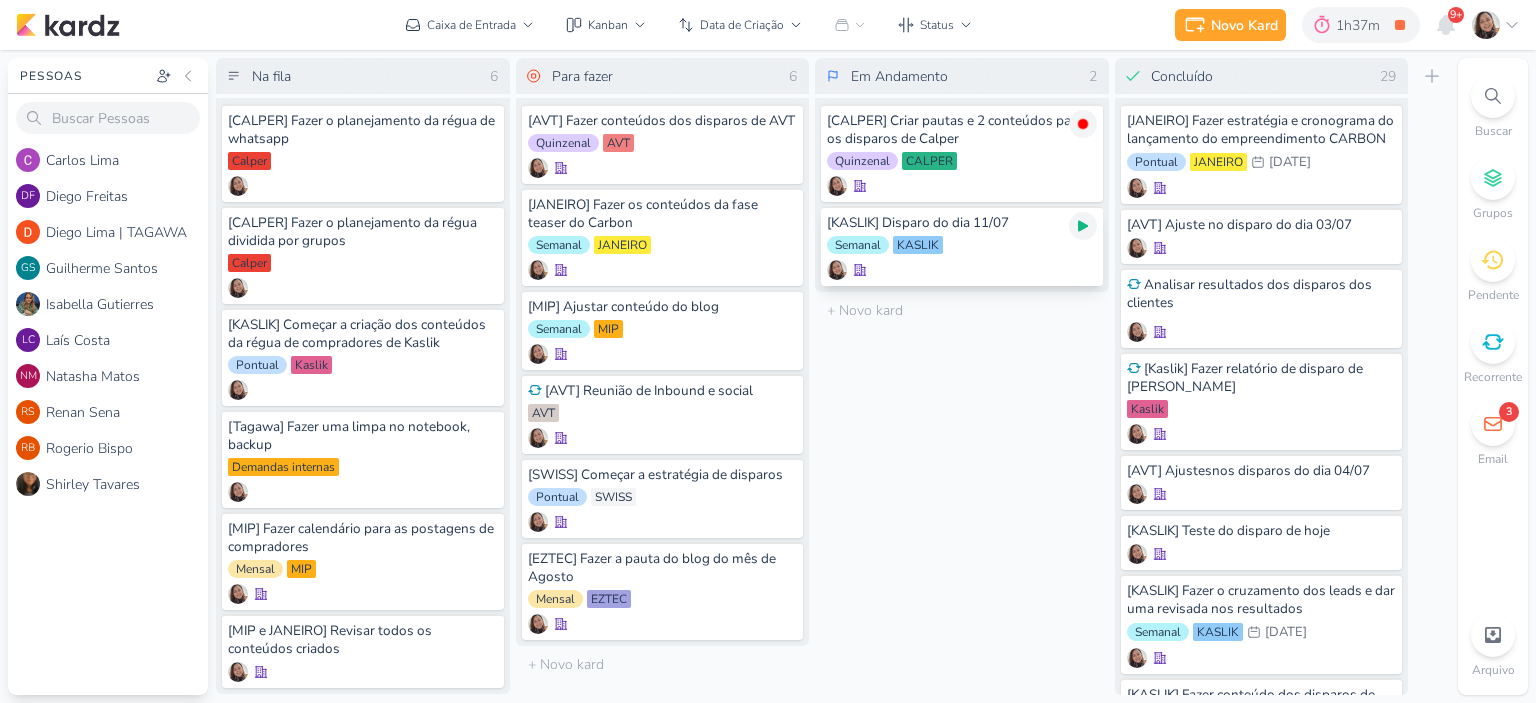 click 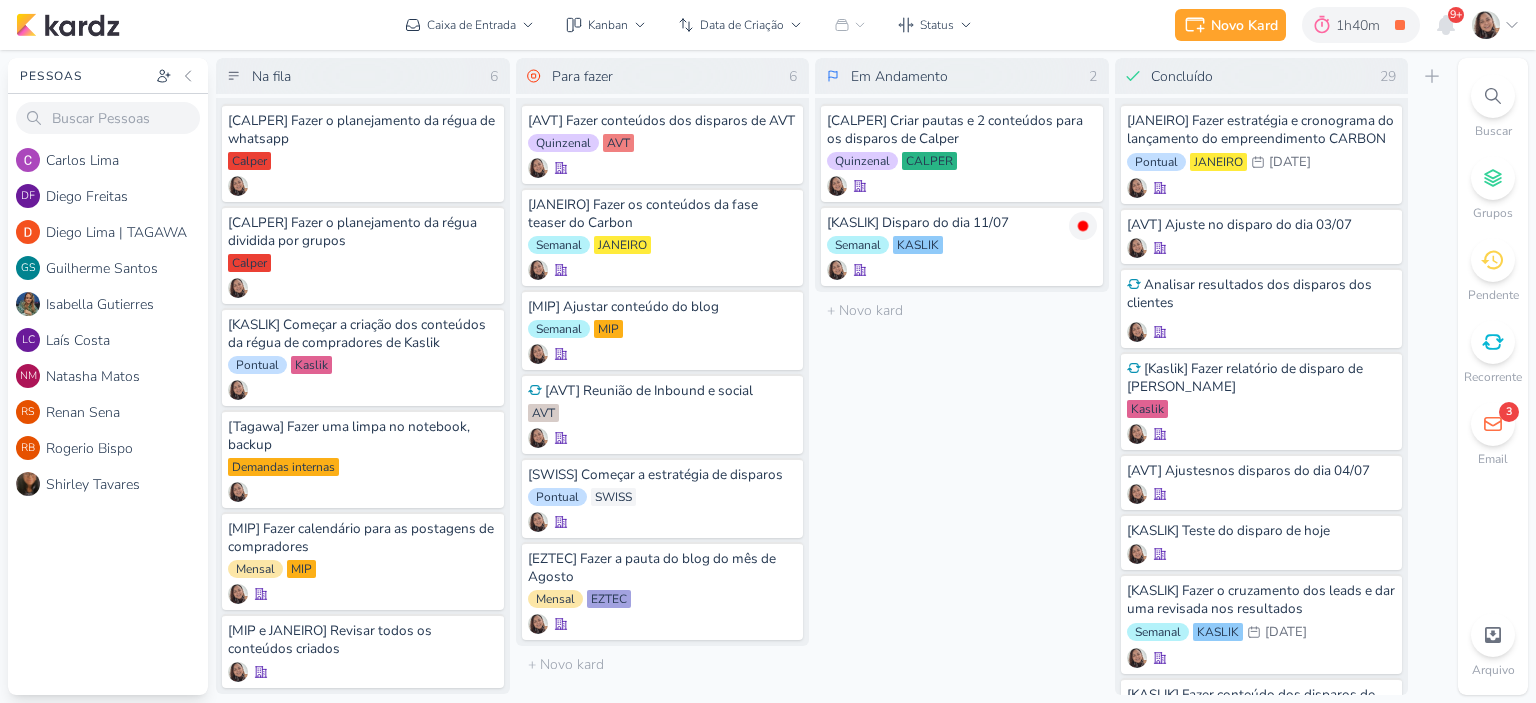 click 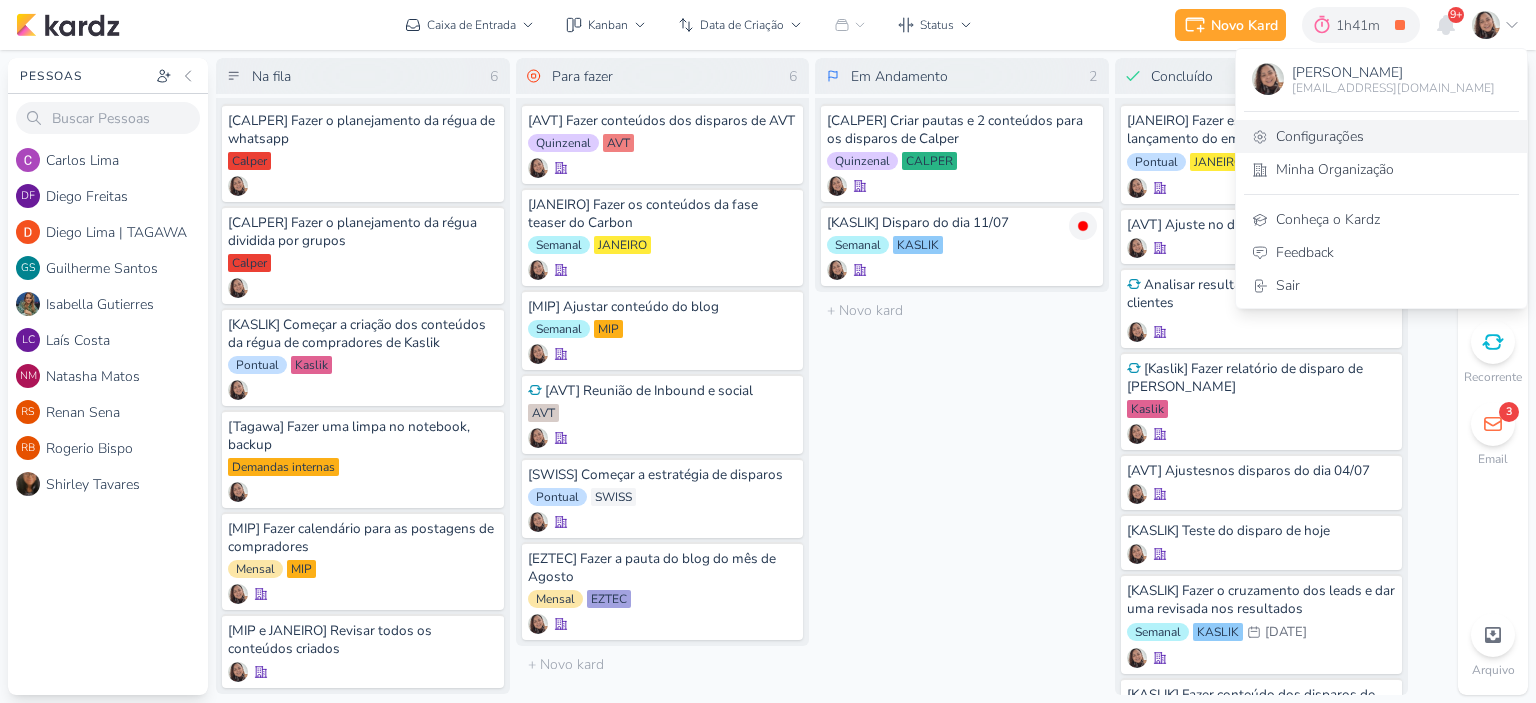 click on "Configurações" at bounding box center [1381, 136] 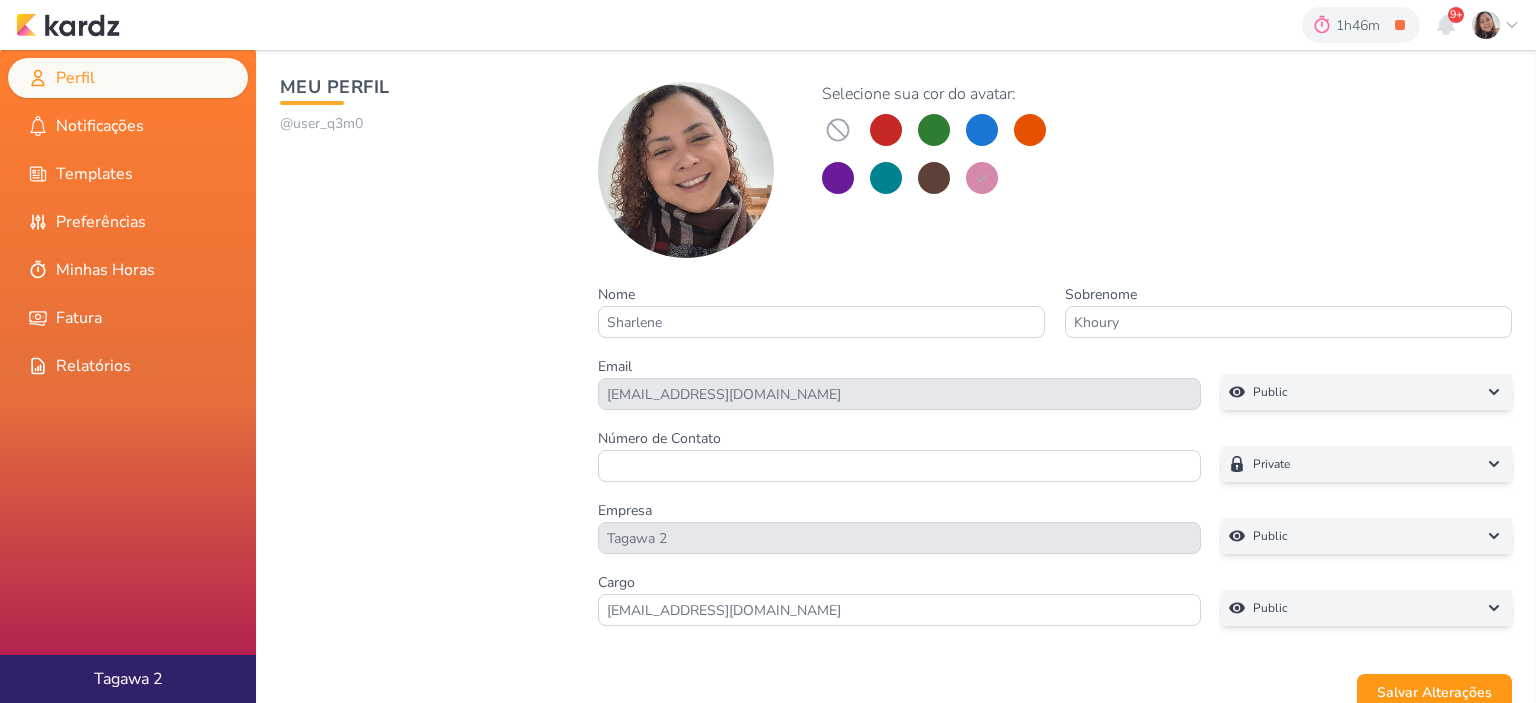 scroll, scrollTop: 0, scrollLeft: 0, axis: both 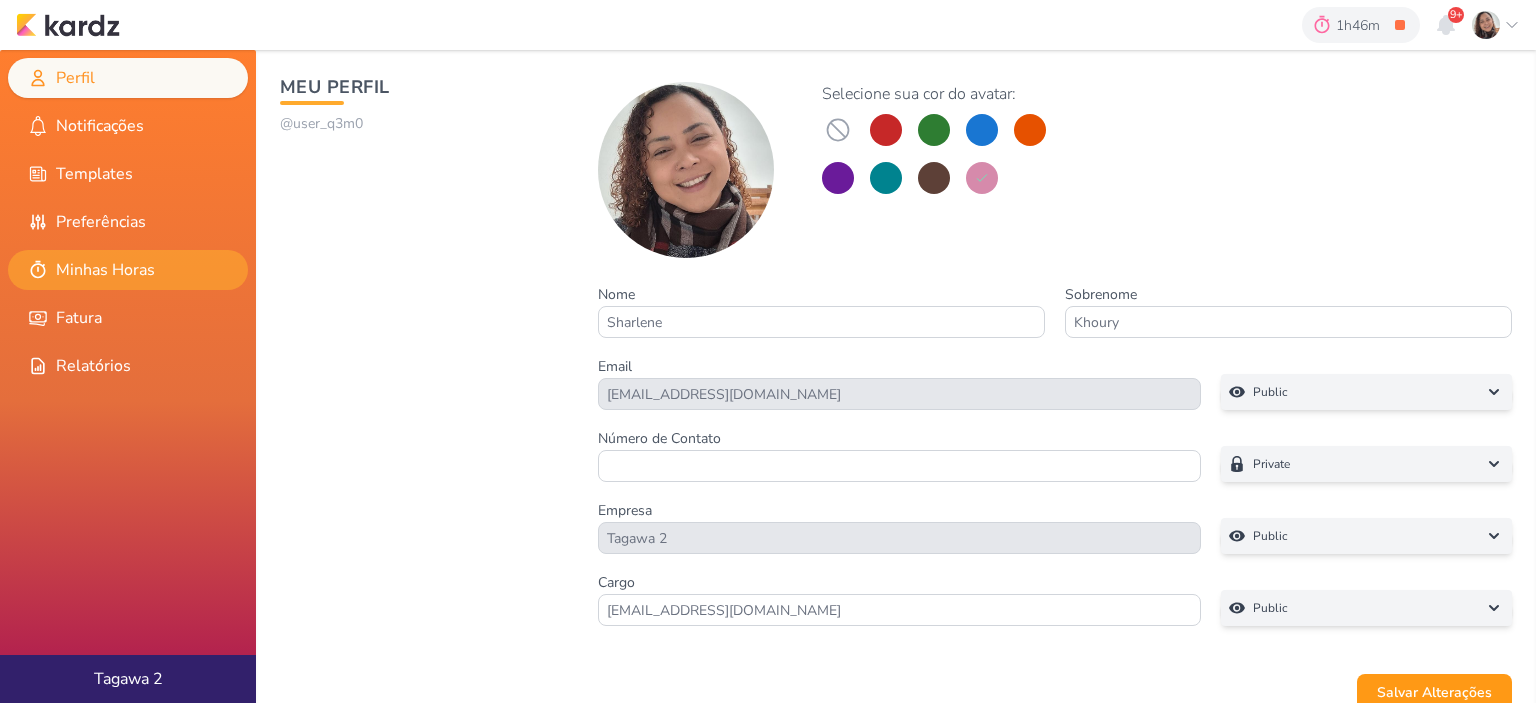 click on "Minhas Horas" at bounding box center (128, 270) 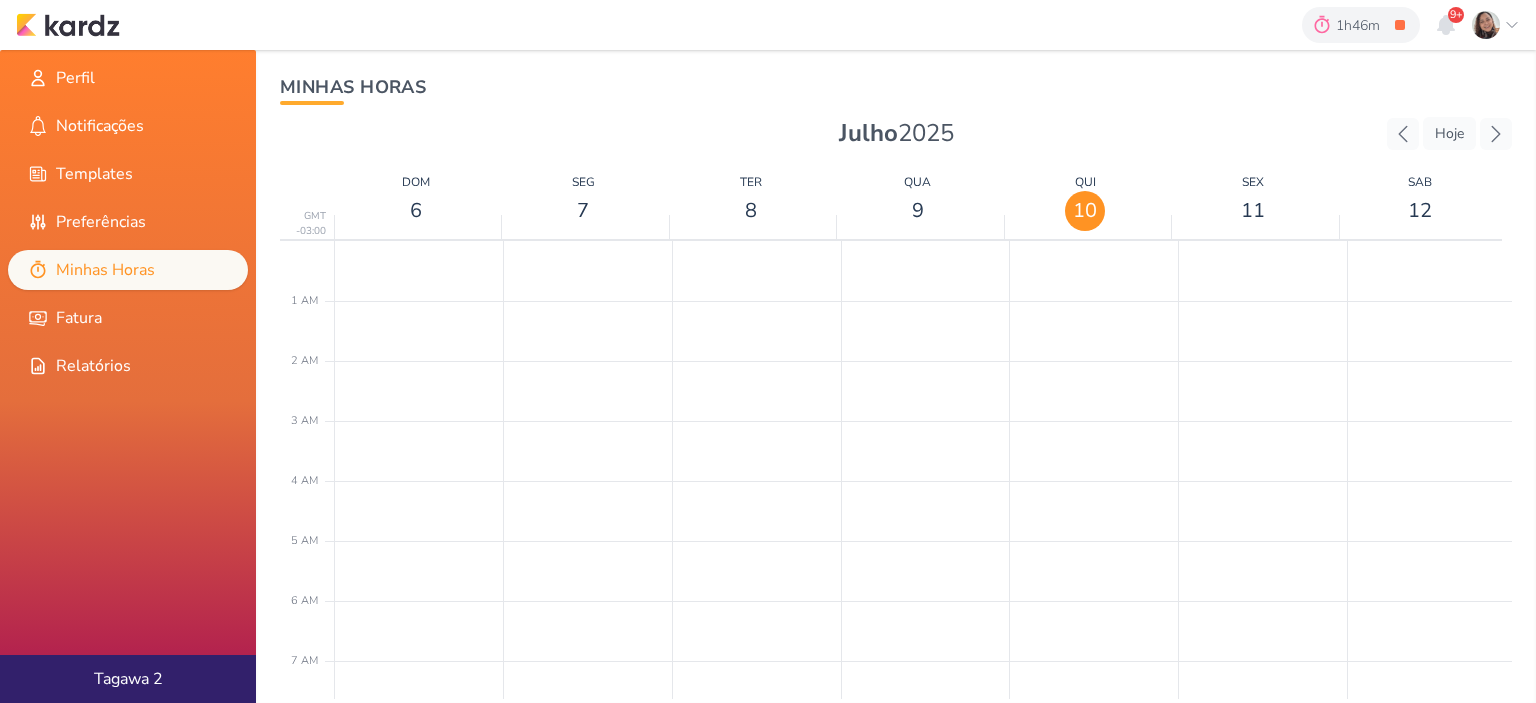 scroll, scrollTop: 472, scrollLeft: 0, axis: vertical 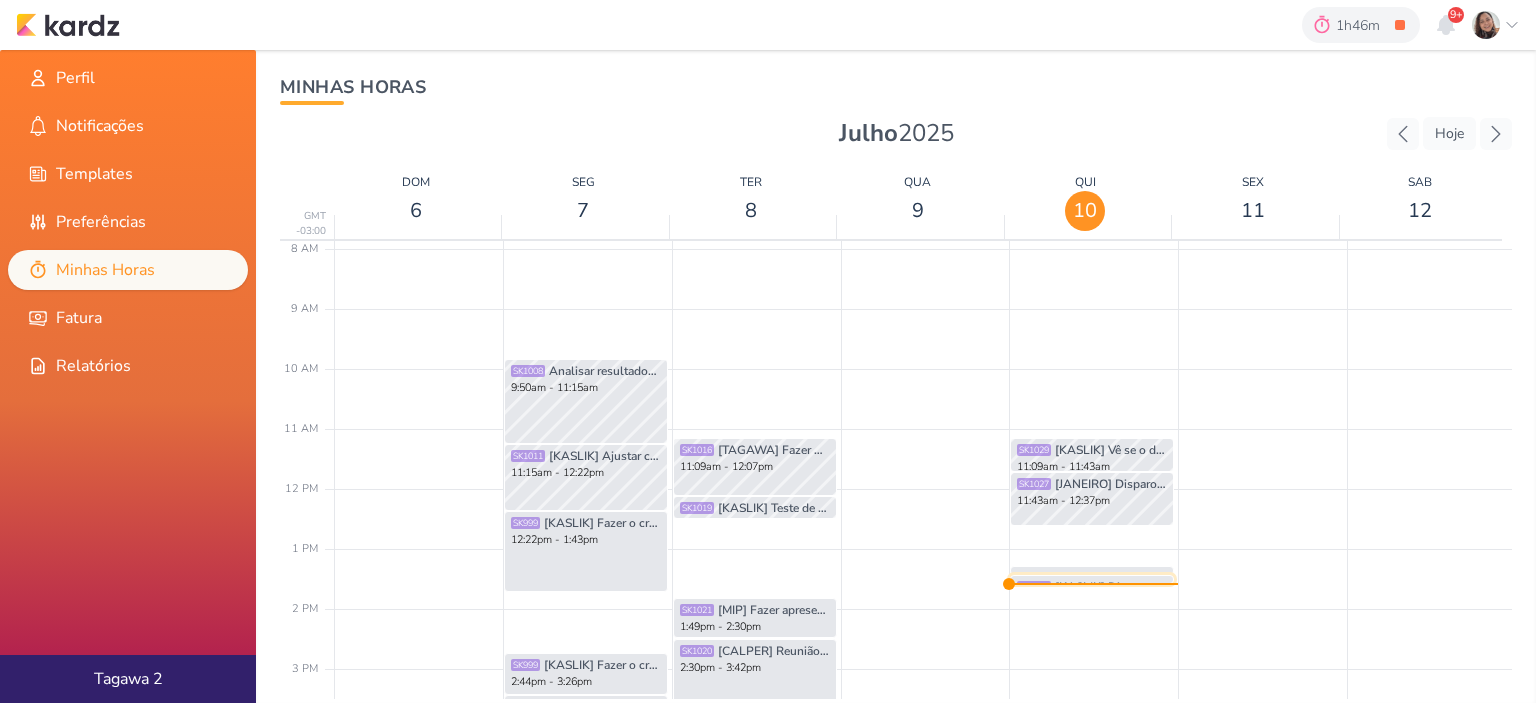 click on "[KASLIK] Disparo do dia 11/07" at bounding box center [1111, 587] 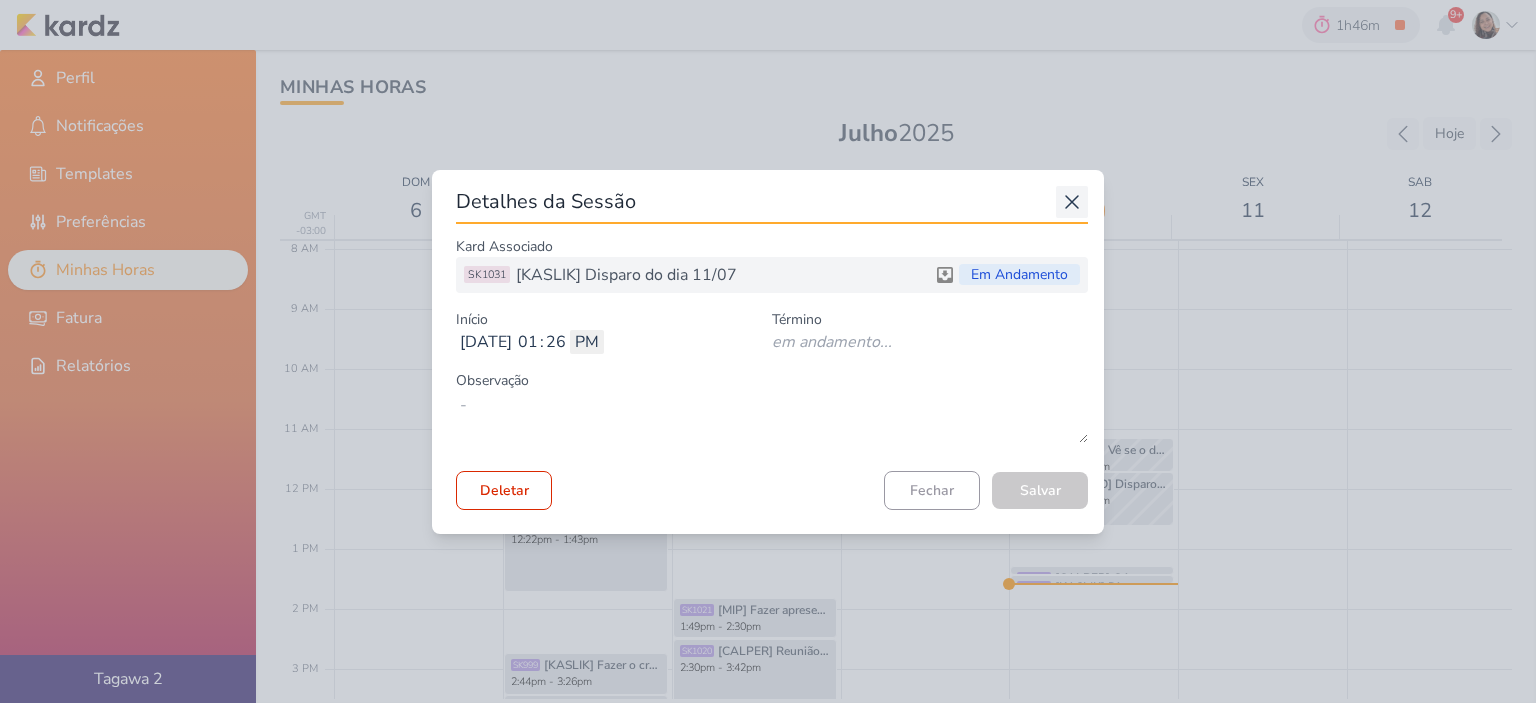 click 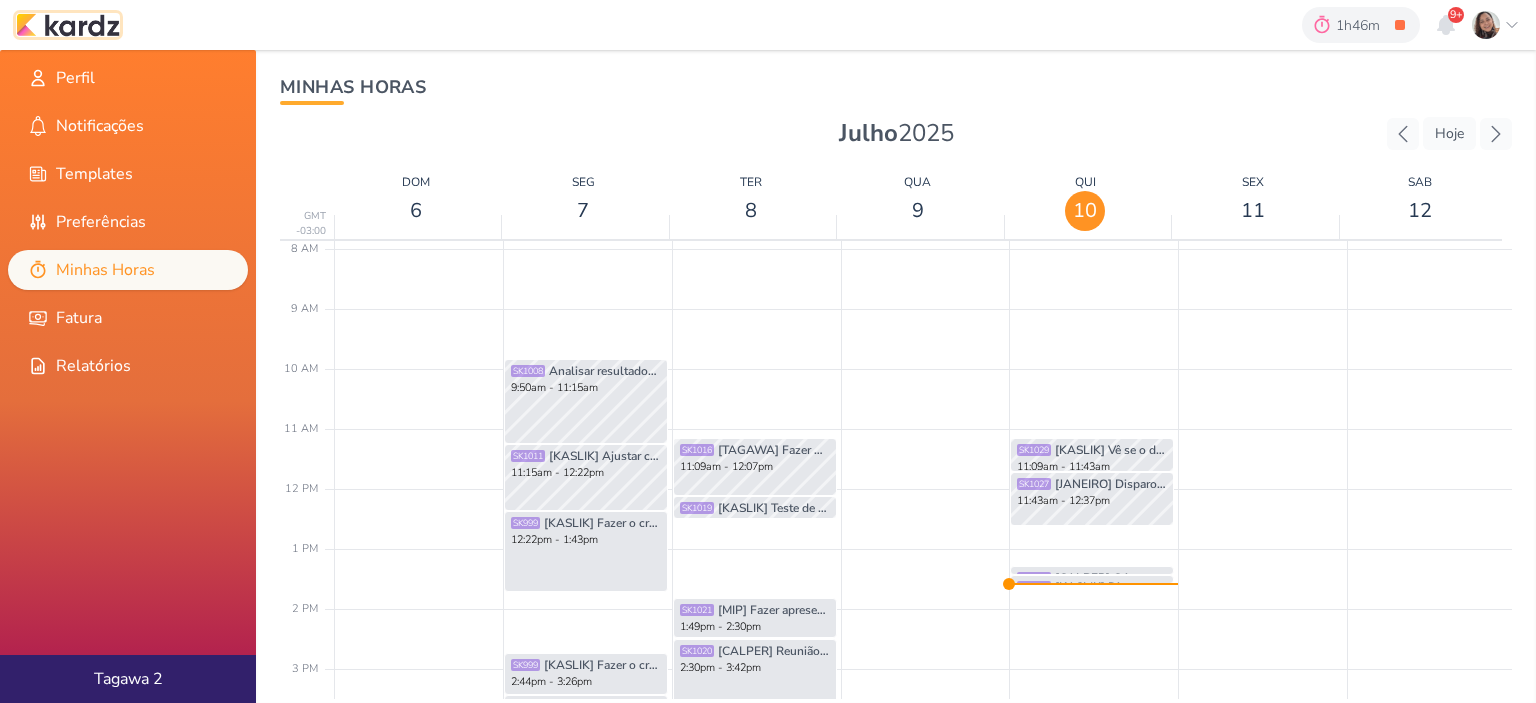 click at bounding box center (68, 25) 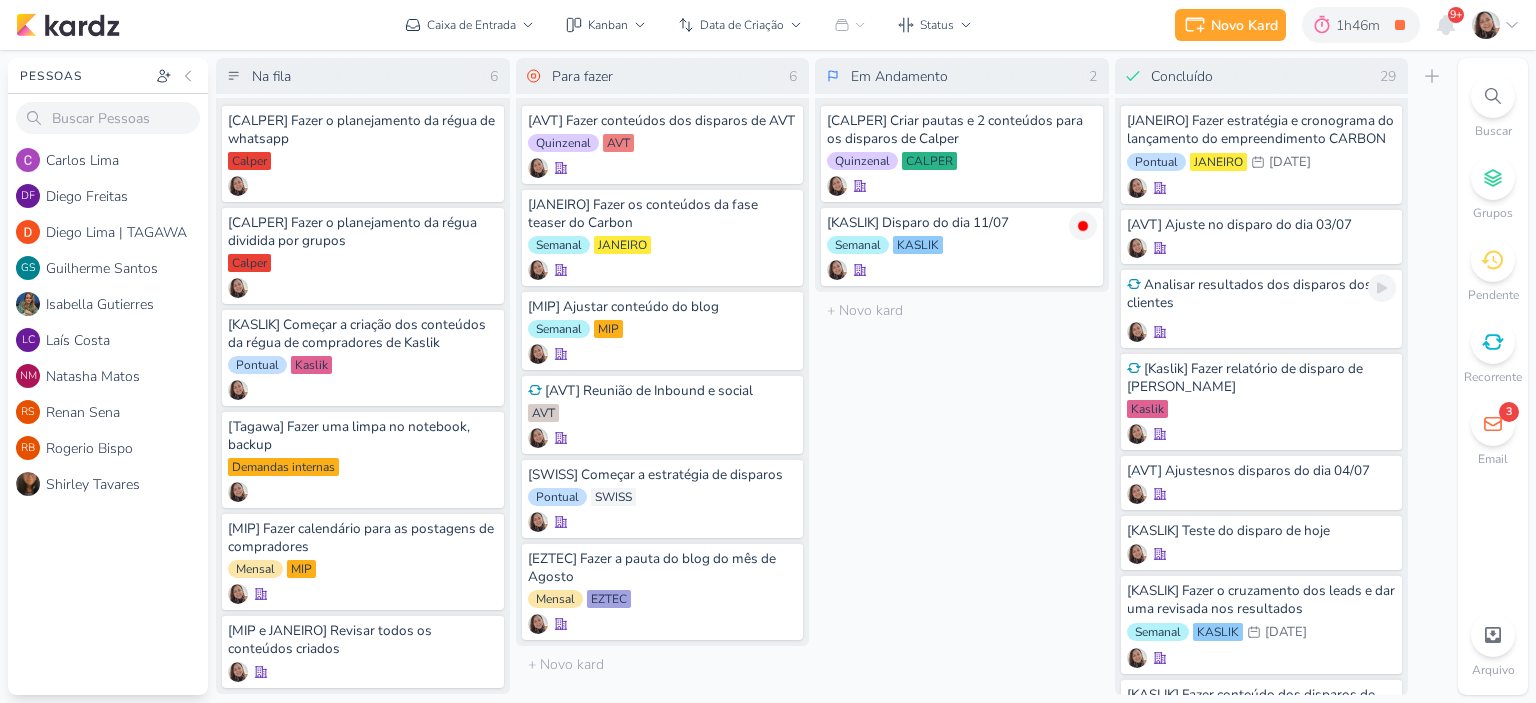 scroll, scrollTop: 0, scrollLeft: 0, axis: both 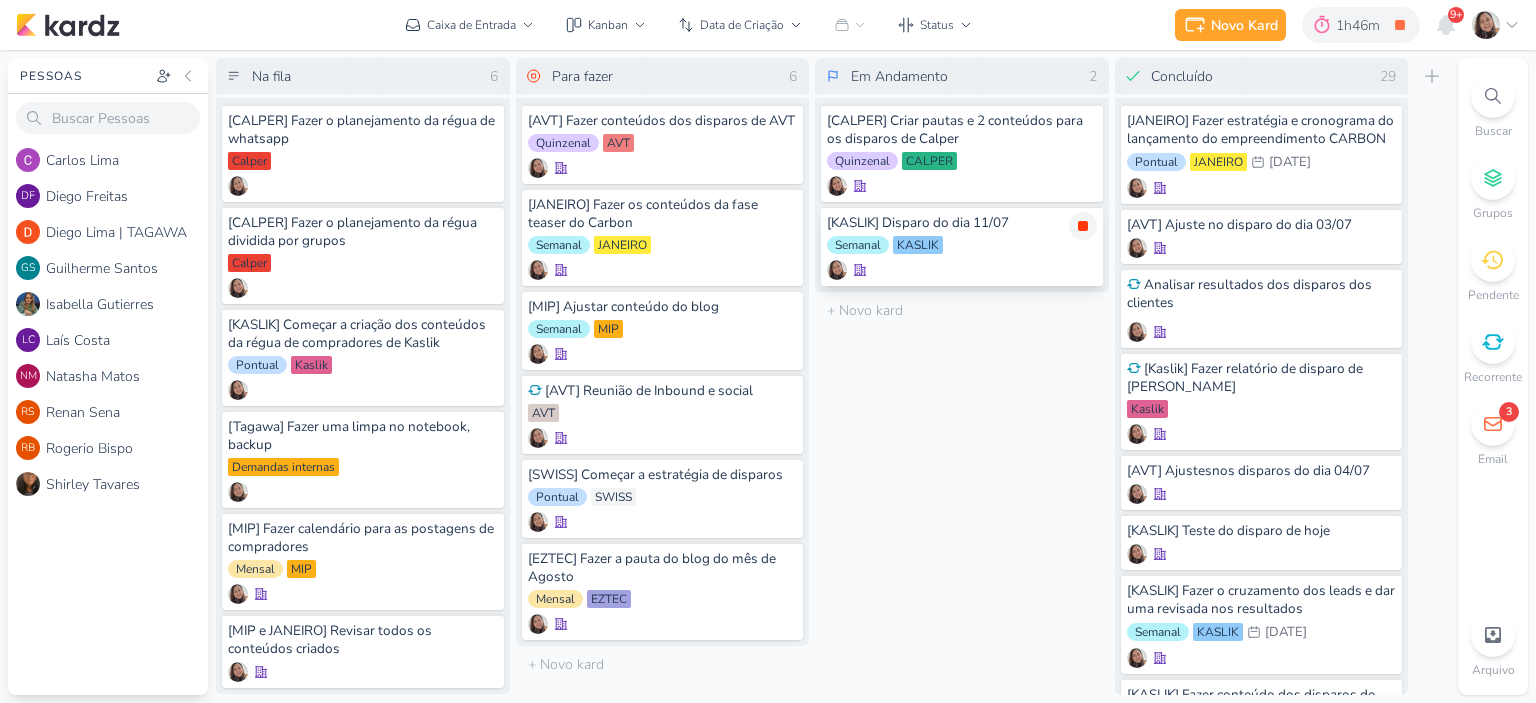 click 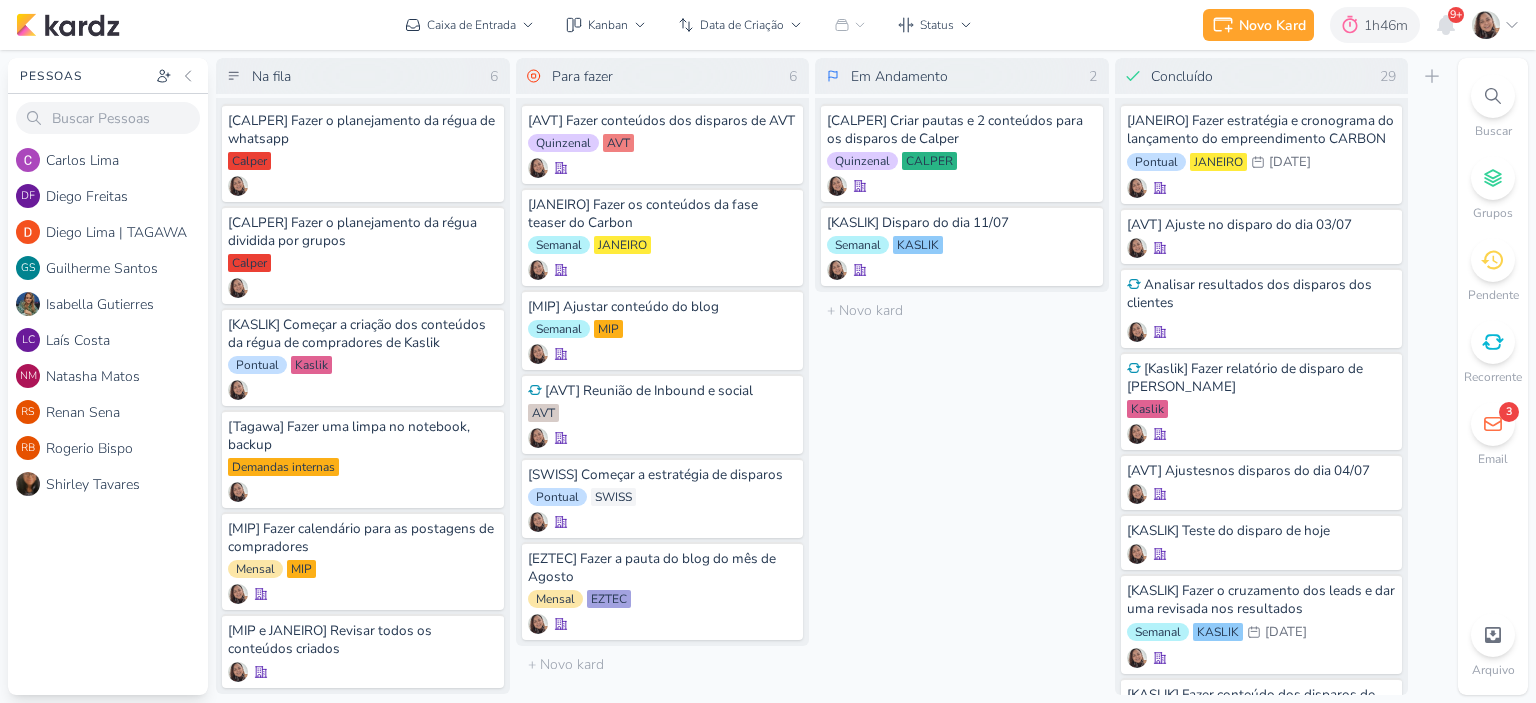 click on "Novo Kard
Ctrl + k
1h46m
Sessão desligada...
Hoje
1h46m
Semana
0h0m
Mês 0h0m" at bounding box center [768, 25] 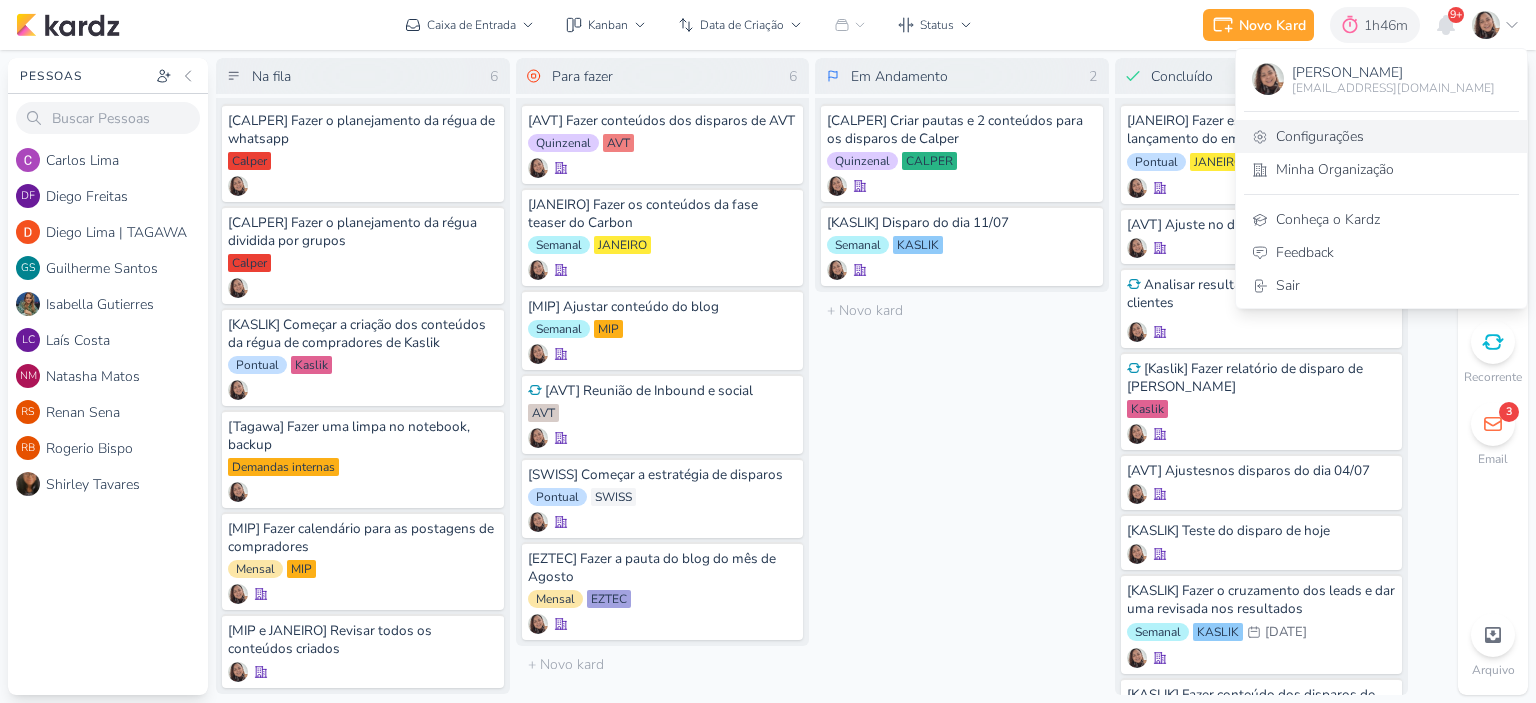 click on "Configurações" at bounding box center (1381, 136) 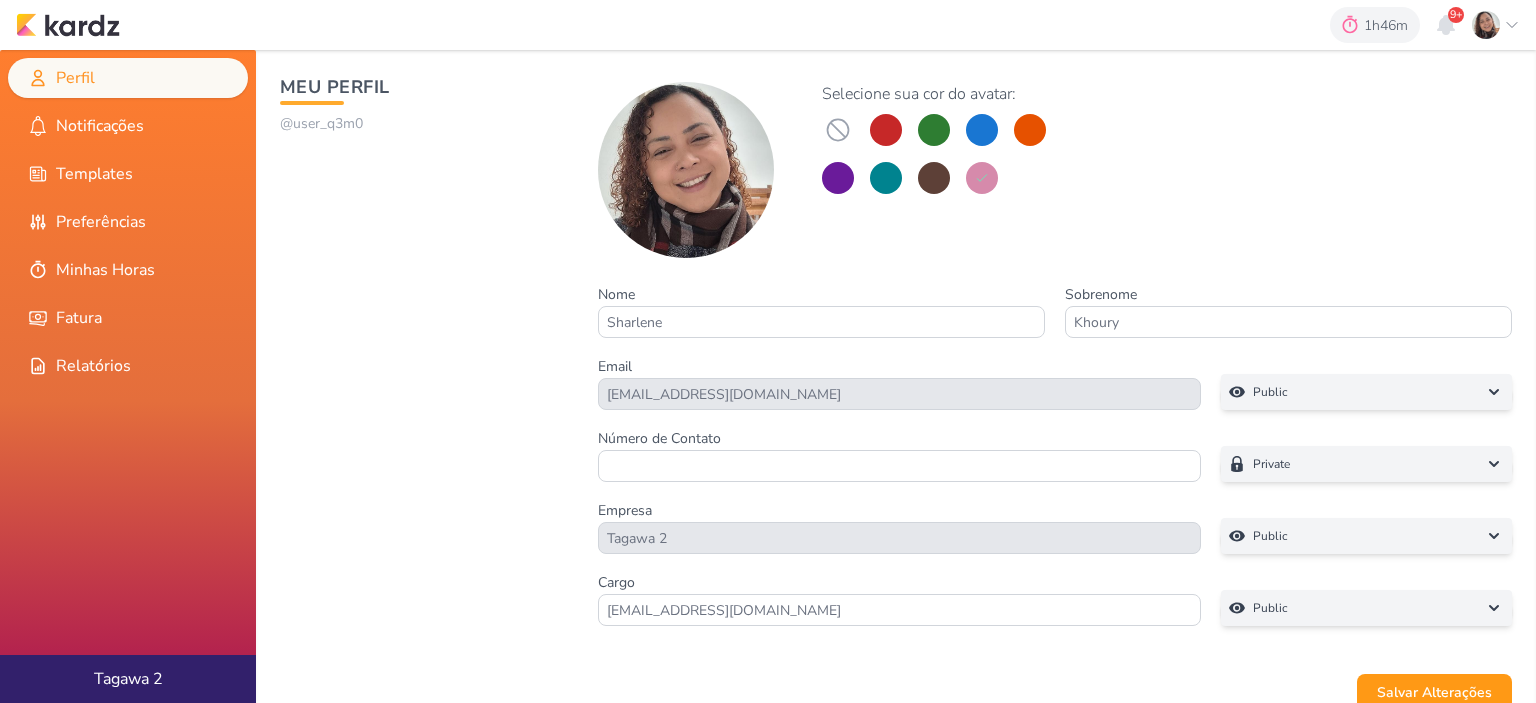 scroll, scrollTop: 0, scrollLeft: 0, axis: both 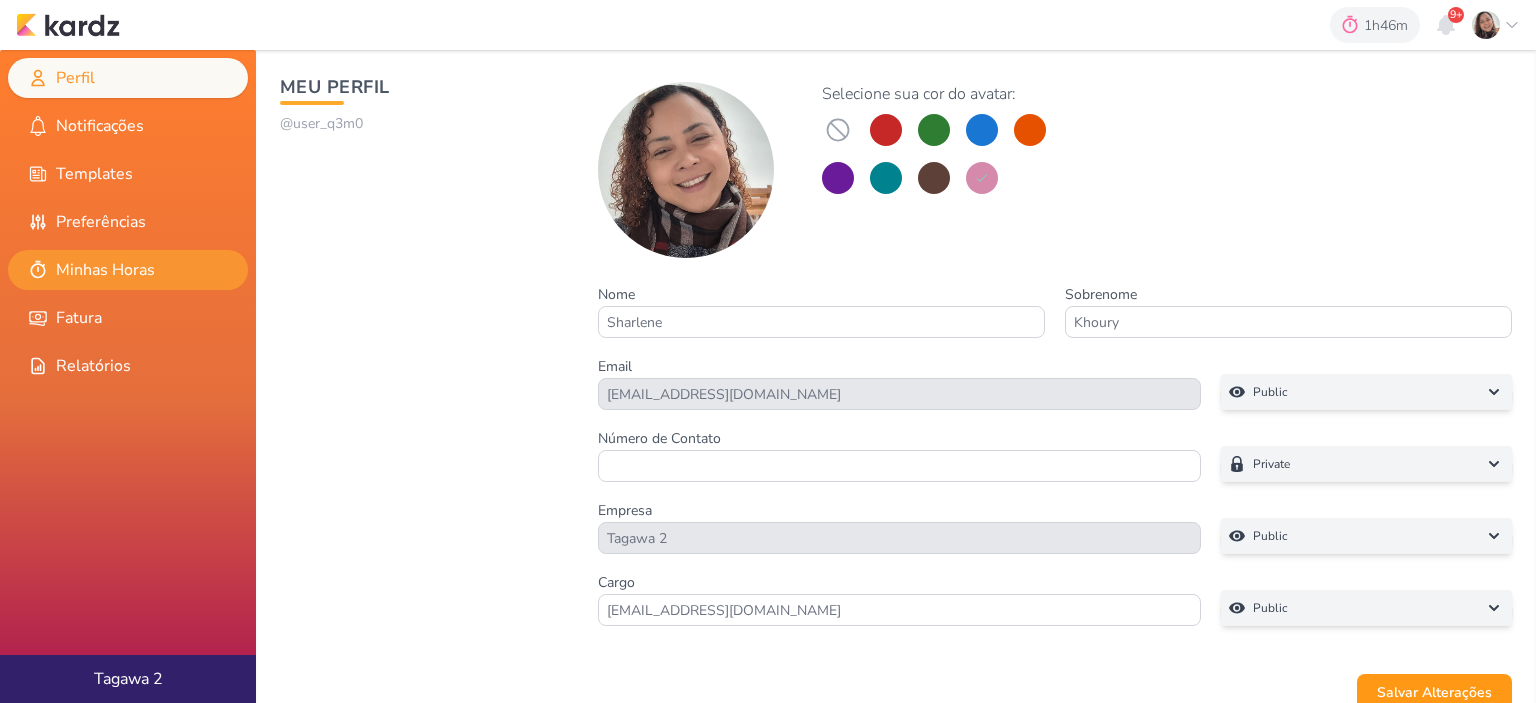 click on "Minhas Horas" at bounding box center [128, 270] 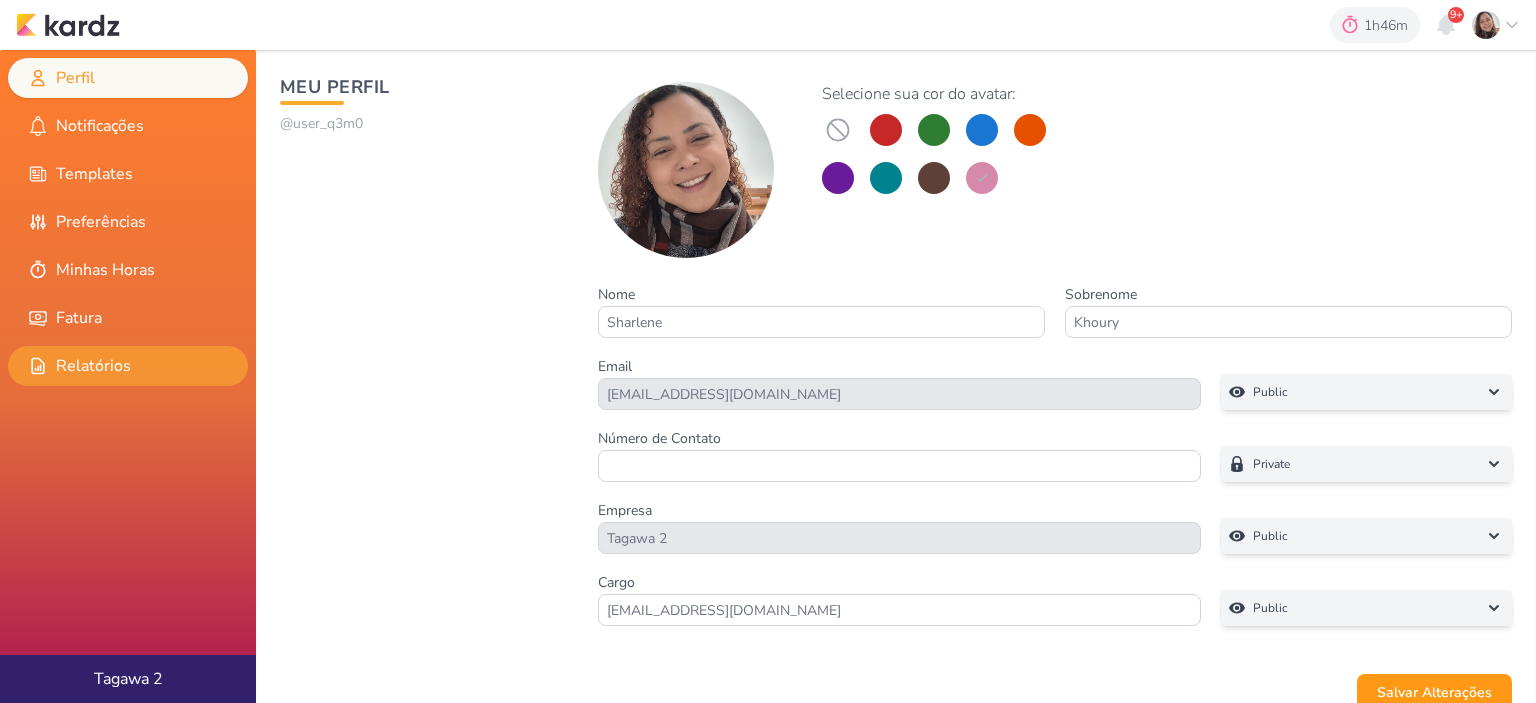 scroll, scrollTop: 0, scrollLeft: 0, axis: both 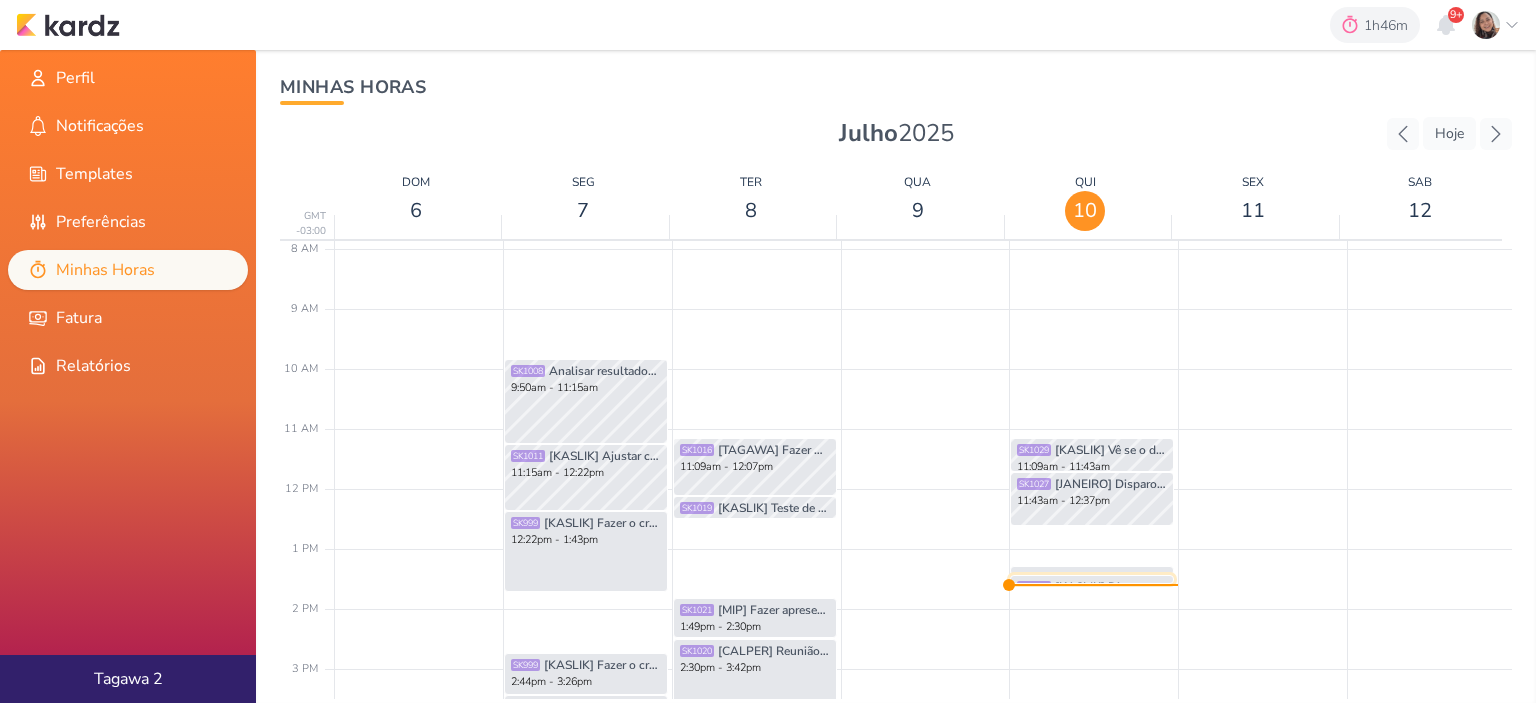 click on "SK1031" at bounding box center (1034, 587) 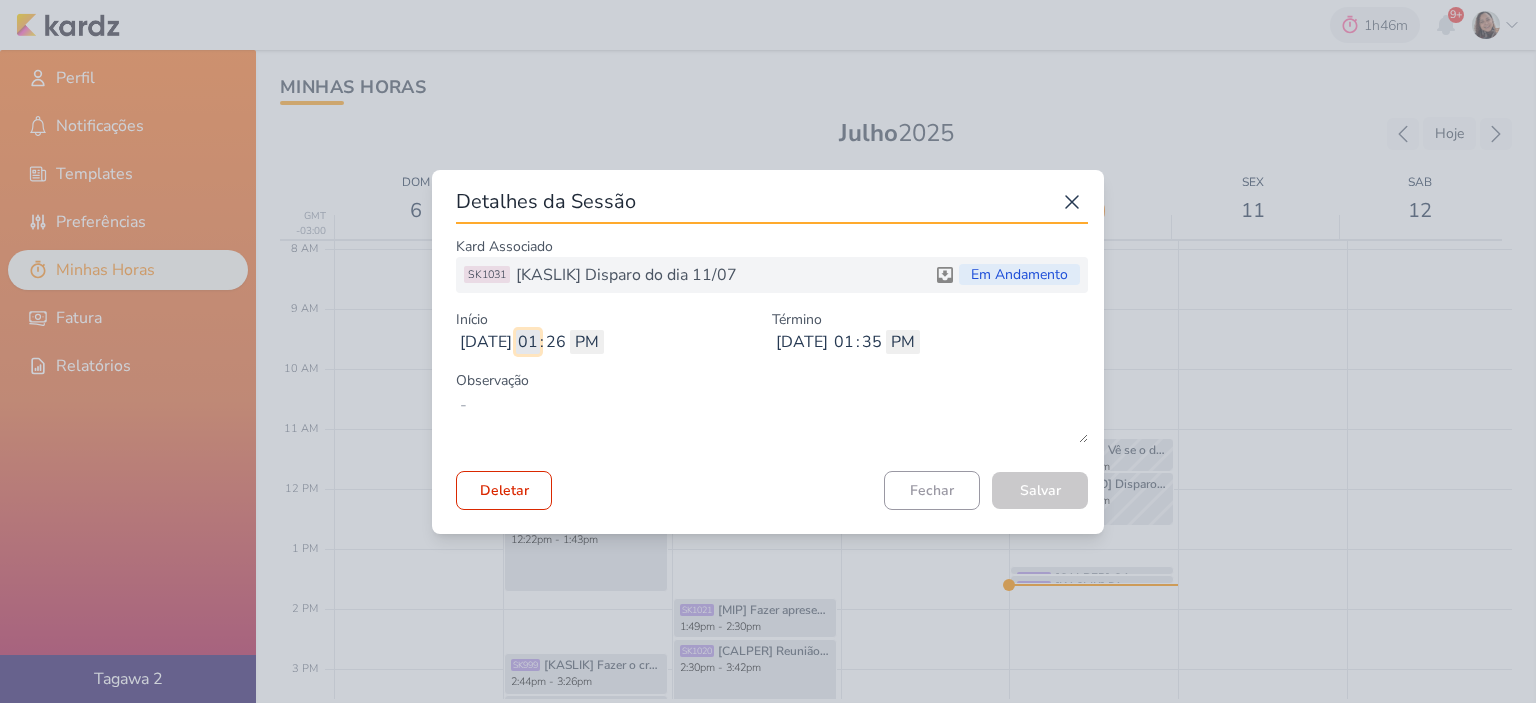 click on "01" at bounding box center [528, 342] 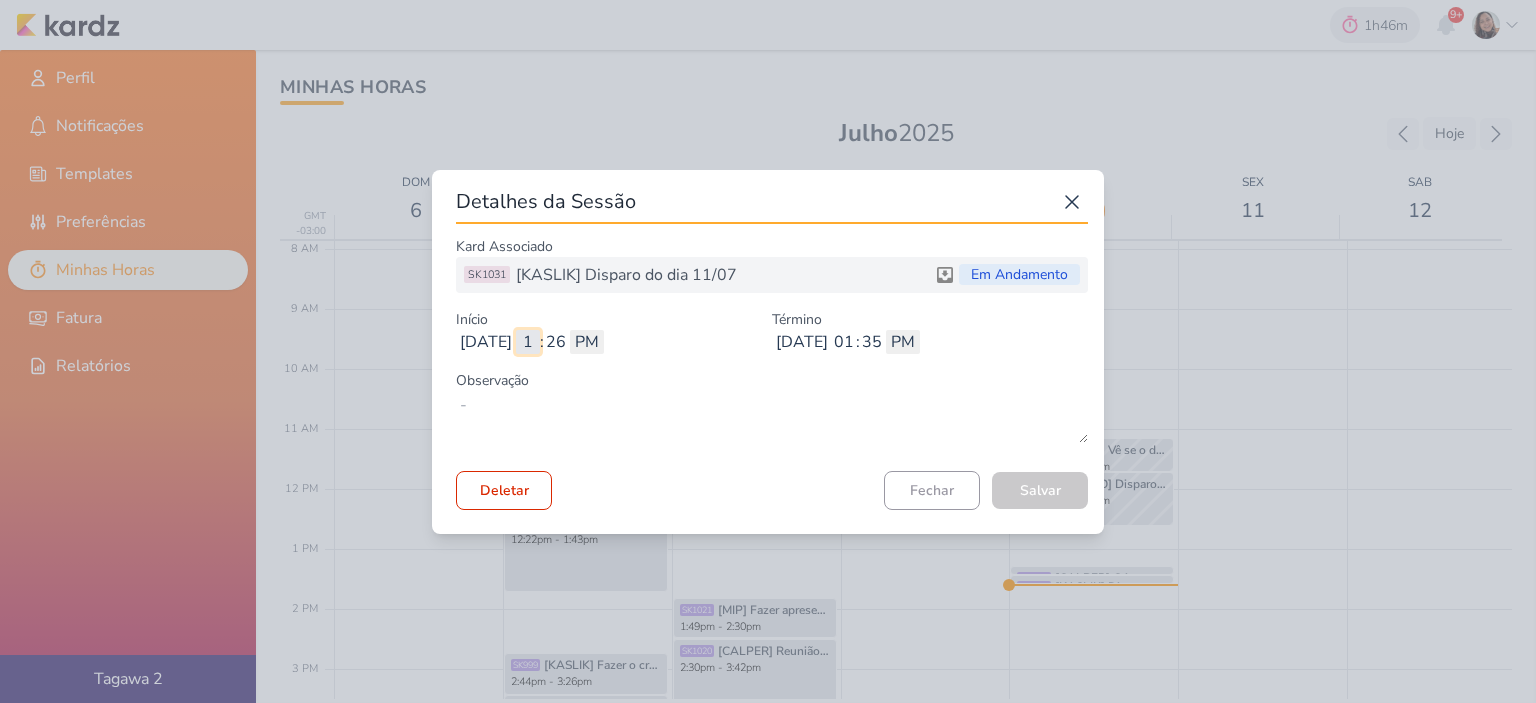 type on "12" 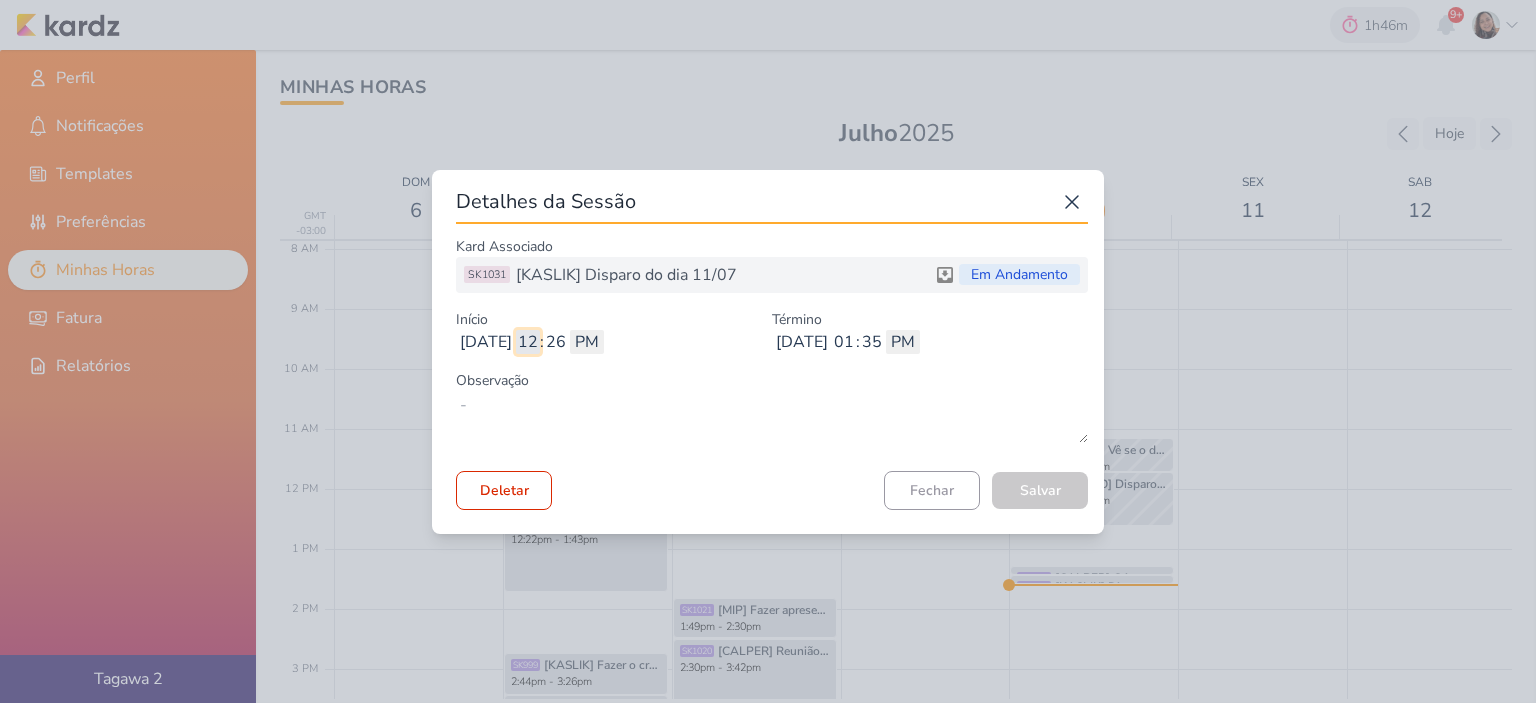 type 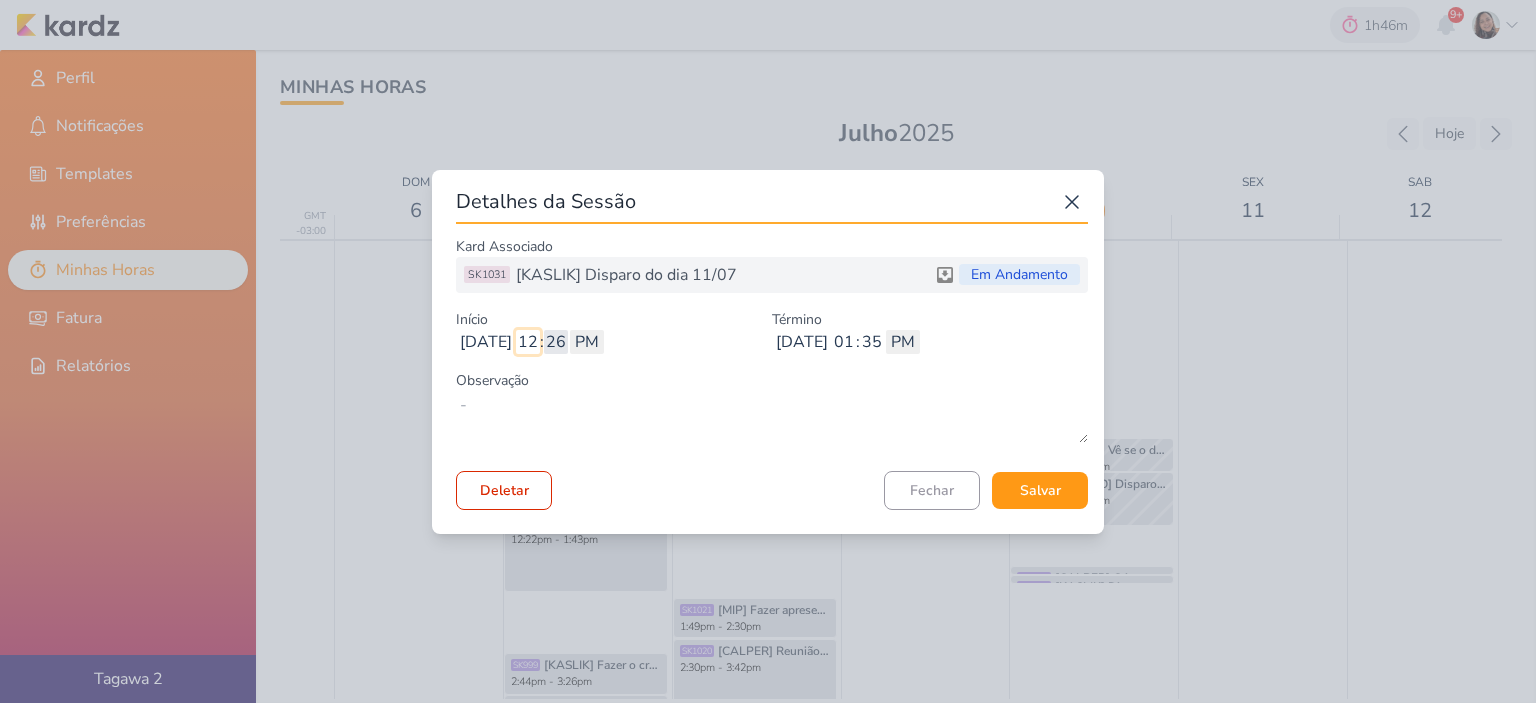 type on "12" 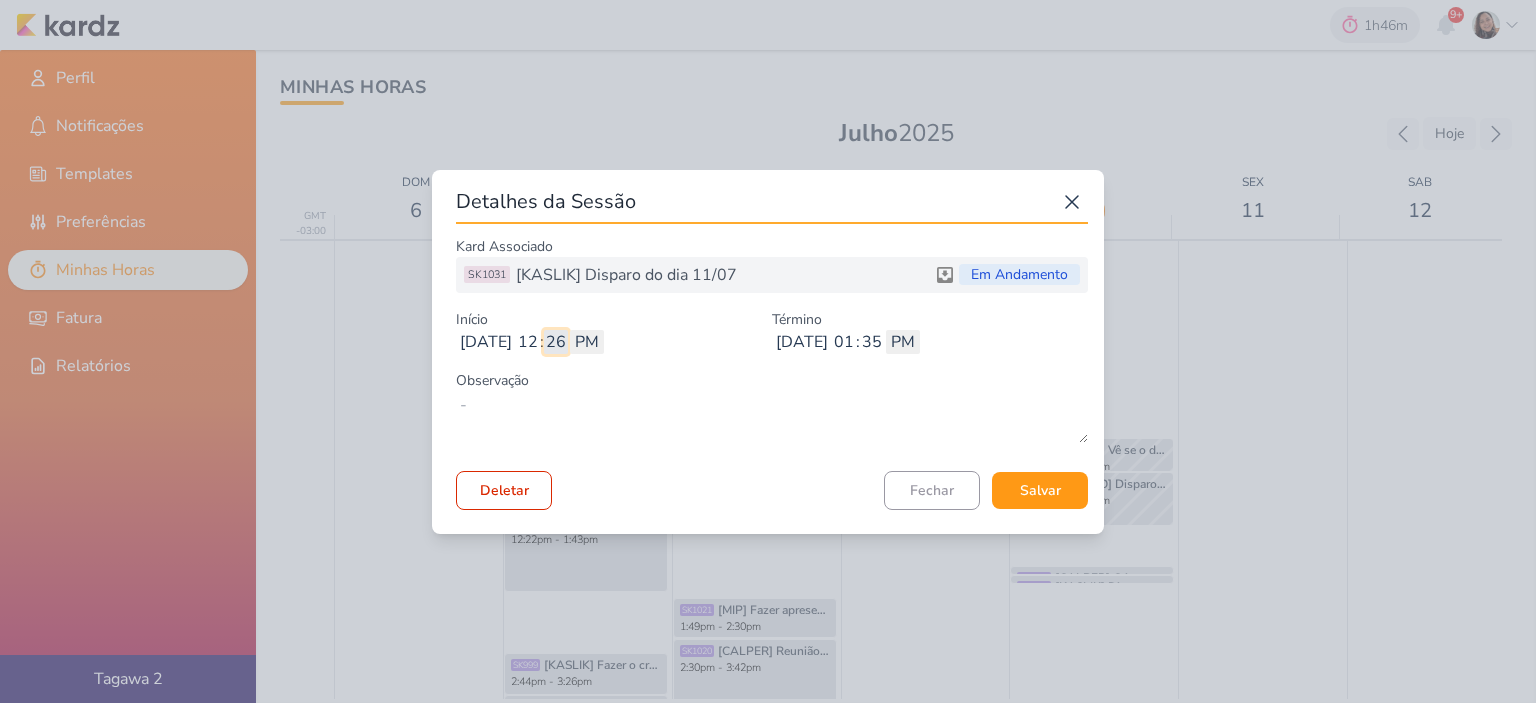 click on "26" at bounding box center [556, 342] 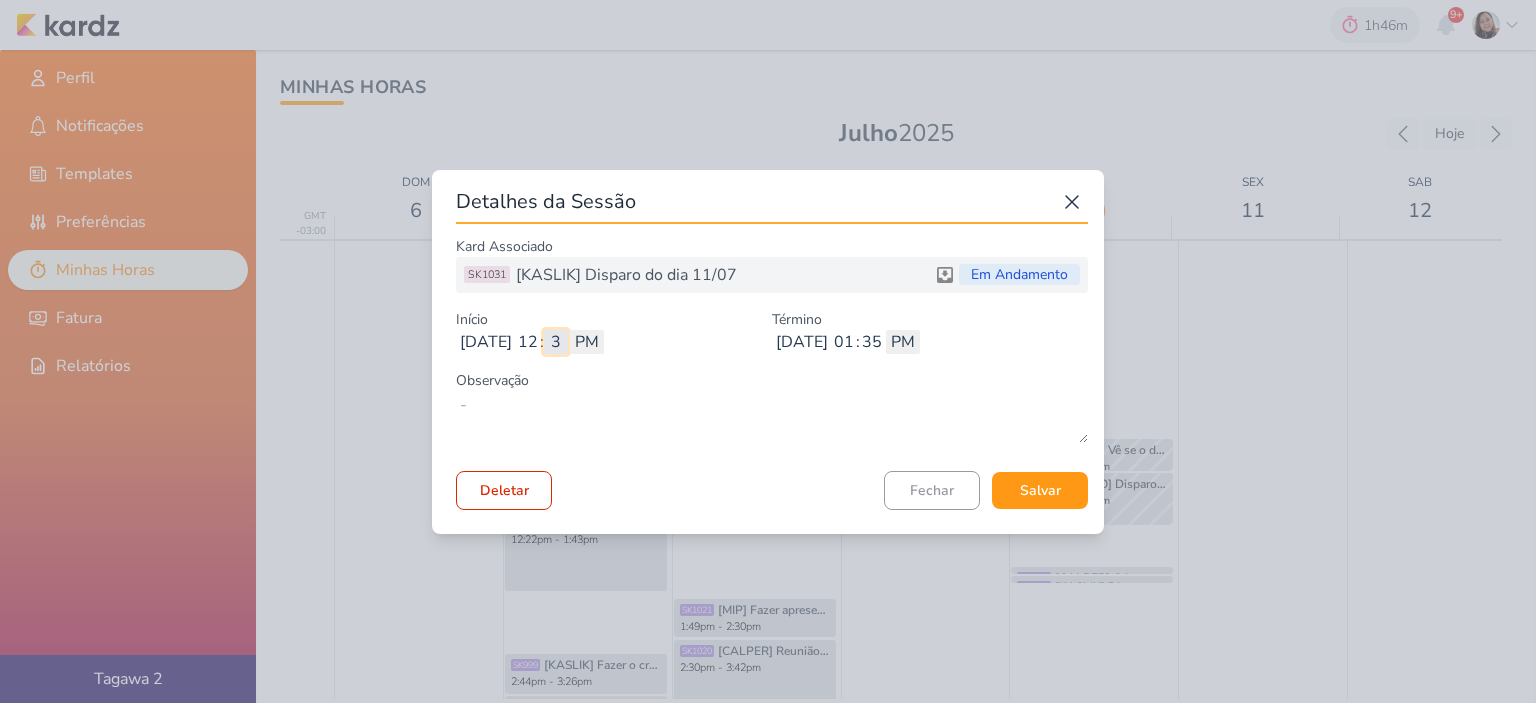 type on "37" 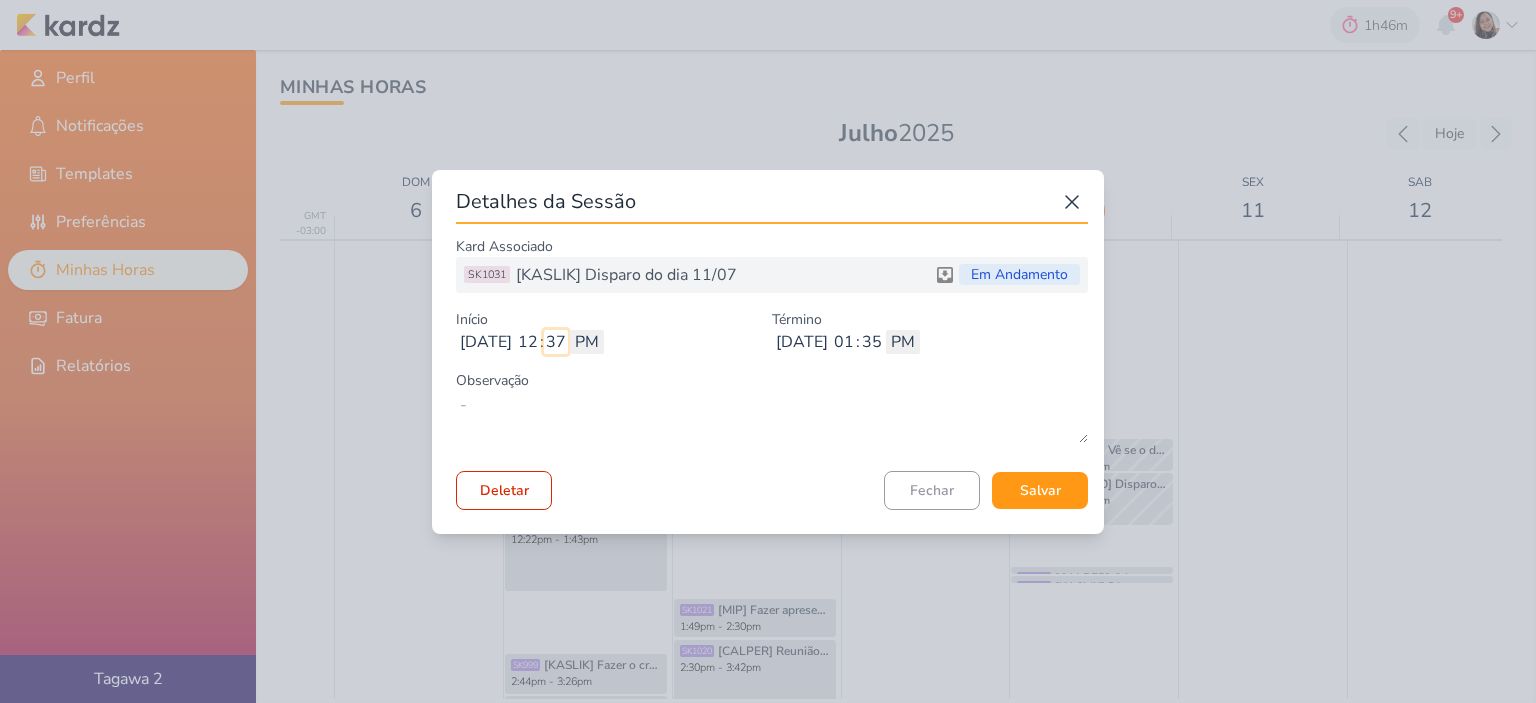 type 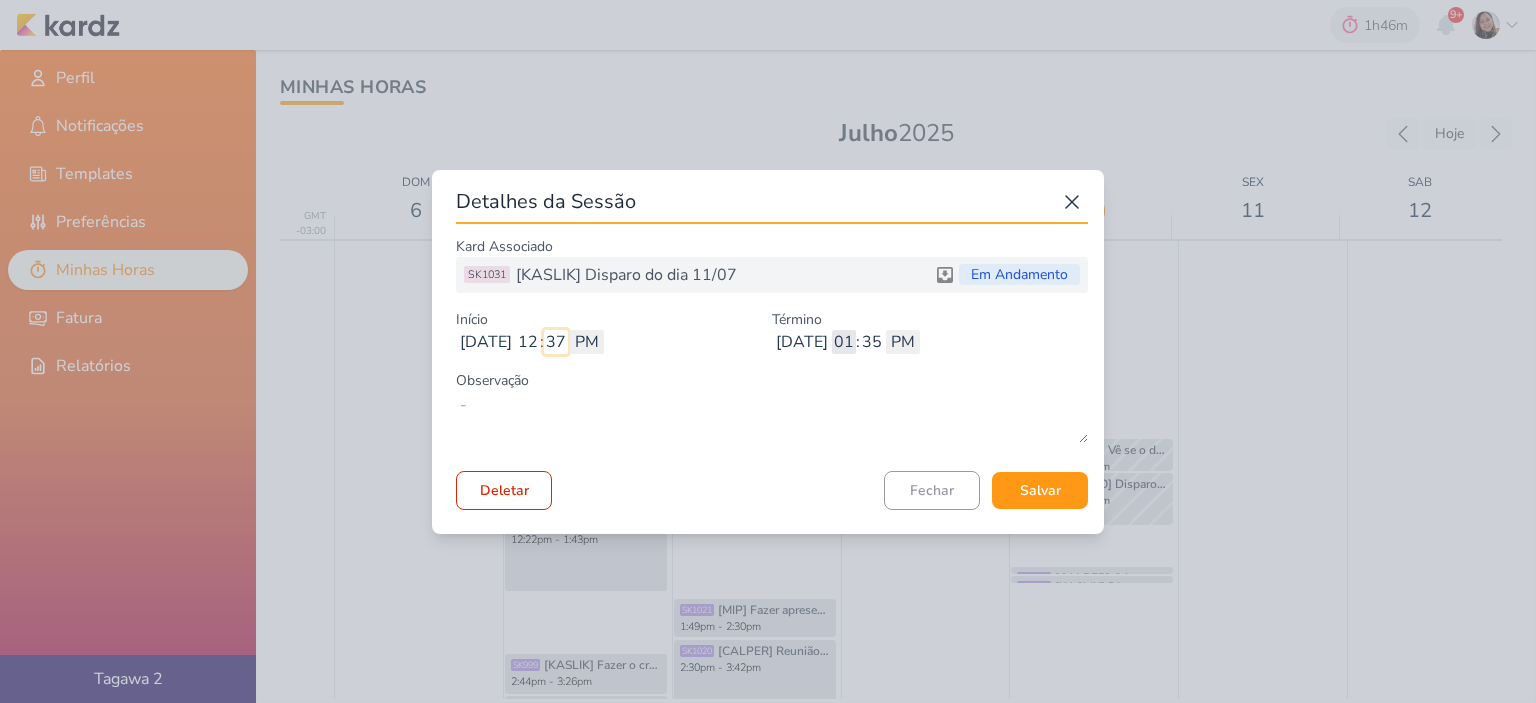 type on "37" 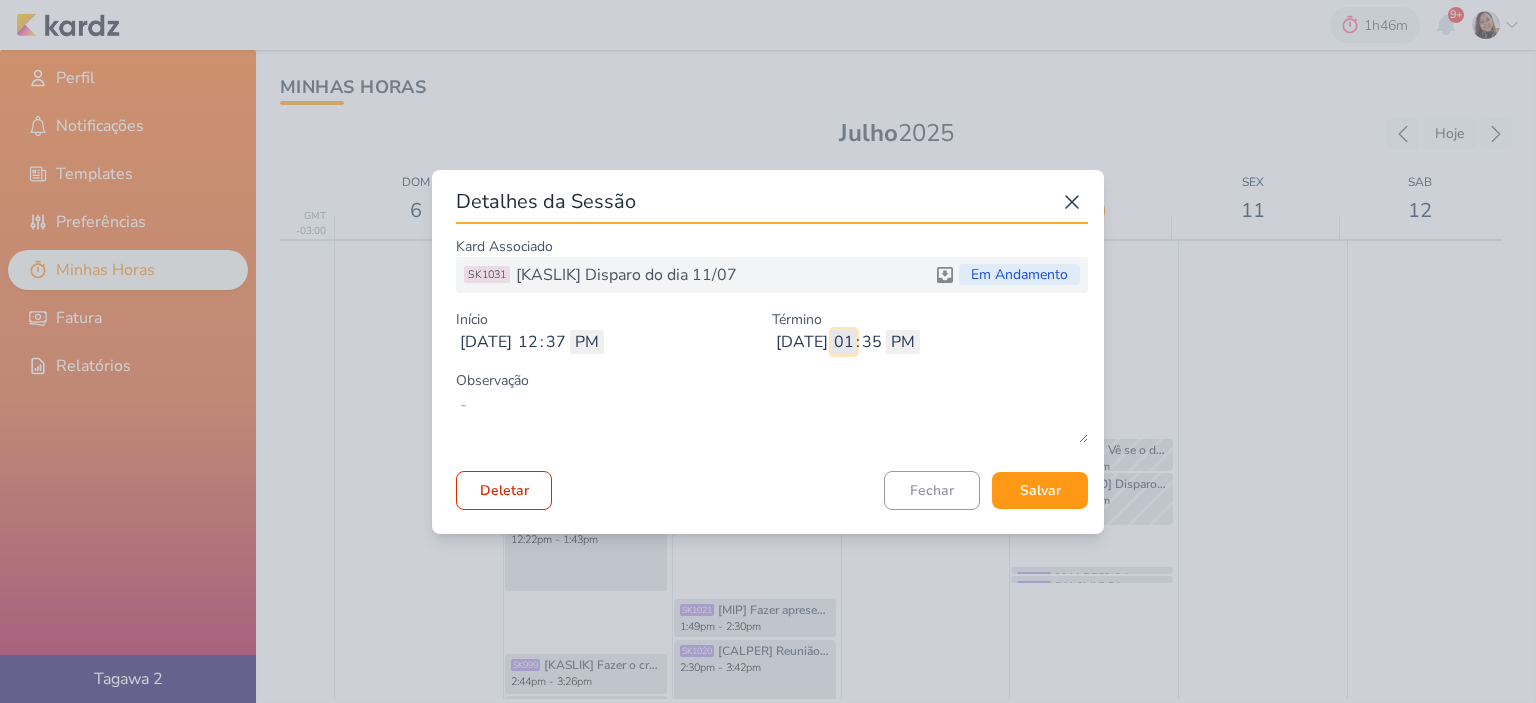 click on "01" at bounding box center [844, 342] 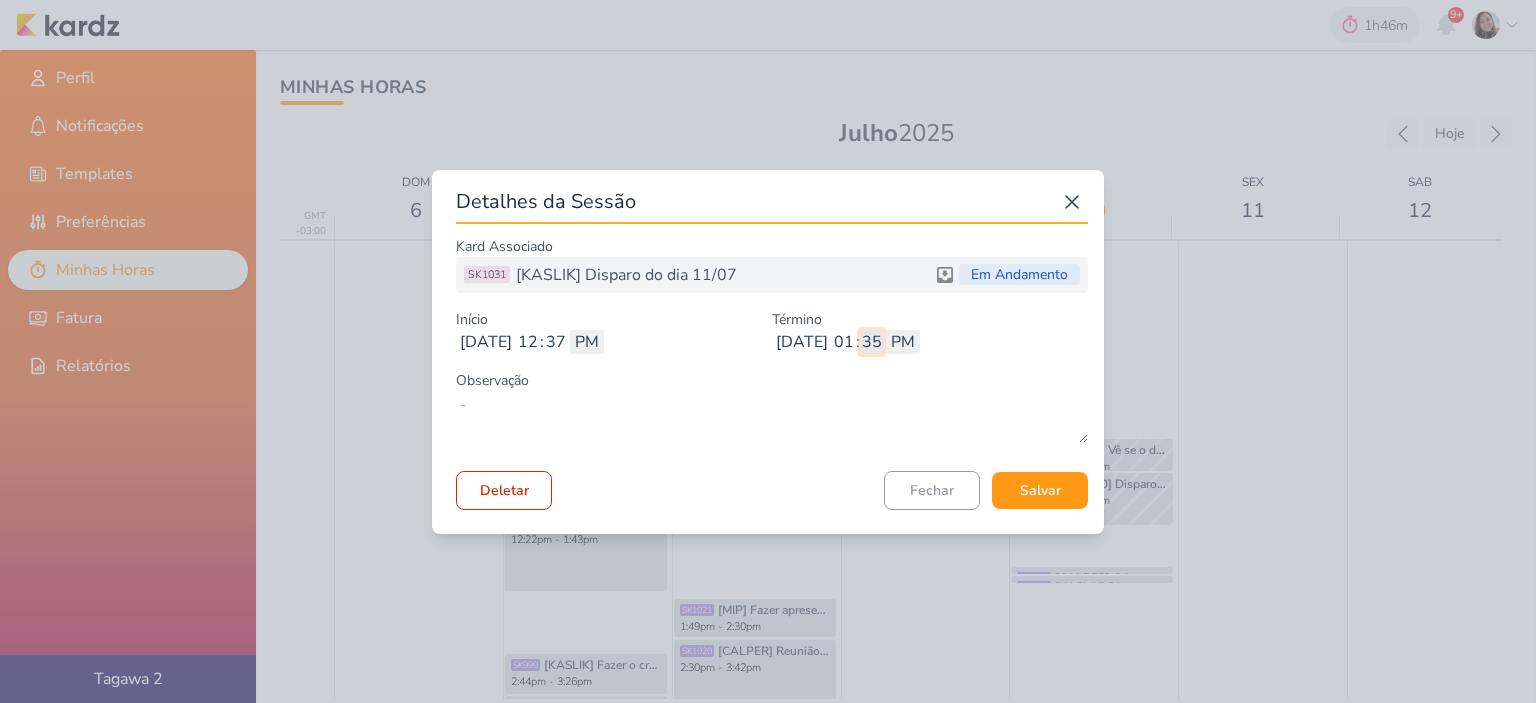 click on "35" at bounding box center [872, 342] 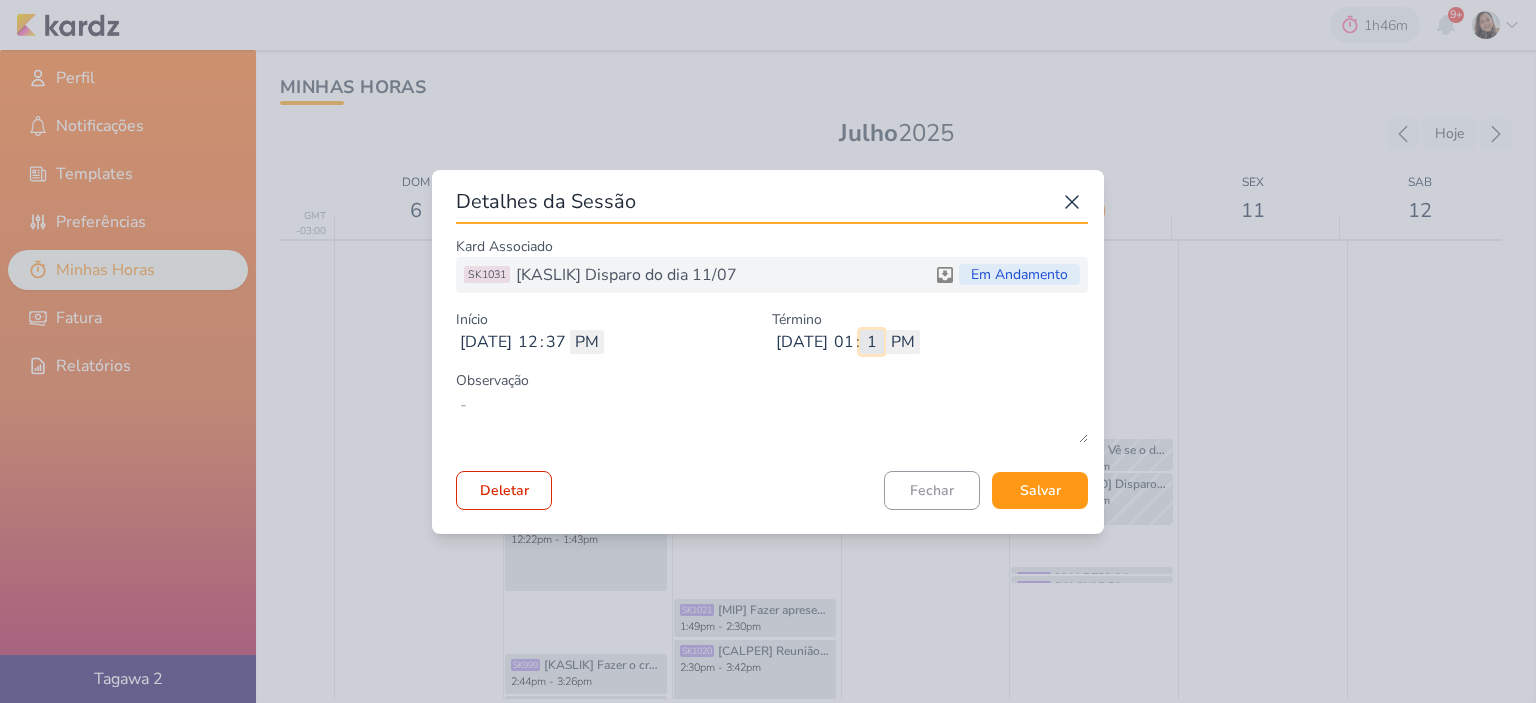 type on "17" 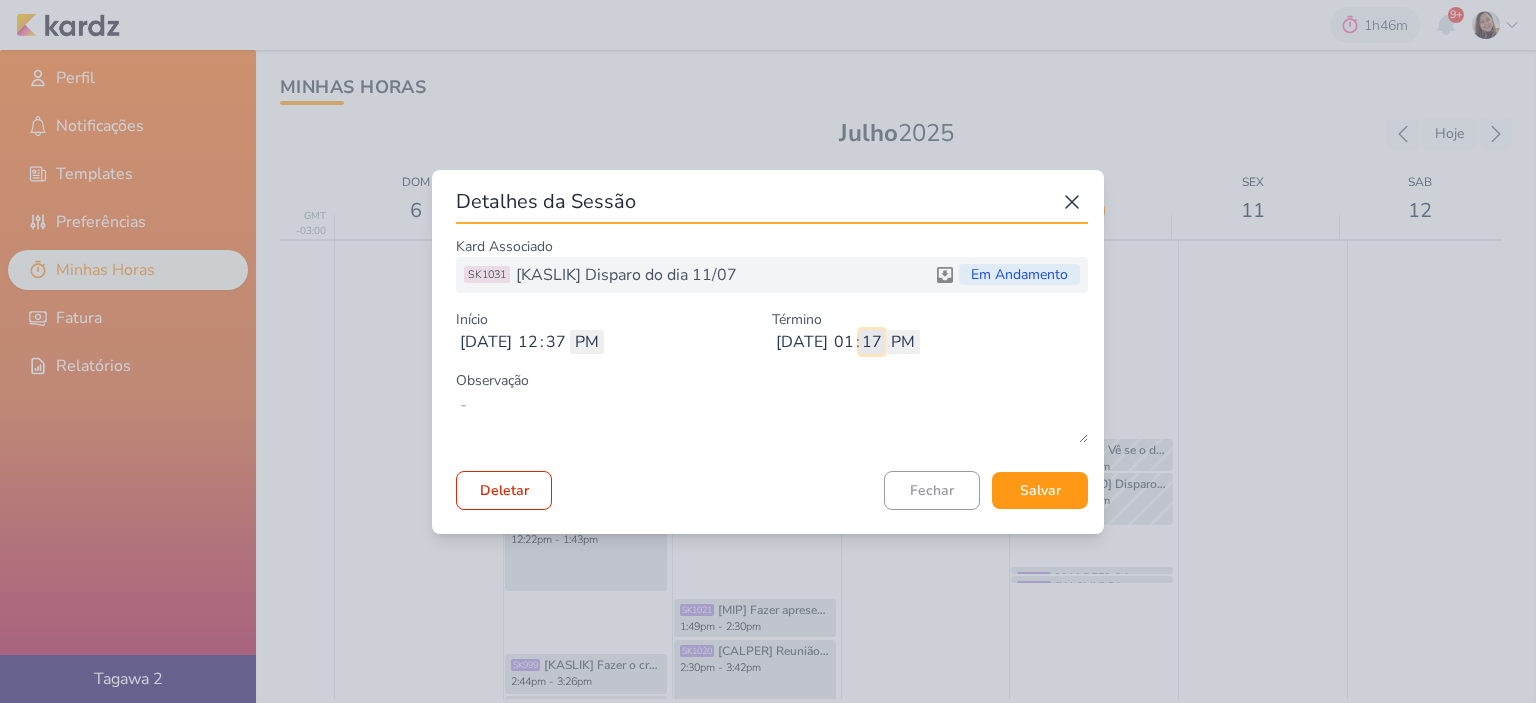 type 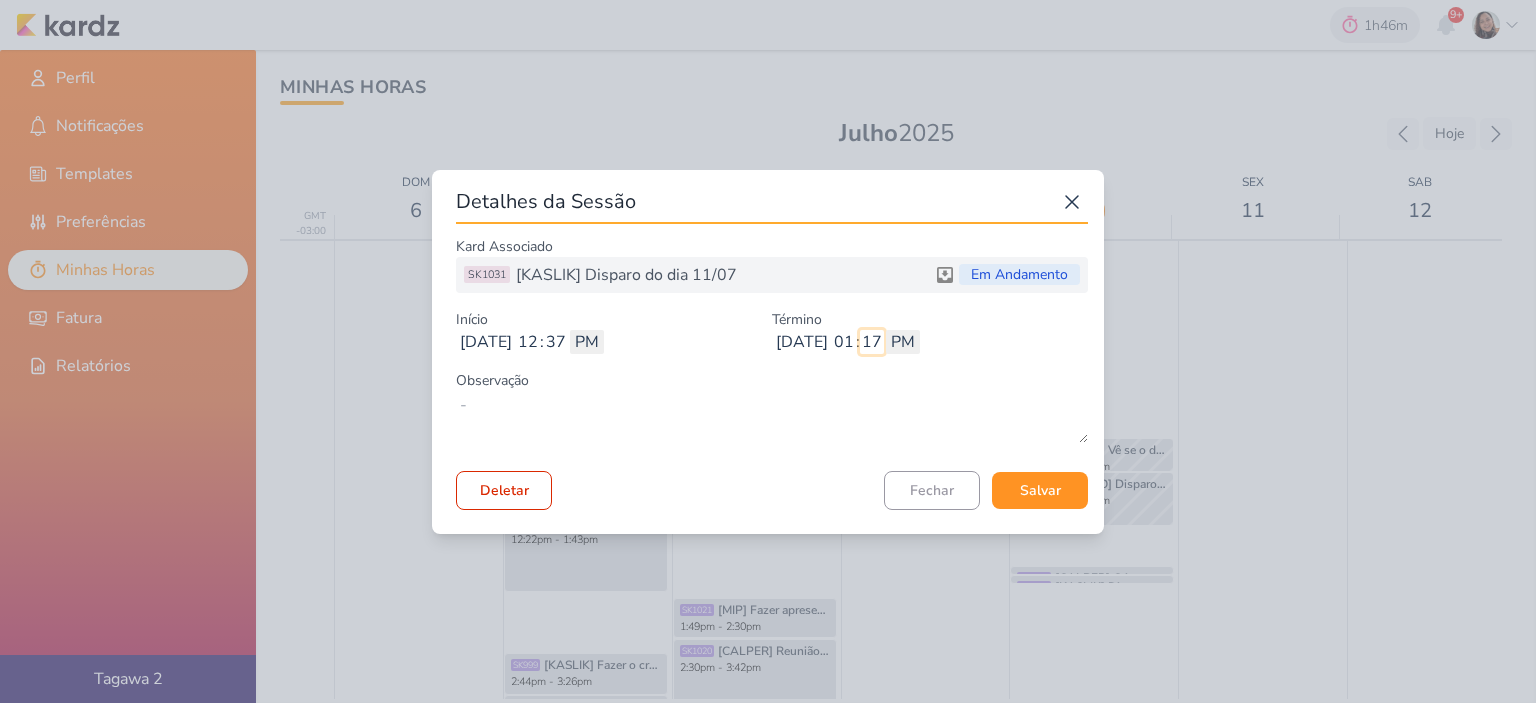 type on "17" 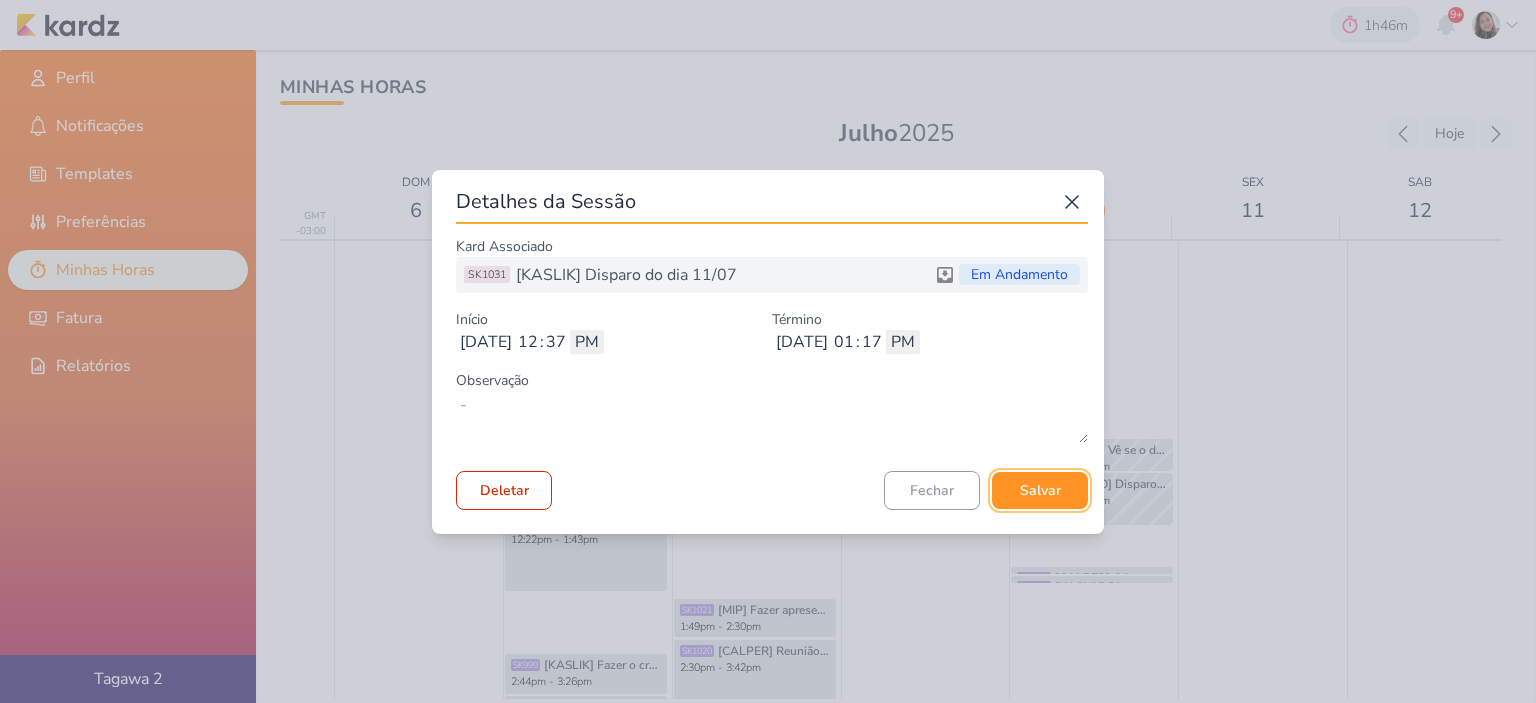 click on "Salvar" at bounding box center [1040, 490] 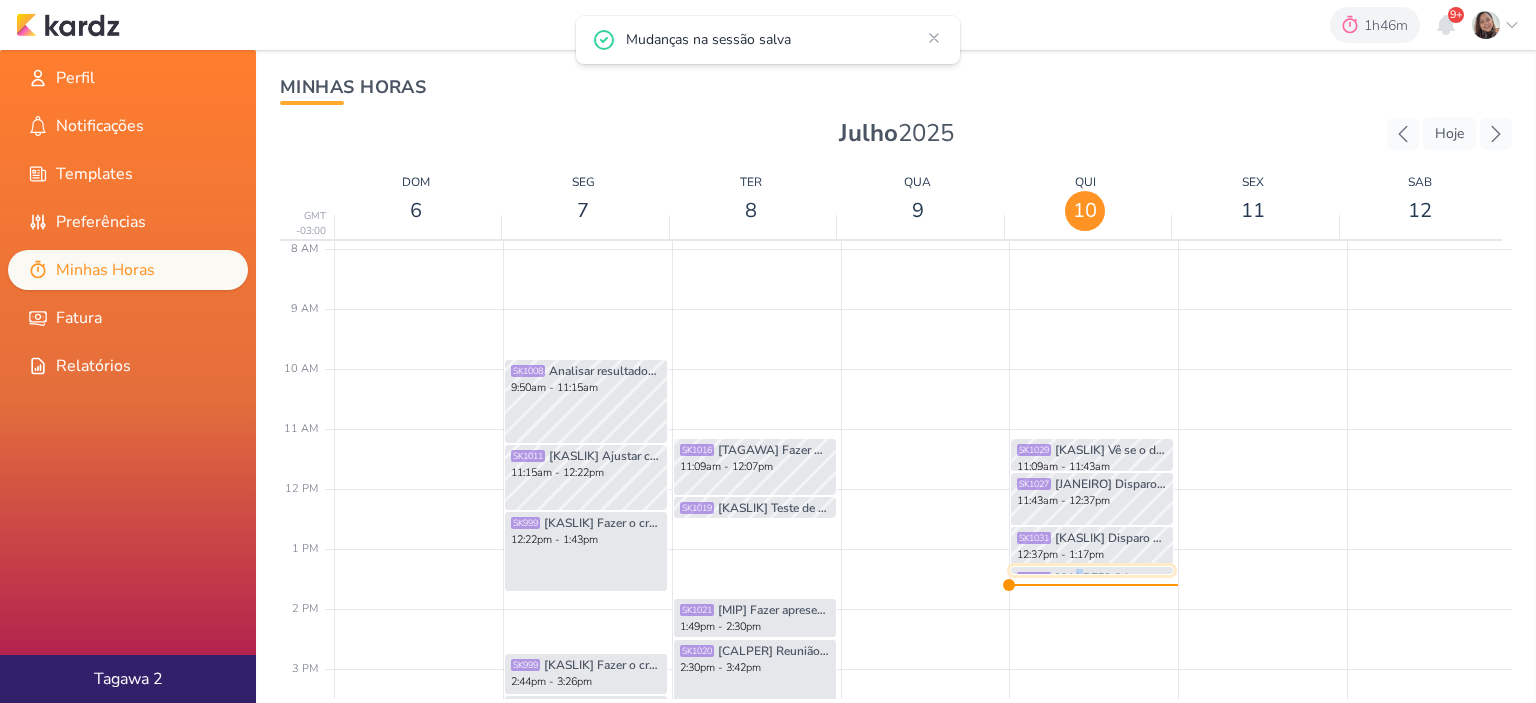 click on "[CALPER] Criar pautas e 2 conteúdos para os disparos de Calper" at bounding box center (1111, 578) 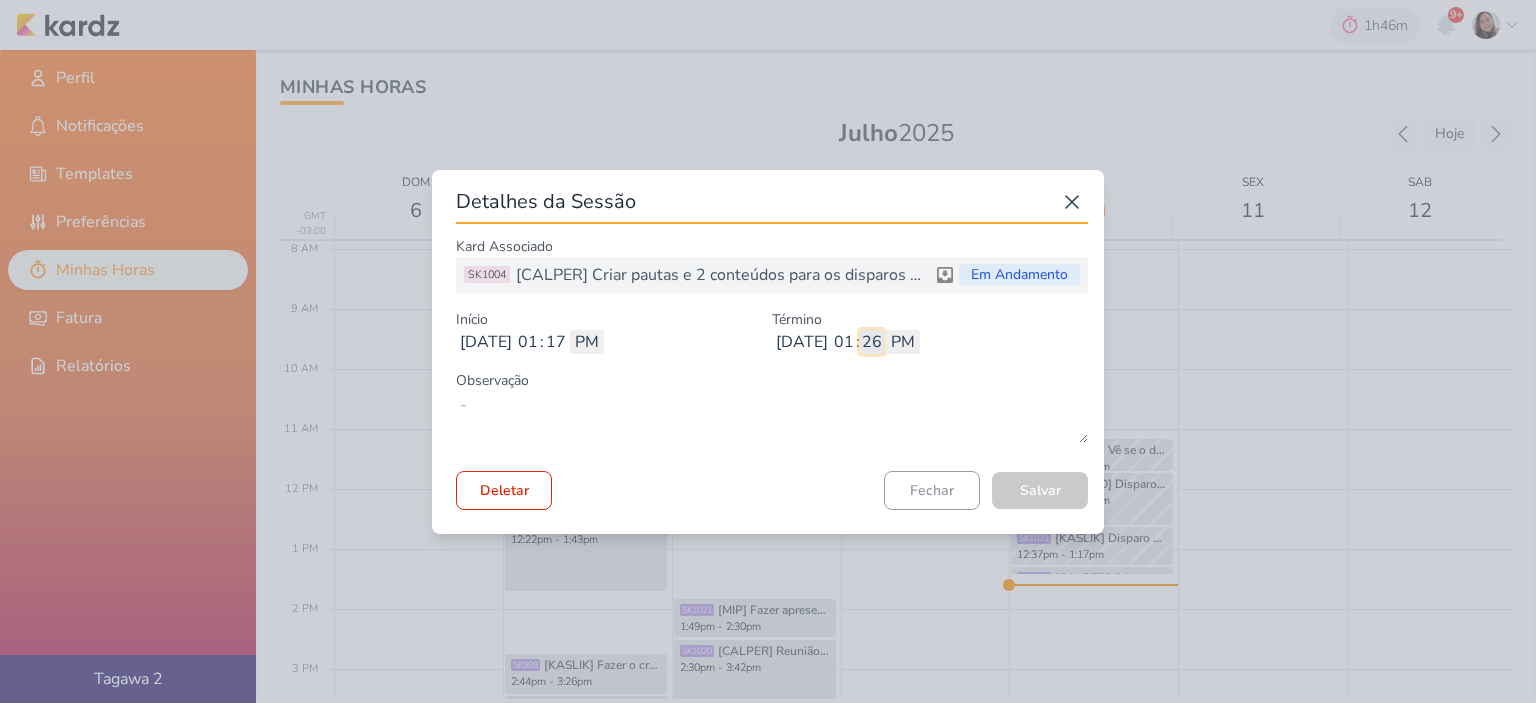 click on "26" at bounding box center [872, 342] 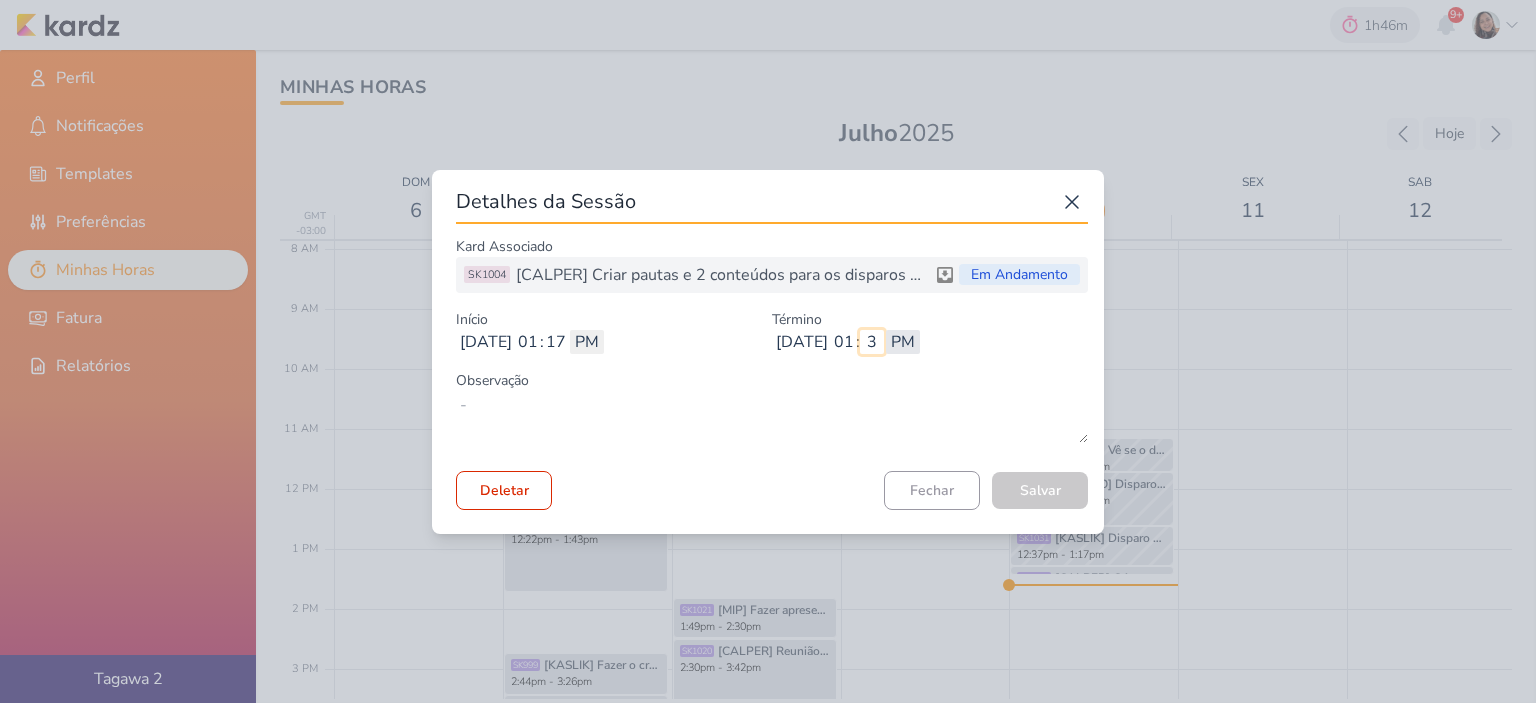 type on "36" 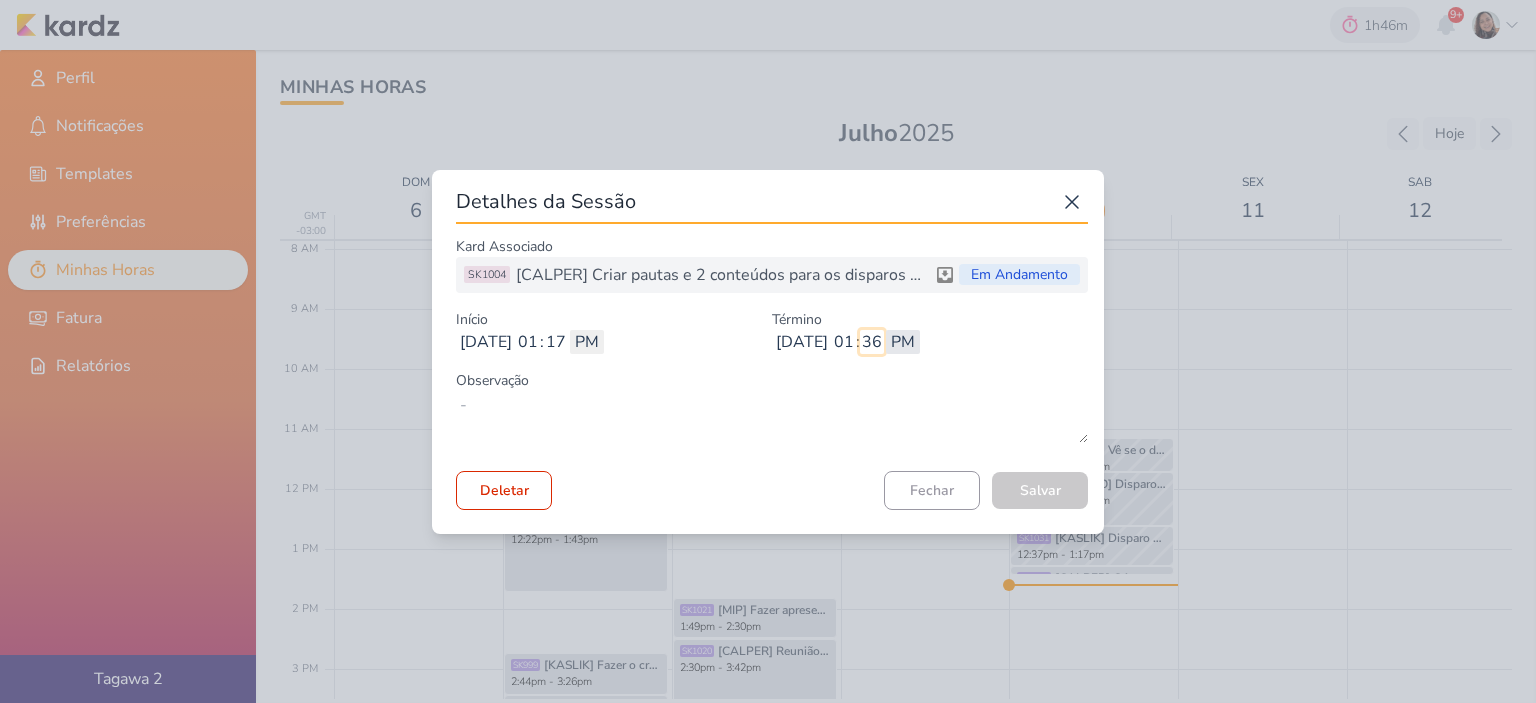 type 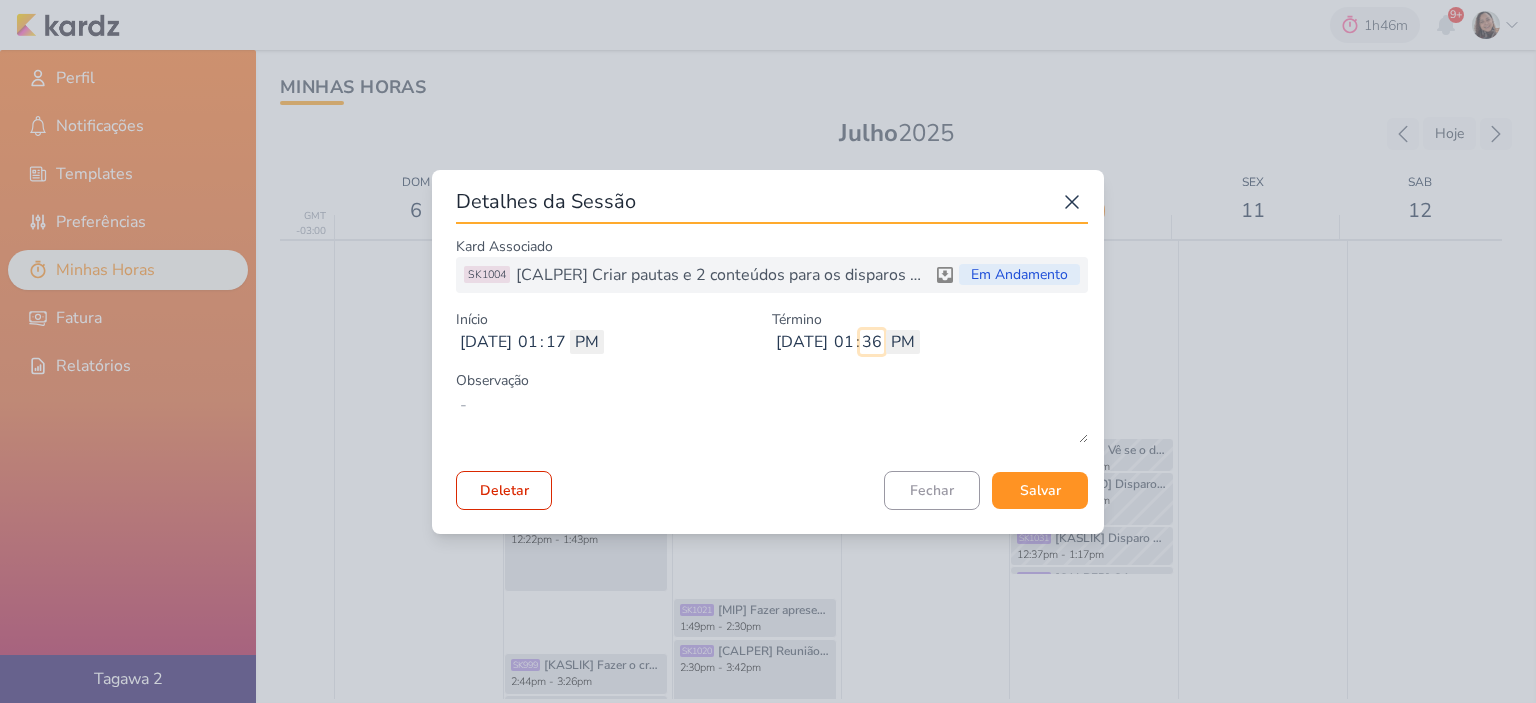 type on "36" 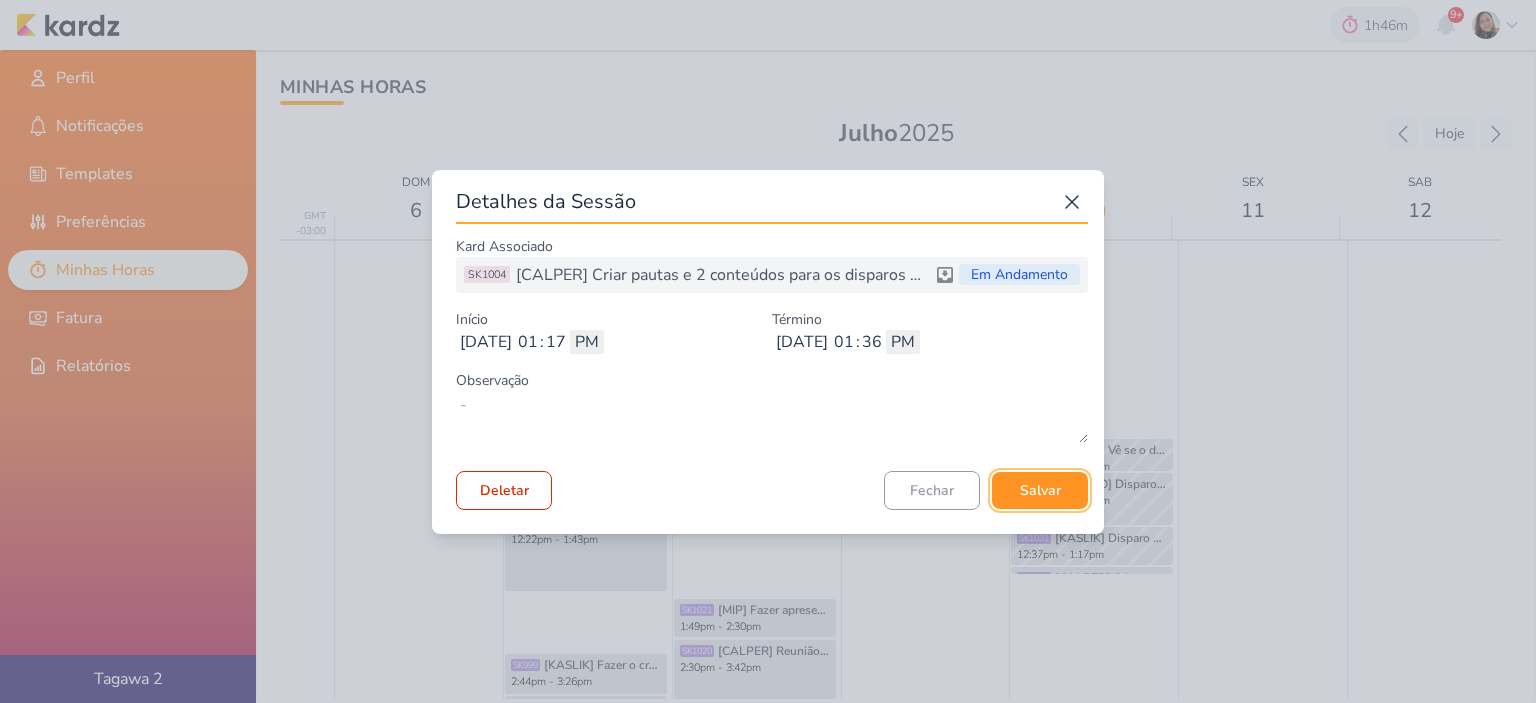 click on "Salvar" at bounding box center (1040, 490) 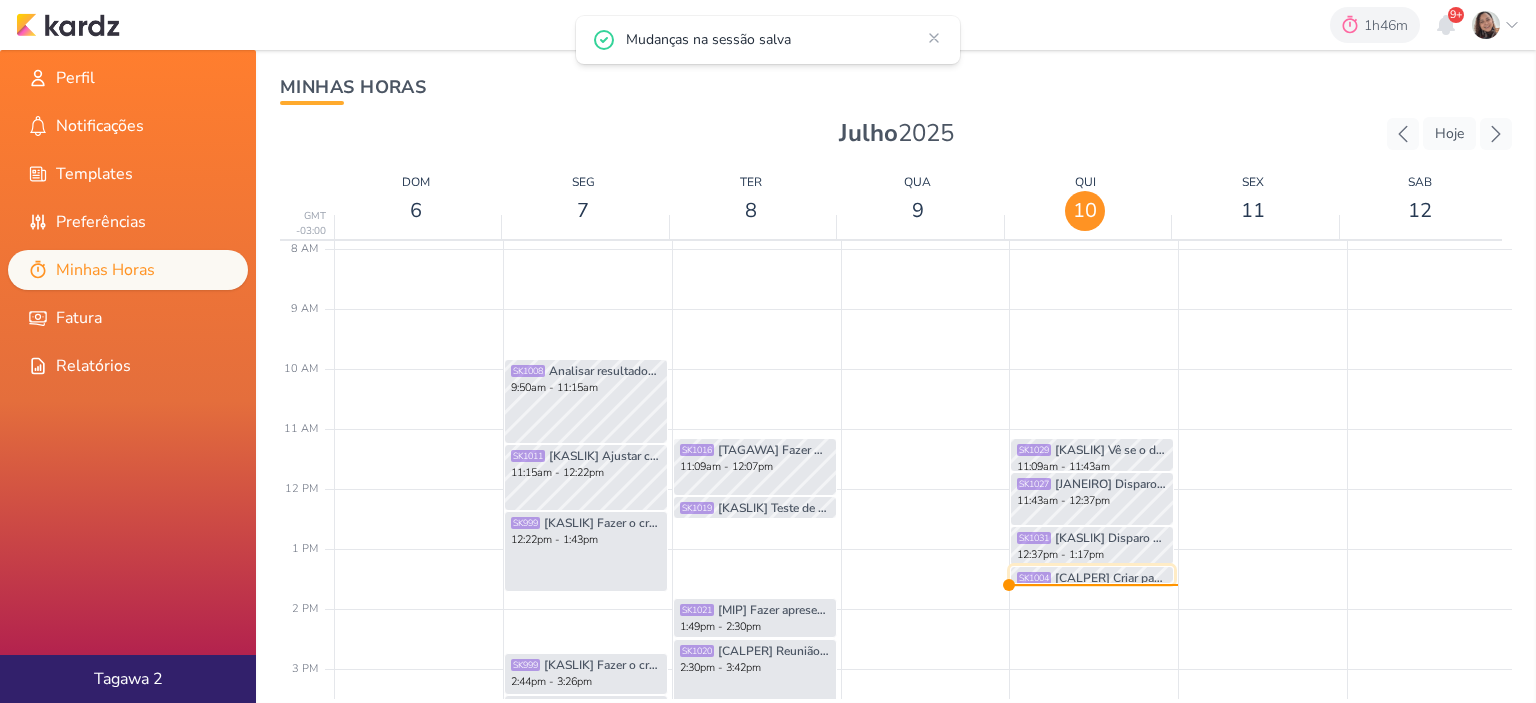 click on "[CALPER] Criar pautas e 2 conteúdos para os disparos de Calper" at bounding box center [1111, 578] 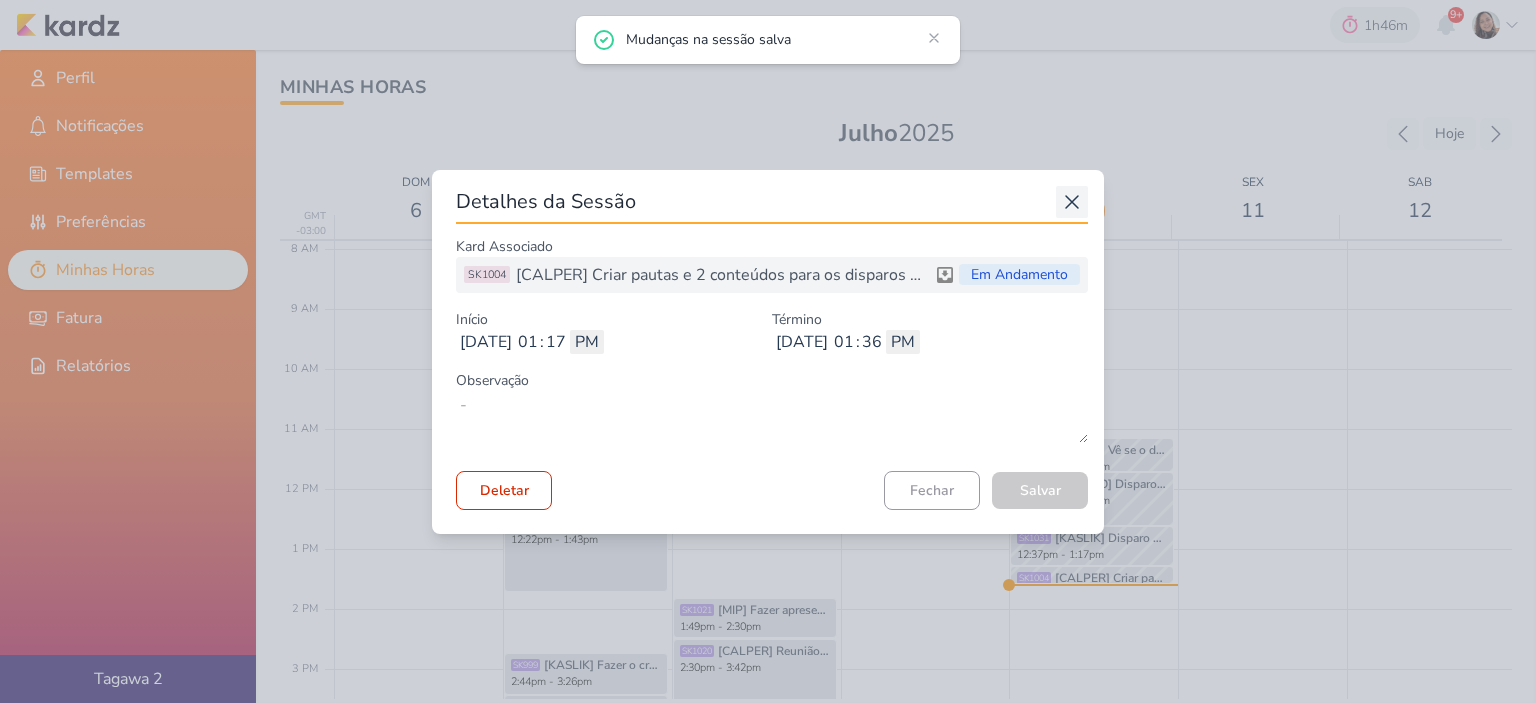 click 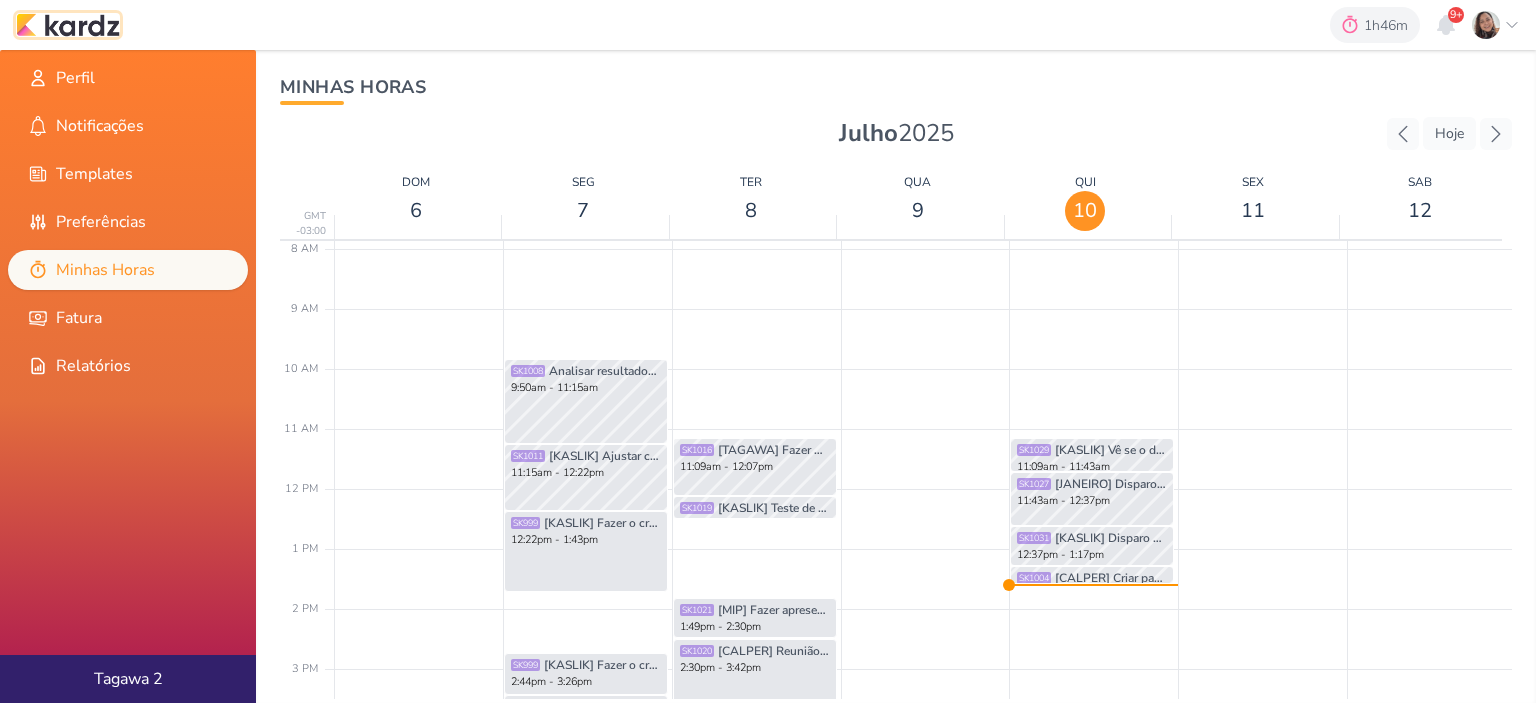 click at bounding box center [68, 25] 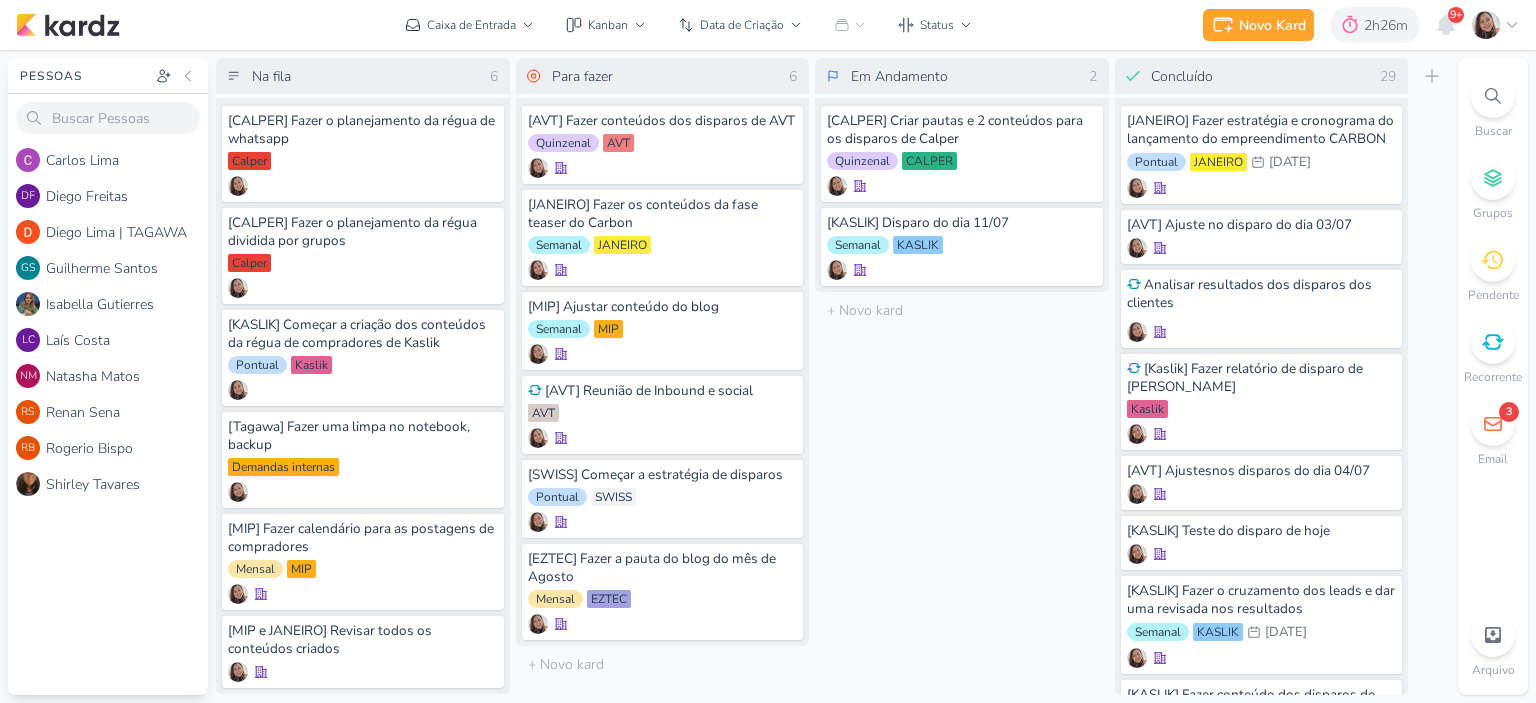 scroll, scrollTop: 0, scrollLeft: 0, axis: both 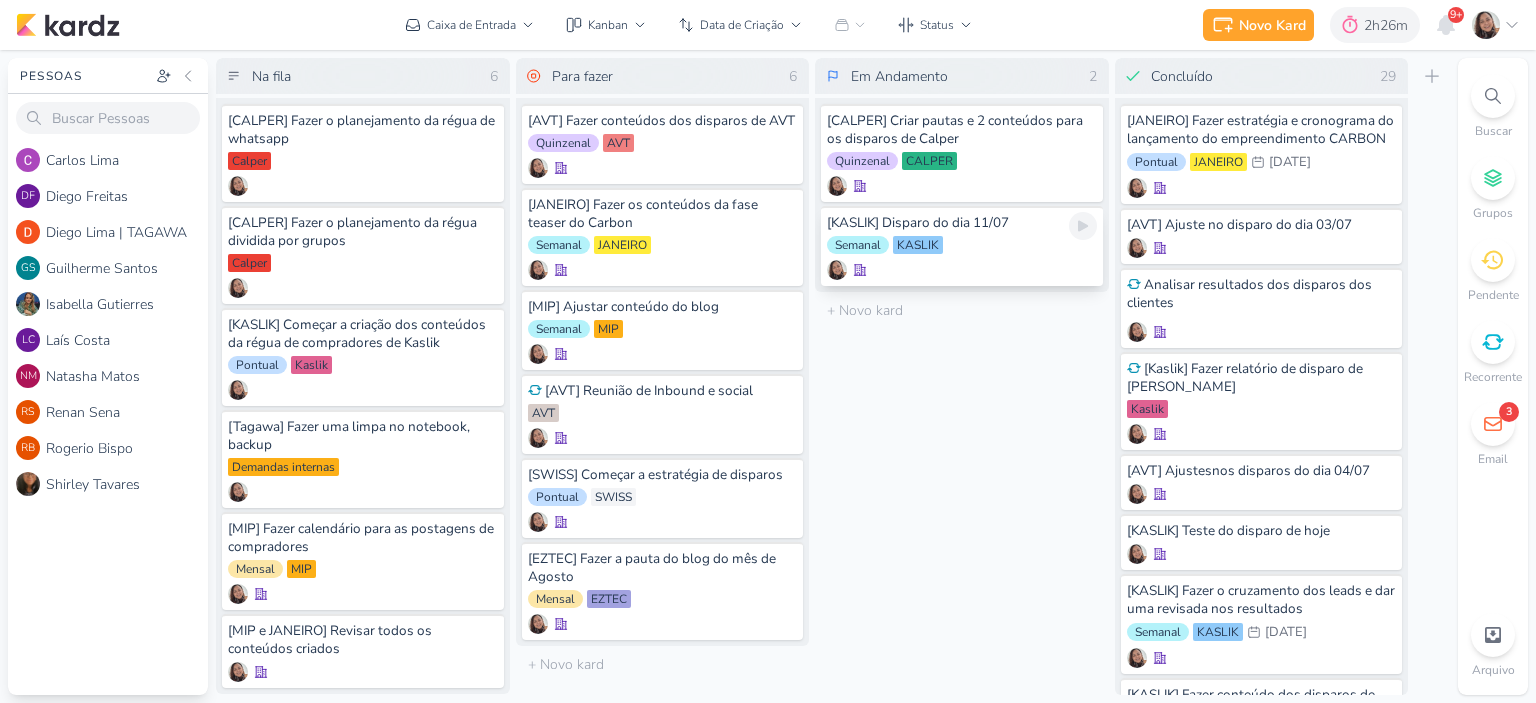 click on "[KASLIK] Disparo do dia 11/07
Semanal
KASLIK" at bounding box center [962, 246] 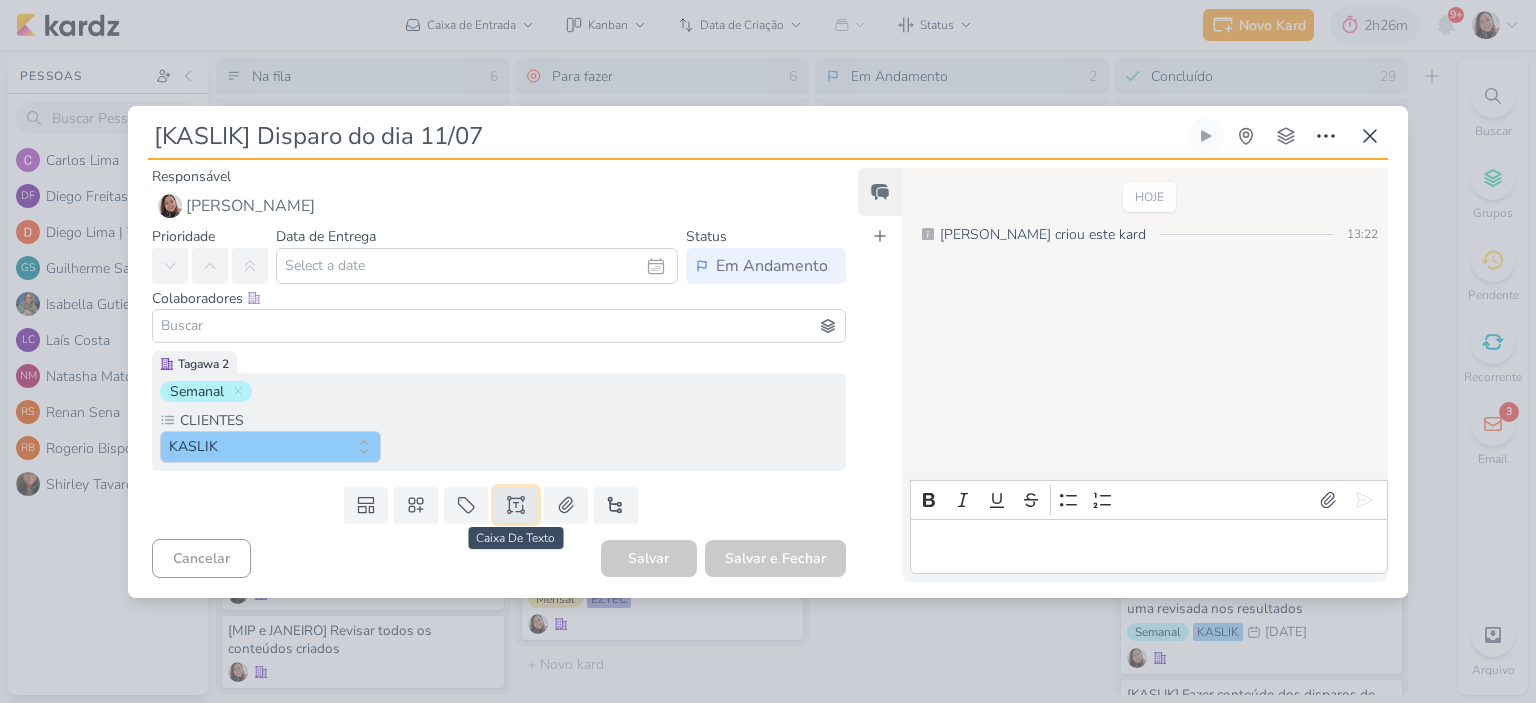 click at bounding box center [516, 505] 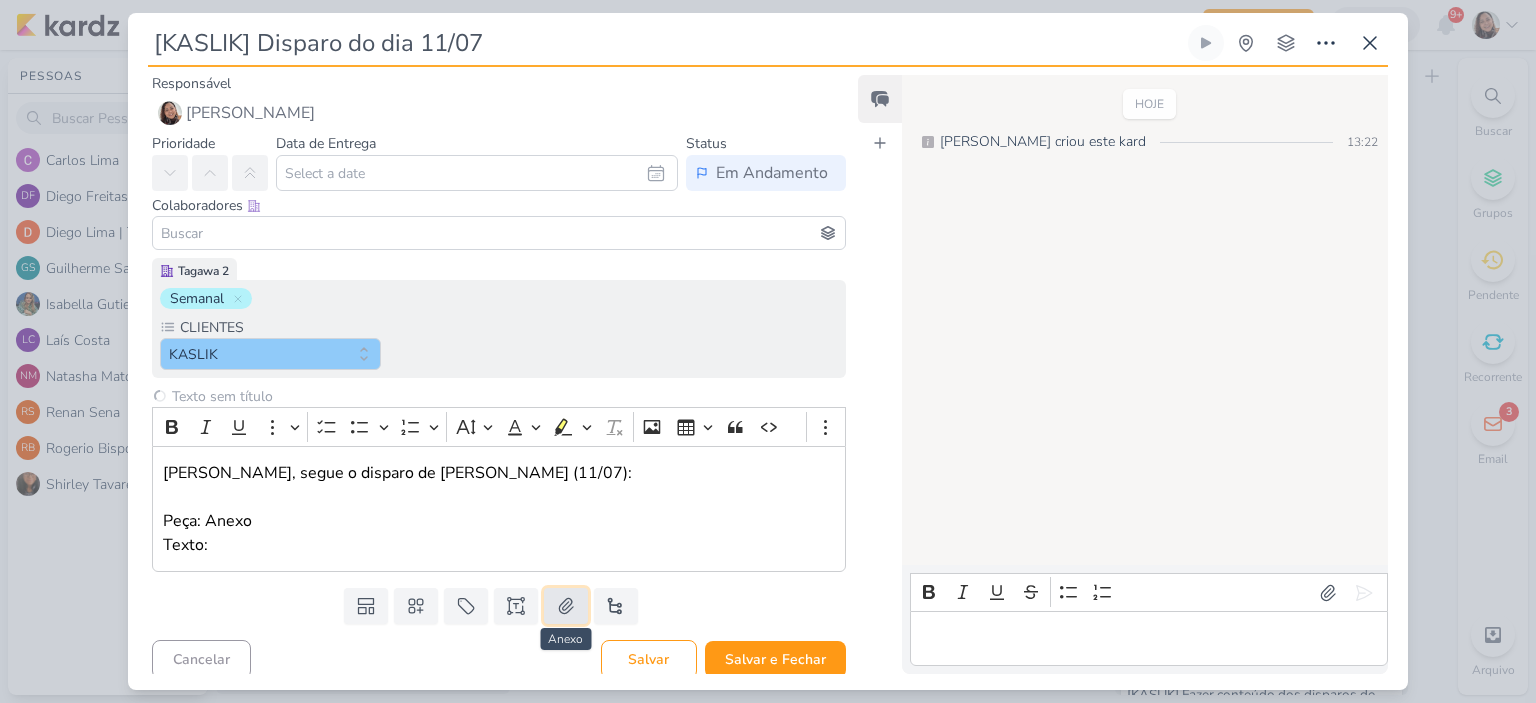 click at bounding box center [566, 606] 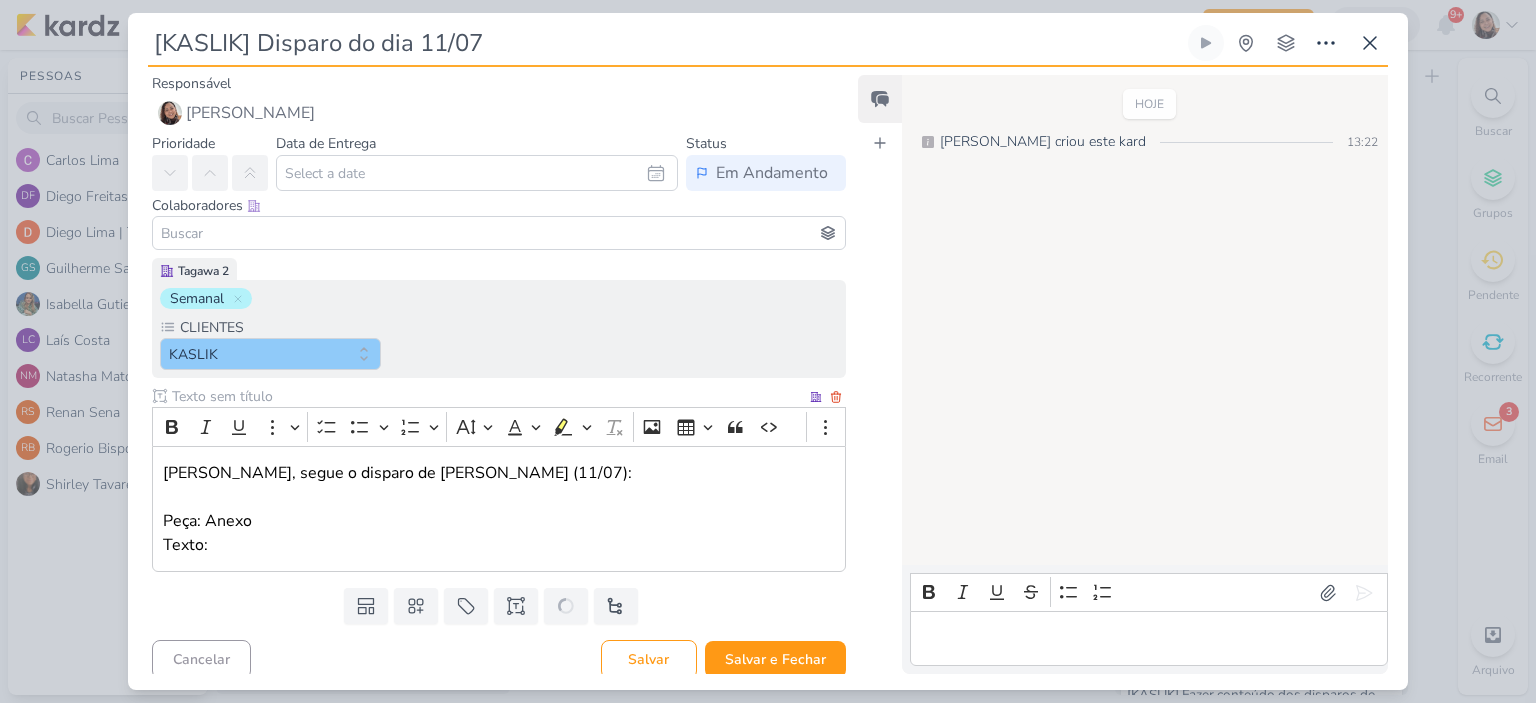 click on "Diego, segue o disparo de Kaslik de amanhã (11/07): Peça: Anexo Texto:" at bounding box center [499, 509] 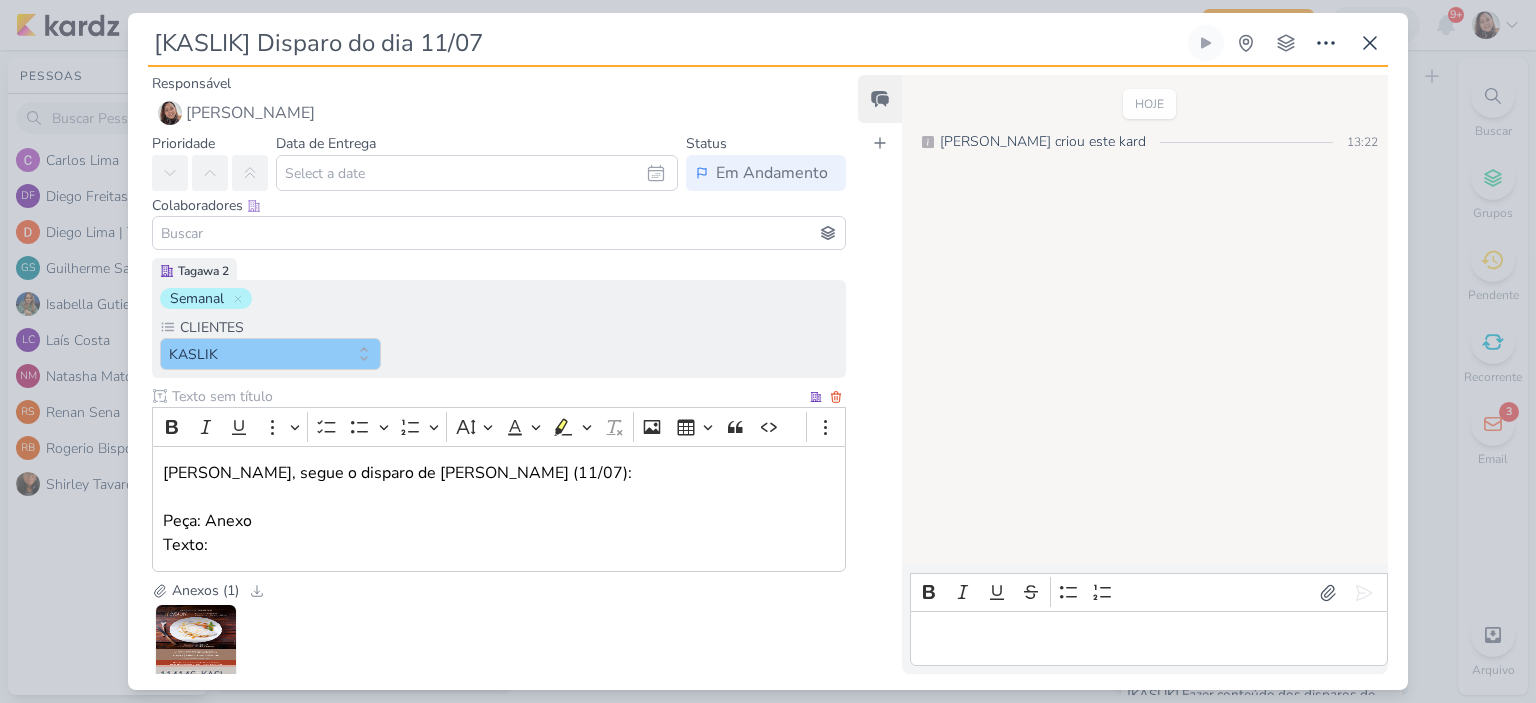 click on "Diego, segue o disparo de Kaslik de amanhã (11/07): Peça: Anexo Texto:" at bounding box center (499, 509) 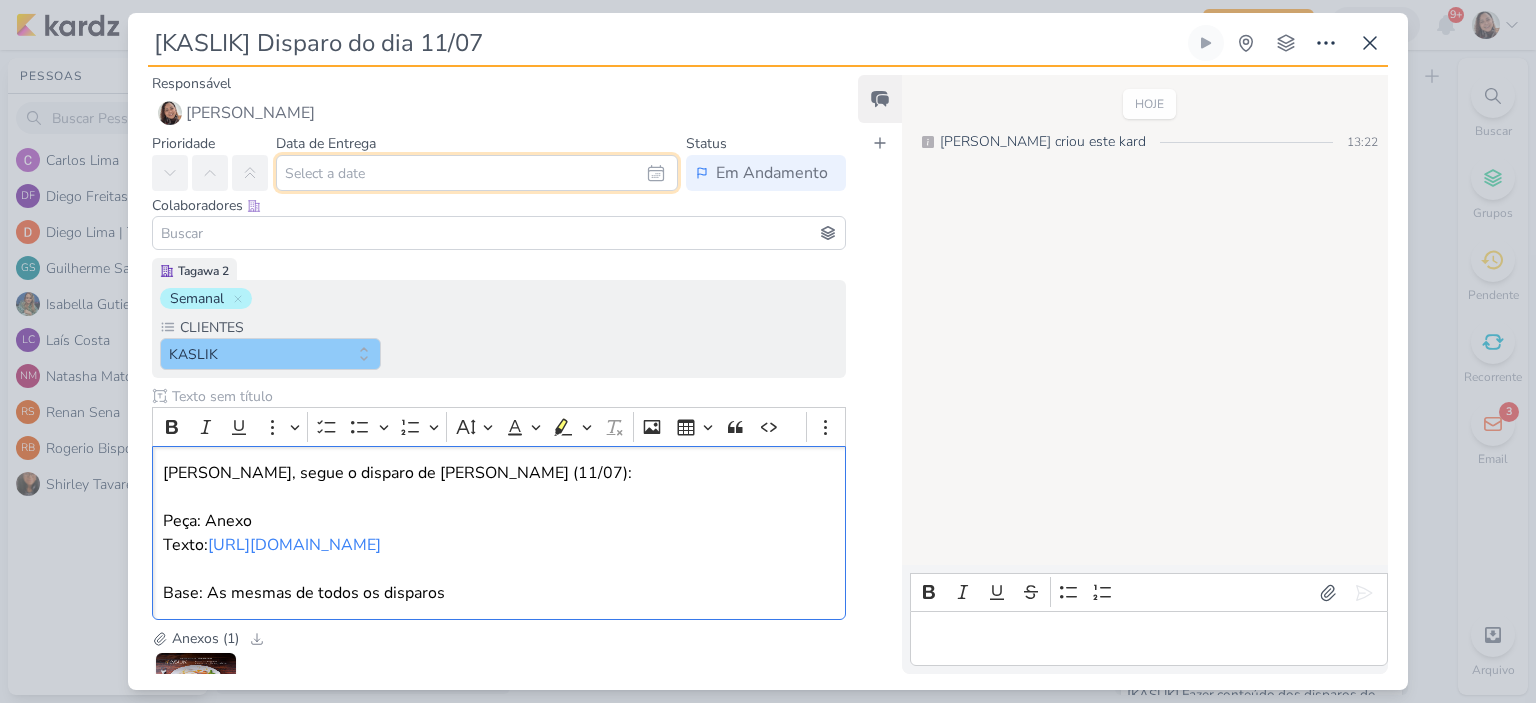 click at bounding box center (477, 173) 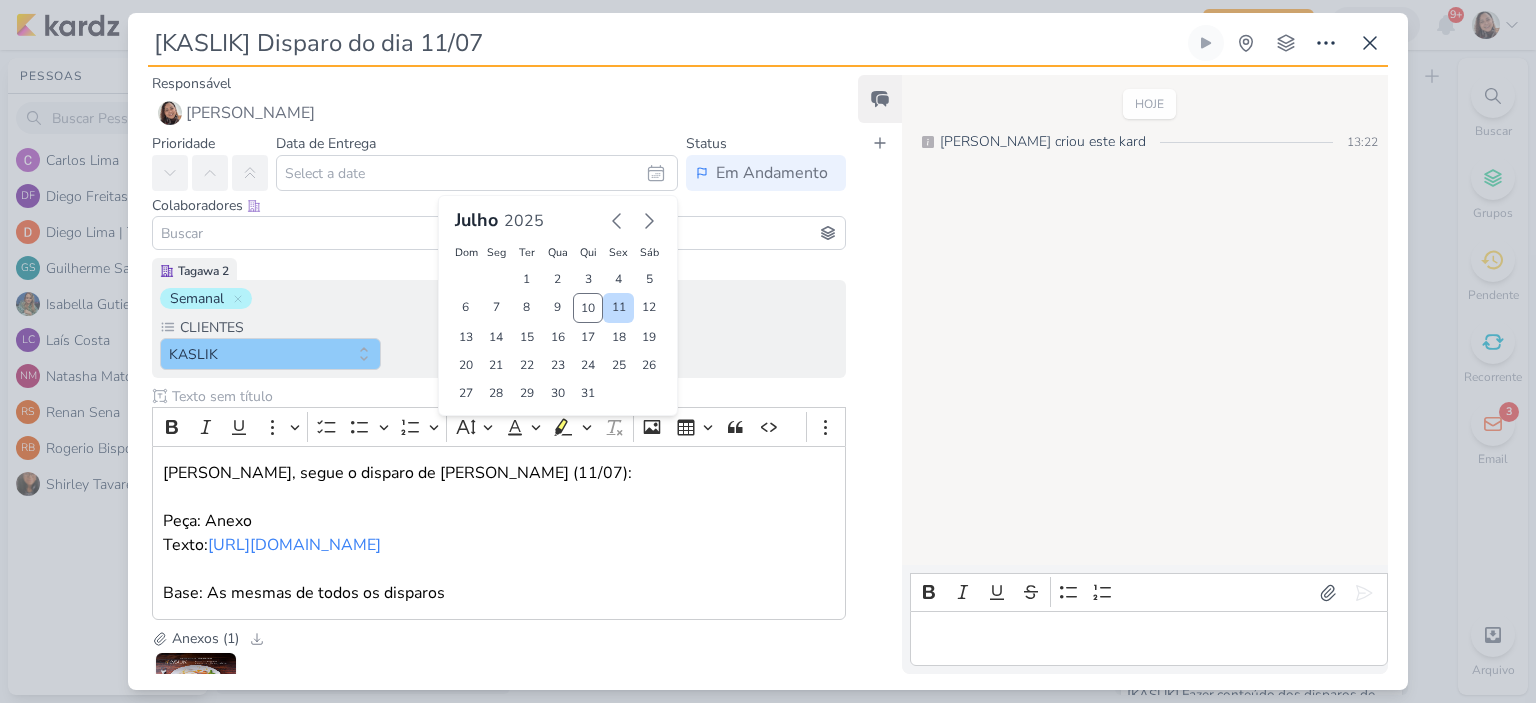 click on "11" at bounding box center (618, 308) 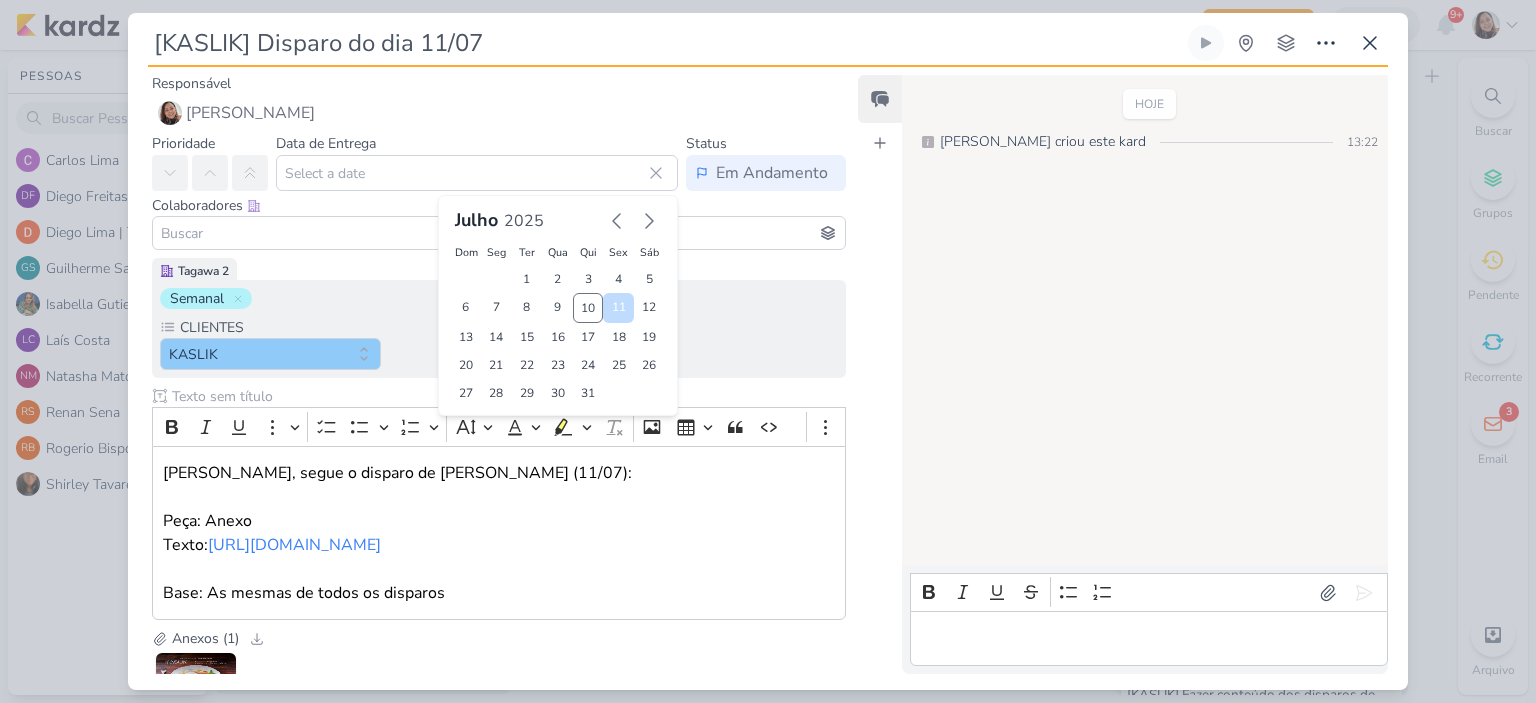 type on "11 de julho de 2025 às 23:59" 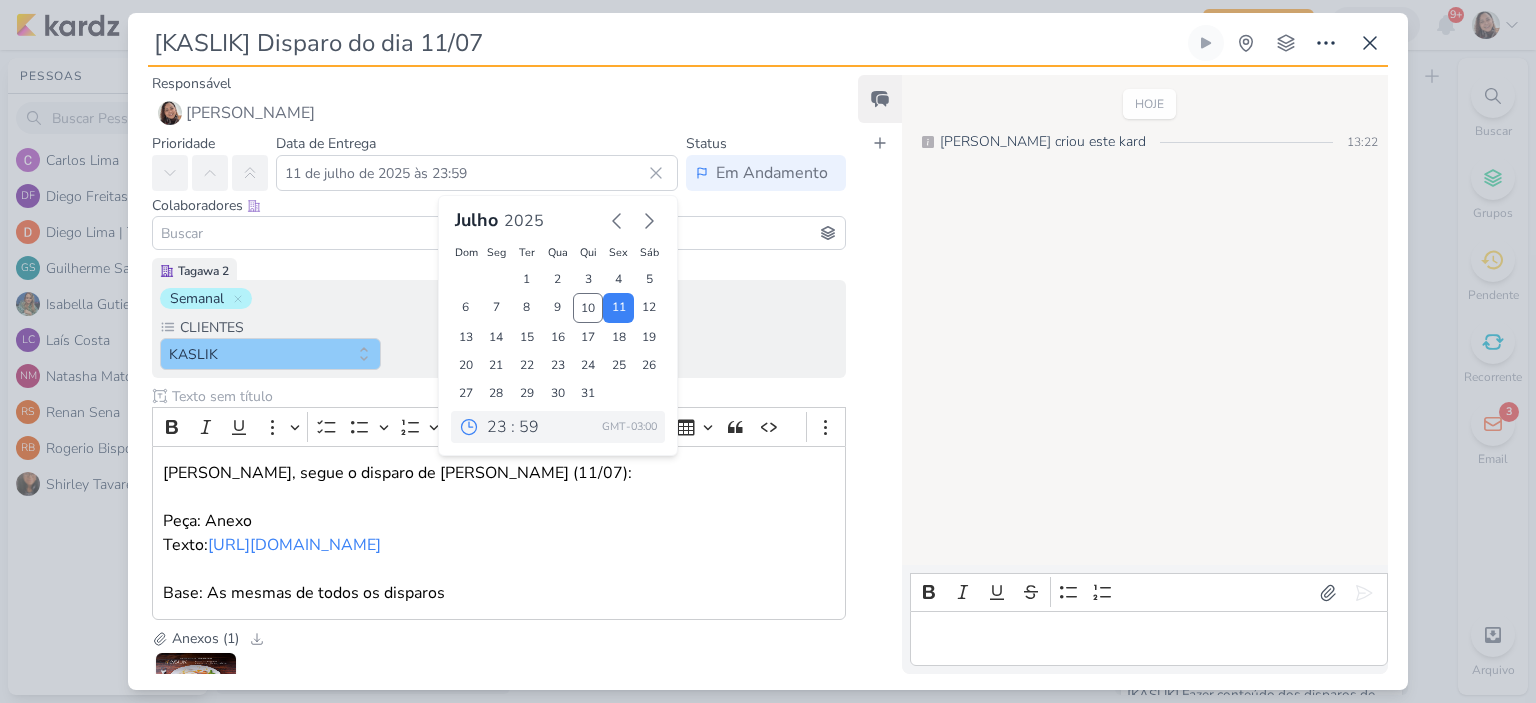 click on "Data de Entrega
11 de julho de 2025 às 23:59
Julho
2025
Dom
Seg
Ter
Qua
Qui
Sex
Sáb
1 2 3 4 5 6 7 8 9 10 11 12 13 14 15 16 17 18 19 20 21 22 23 24 25 26 27 28 29 30 31
:" at bounding box center (477, 161) 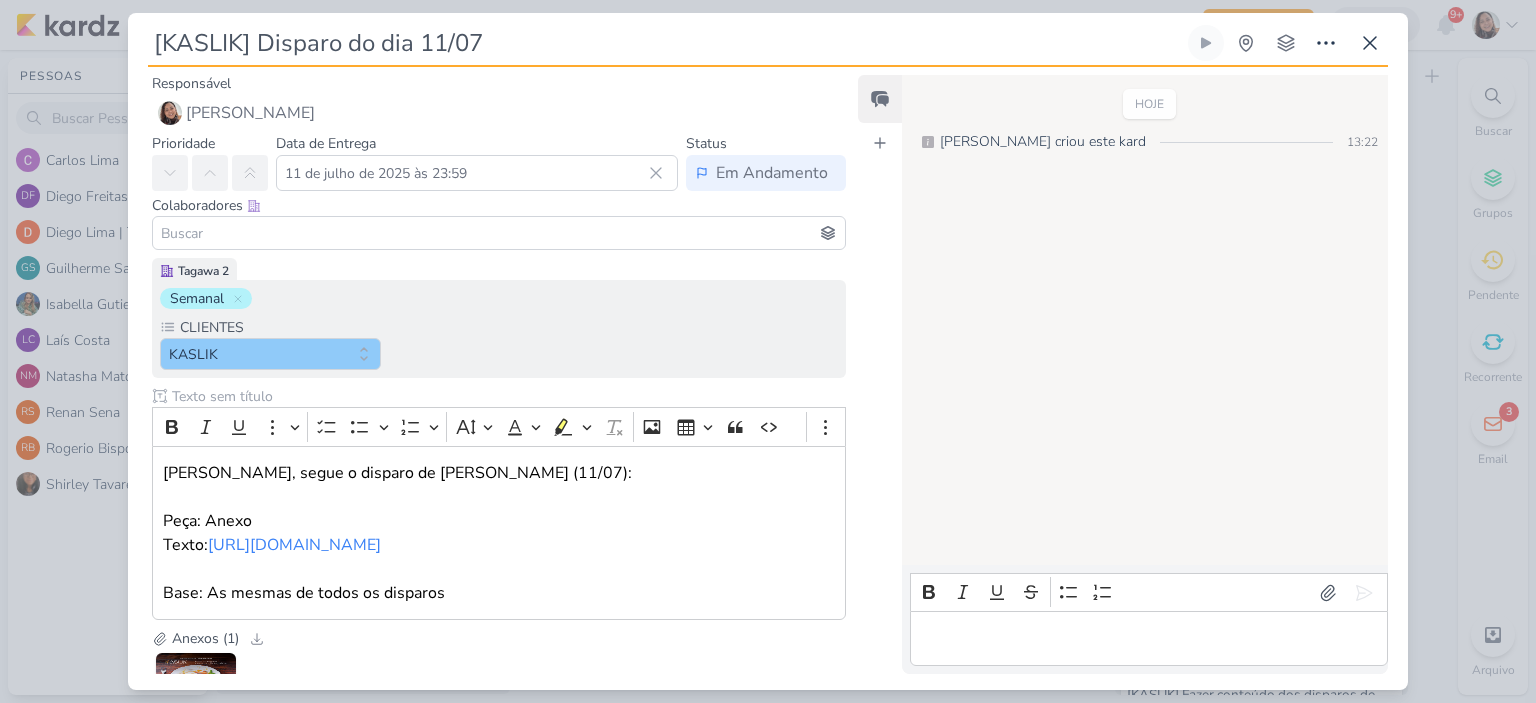 click at bounding box center [499, 233] 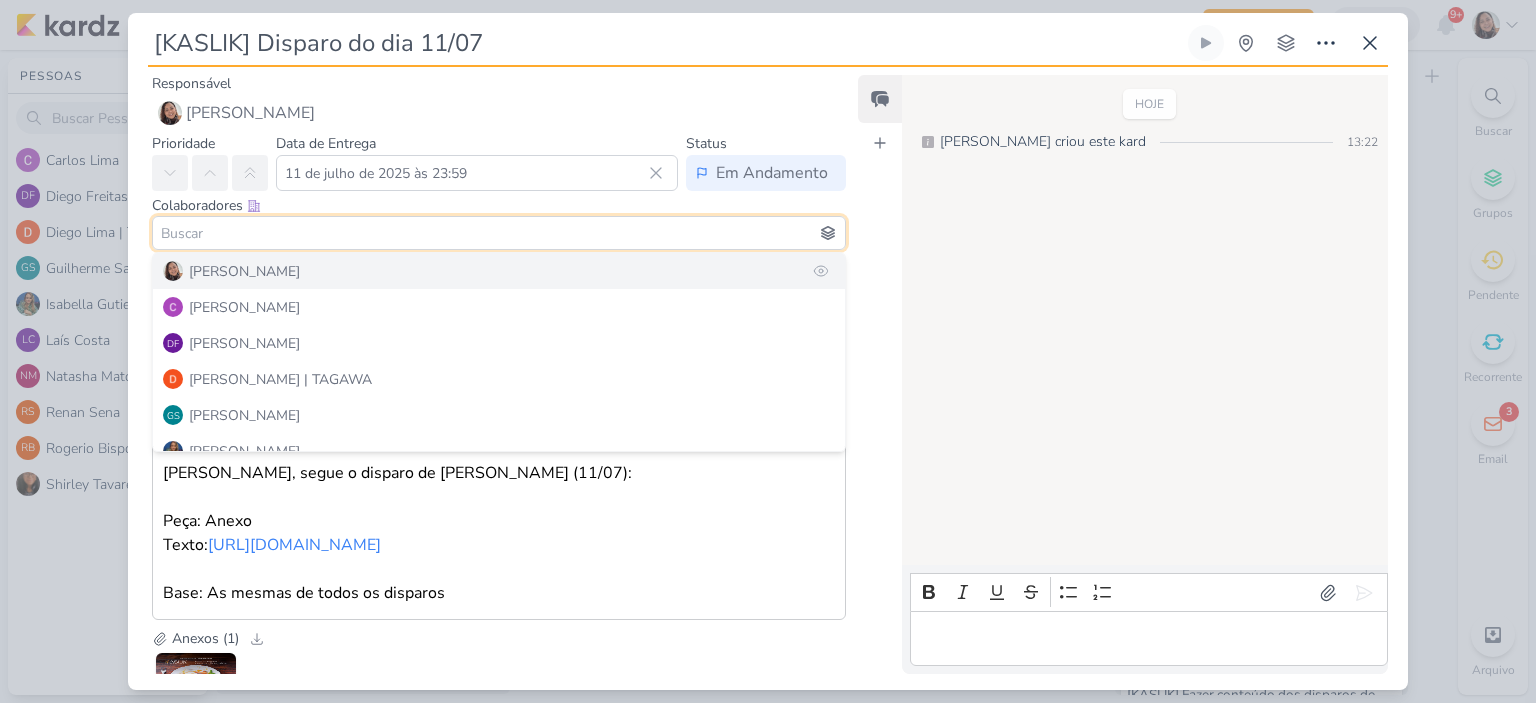 click on "[PERSON_NAME]" at bounding box center (244, 271) 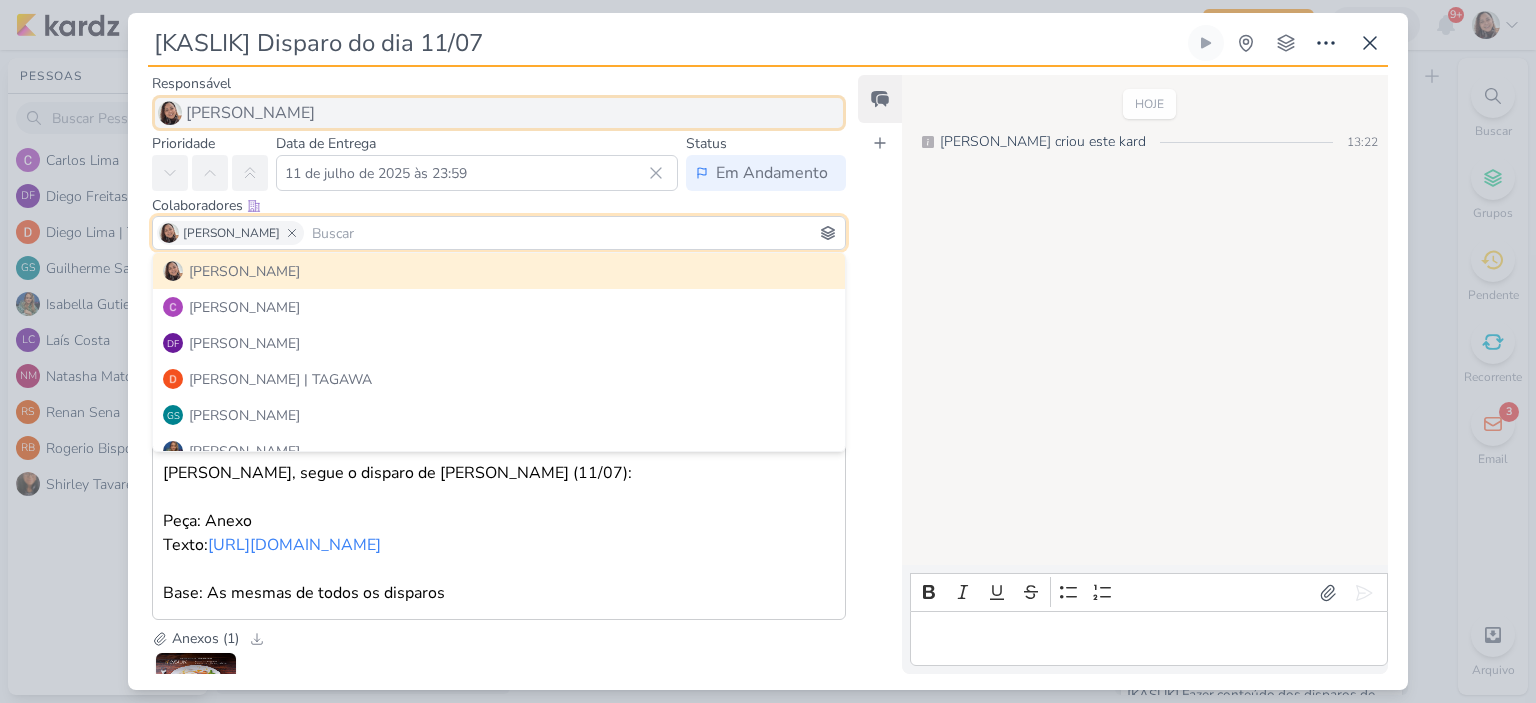 click on "[PERSON_NAME]" at bounding box center (250, 113) 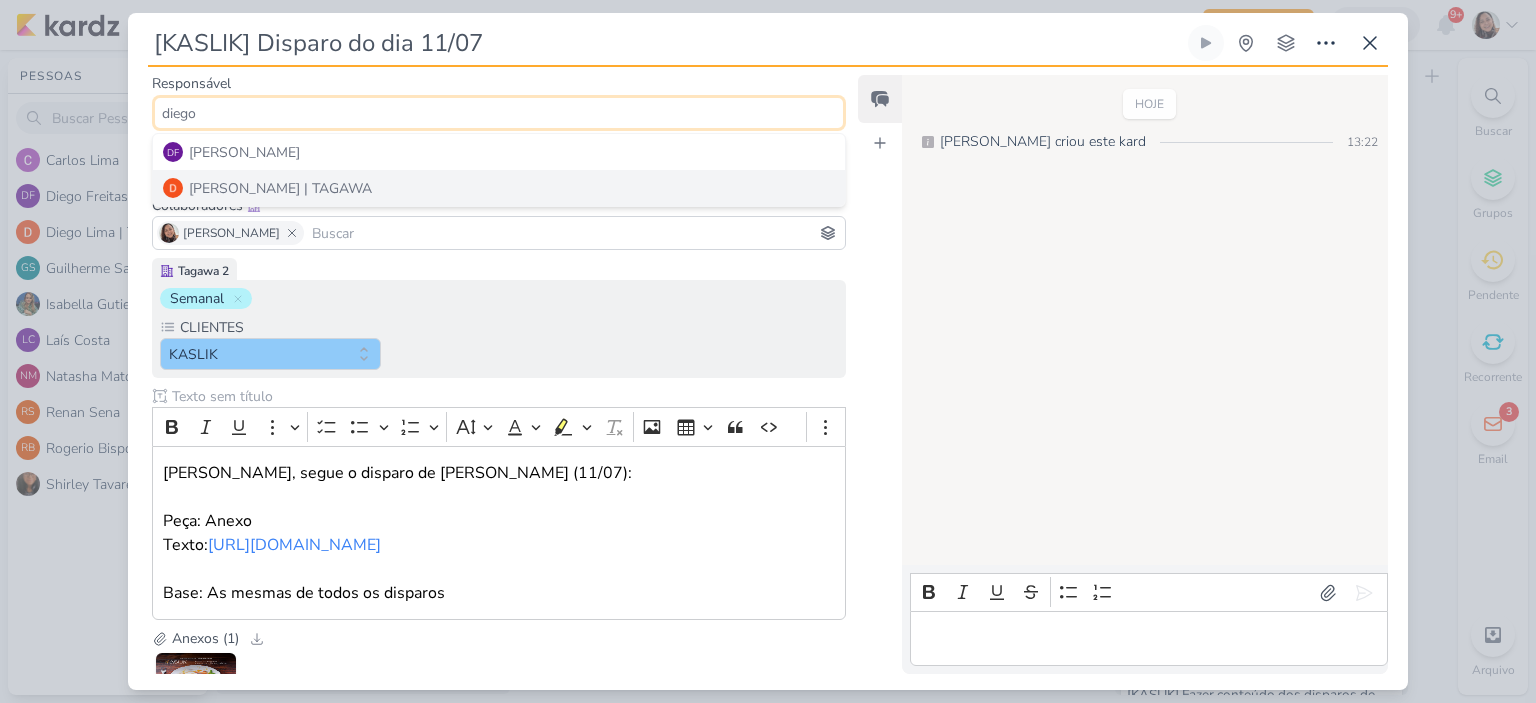 type on "diego" 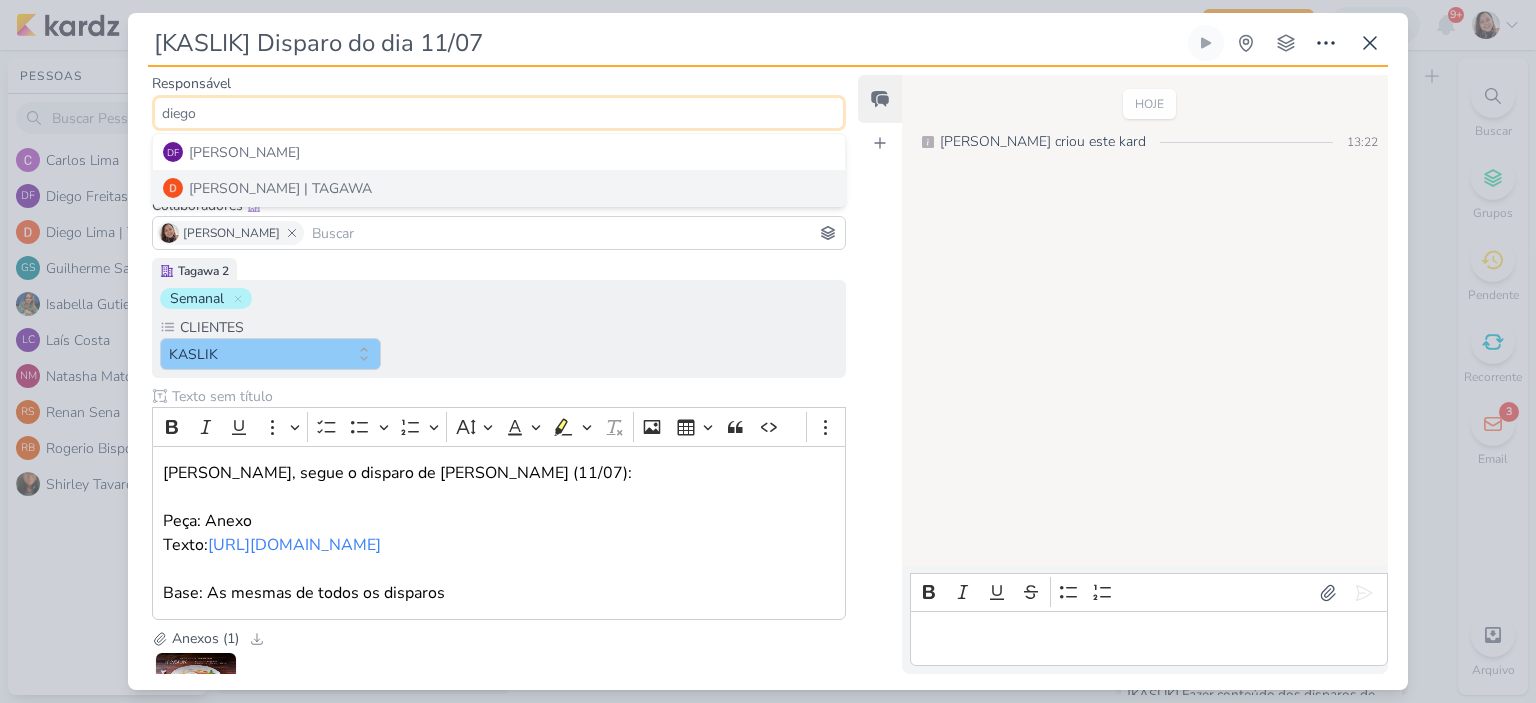 click on "Diego  Lima | TAGAWA" at bounding box center [499, 188] 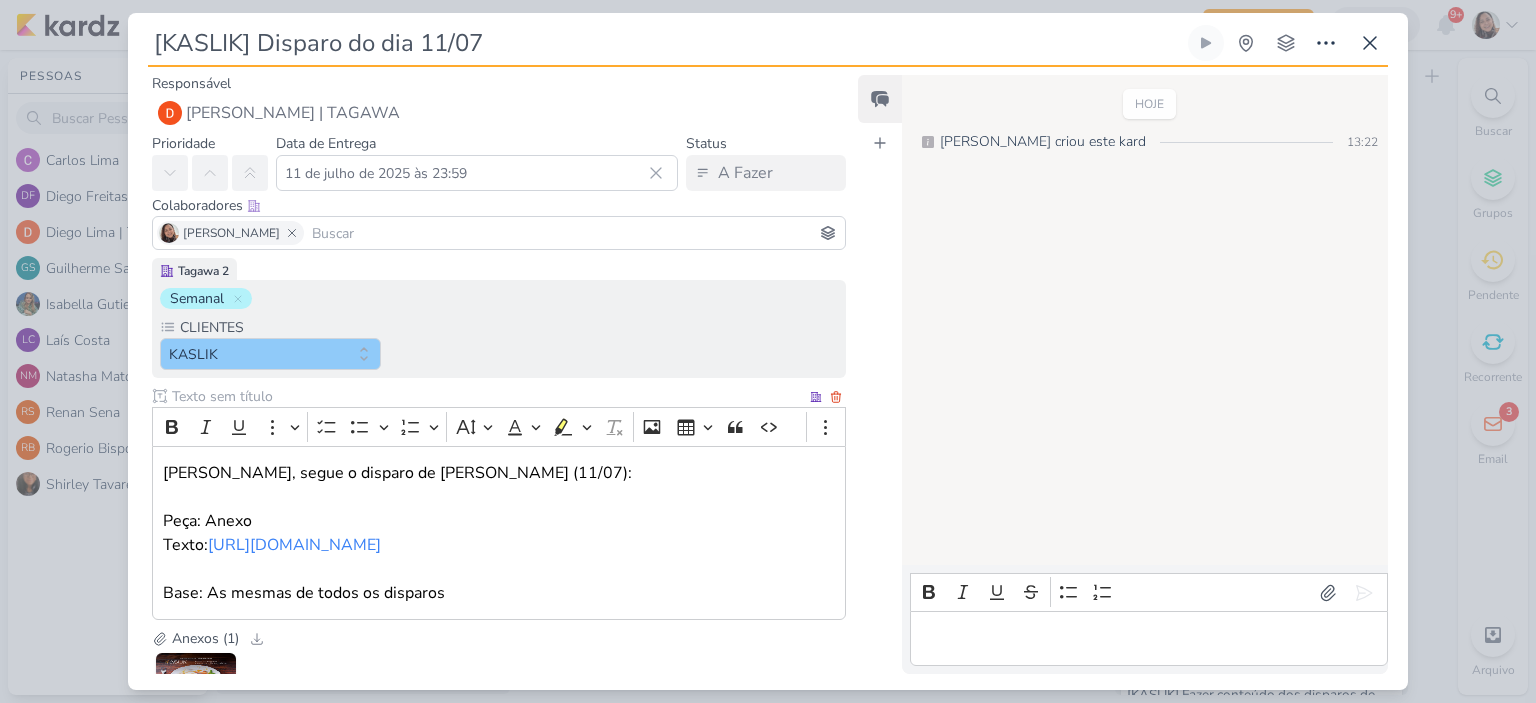 scroll, scrollTop: 196, scrollLeft: 0, axis: vertical 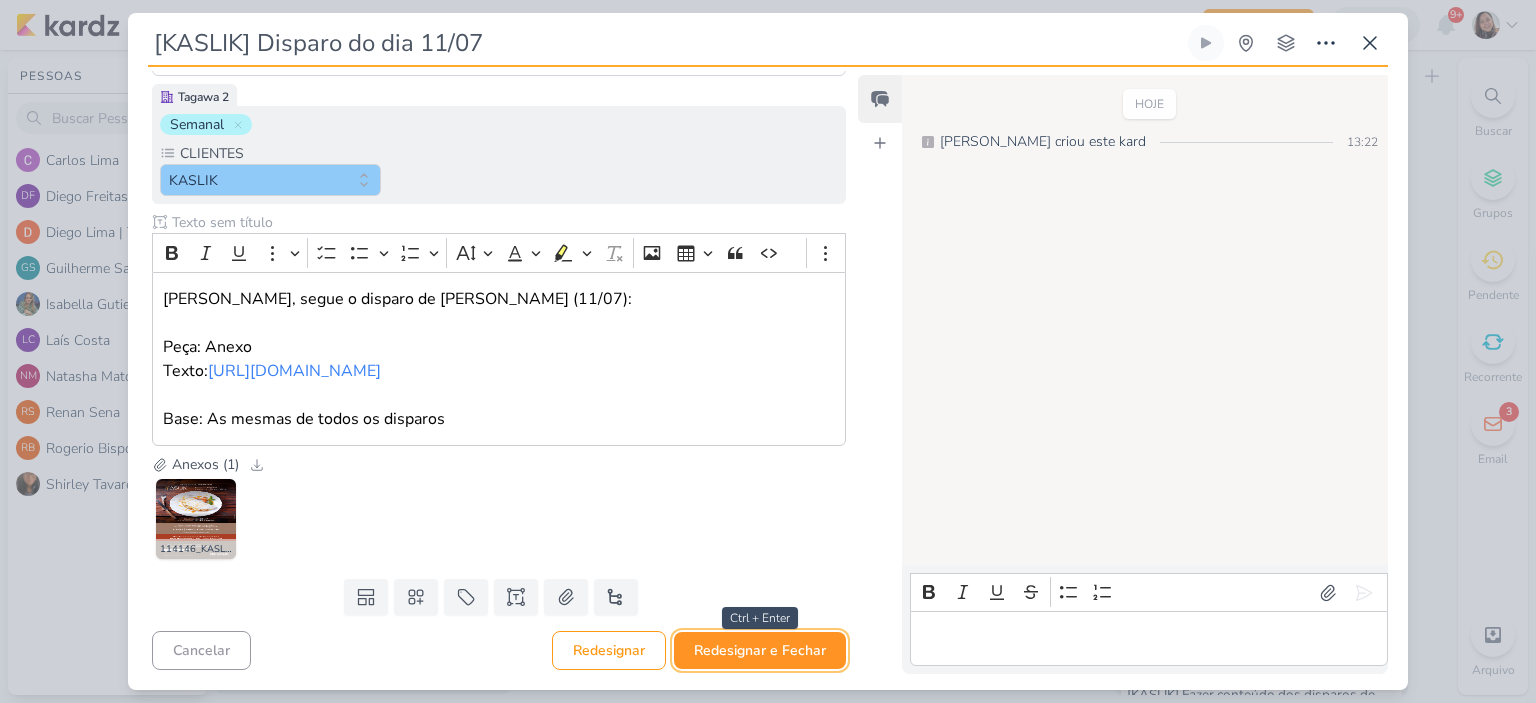 click on "Redesignar e Fechar" at bounding box center (760, 650) 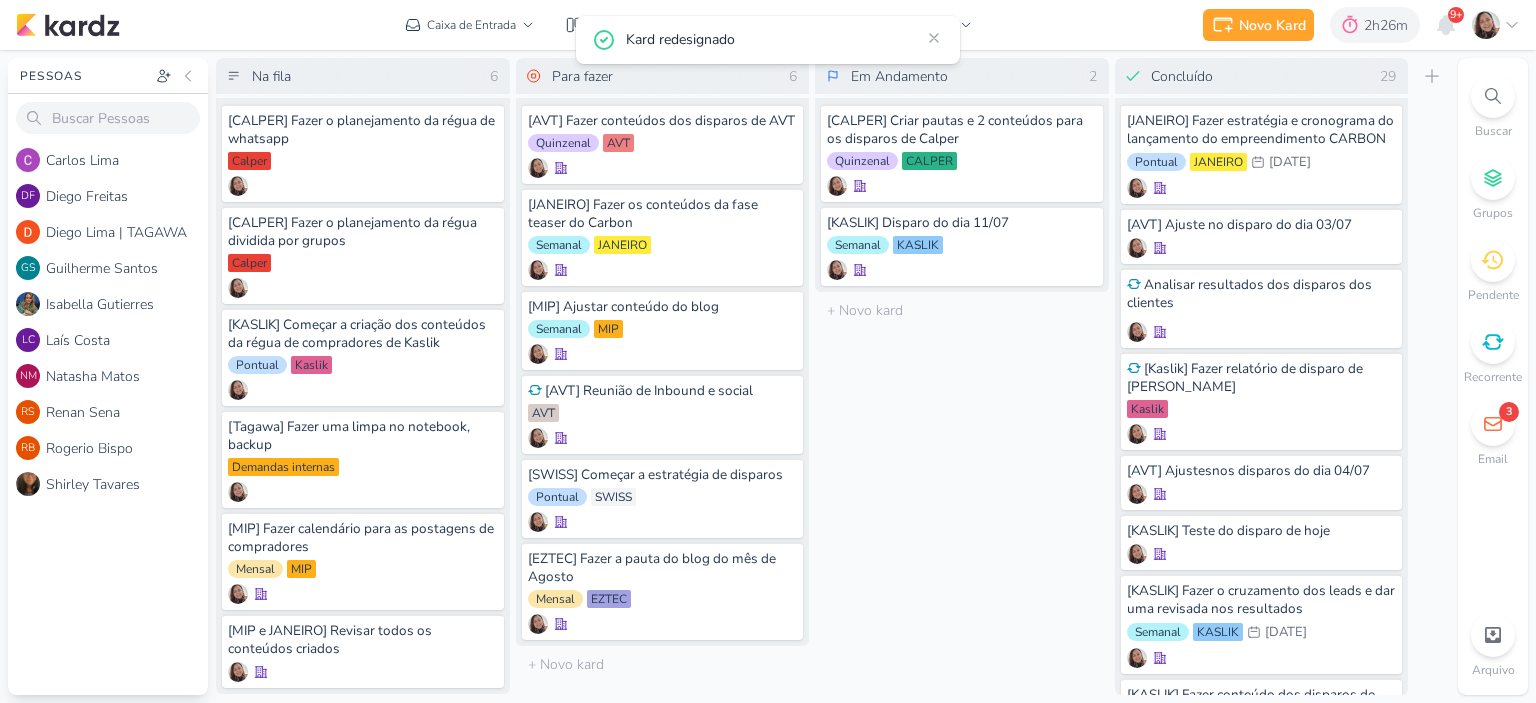 scroll, scrollTop: 0, scrollLeft: 0, axis: both 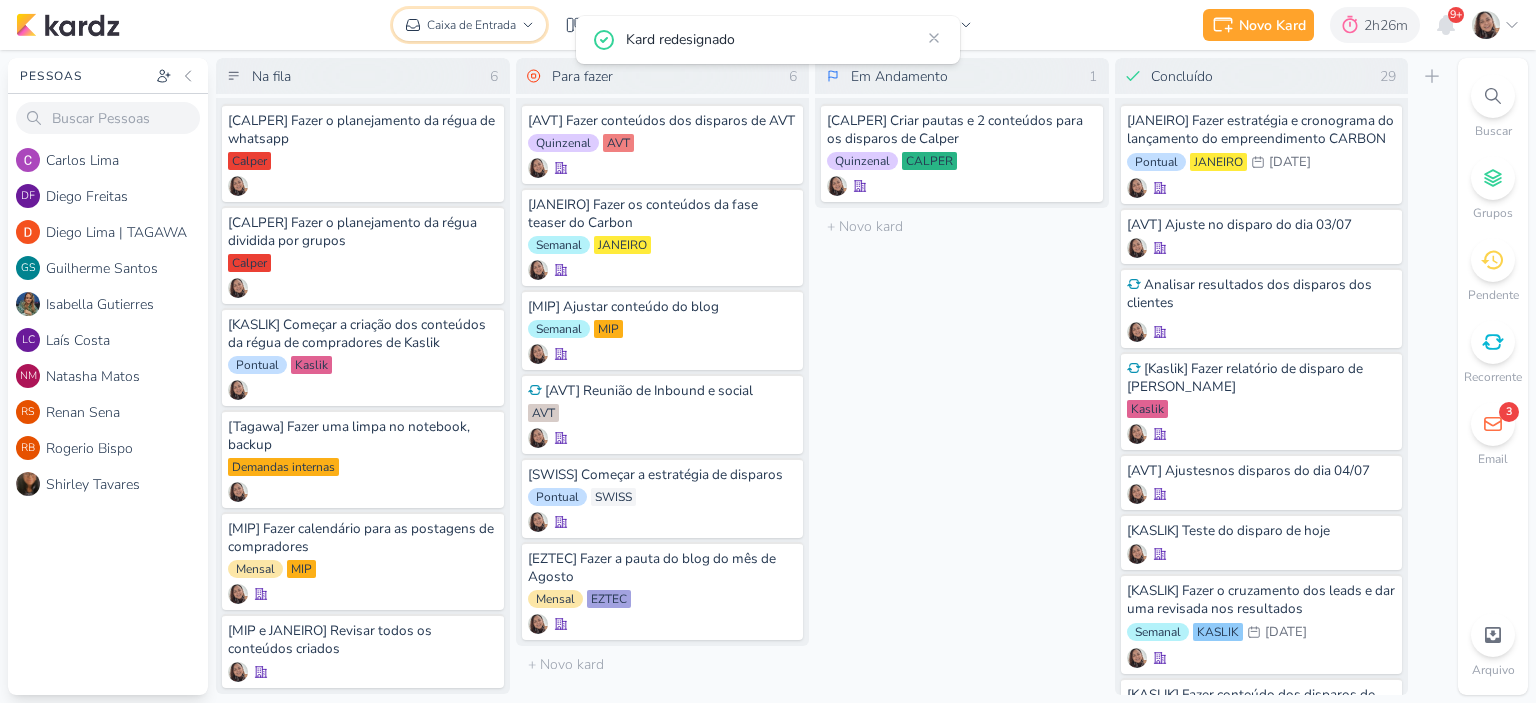 click on "Caixa de Entrada" at bounding box center [471, 25] 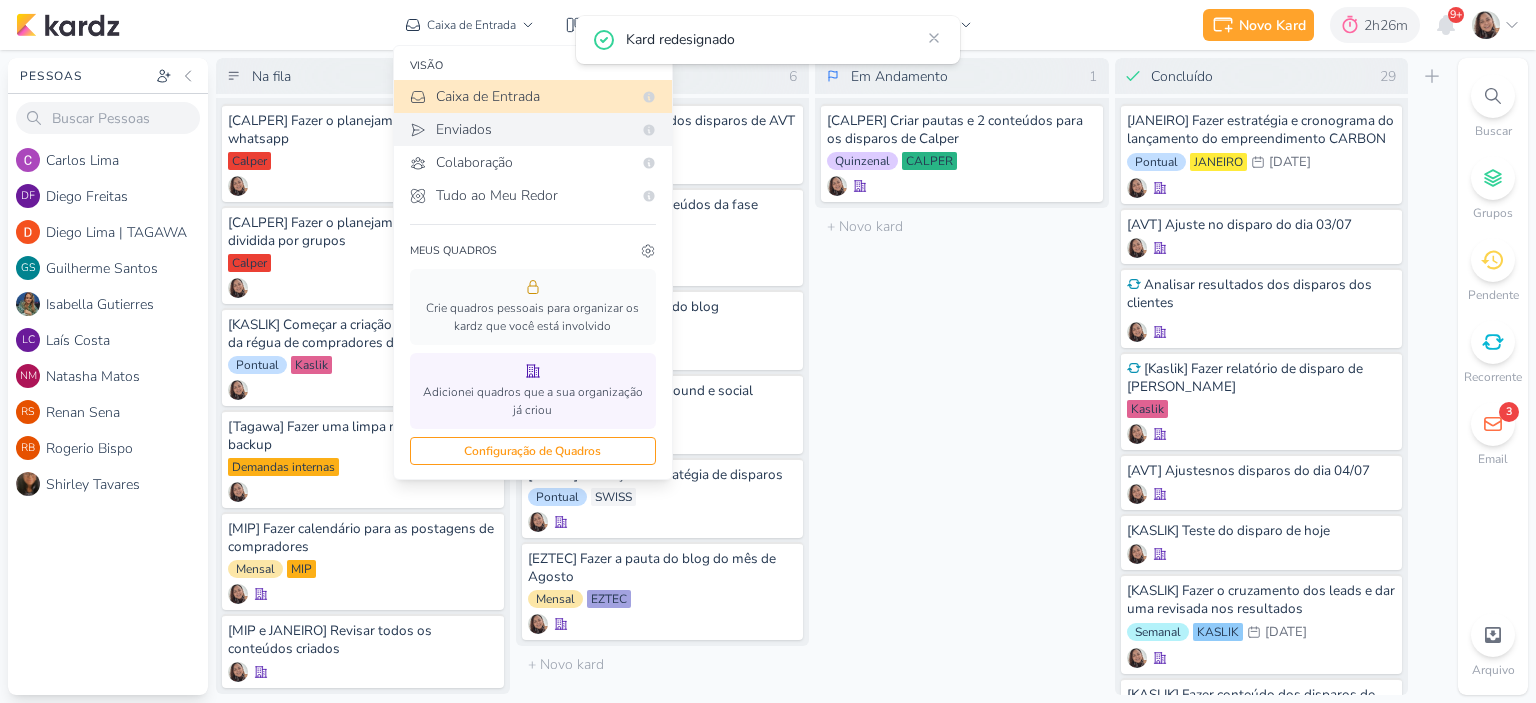 click on "Enviados" at bounding box center [534, 129] 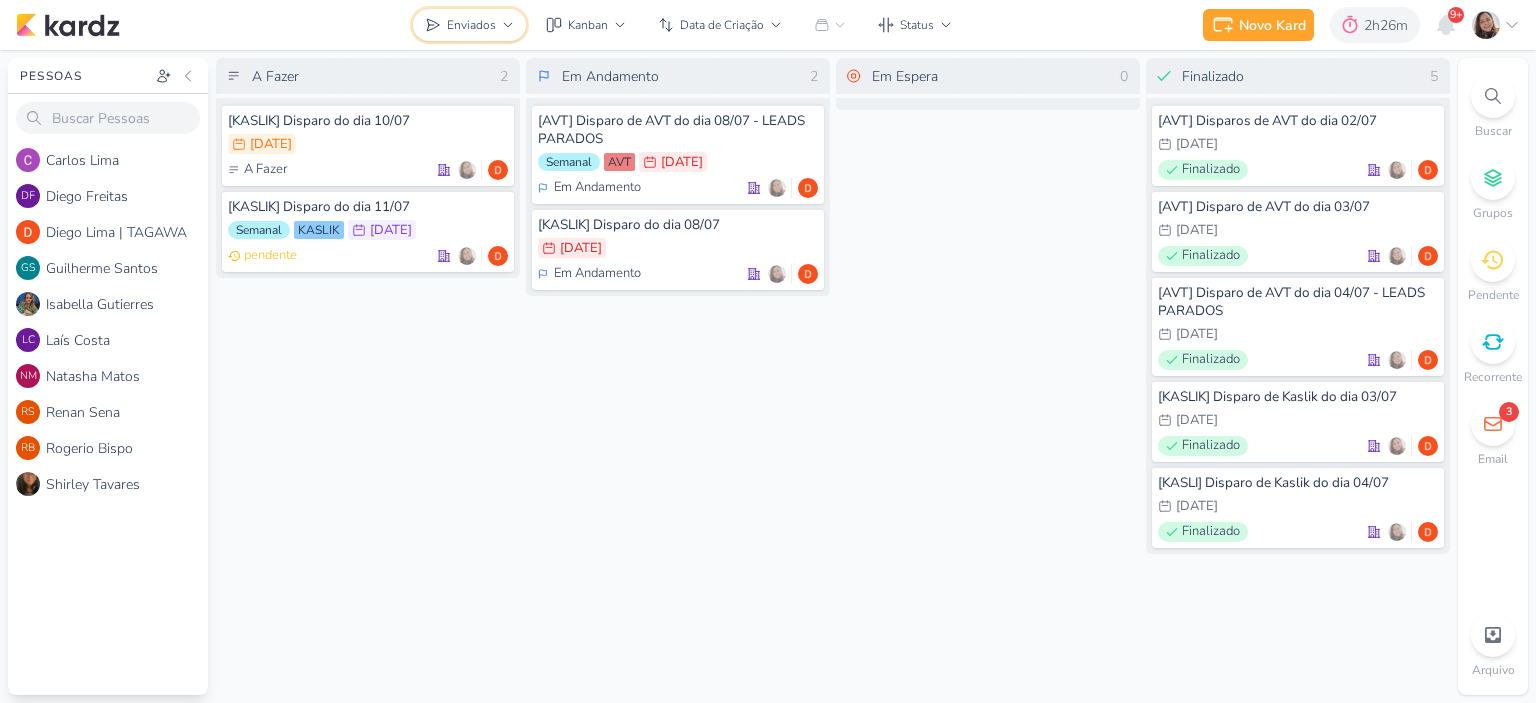 click on "Enviados" at bounding box center [471, 25] 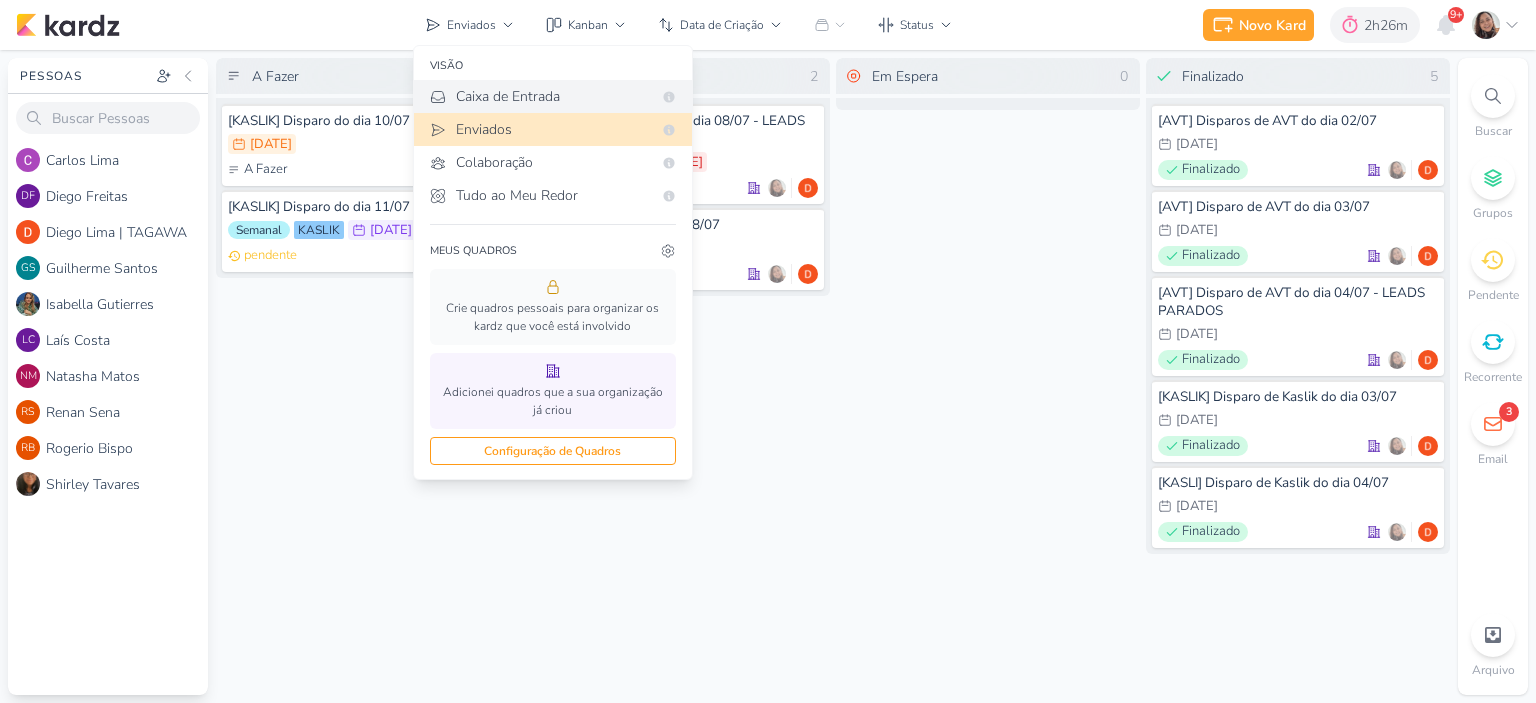 click on "Caixa de Entrada" at bounding box center (554, 96) 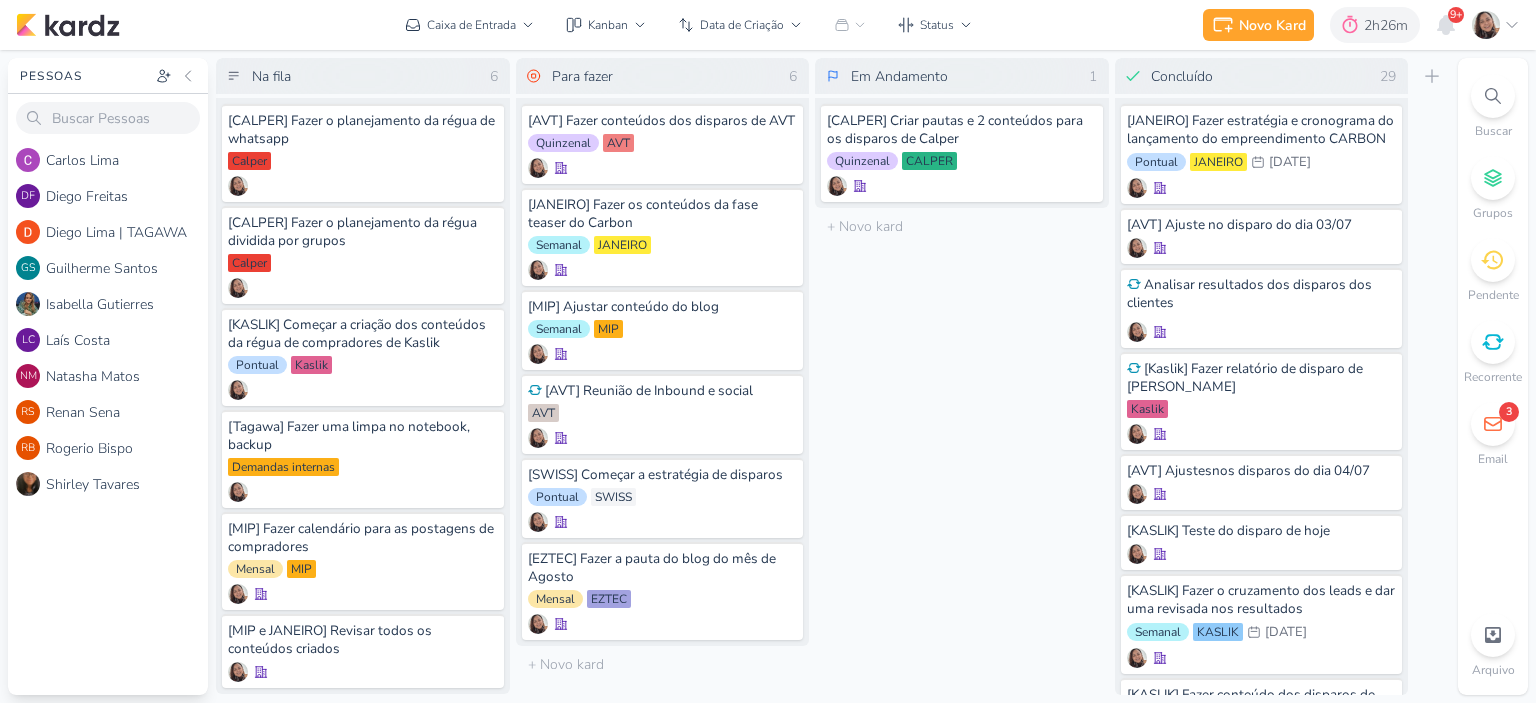 click 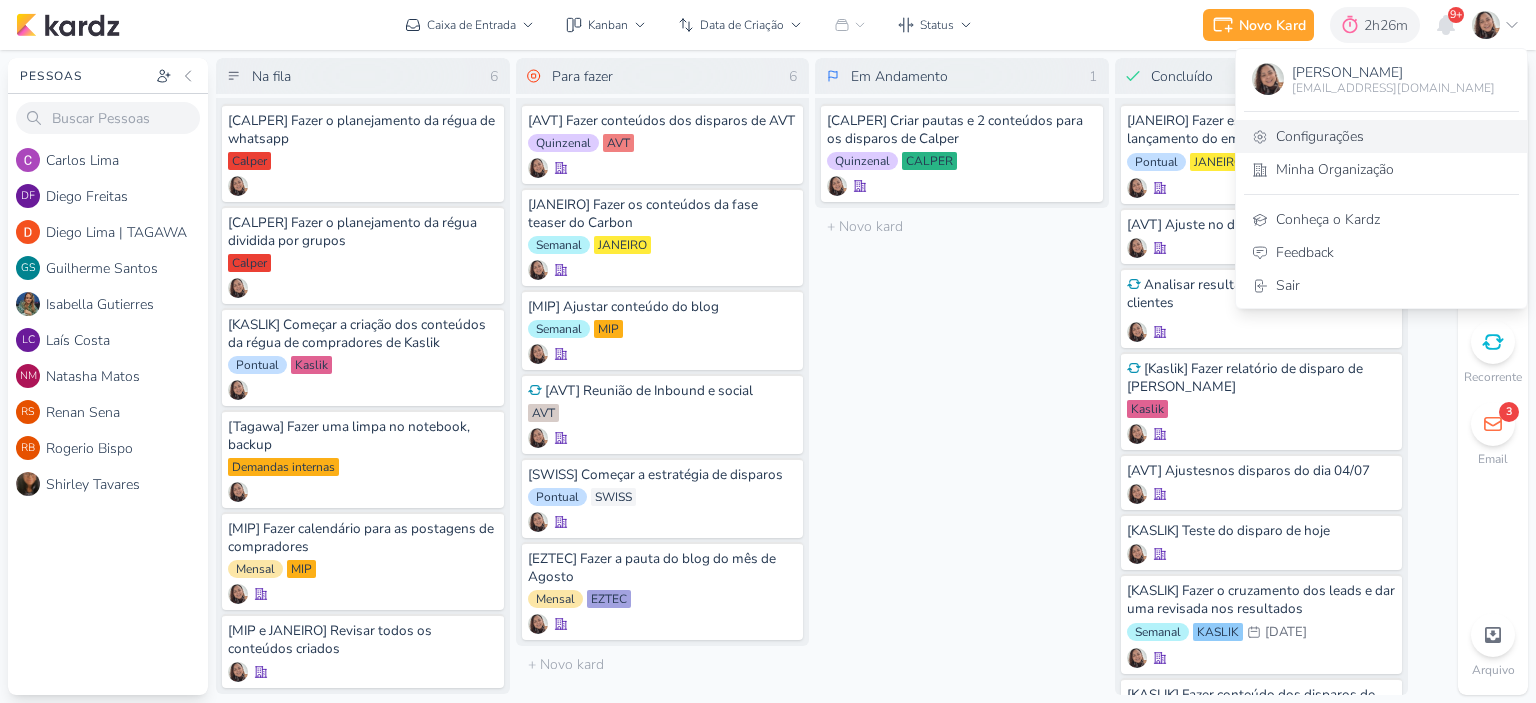 click on "Configurações" at bounding box center [1381, 136] 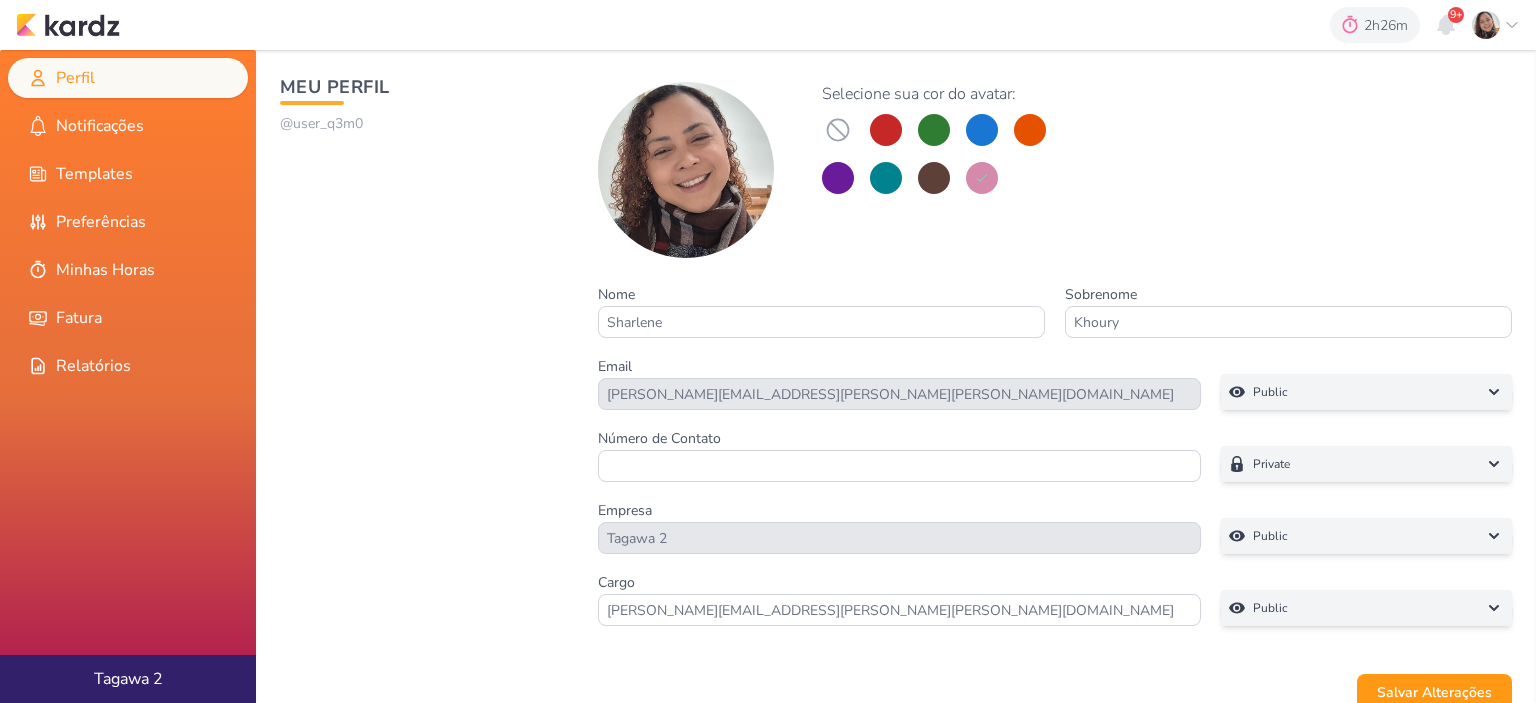 scroll, scrollTop: 0, scrollLeft: 0, axis: both 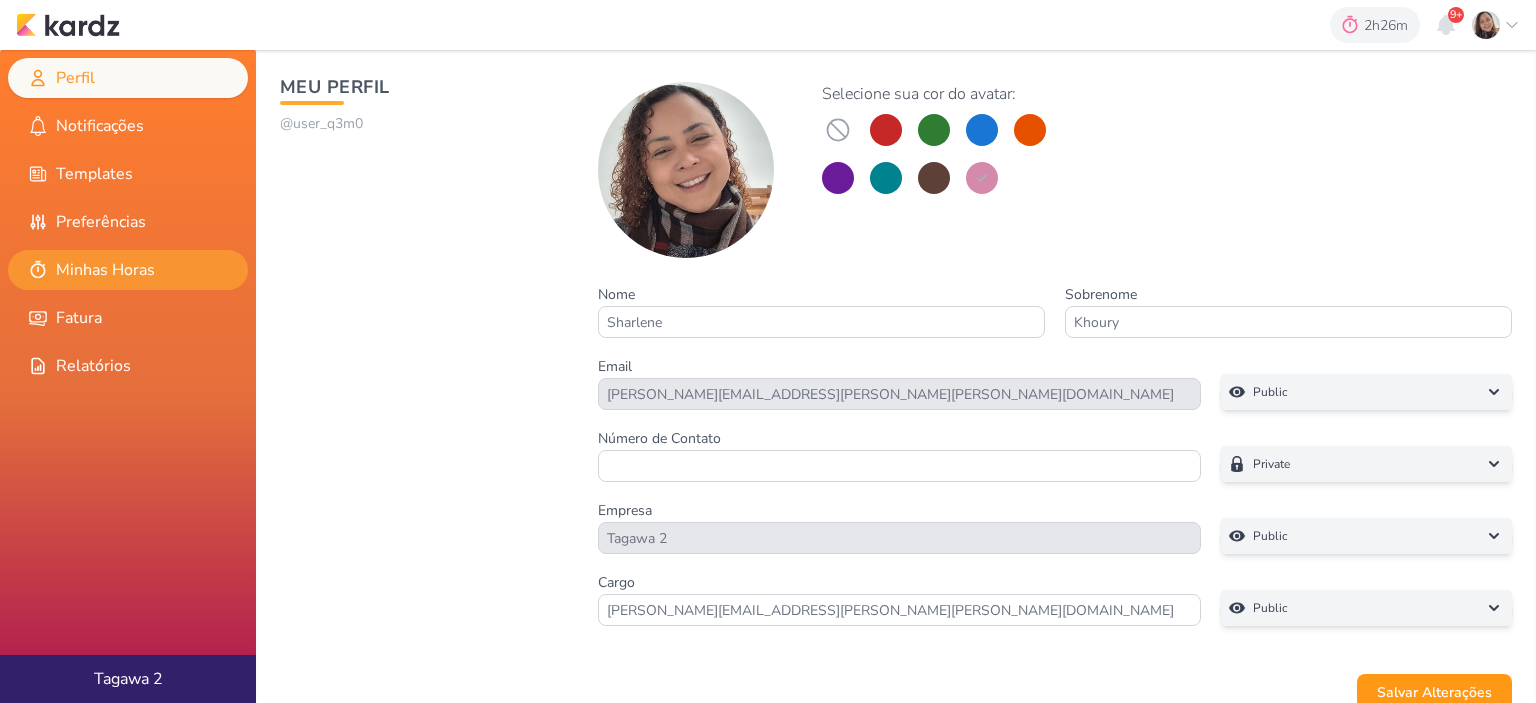 click on "Minhas Horas" at bounding box center (128, 270) 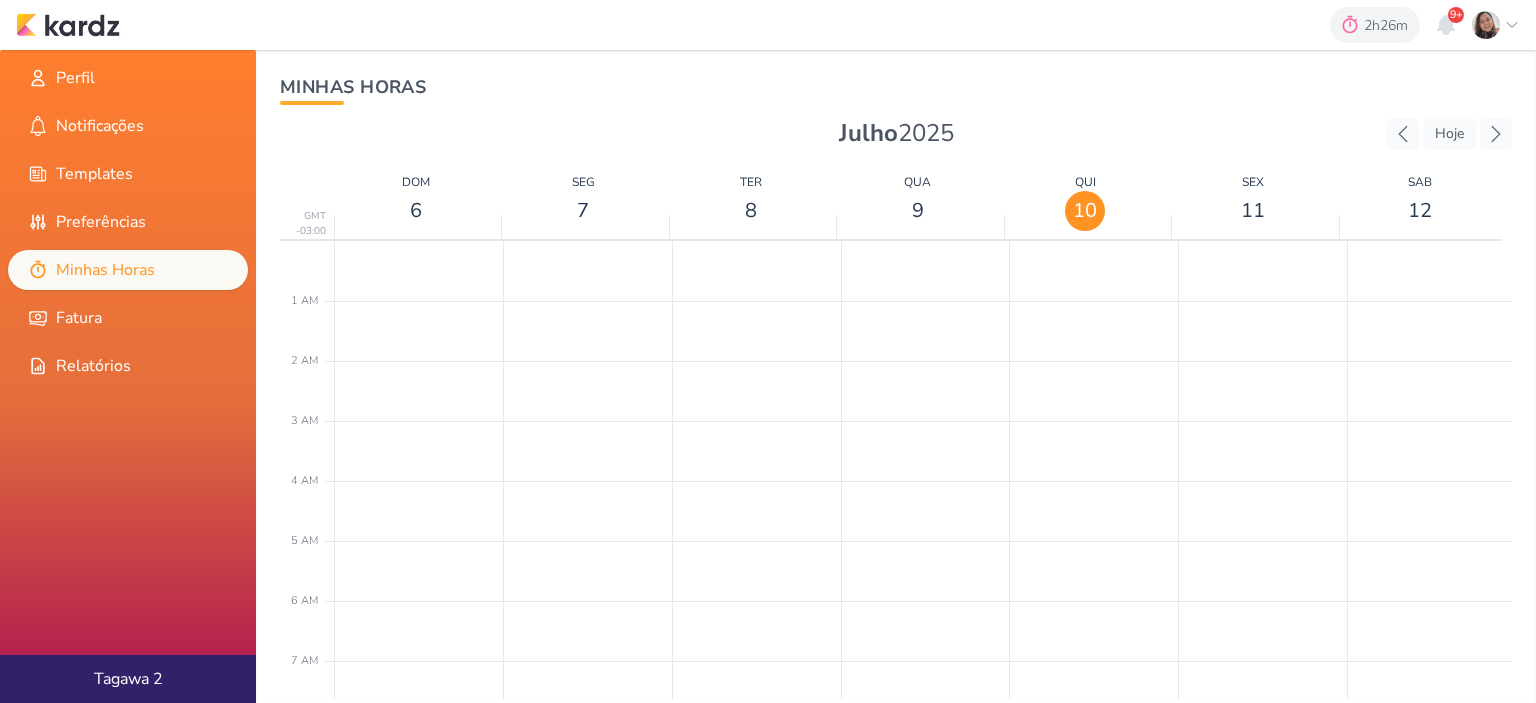 scroll, scrollTop: 472, scrollLeft: 0, axis: vertical 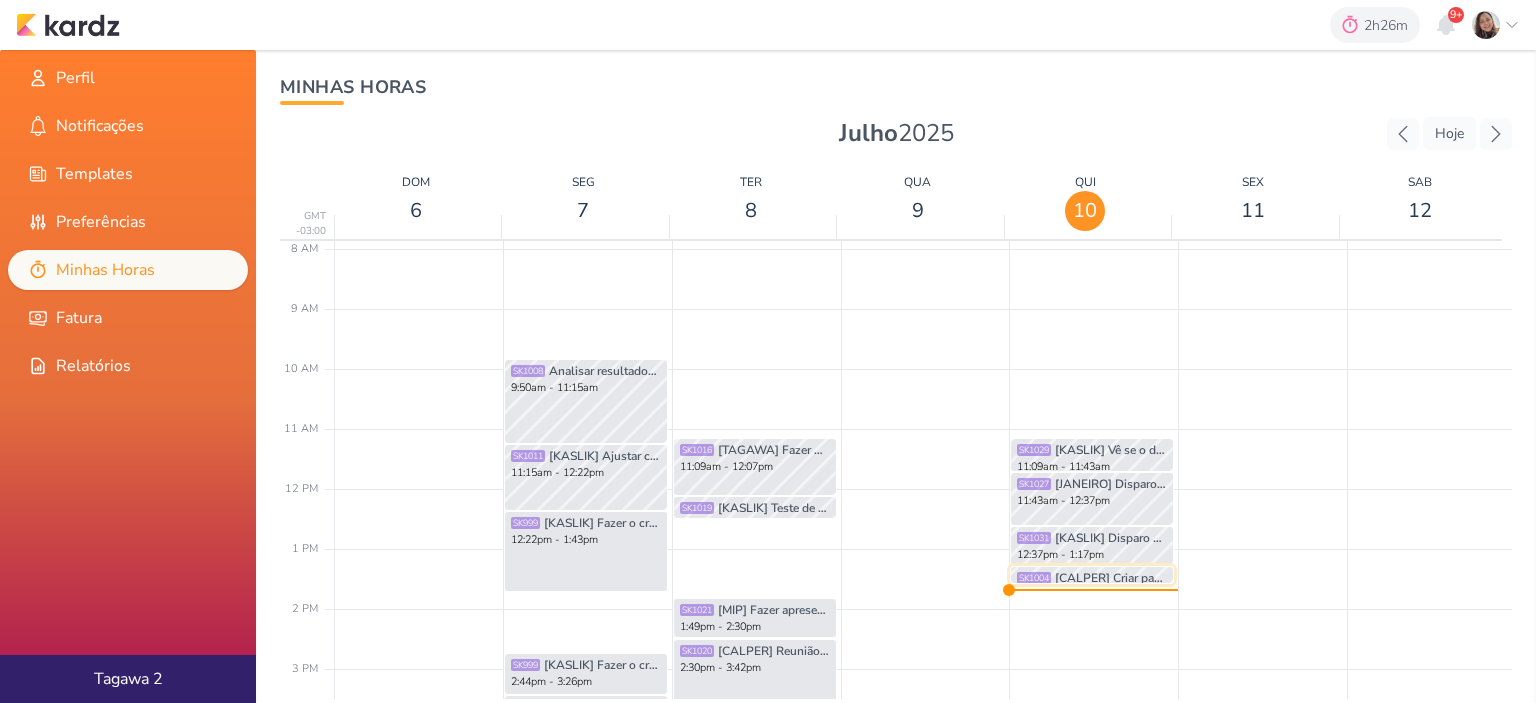 click on "[CALPER] Criar pautas e 2 conteúdos para os disparos de Calper" at bounding box center (1111, 578) 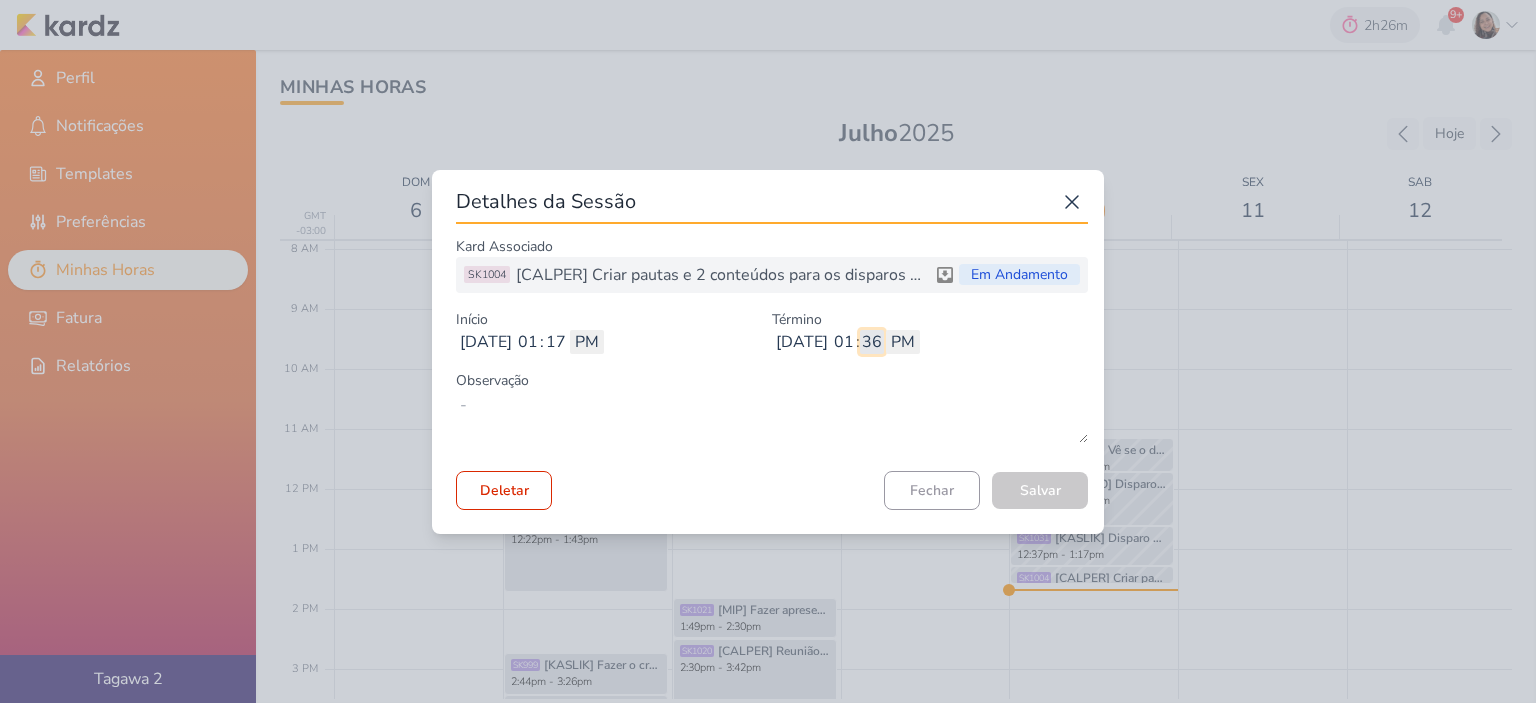 click on "36" at bounding box center (872, 342) 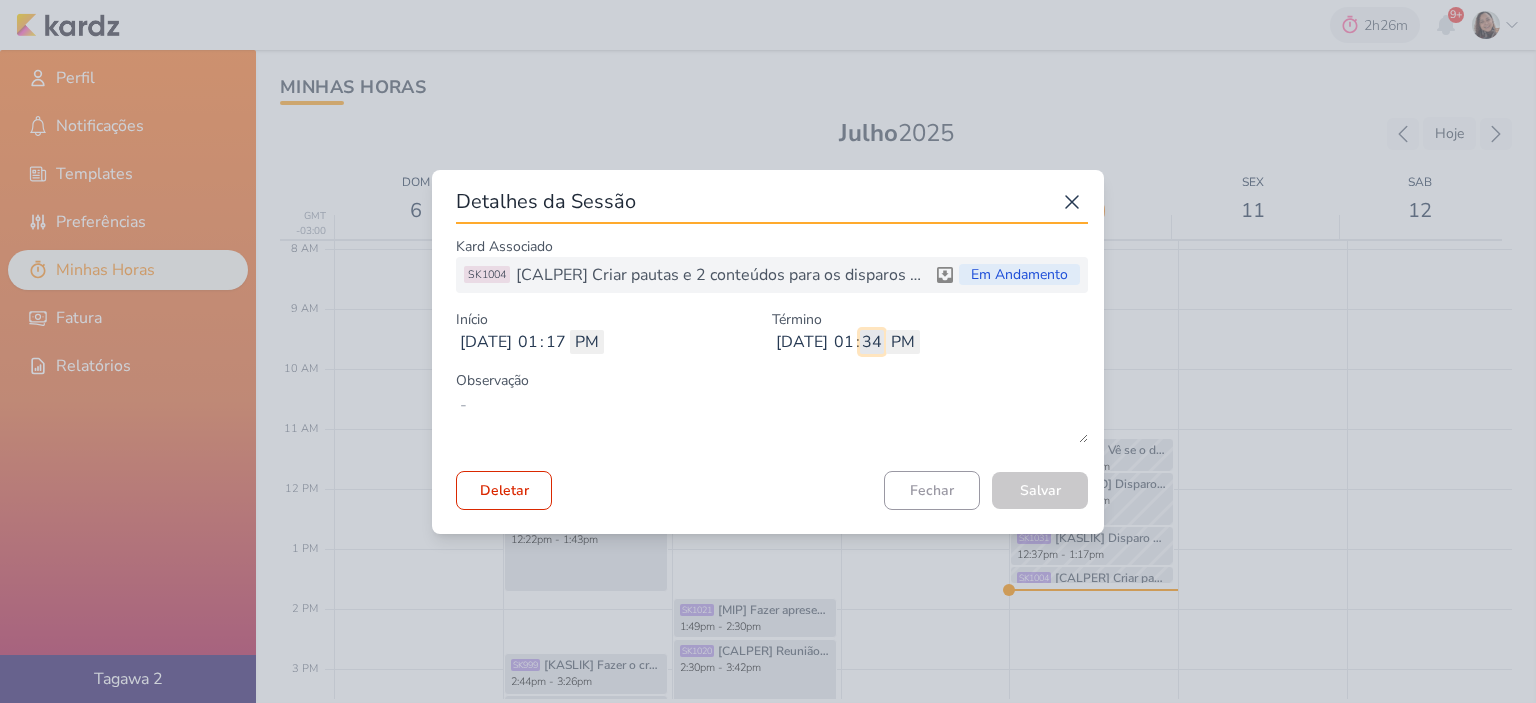 type on "34" 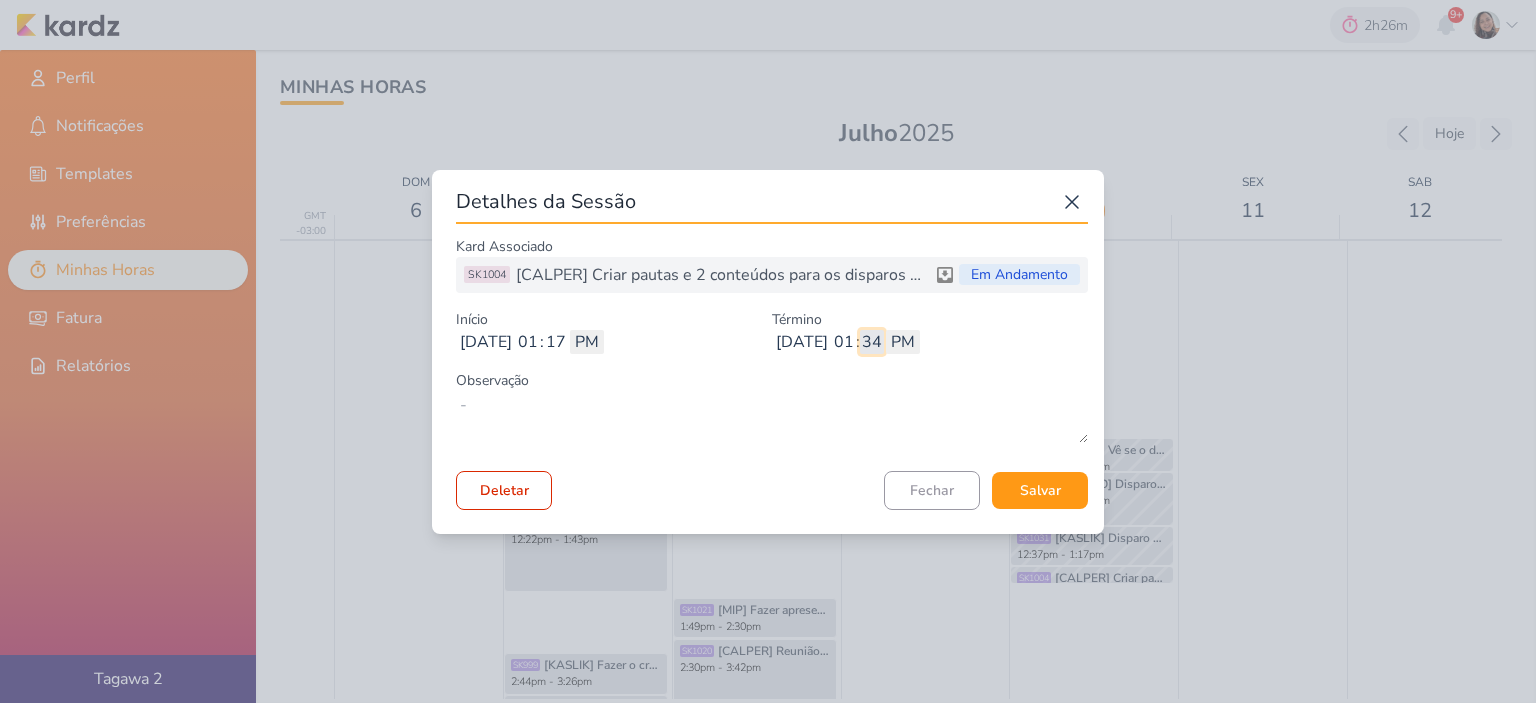 type on "3" 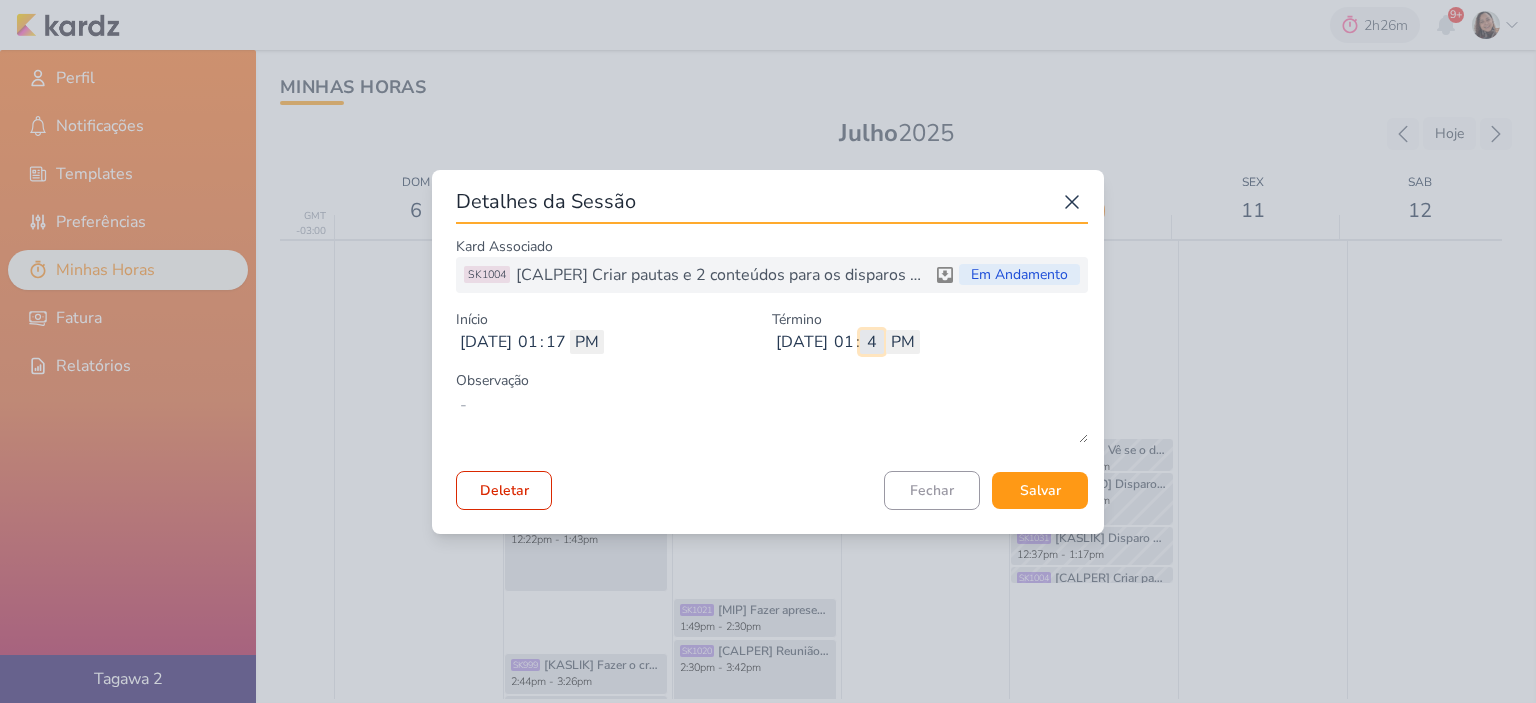 type on "41" 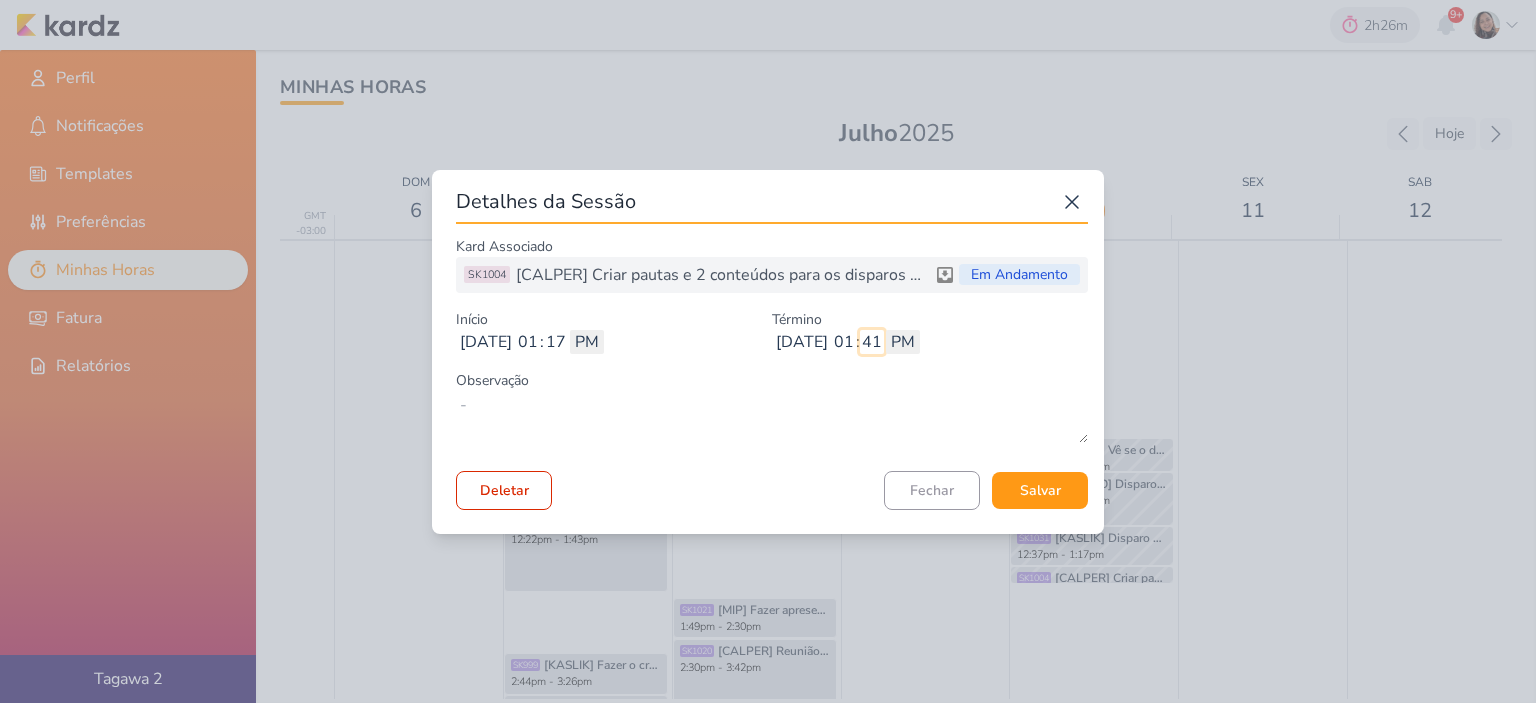 type 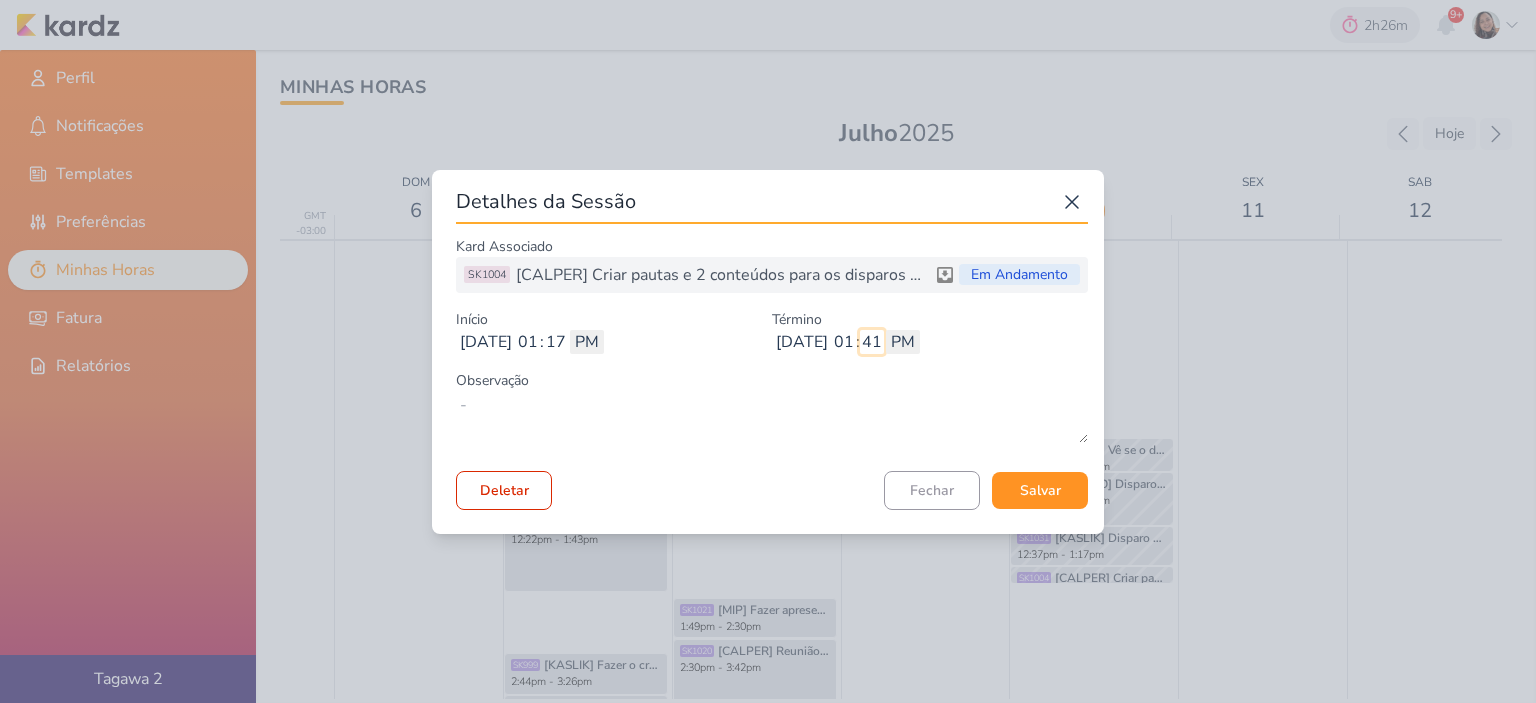 type on "41" 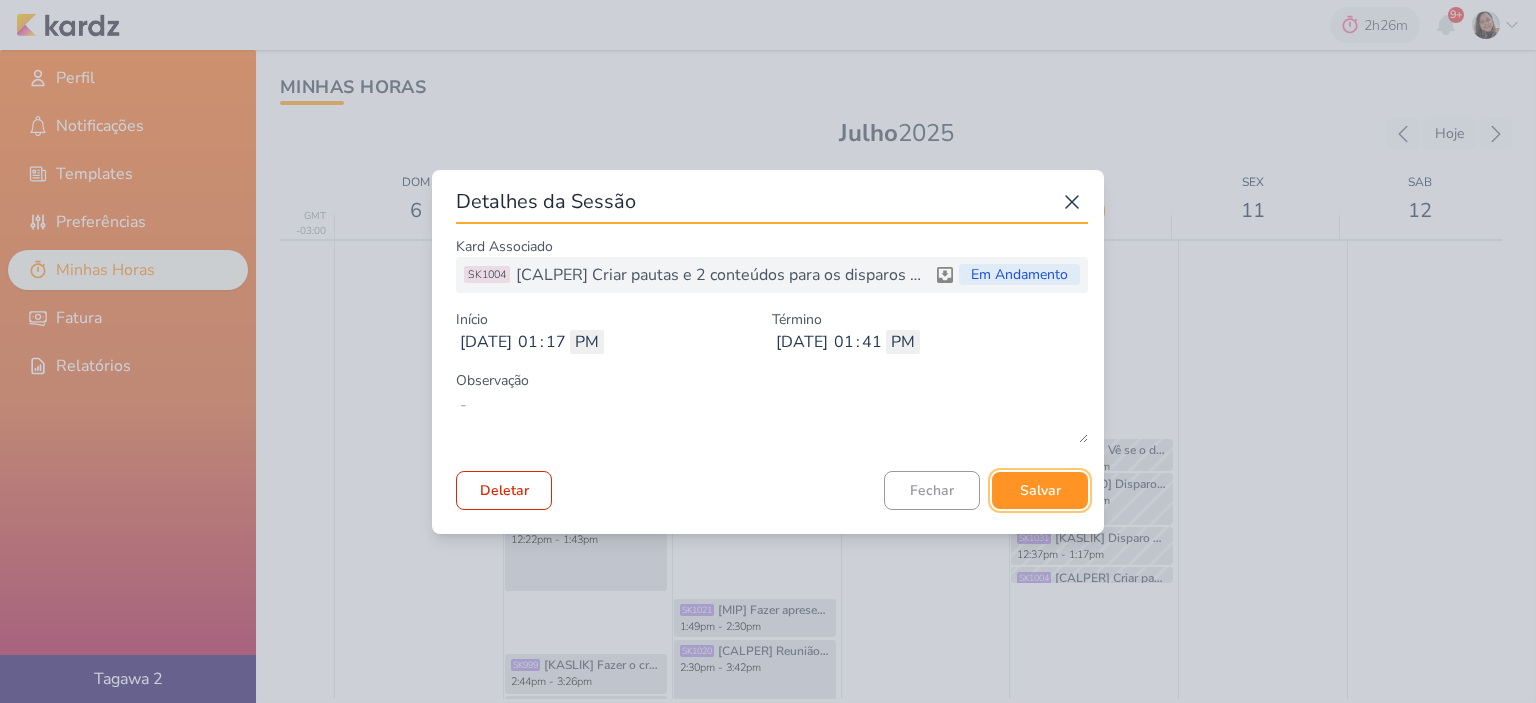click on "Salvar" at bounding box center (1040, 490) 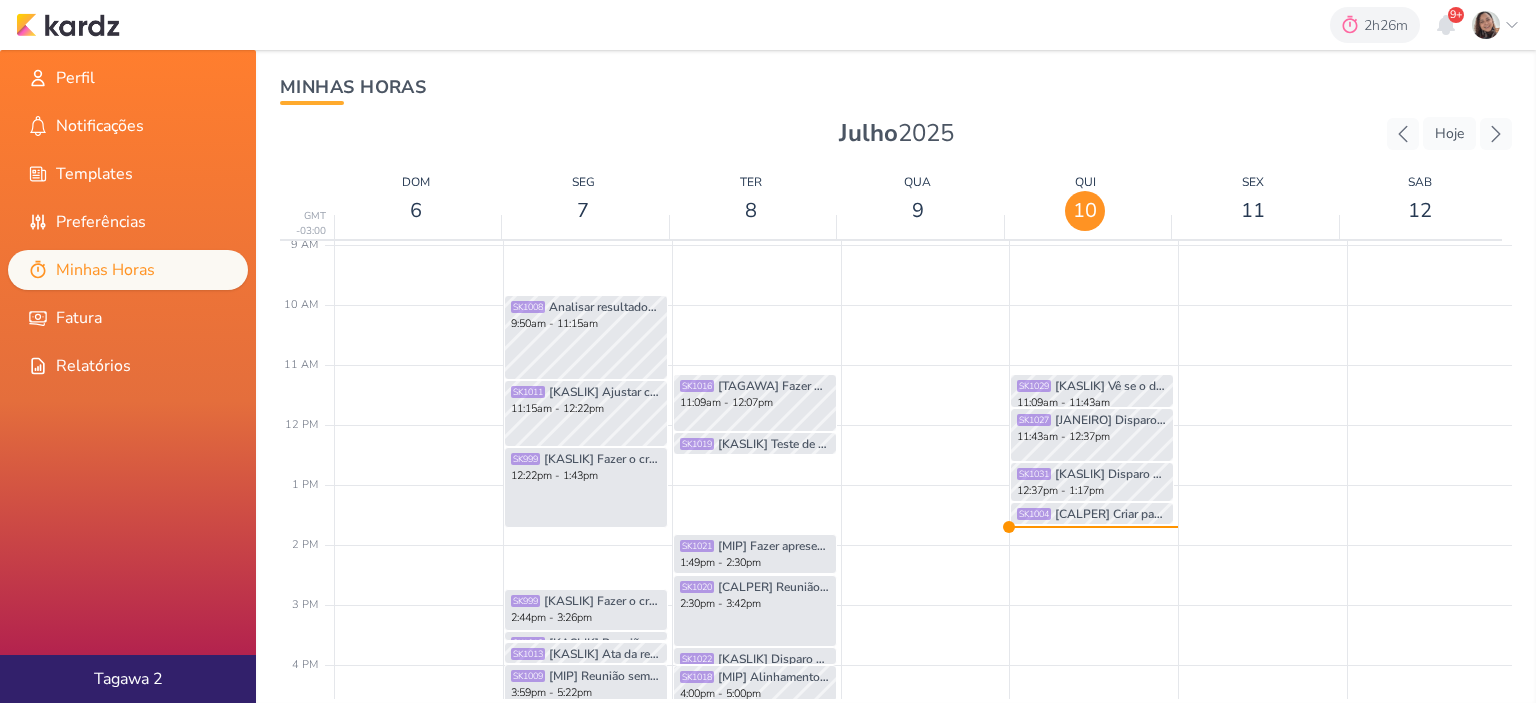 scroll, scrollTop: 572, scrollLeft: 0, axis: vertical 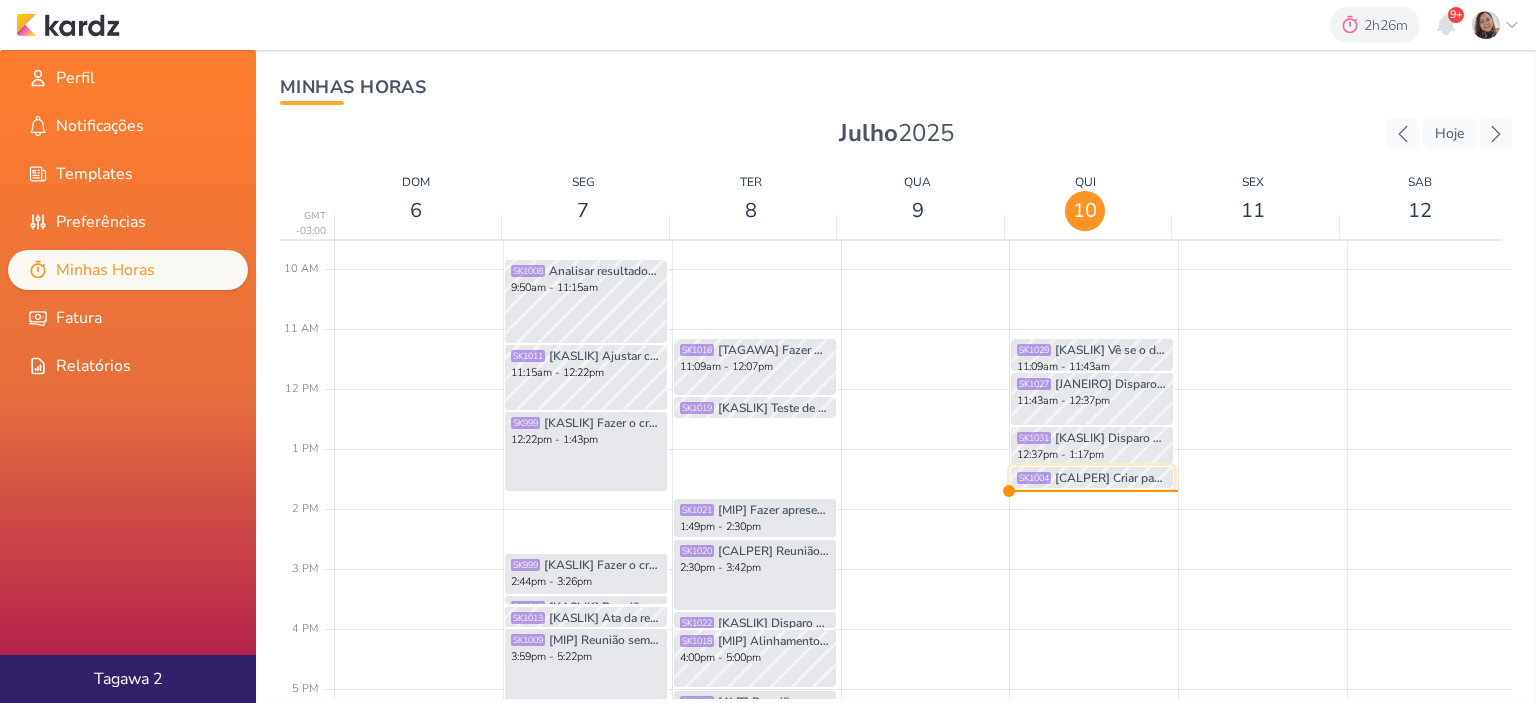 click on "[CALPER] Criar pautas e 2 conteúdos para os disparos de Calper" at bounding box center [1111, 478] 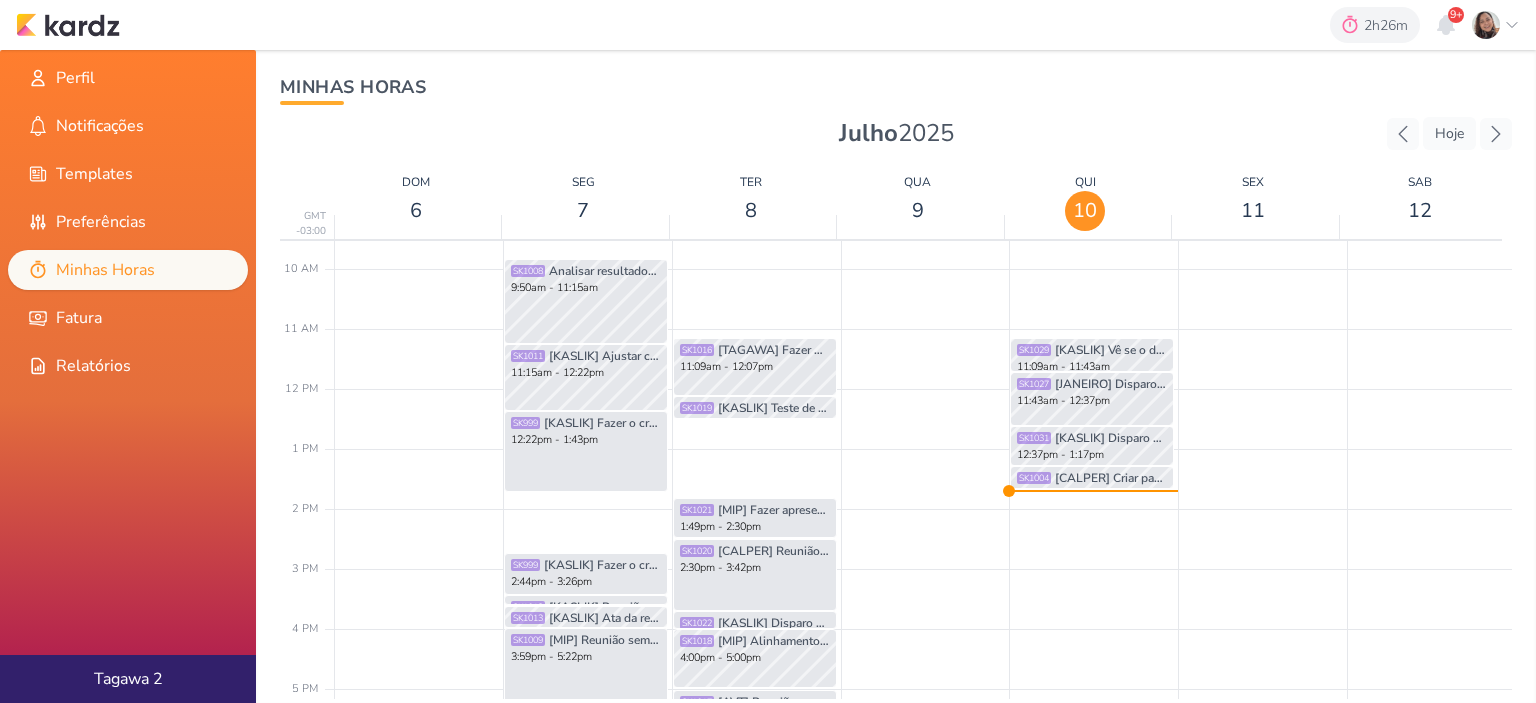select on "pm" 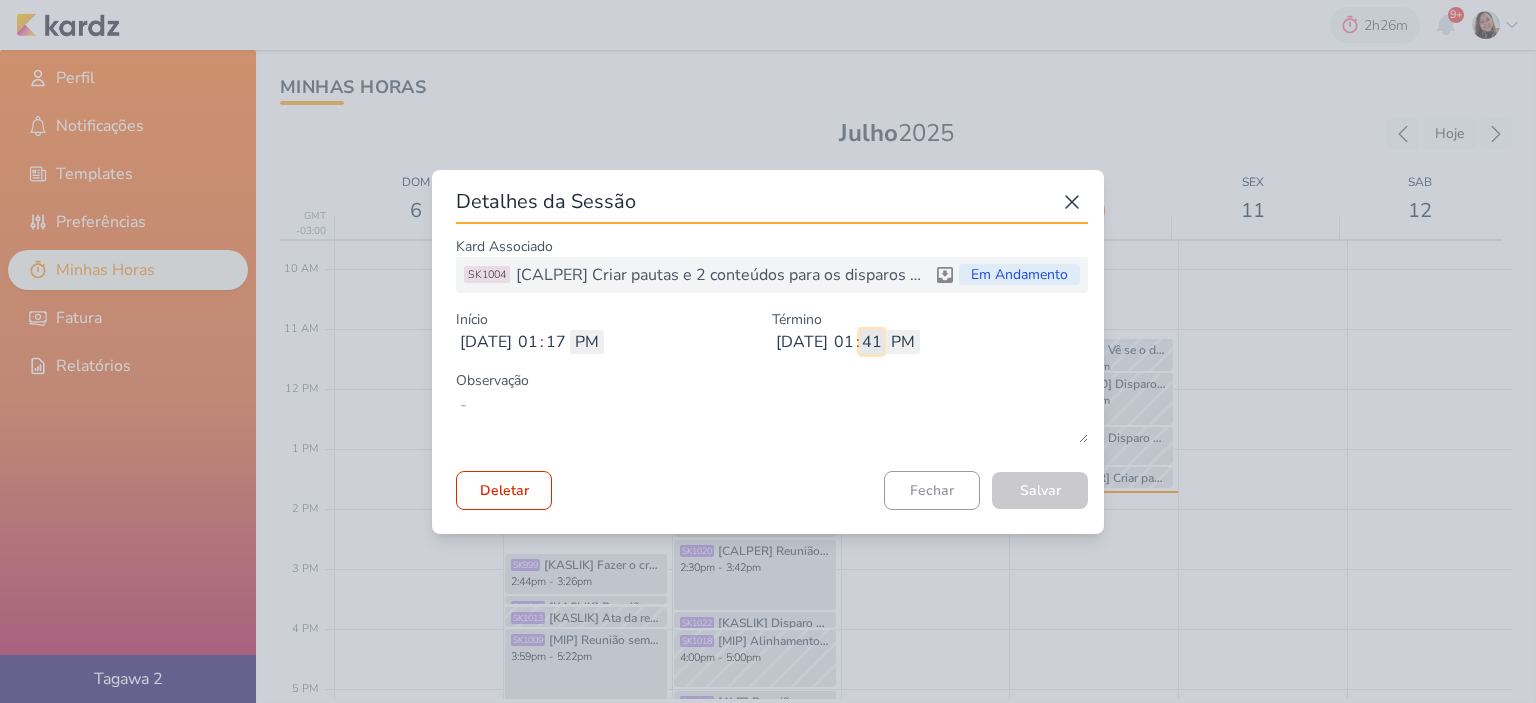 click on "41" at bounding box center (872, 342) 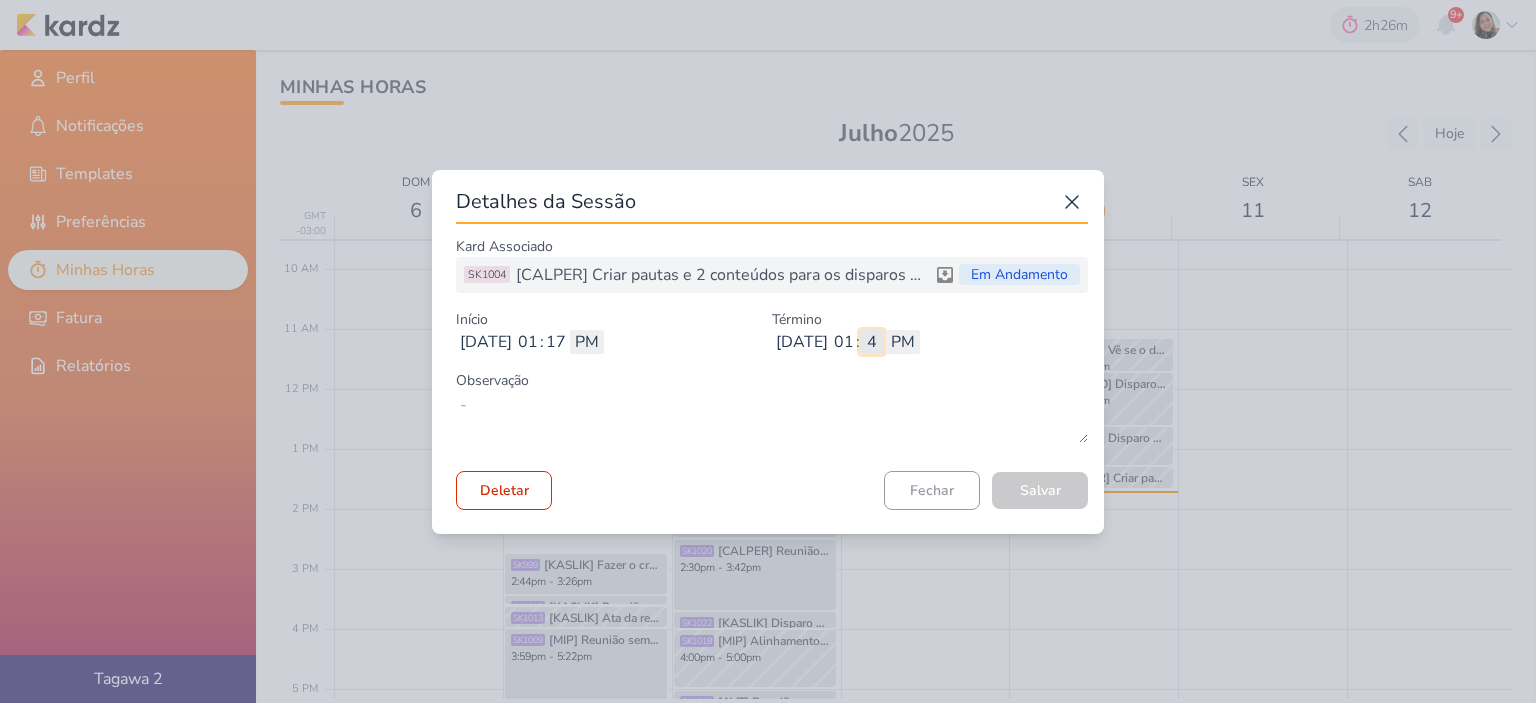 type on "43" 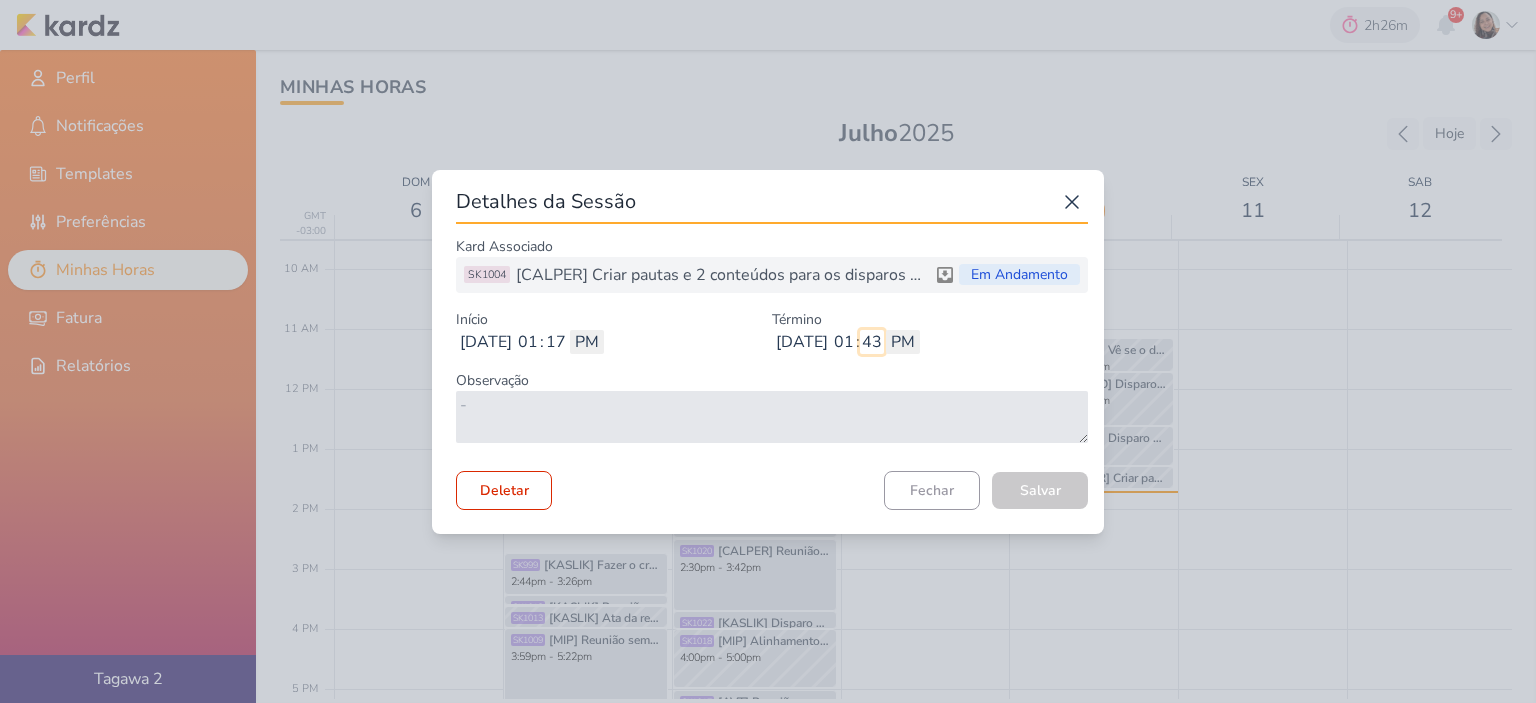 type 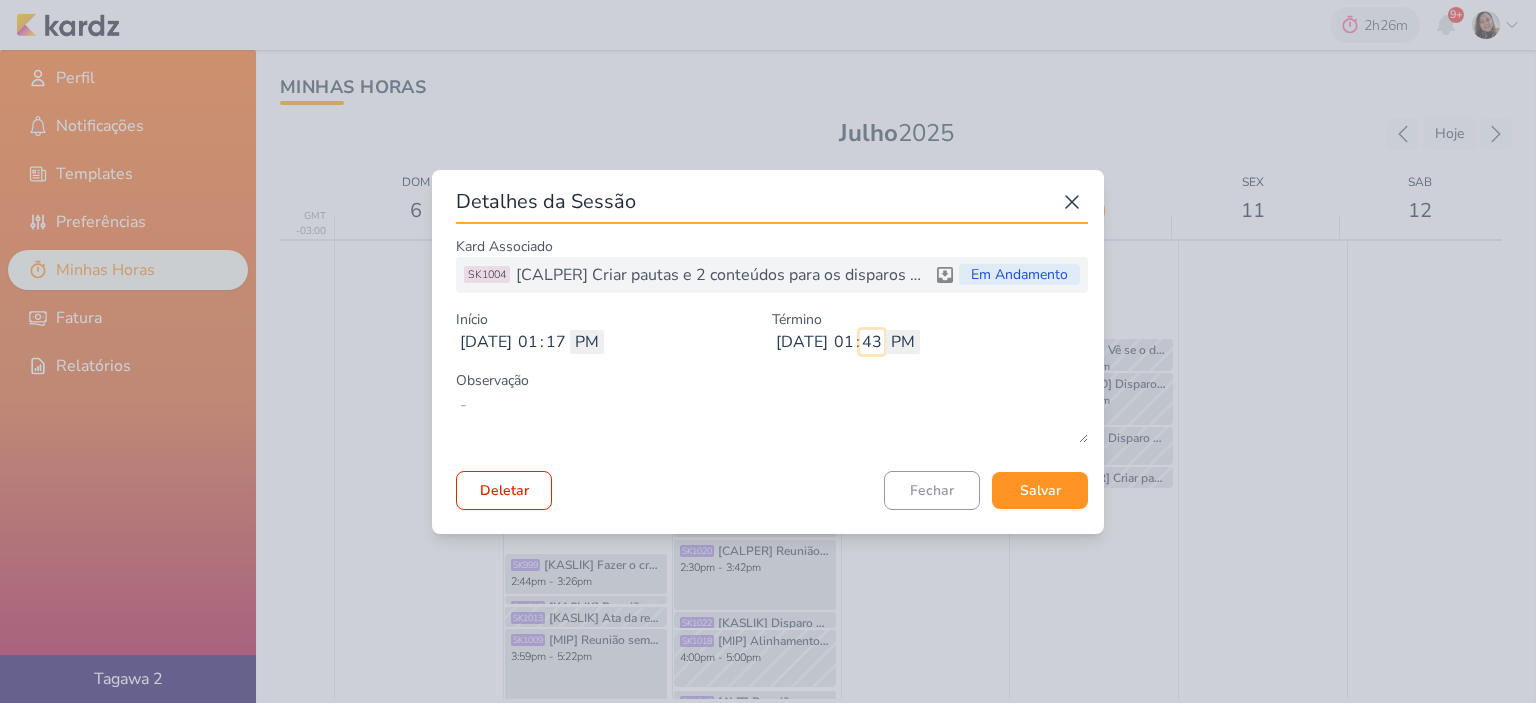 type on "43" 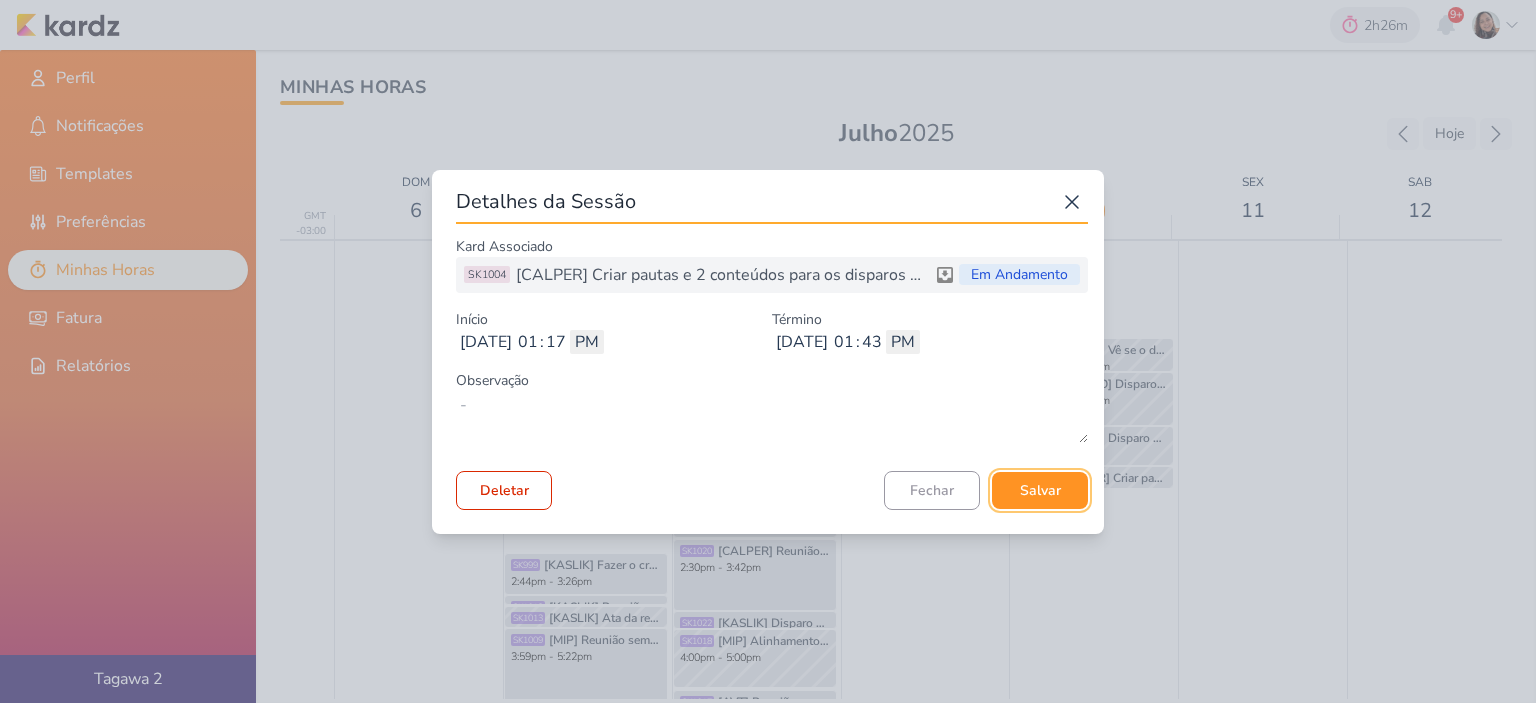 click on "Salvar" at bounding box center (1040, 490) 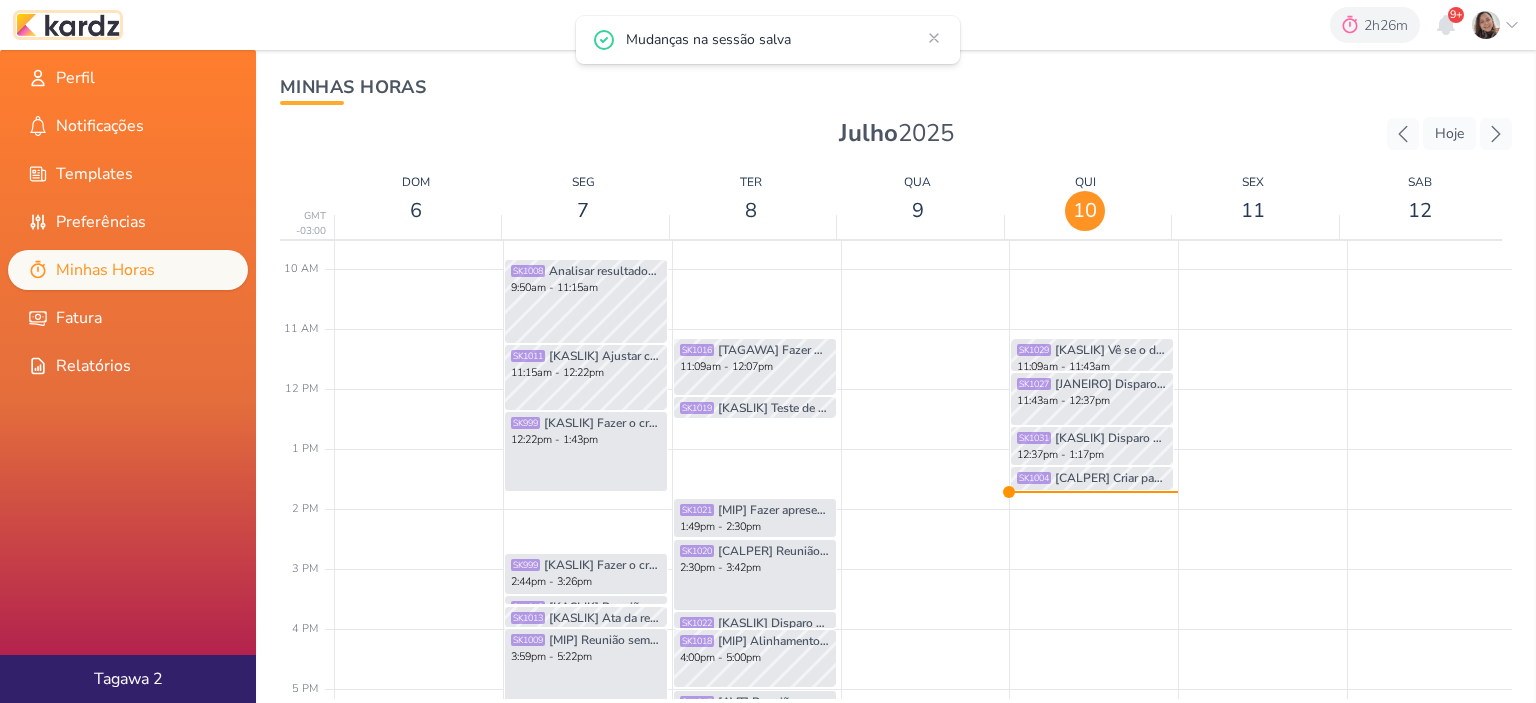 click at bounding box center (68, 25) 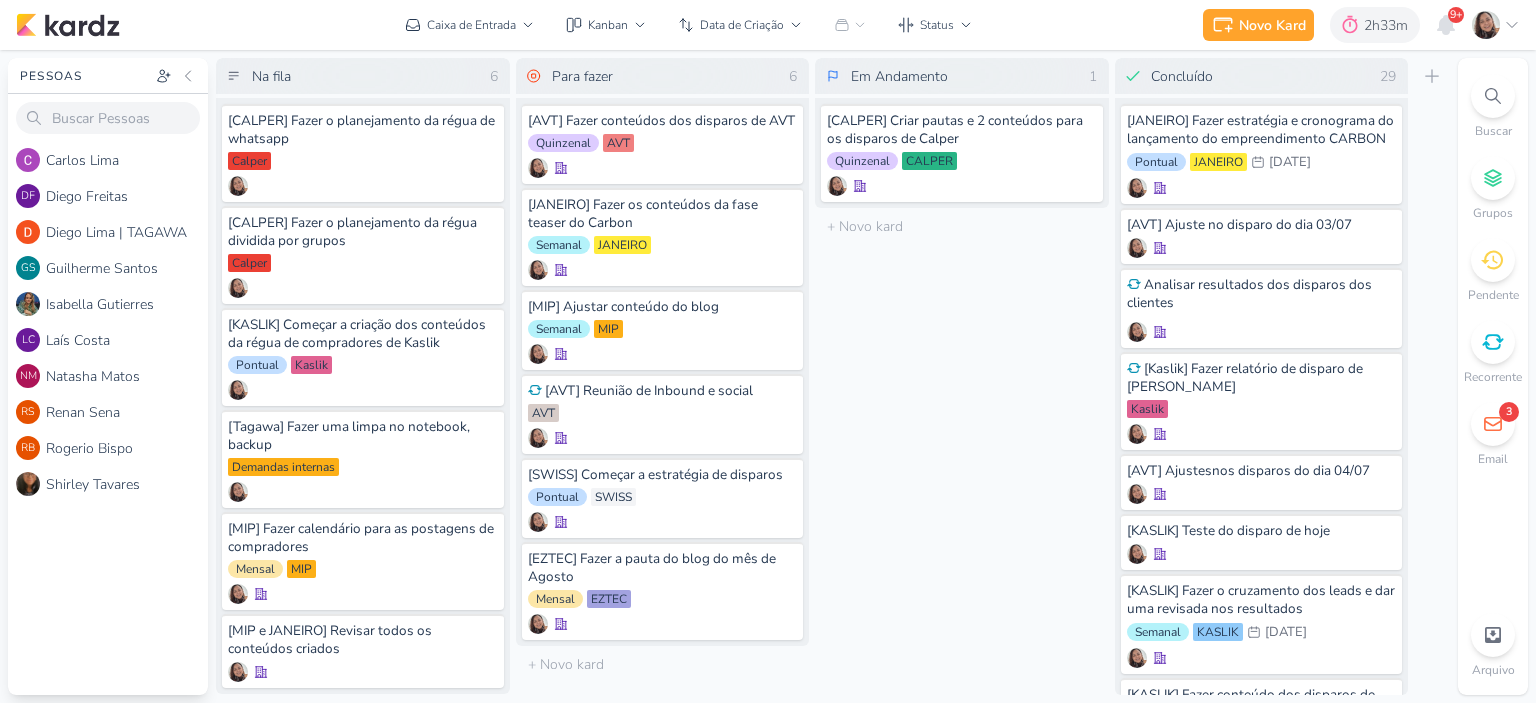 scroll, scrollTop: 0, scrollLeft: 0, axis: both 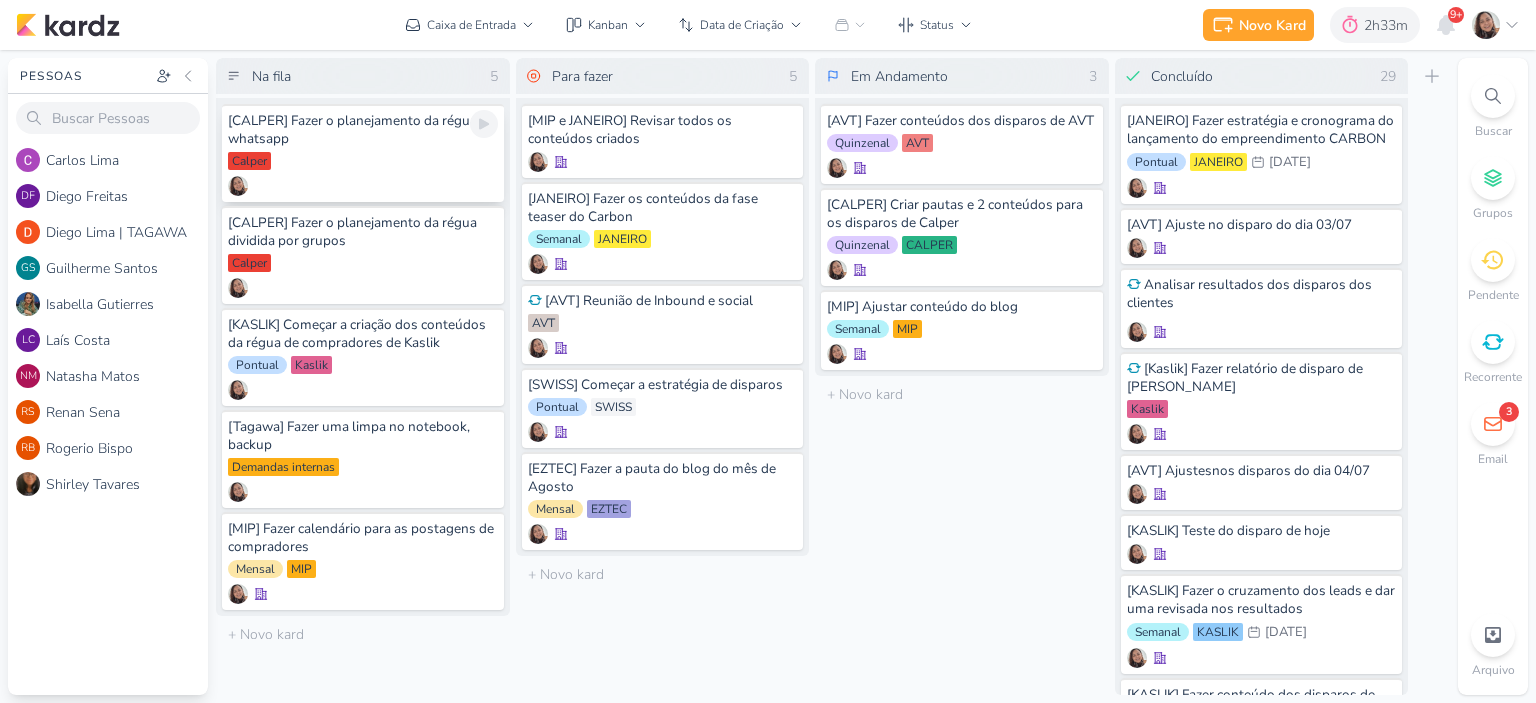 click on "[CALPER] Fazer o planejamento da régua de whatsapp
[GEOGRAPHIC_DATA]" at bounding box center (363, 153) 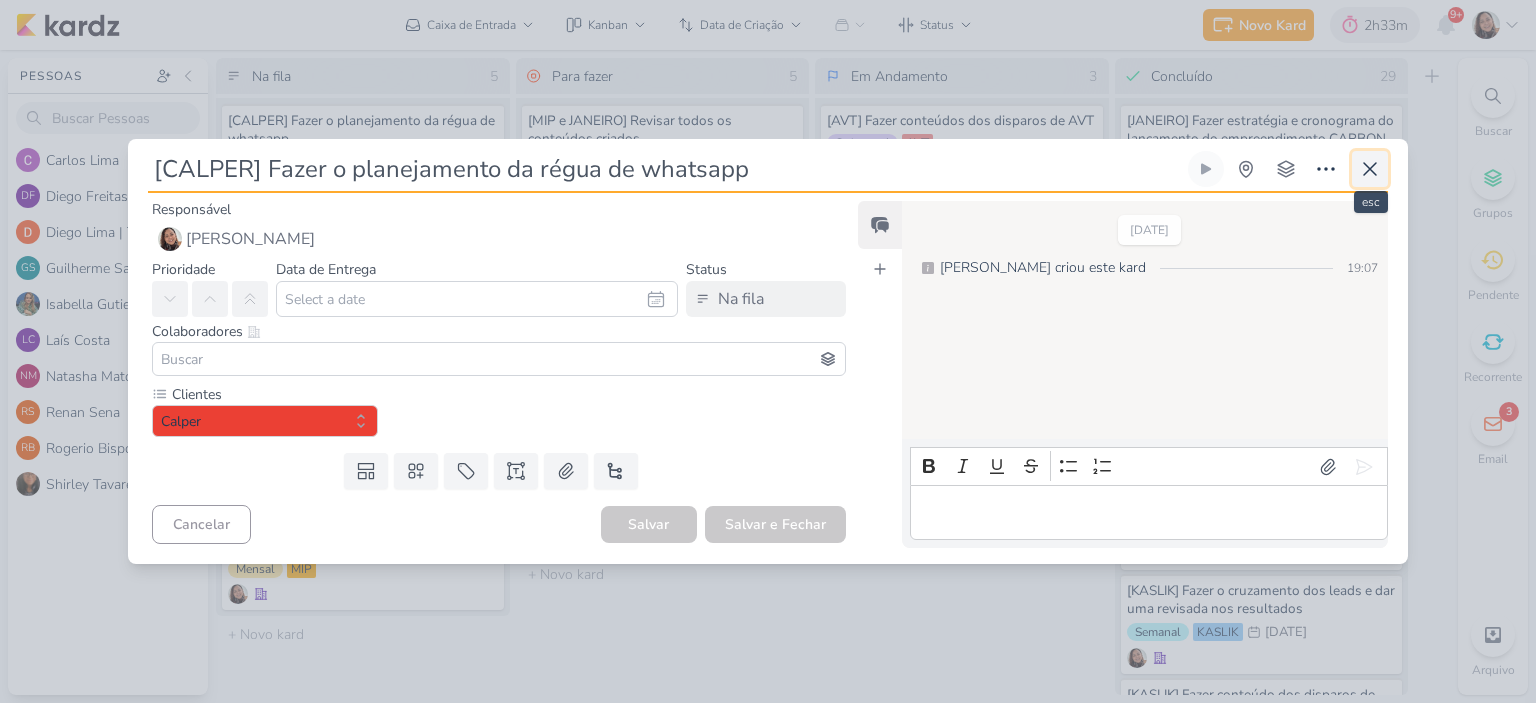 click 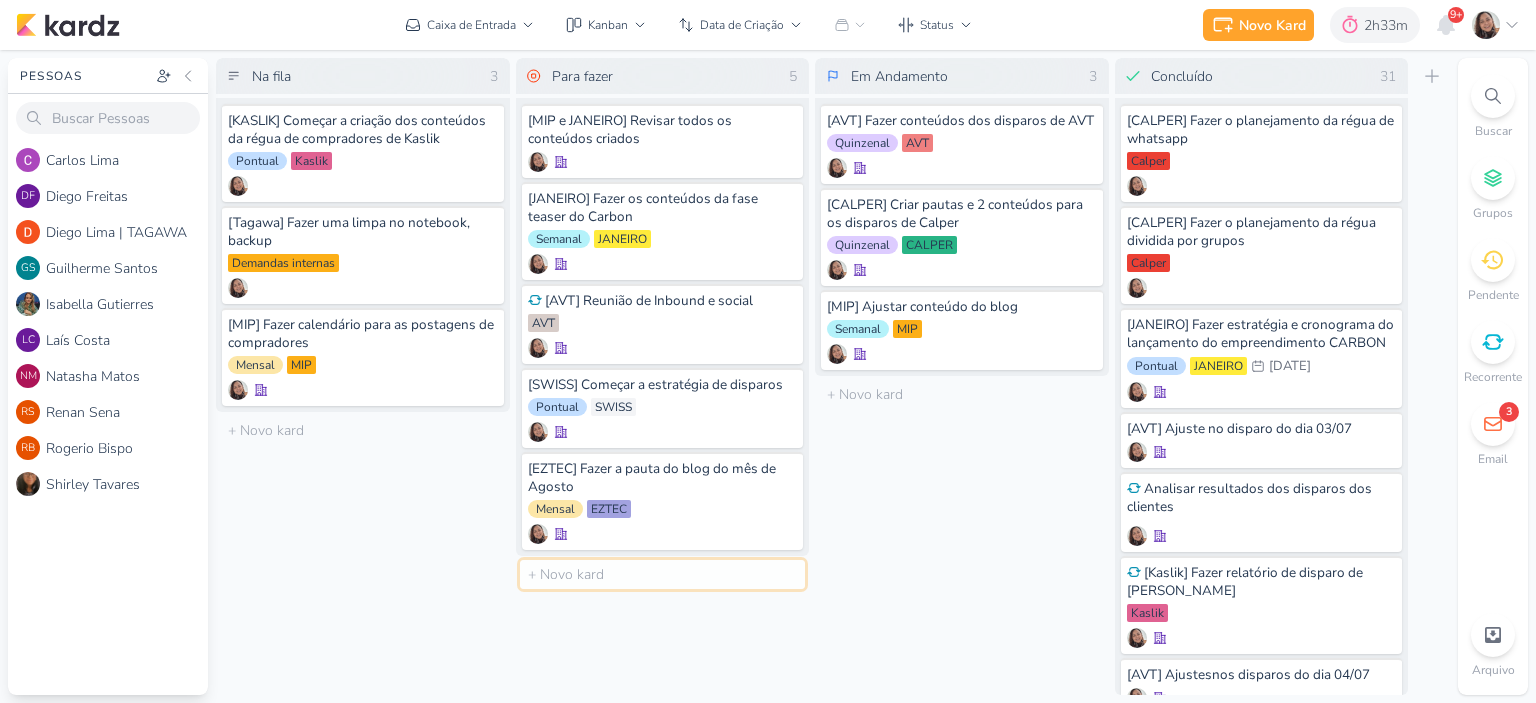 click at bounding box center [663, 574] 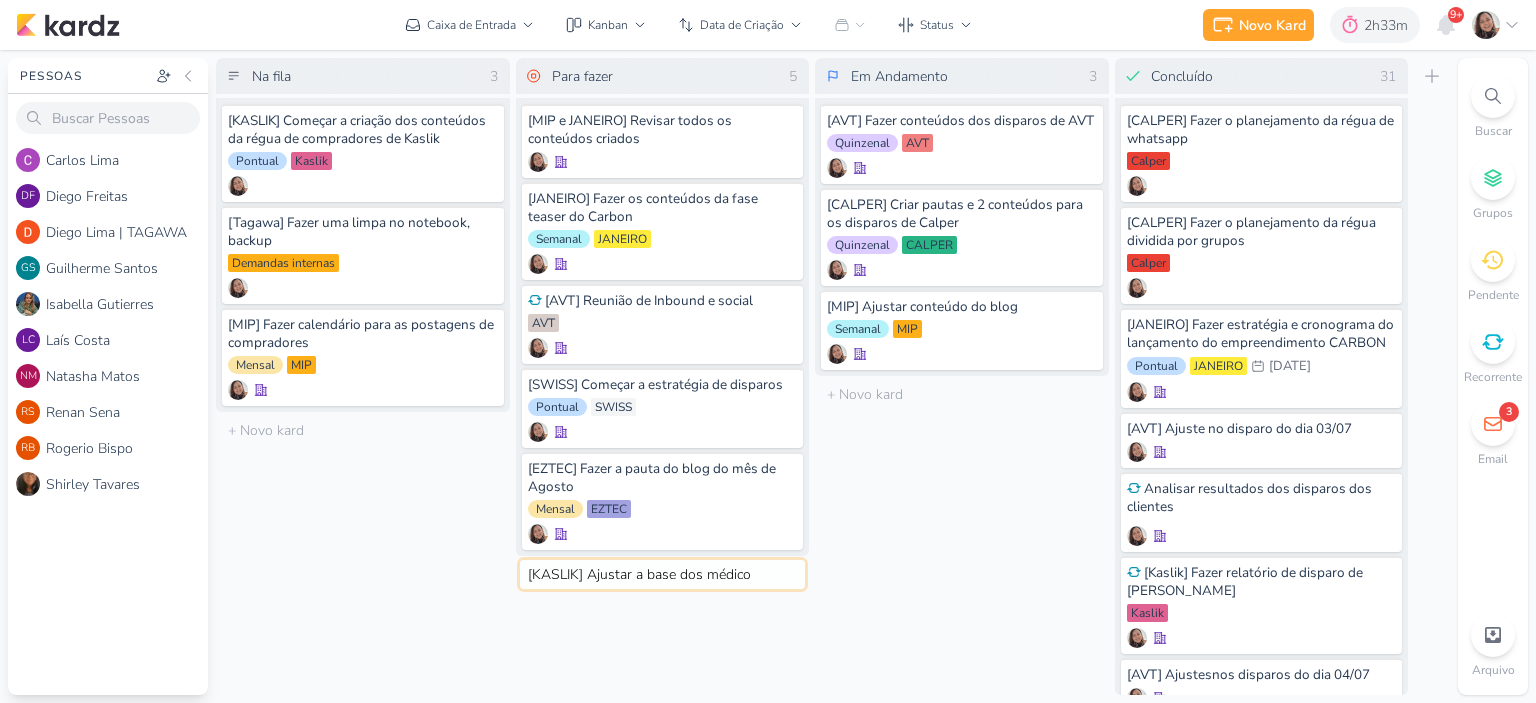 type on "[KASLIK] Ajustar a base dos médicos" 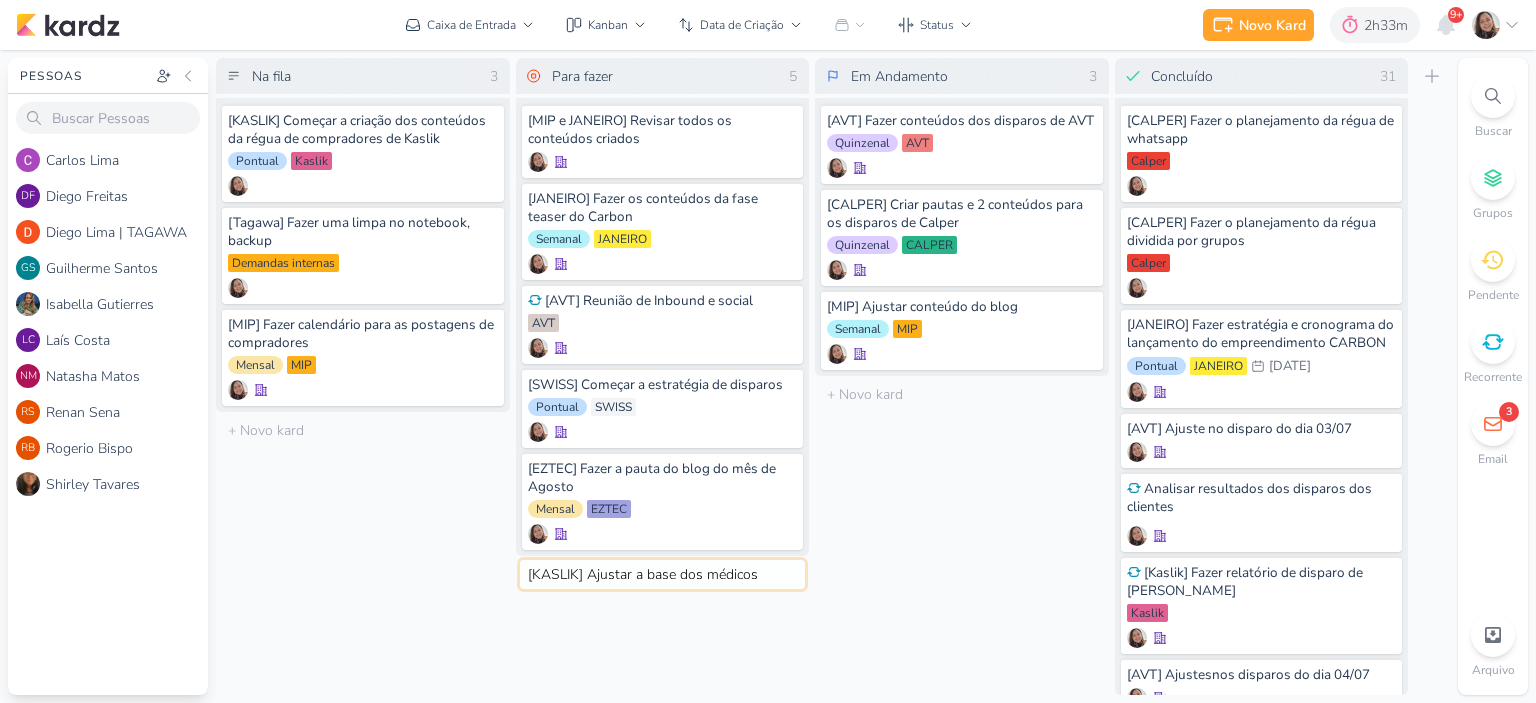 type 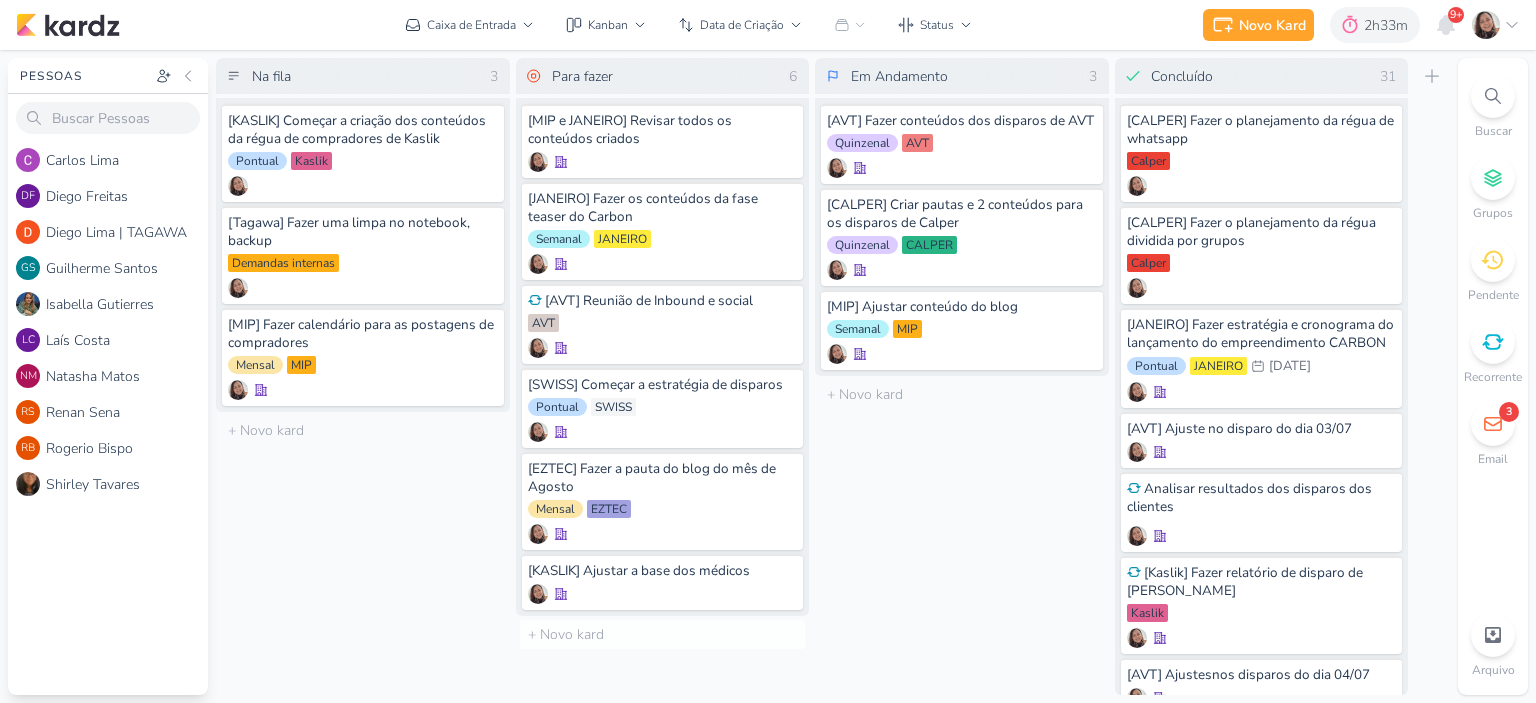 click 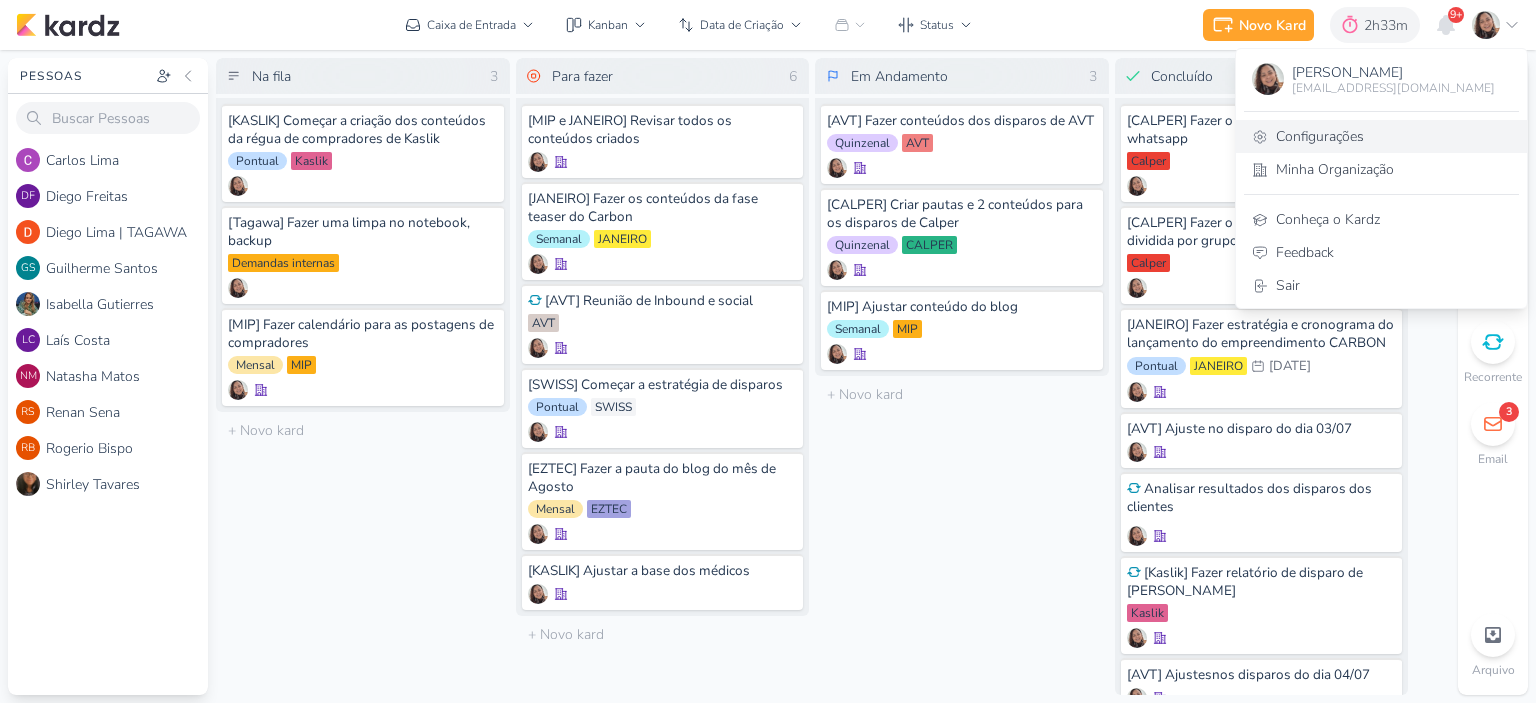 click on "Configurações" at bounding box center (1381, 136) 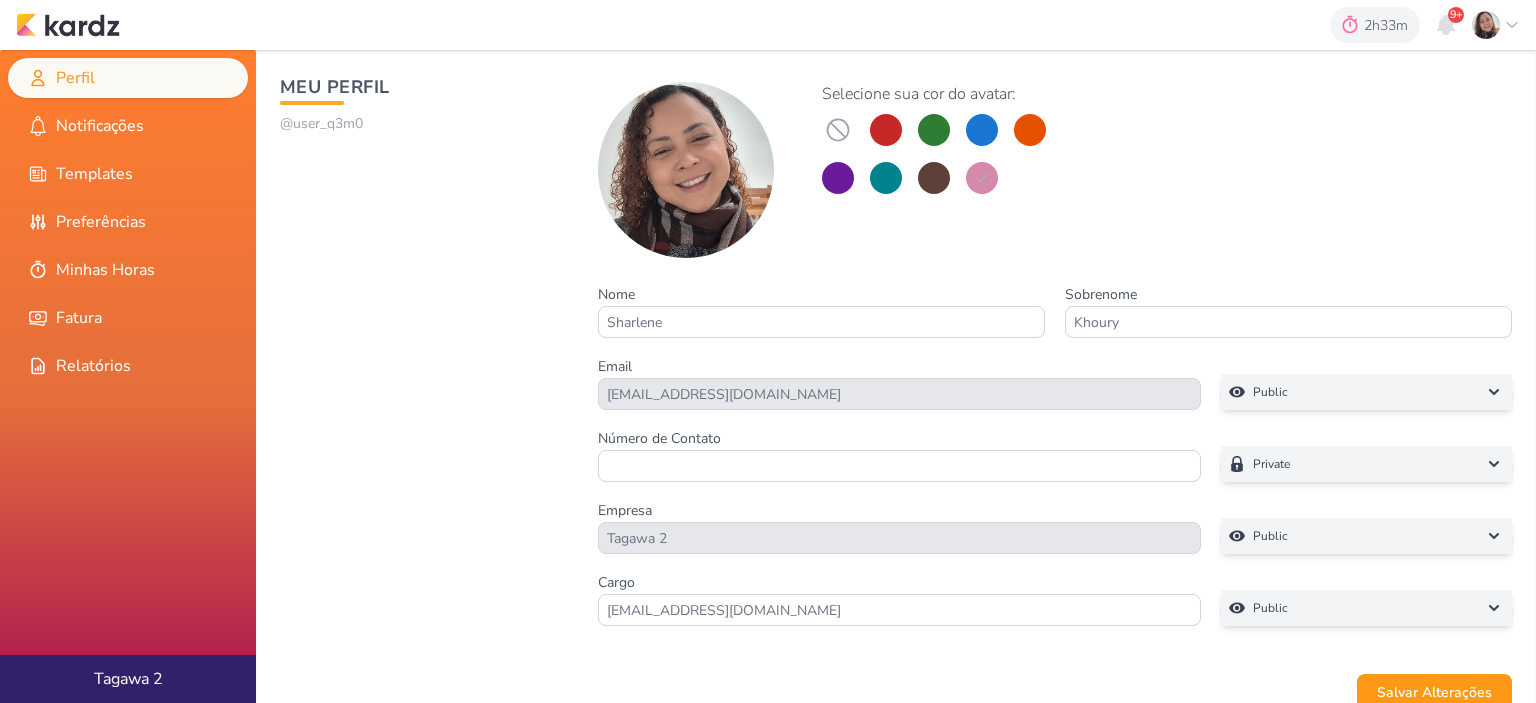 scroll, scrollTop: 0, scrollLeft: 0, axis: both 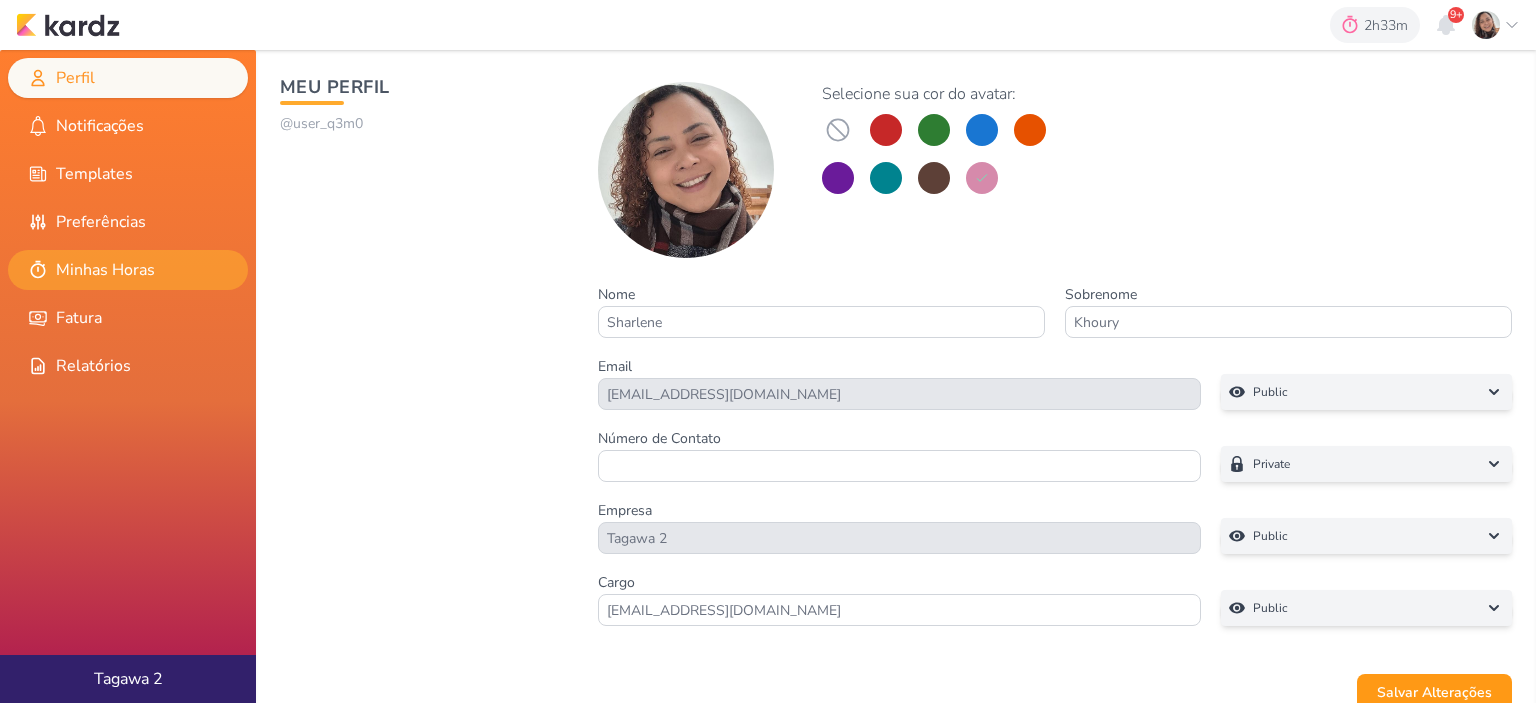 click on "Minhas Horas" at bounding box center [128, 270] 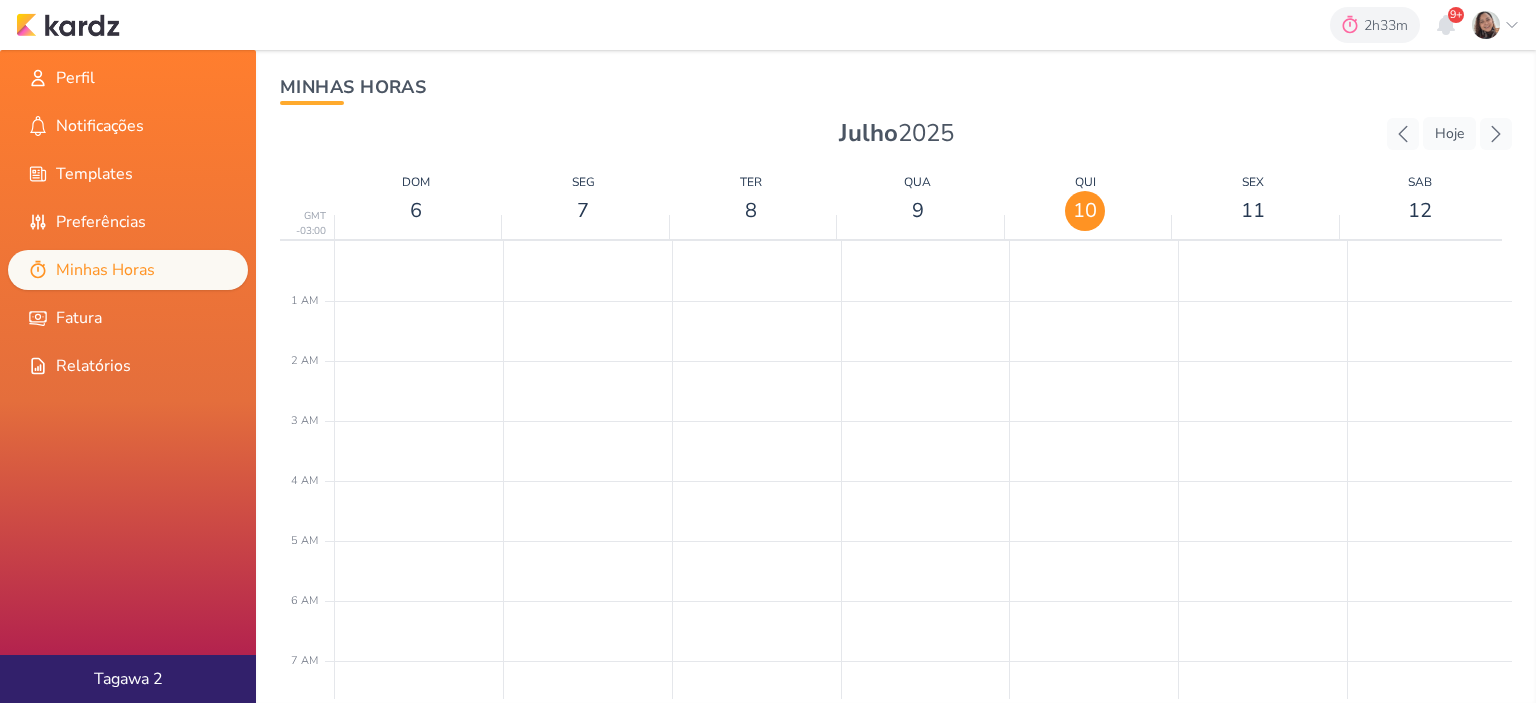 scroll, scrollTop: 472, scrollLeft: 0, axis: vertical 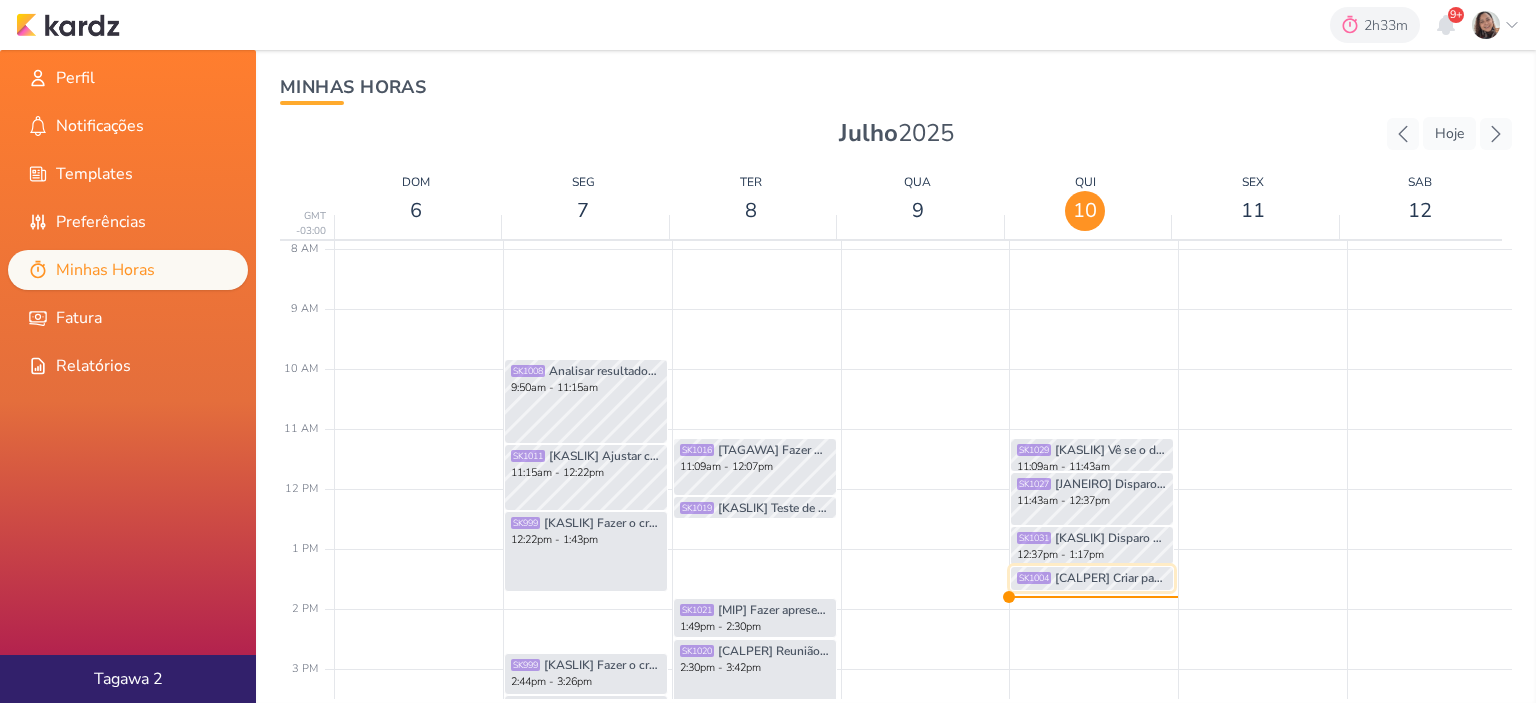 click on "[CALPER] Criar pautas e 2 conteúdos para os disparos de Calper" at bounding box center (1111, 578) 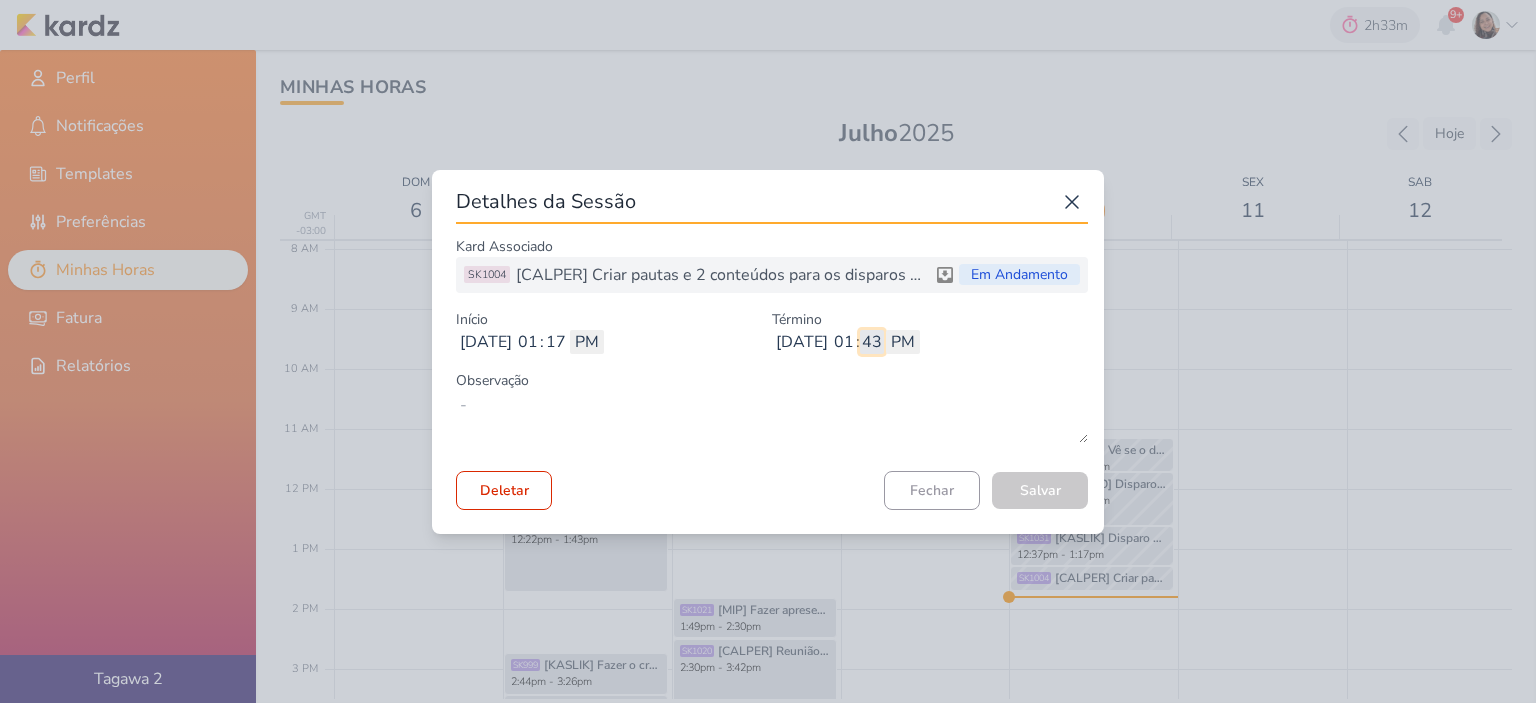 click on "43" at bounding box center [872, 342] 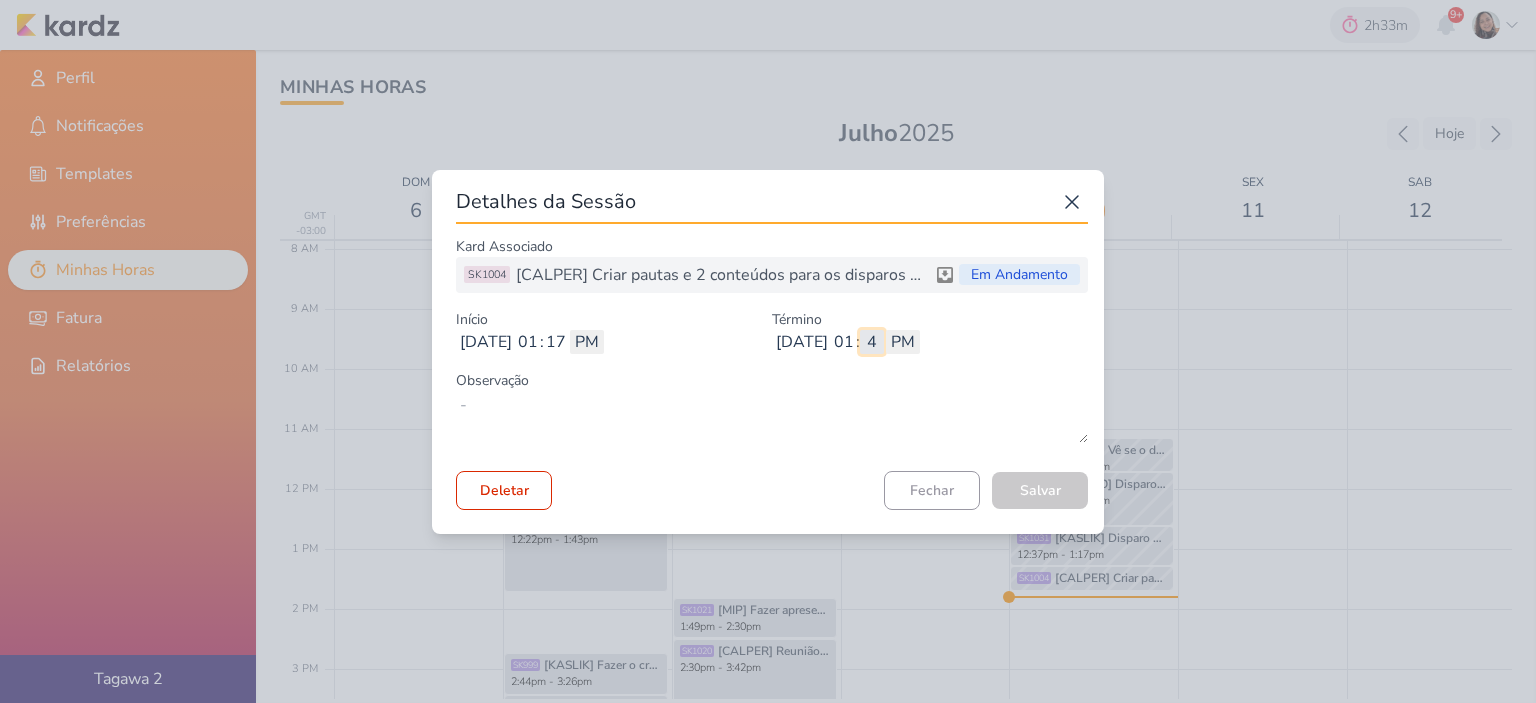 type on "48" 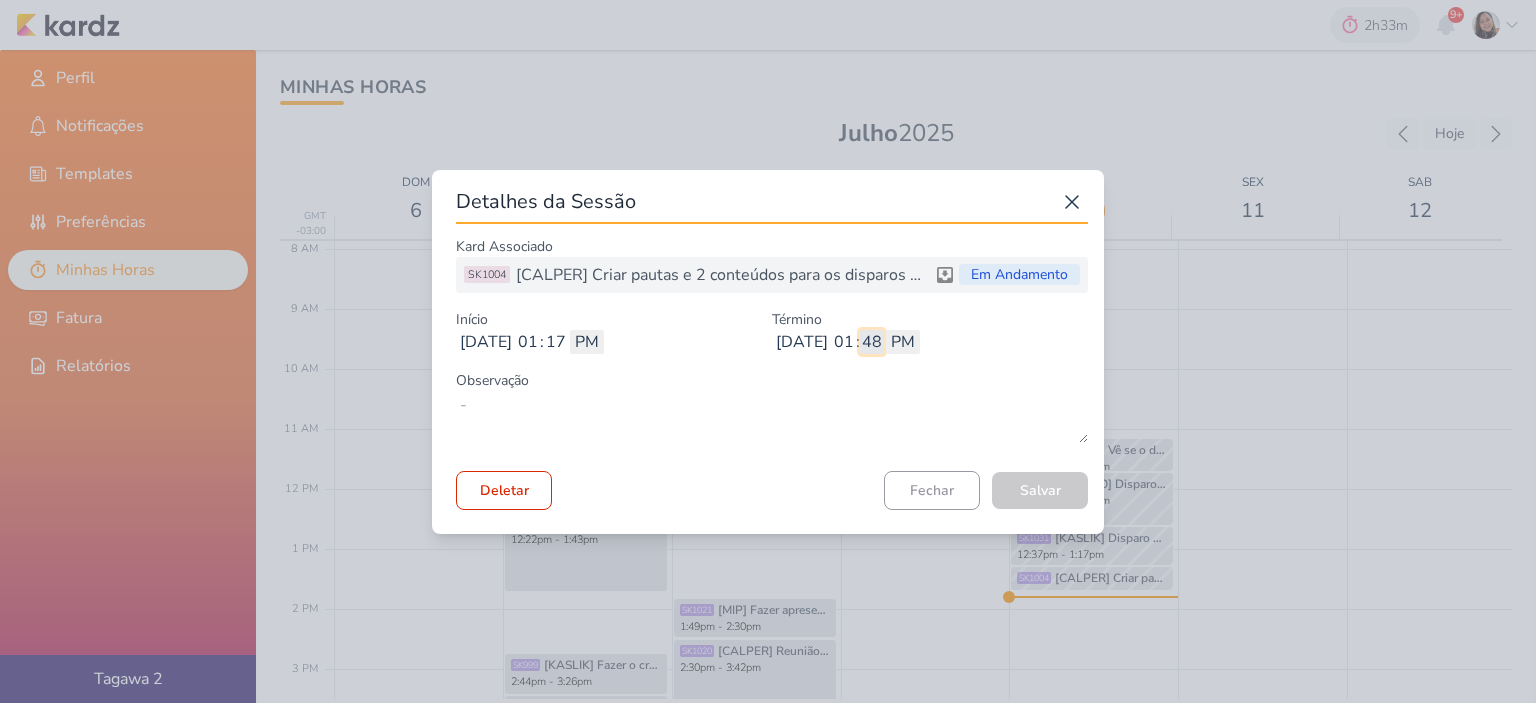 type 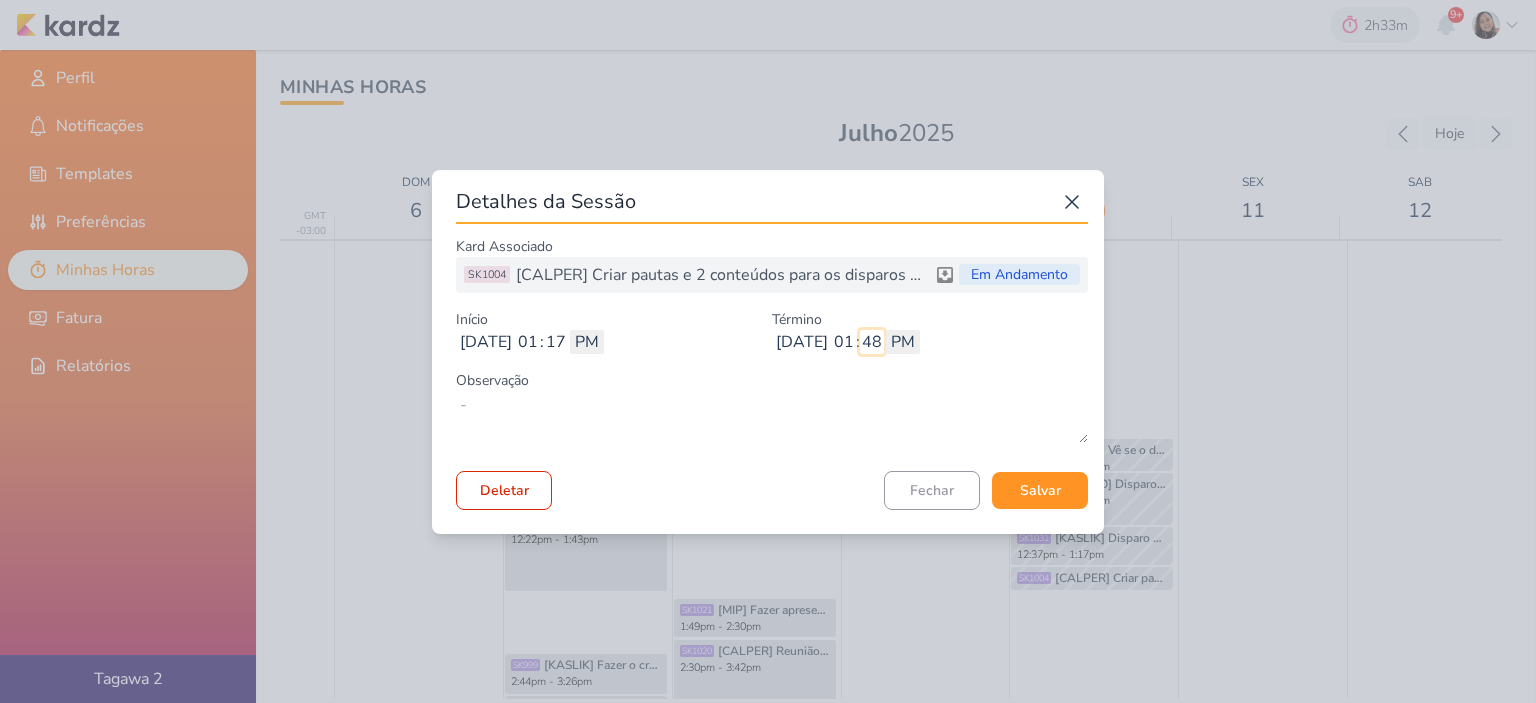 type on "48" 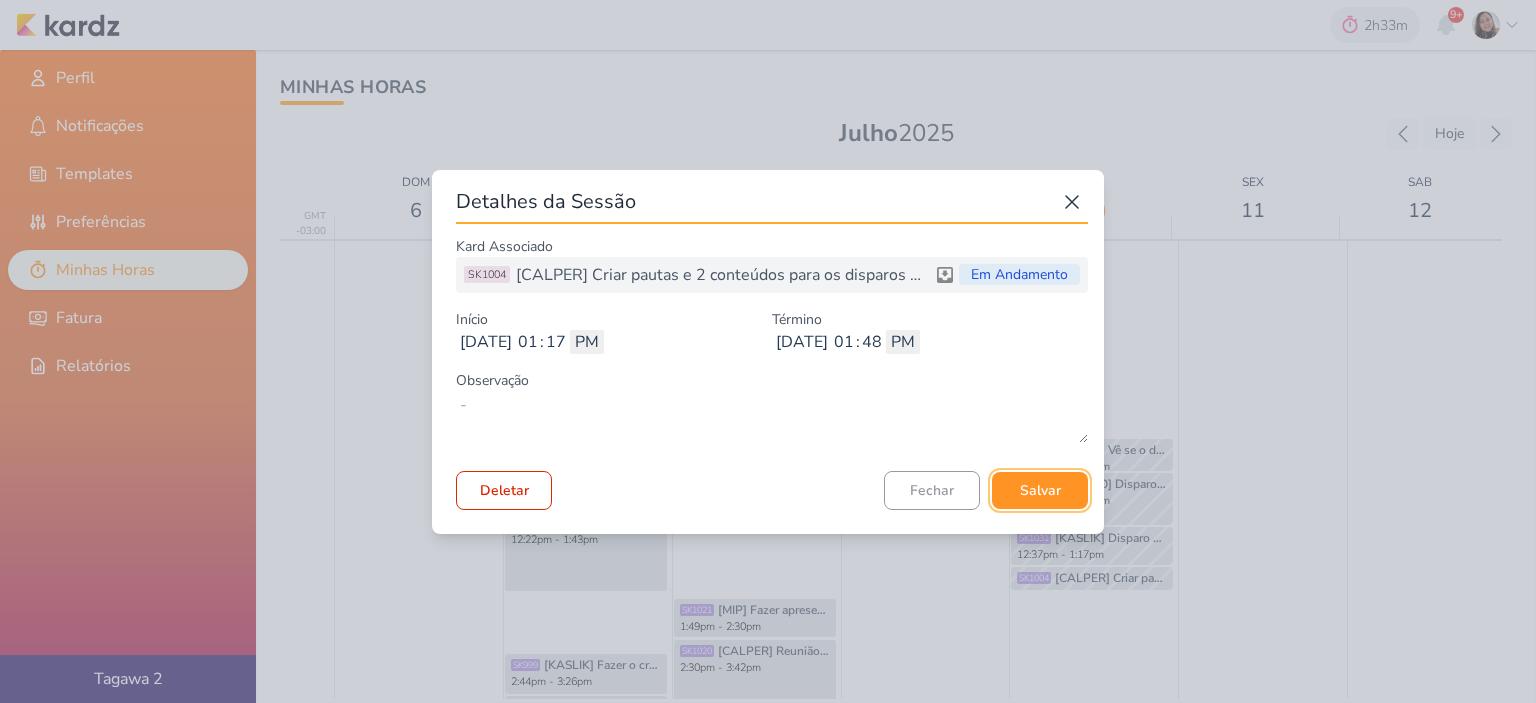 click on "Salvar" at bounding box center [1040, 490] 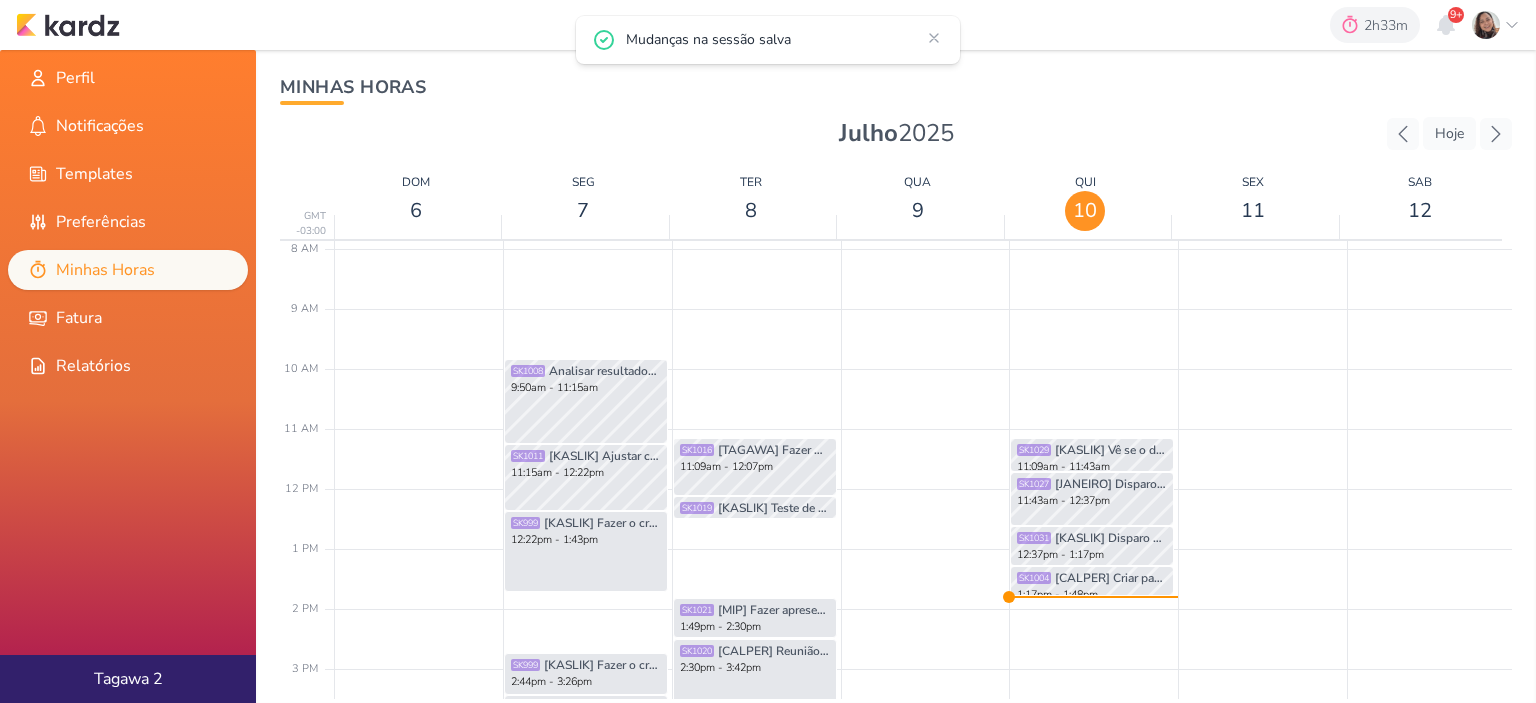 click on "2h33m
Sessão desligada...
Hoje
2h33m
Semana
0h0m
Mês
0h0m
Nenhuma Sessão" at bounding box center (768, 25) 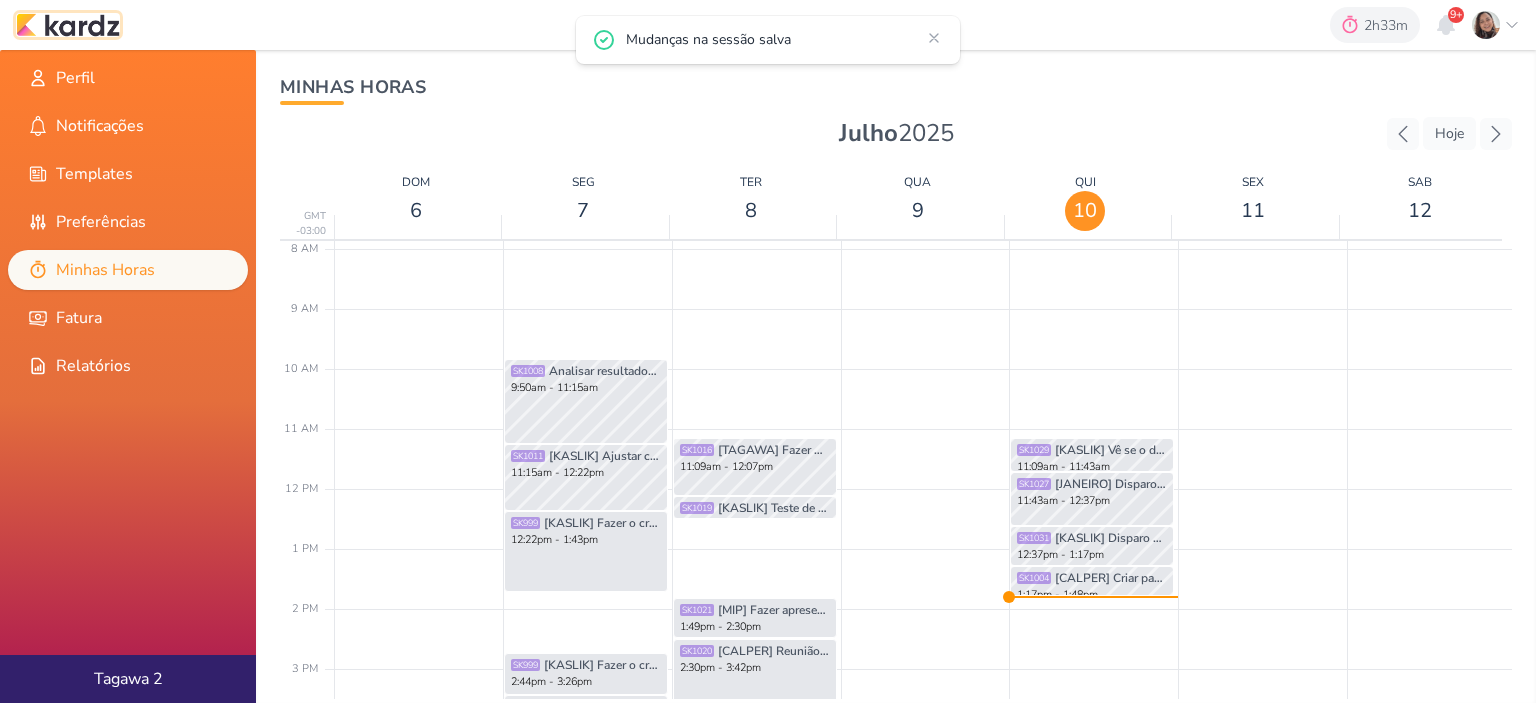 click at bounding box center [68, 25] 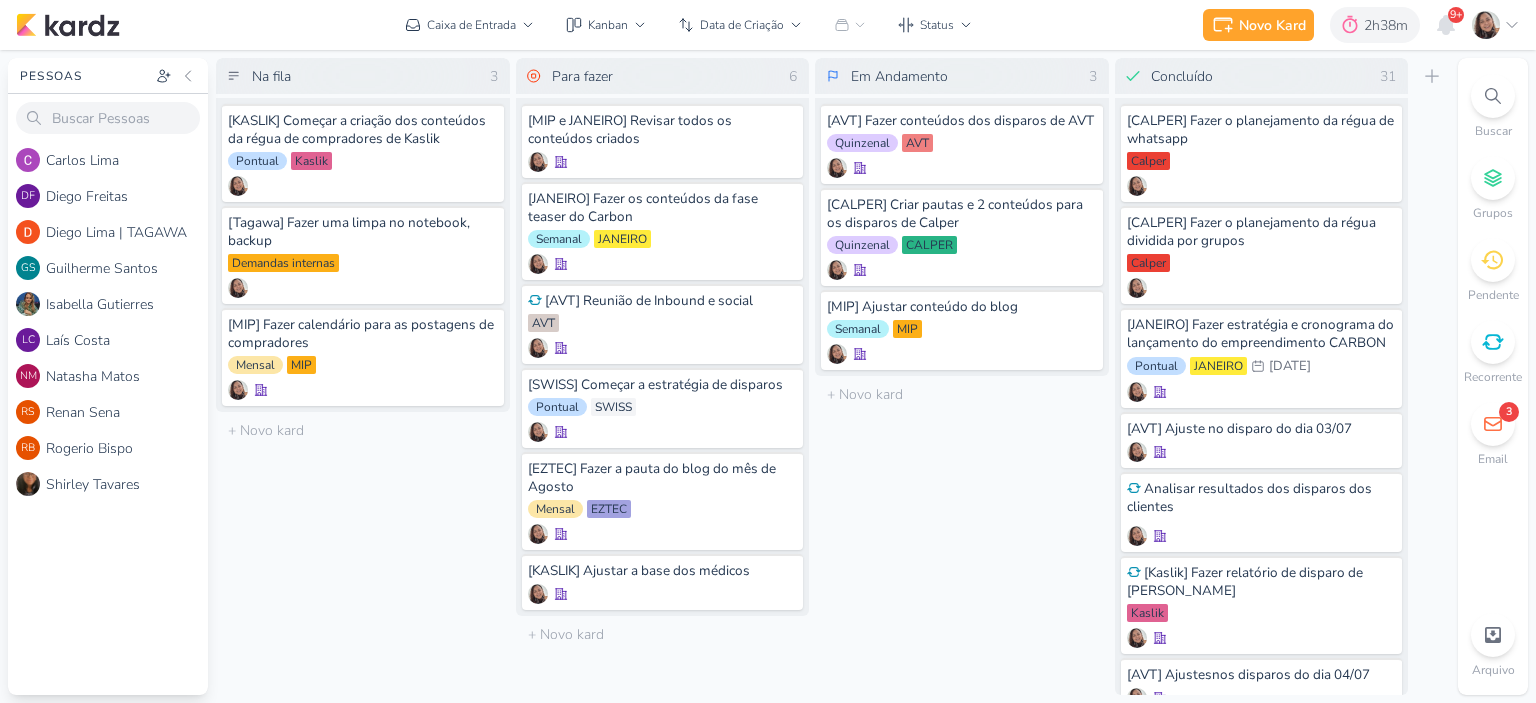 scroll, scrollTop: 0, scrollLeft: 0, axis: both 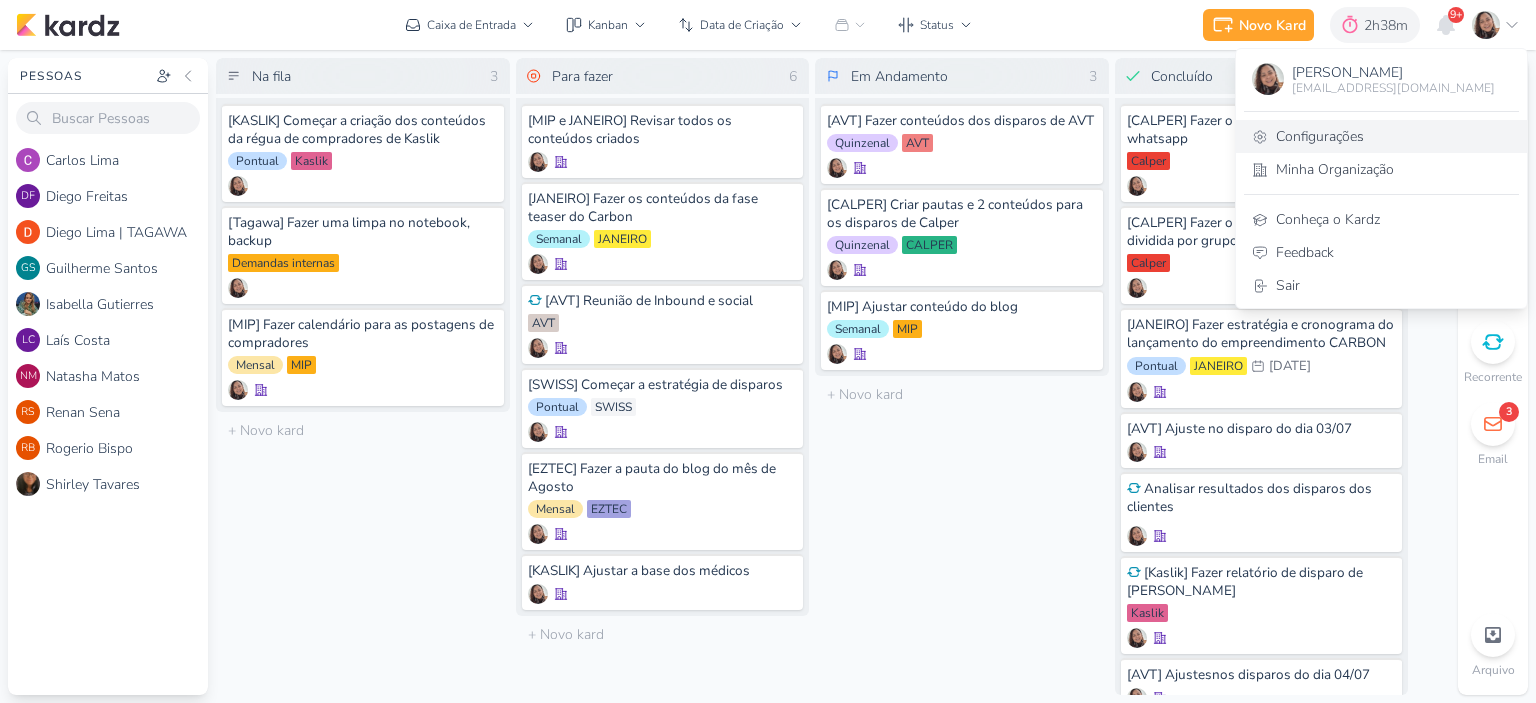 click on "Configurações" at bounding box center [1381, 136] 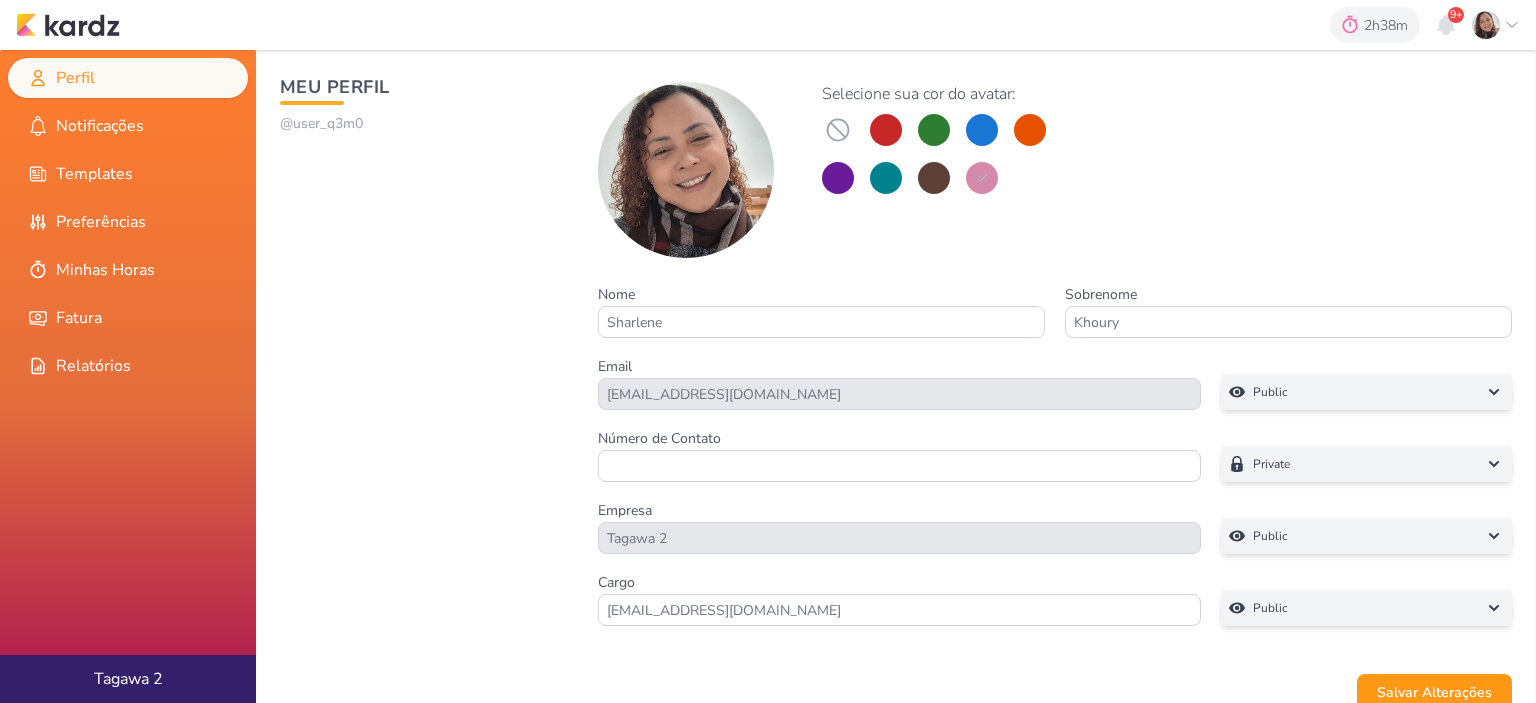 scroll, scrollTop: 0, scrollLeft: 0, axis: both 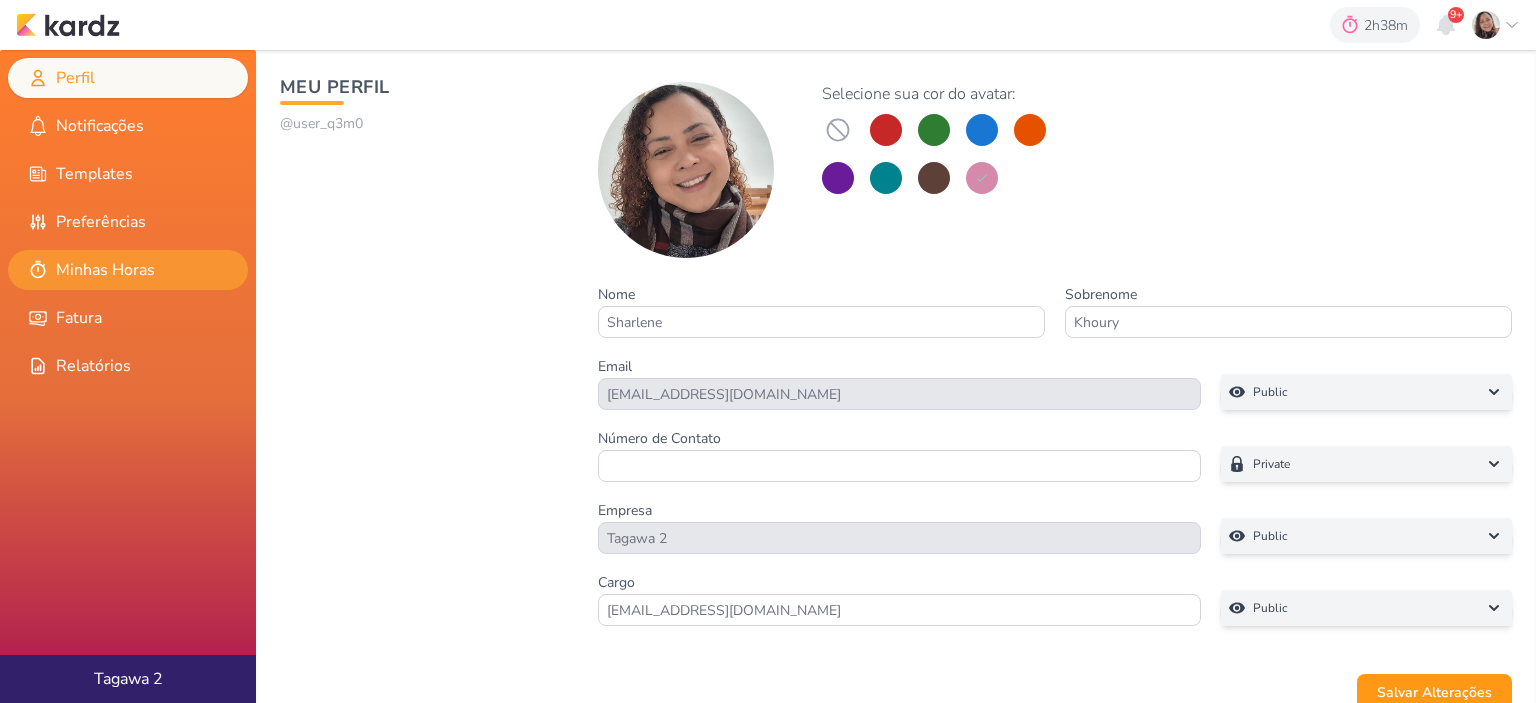 click on "Minhas Horas" at bounding box center (128, 270) 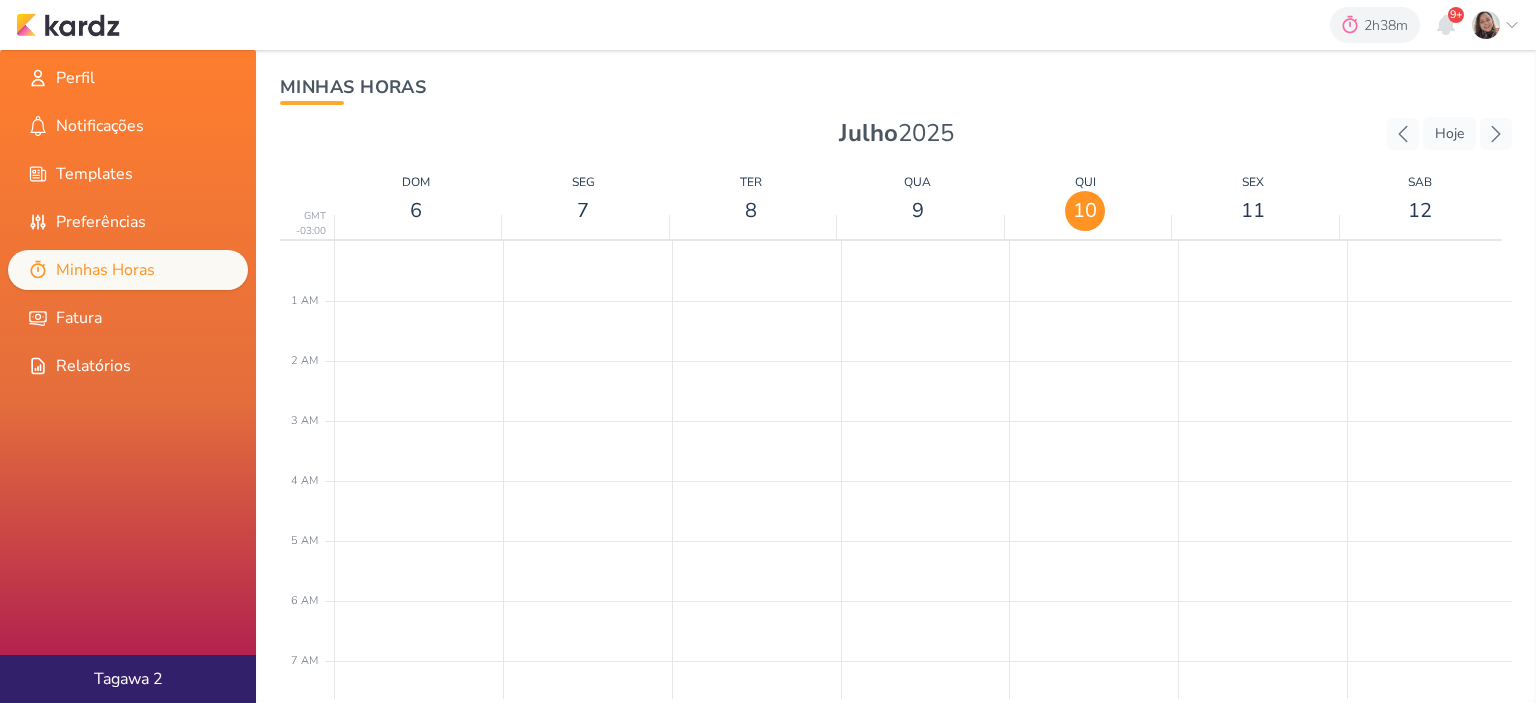 scroll, scrollTop: 0, scrollLeft: 0, axis: both 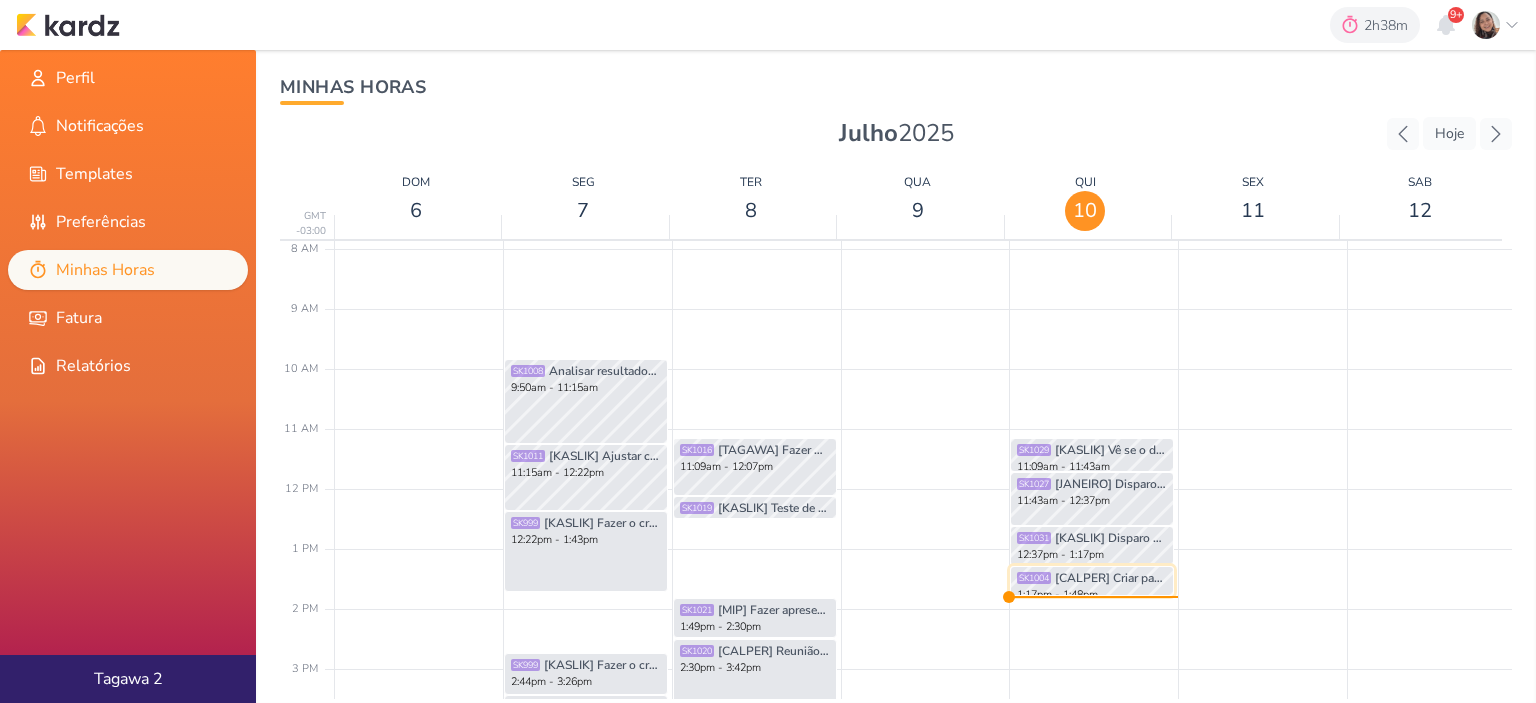 click on "[CALPER] Criar pautas e 2 conteúdos para os disparos de Calper" at bounding box center [1111, 578] 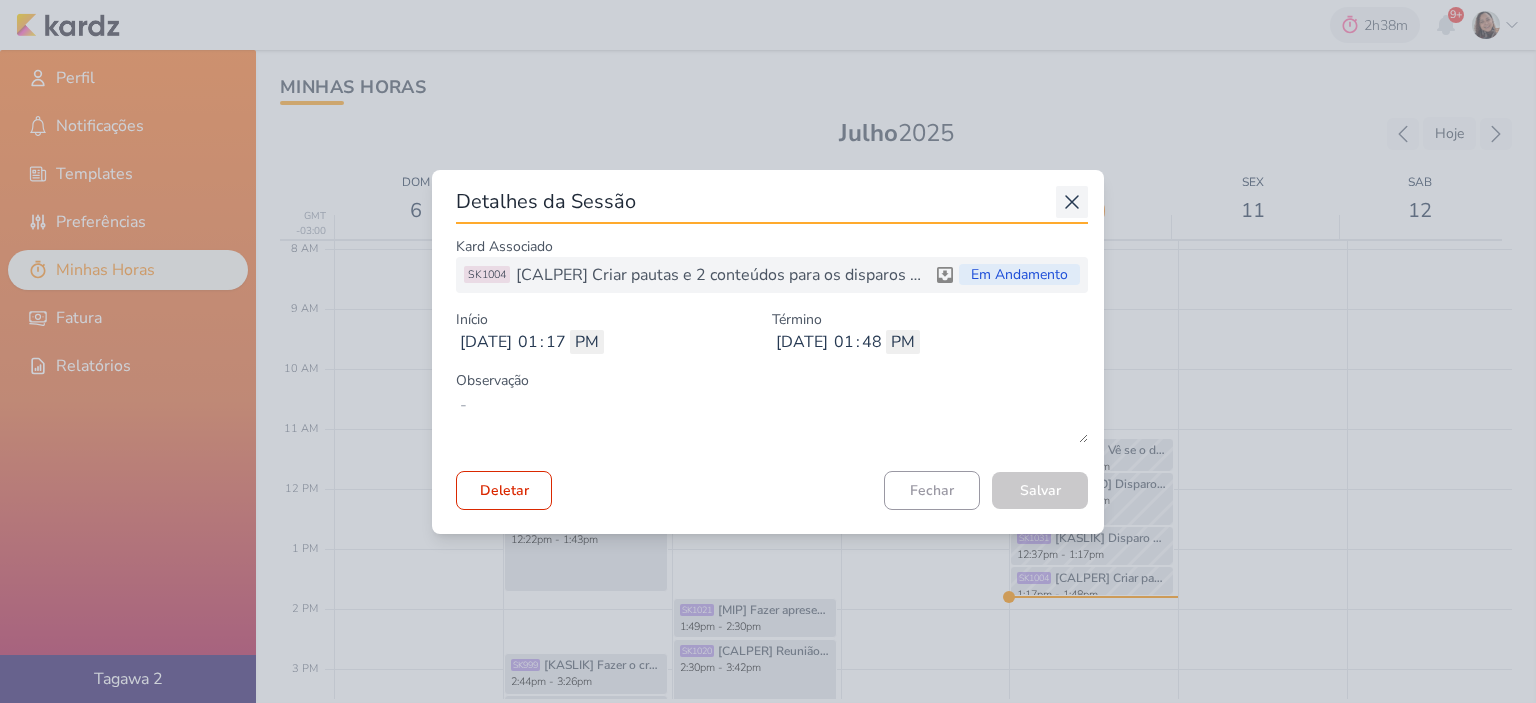 click 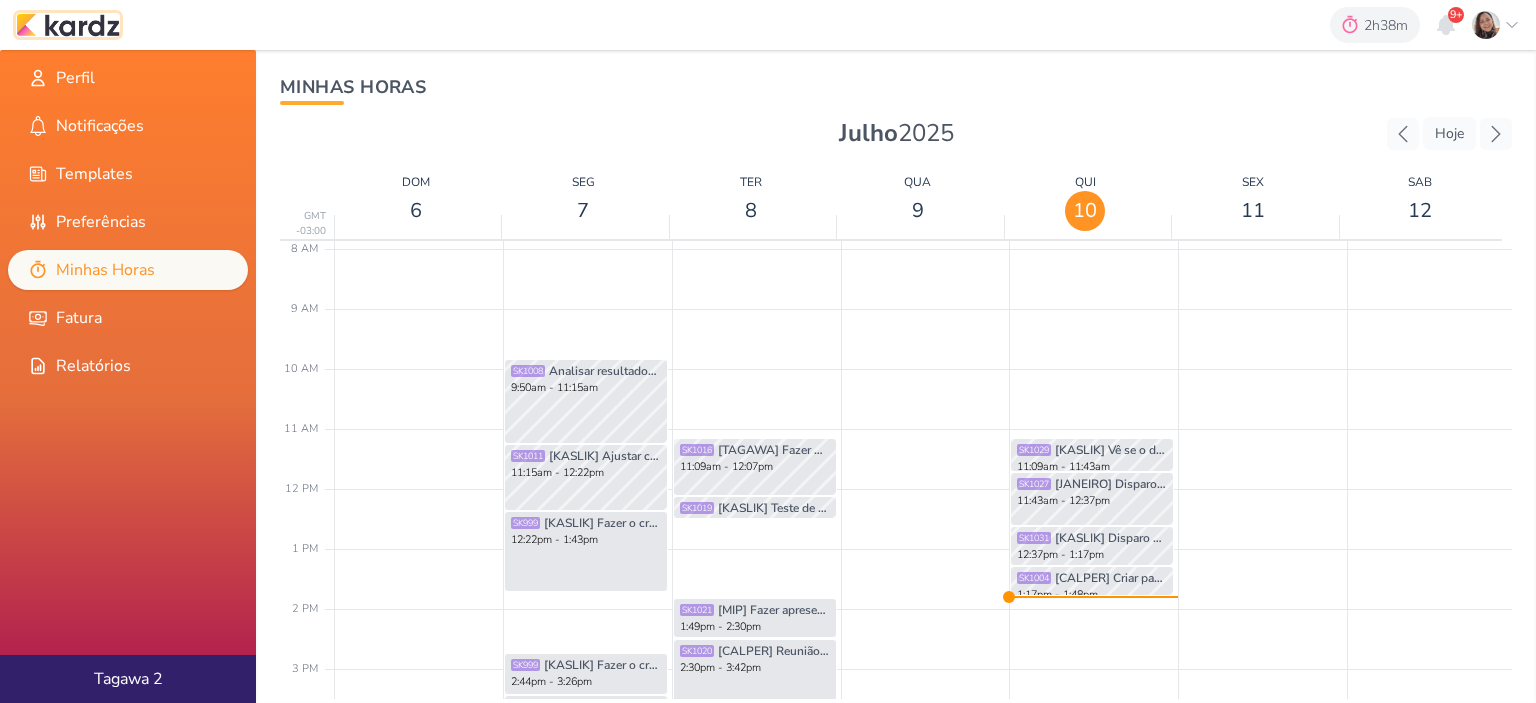 click at bounding box center (68, 25) 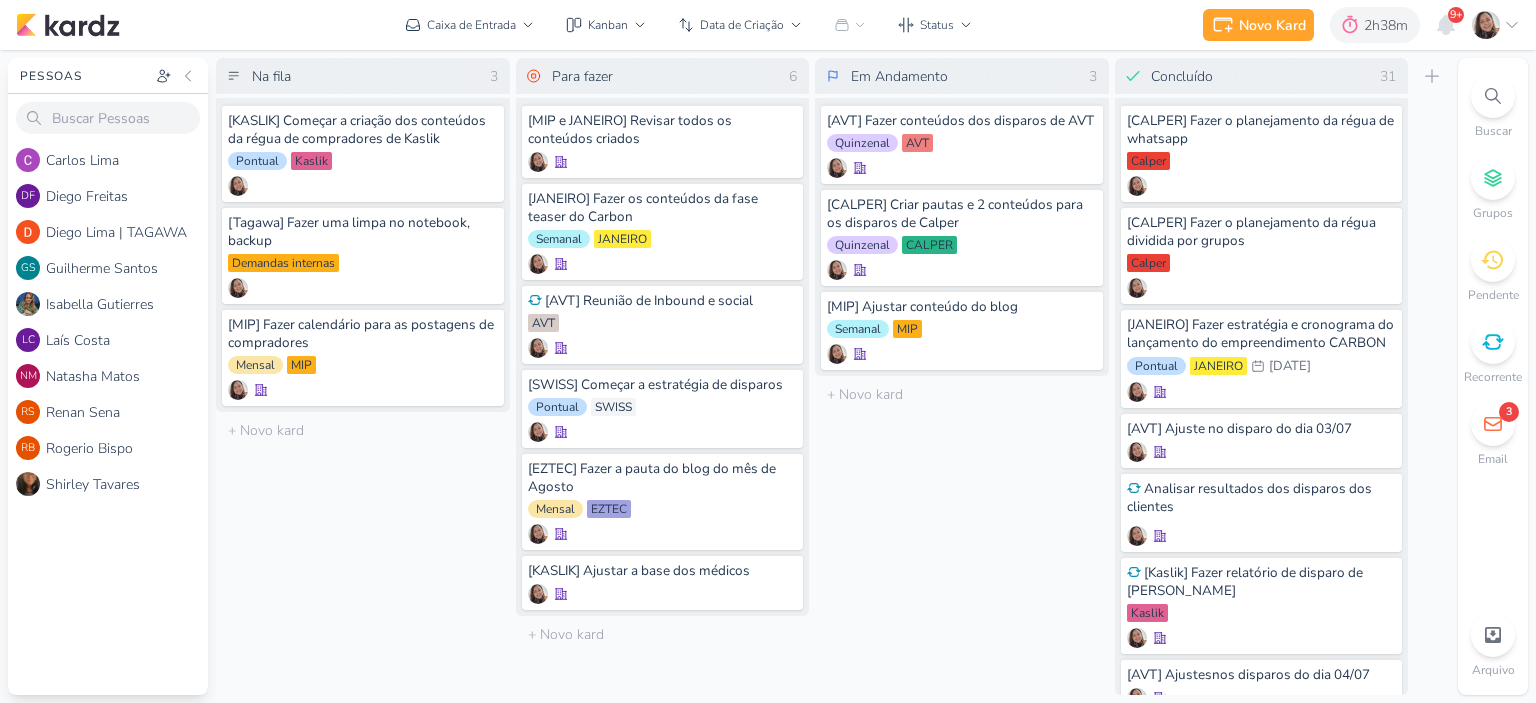 scroll, scrollTop: 0, scrollLeft: 0, axis: both 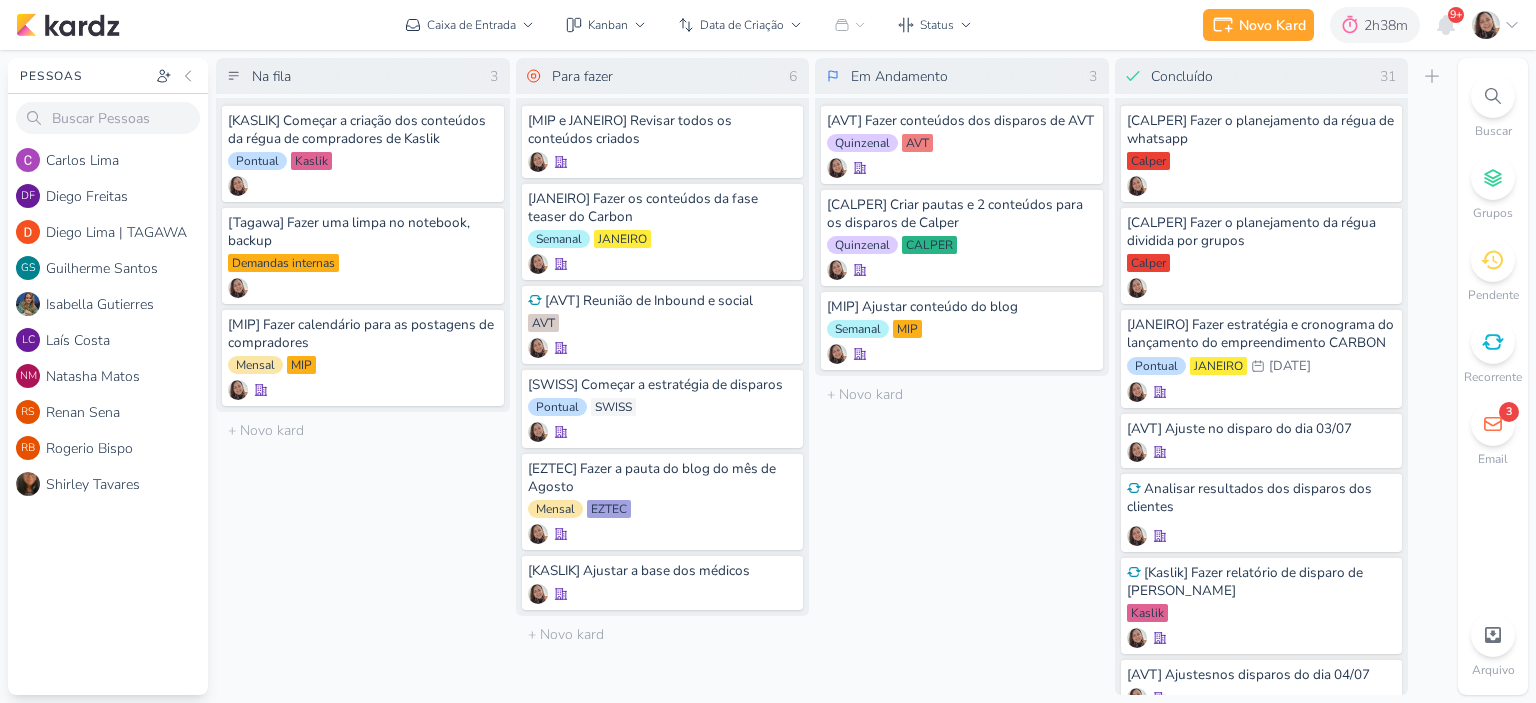 click on "[MIP e JANEIRO] Revisar todos os conteúdos criados
[JANEIRO] Fazer os conteúdos da fase teaser do Carbon
Semanal
JANEIRO" at bounding box center (663, 357) 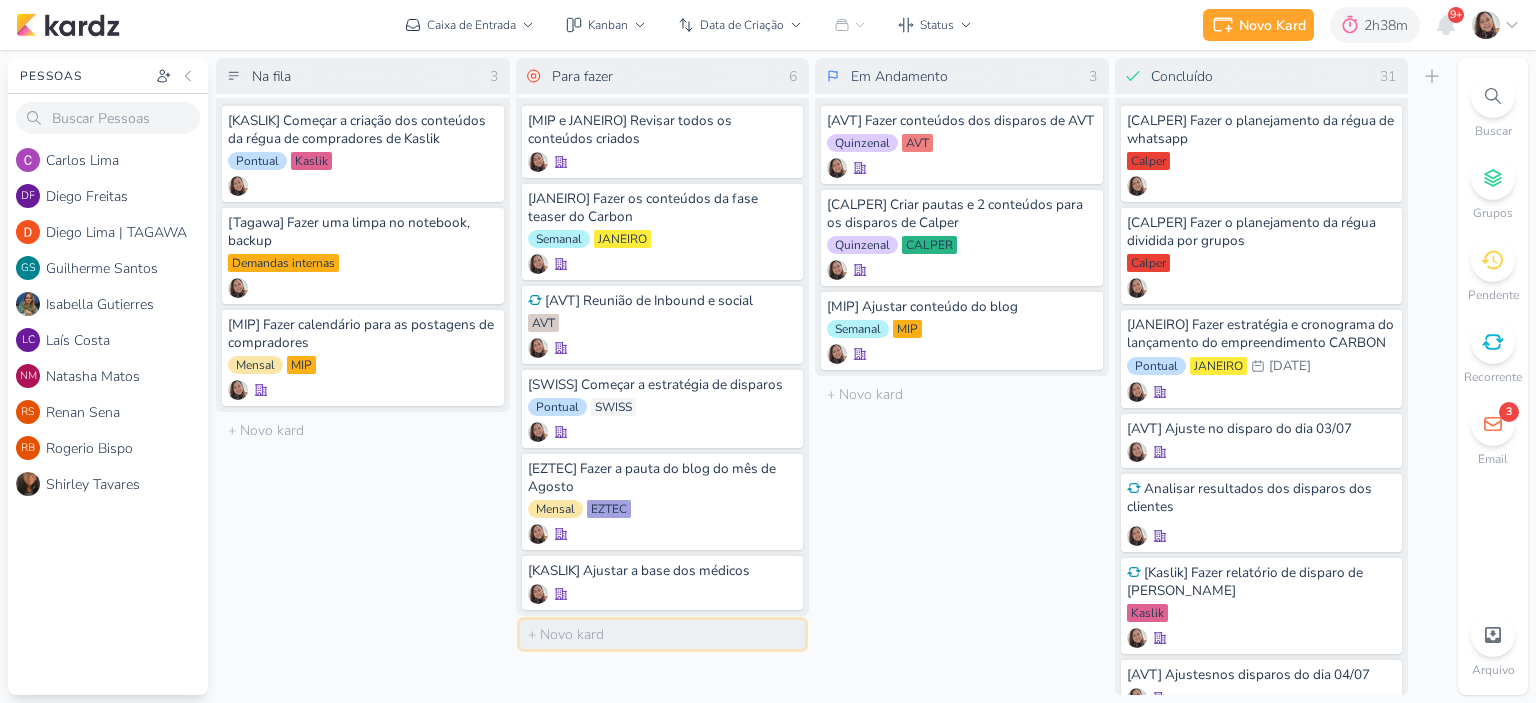 click at bounding box center (663, 634) 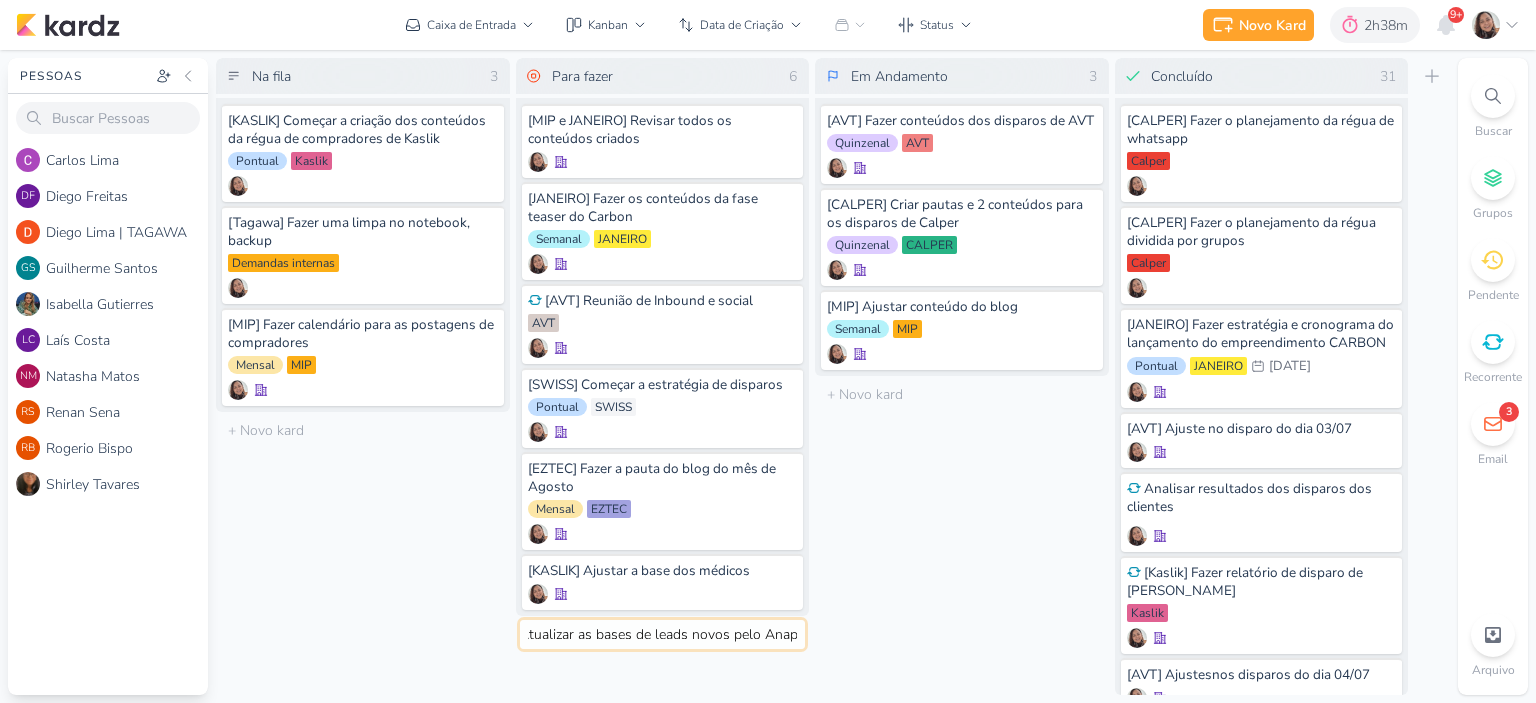 type on "[KASLIK] Atualizar as bases de leads novos pelo Anapro" 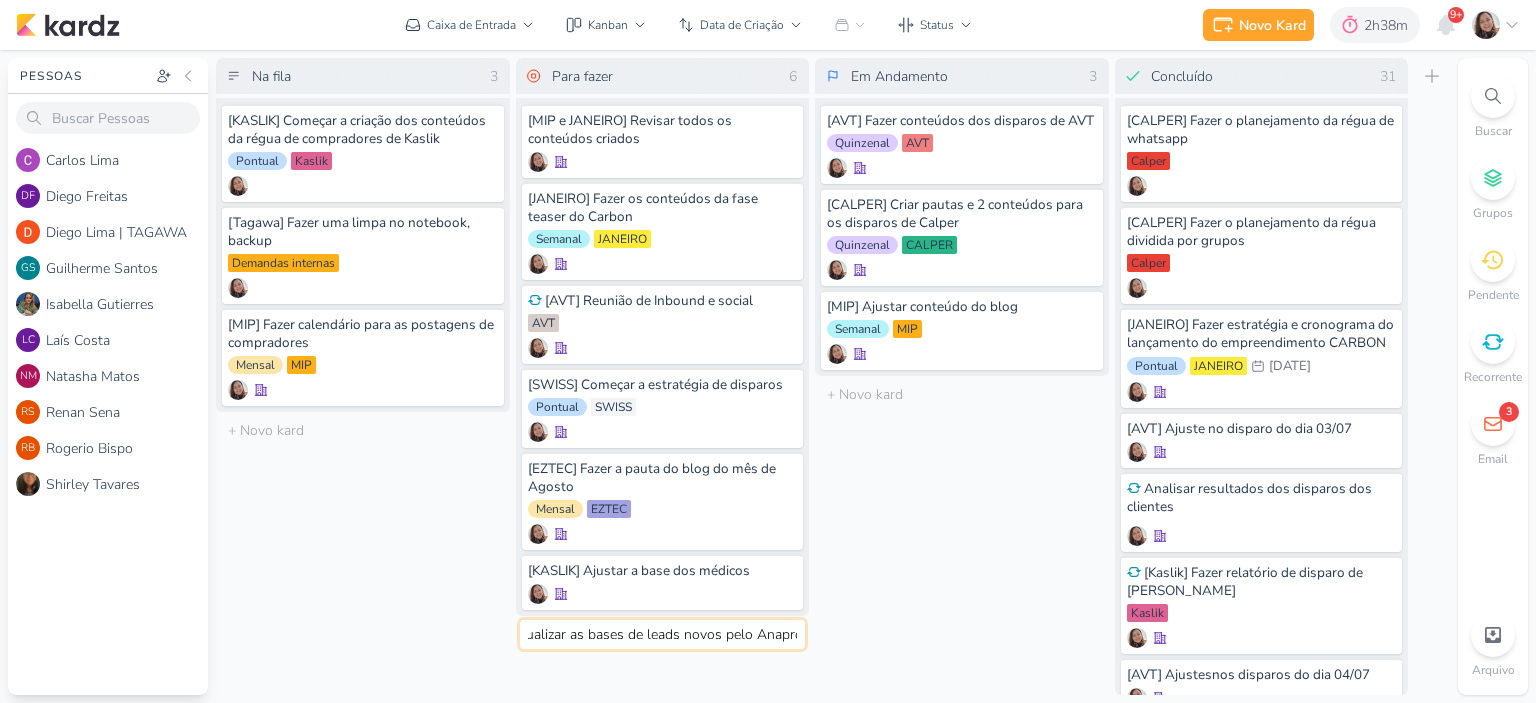 type 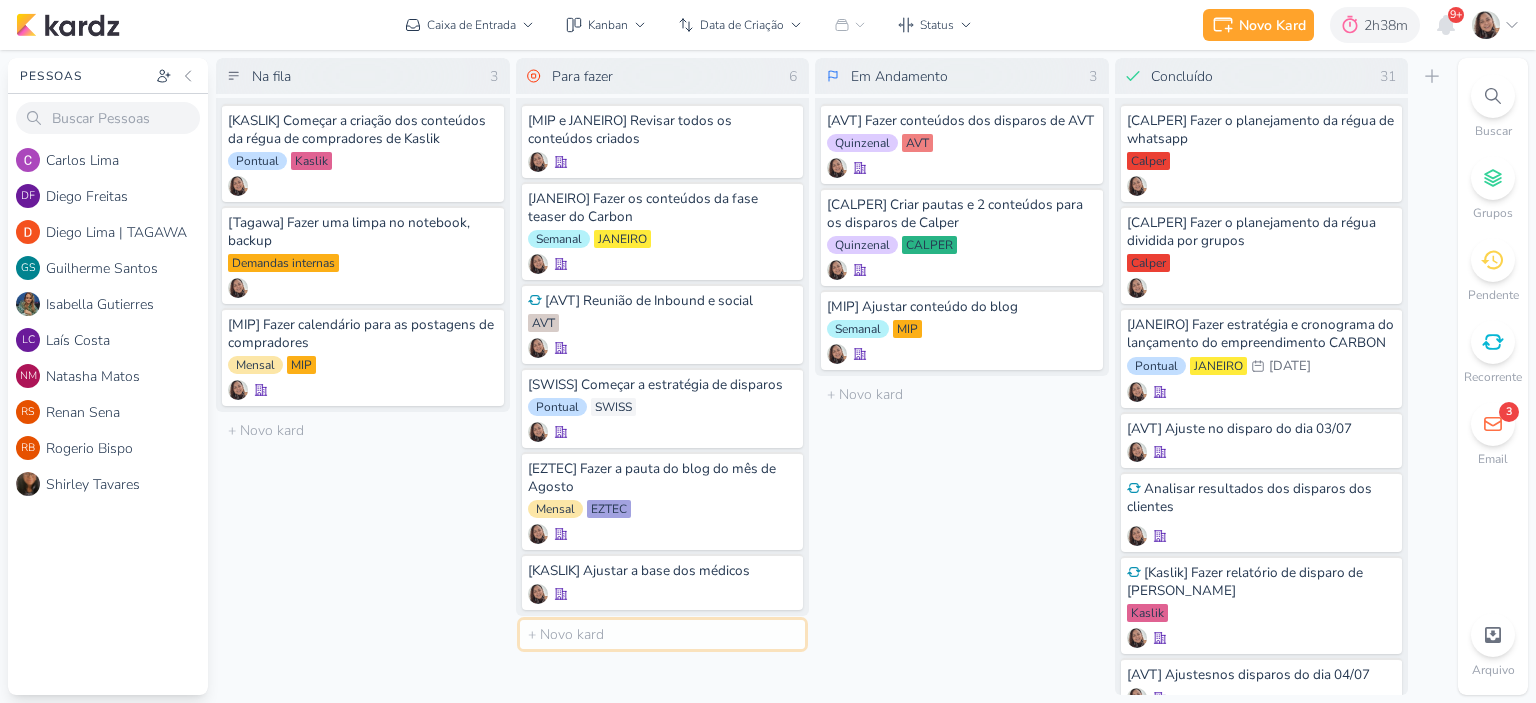 scroll, scrollTop: 0, scrollLeft: 0, axis: both 